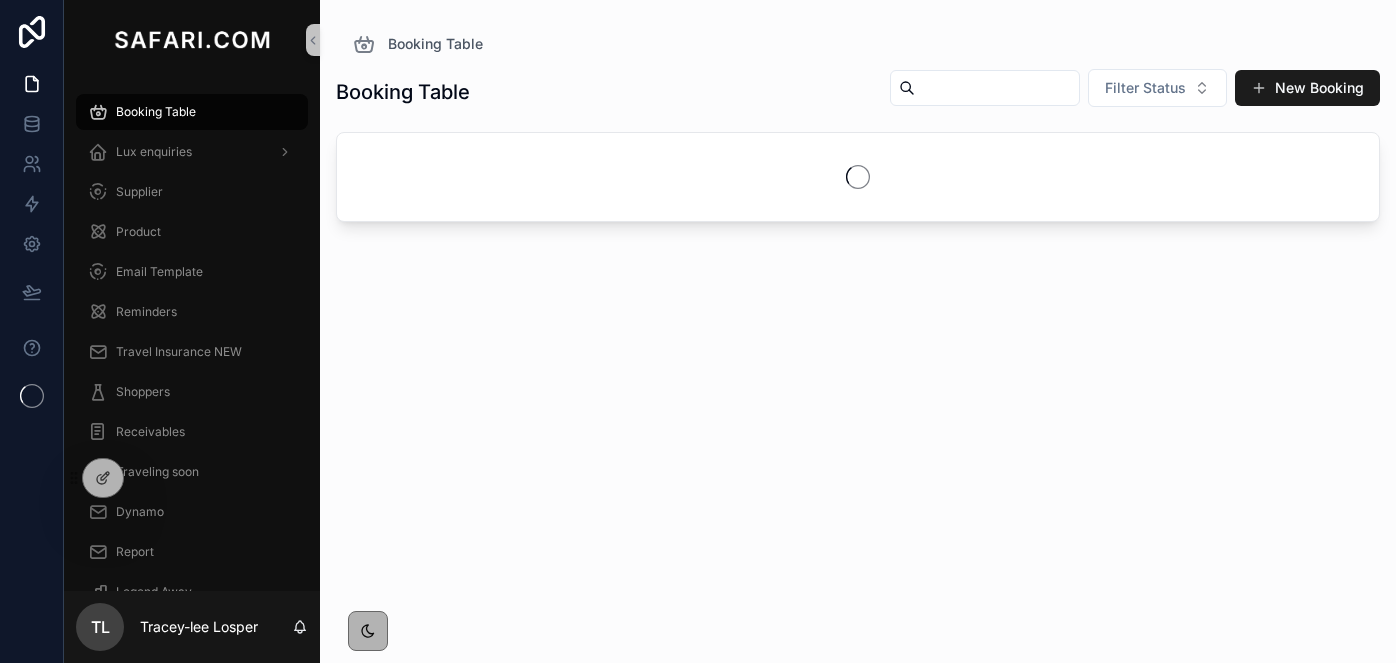 scroll, scrollTop: 0, scrollLeft: 0, axis: both 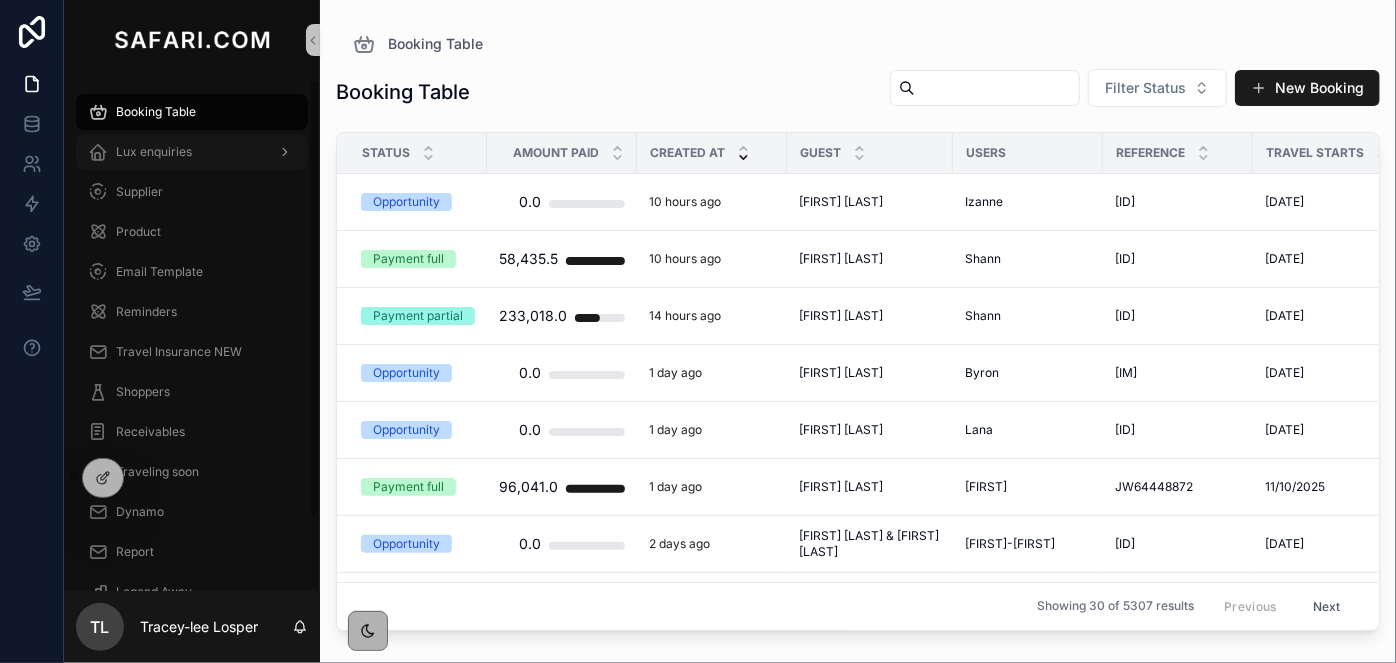 click on "Lux enquiries" at bounding box center (192, 152) 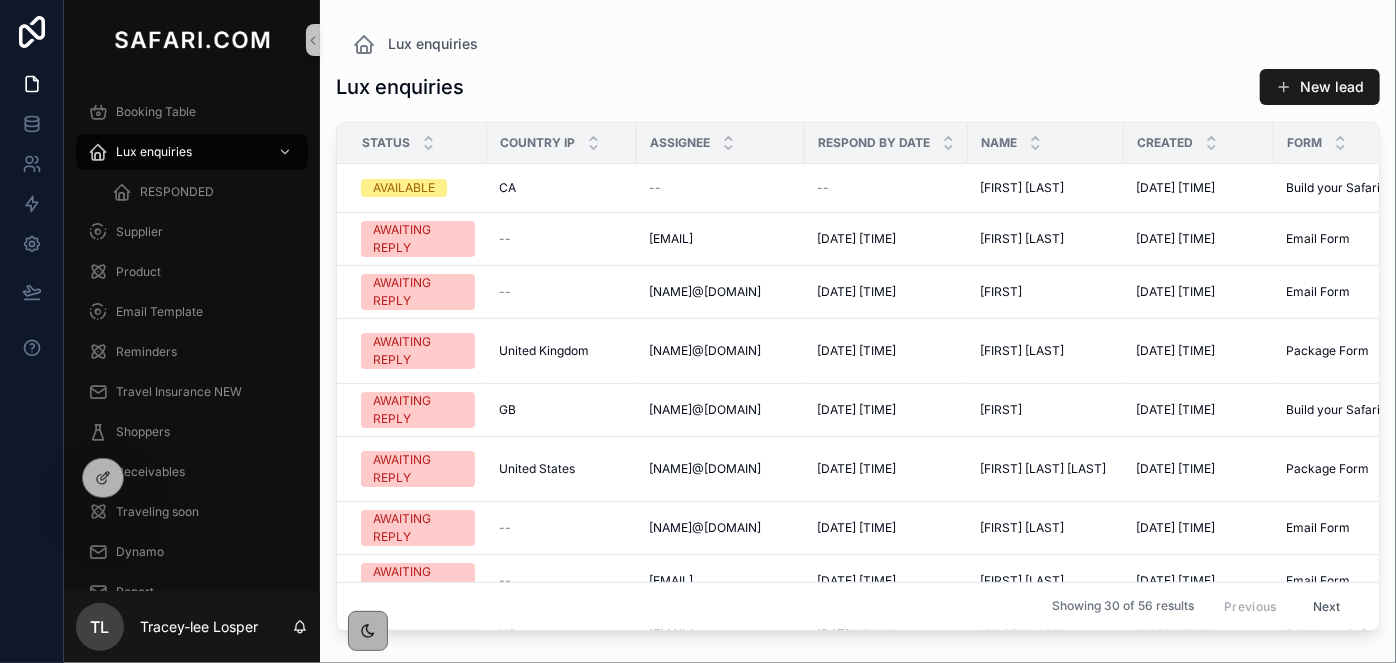 scroll, scrollTop: 432, scrollLeft: 0, axis: vertical 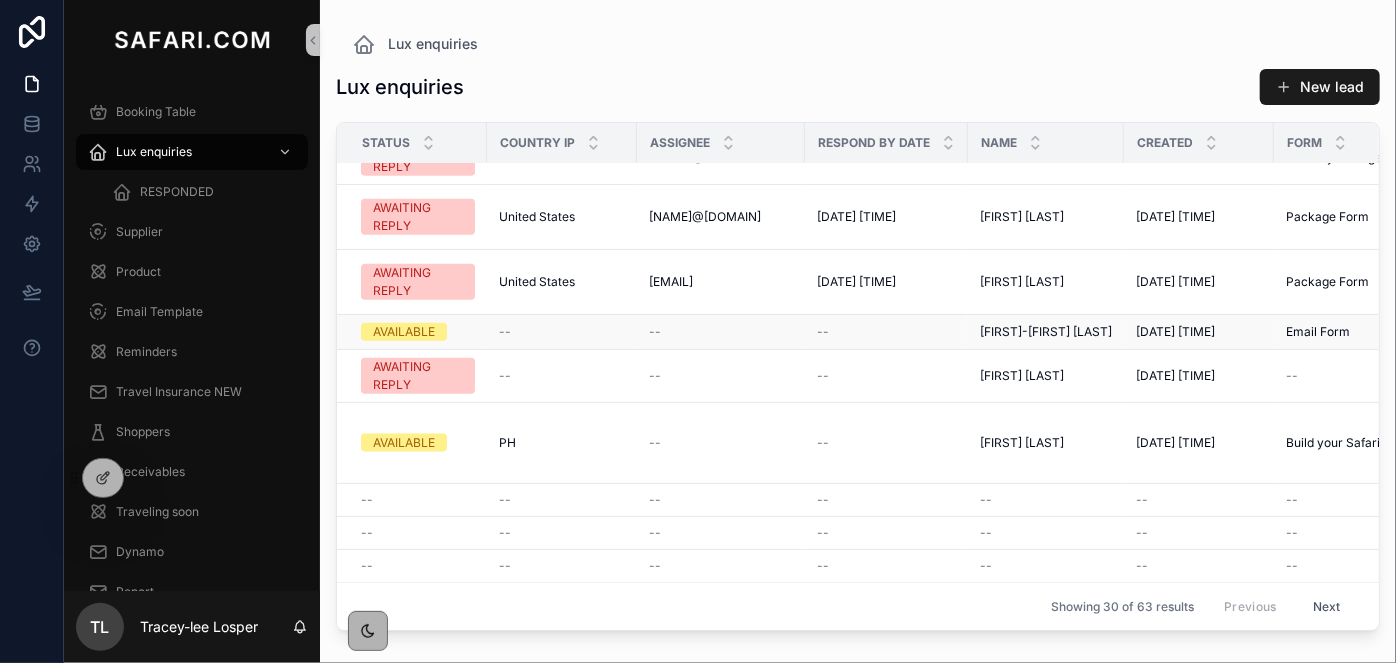 click on "[FIRST]-[FIRST] [LAST]" at bounding box center [1046, 332] 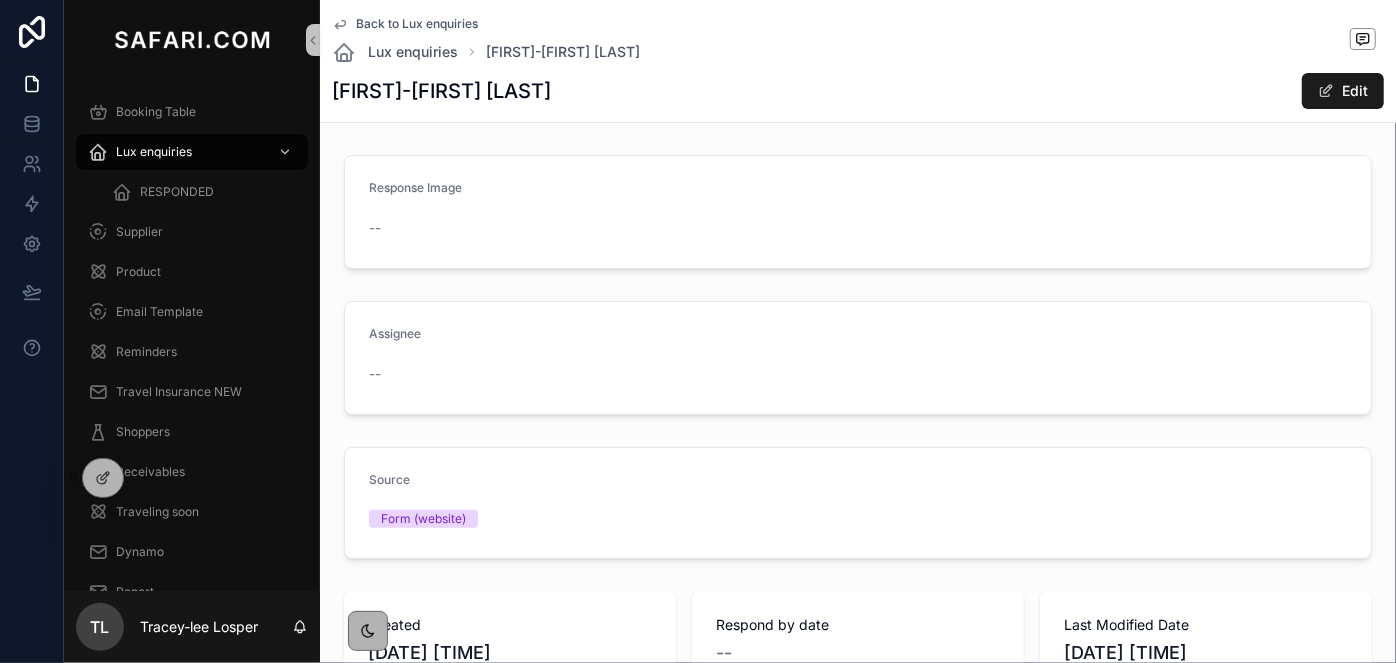click on "Assignee --" at bounding box center (858, 358) 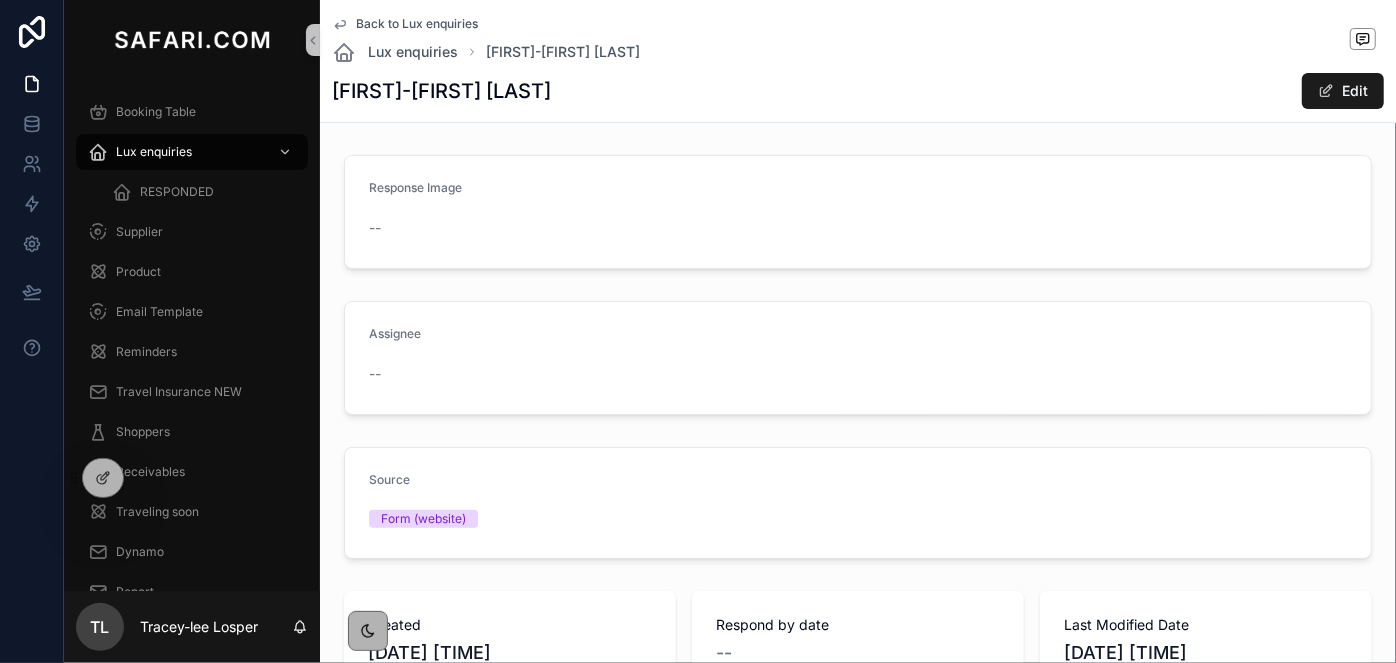 scroll, scrollTop: 580, scrollLeft: 0, axis: vertical 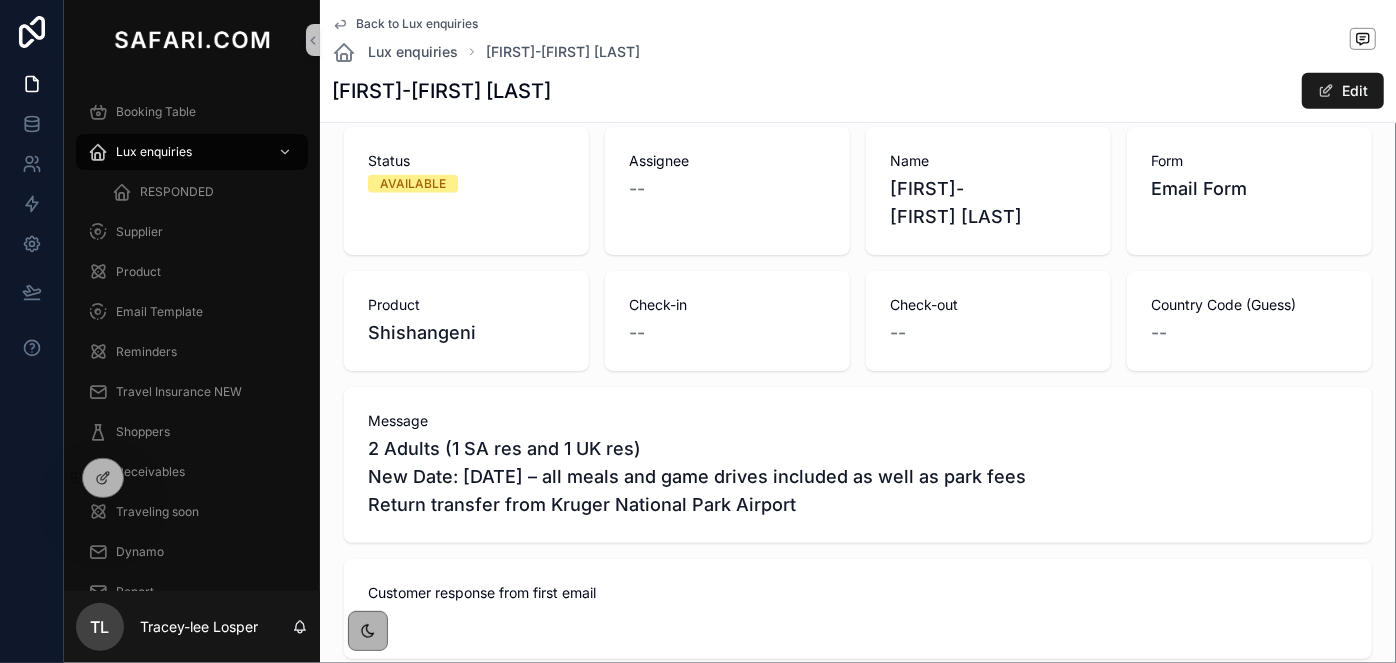 click on "[FIRST]-[FIRST] [LAST]" at bounding box center (441, 91) 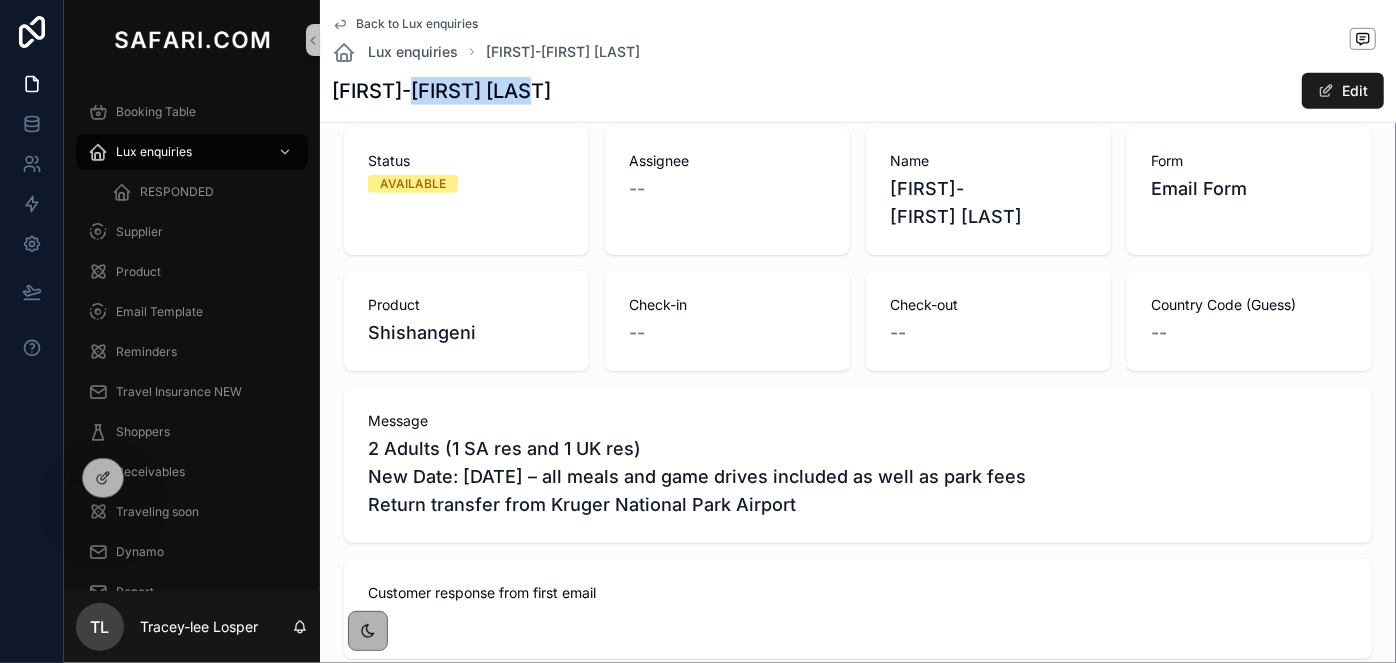 click on "[FIRST]-[FIRST] [LAST]" at bounding box center (441, 91) 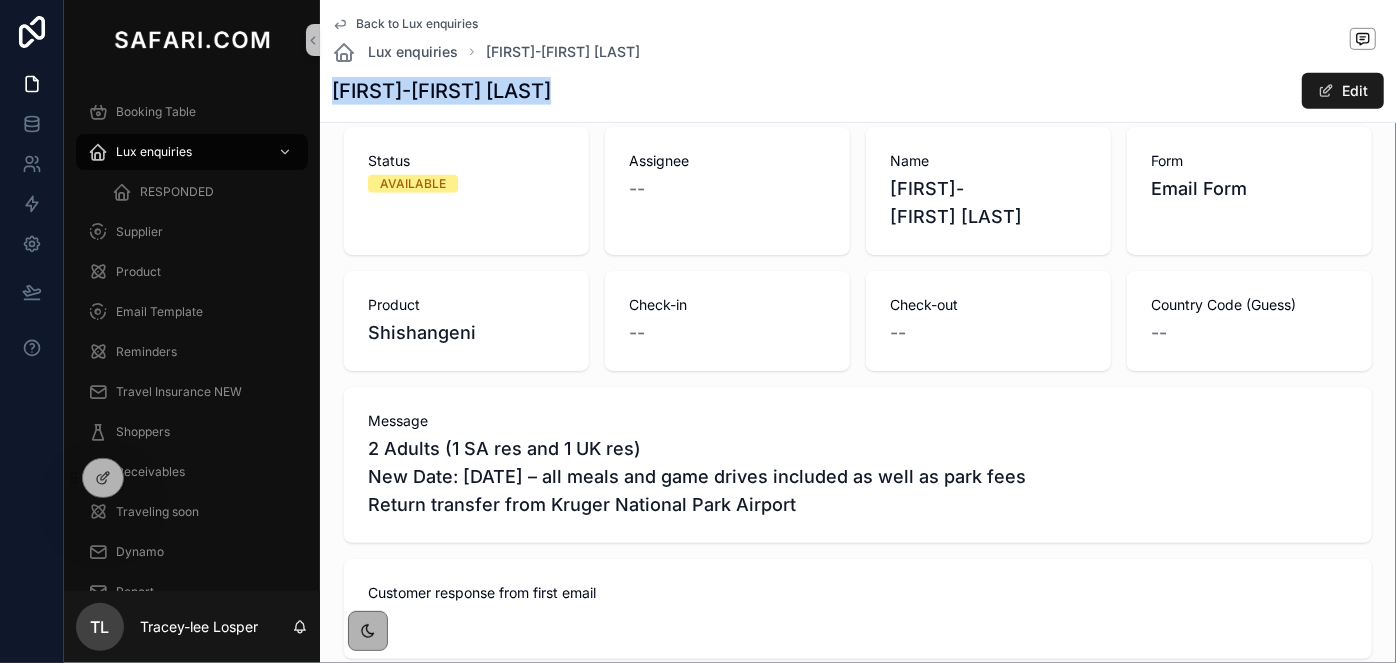 click on "[FIRST]-[FIRST] [LAST]" at bounding box center [441, 91] 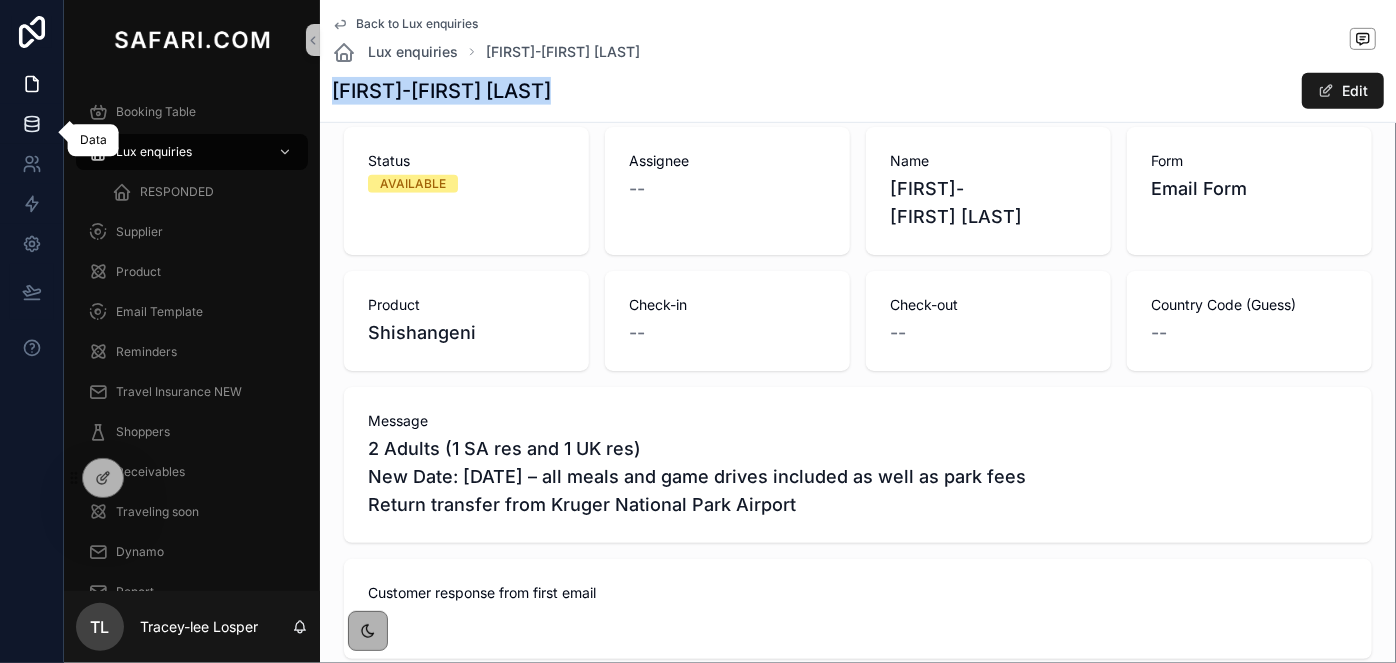 click 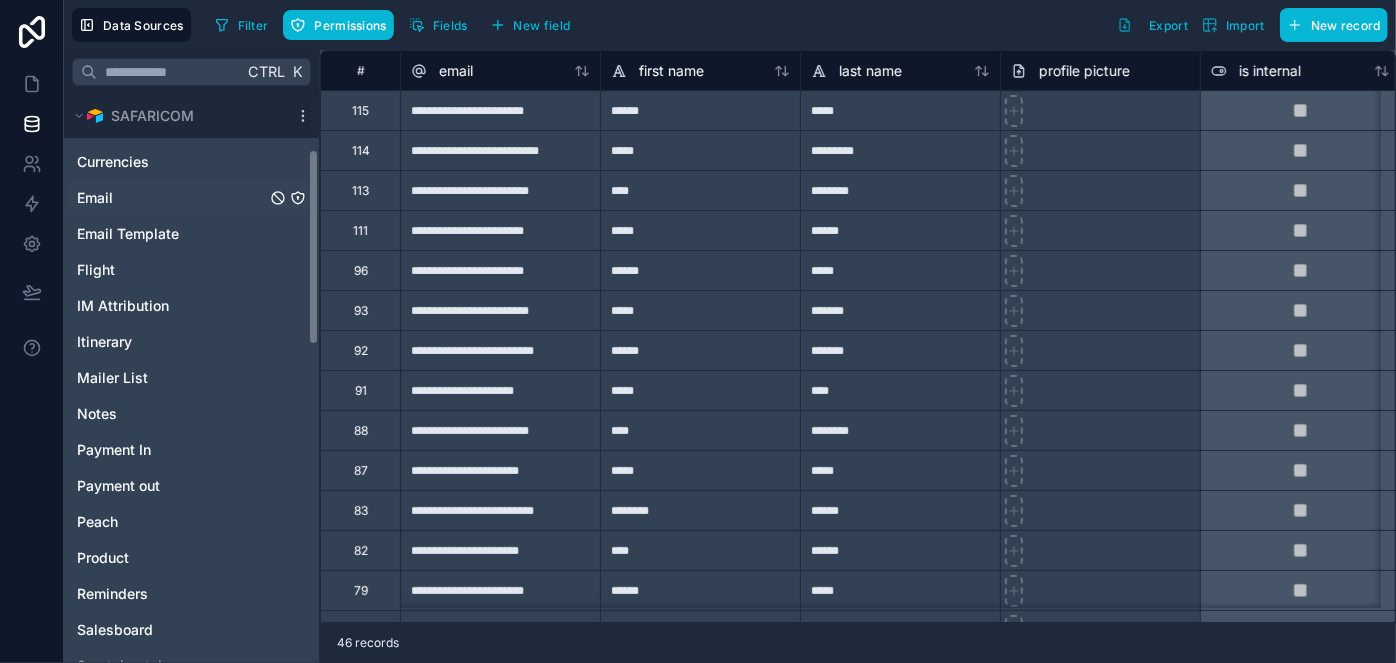 click on "Affiliates Booking Booking Option Call Log Consultant enquiries Currencies Email Email Template Flight IM Attribution Itinerary Mailer List Notes Payment In Payment out Peach Product Reminders Salesboard Scratchpatch Shoppers Suppler Invoice Supplier Travel Insurance NEW Traveler TrustPilot Understand our customers Users" at bounding box center [191, 464] 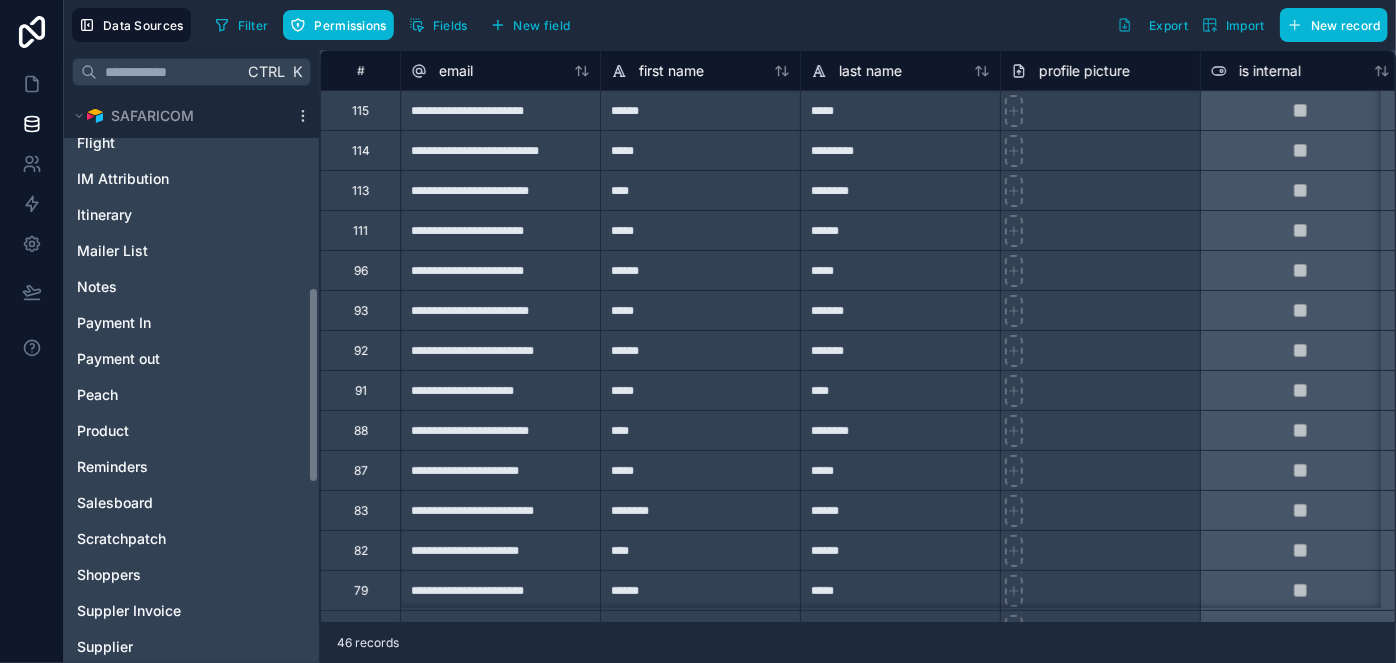 scroll, scrollTop: 600, scrollLeft: 0, axis: vertical 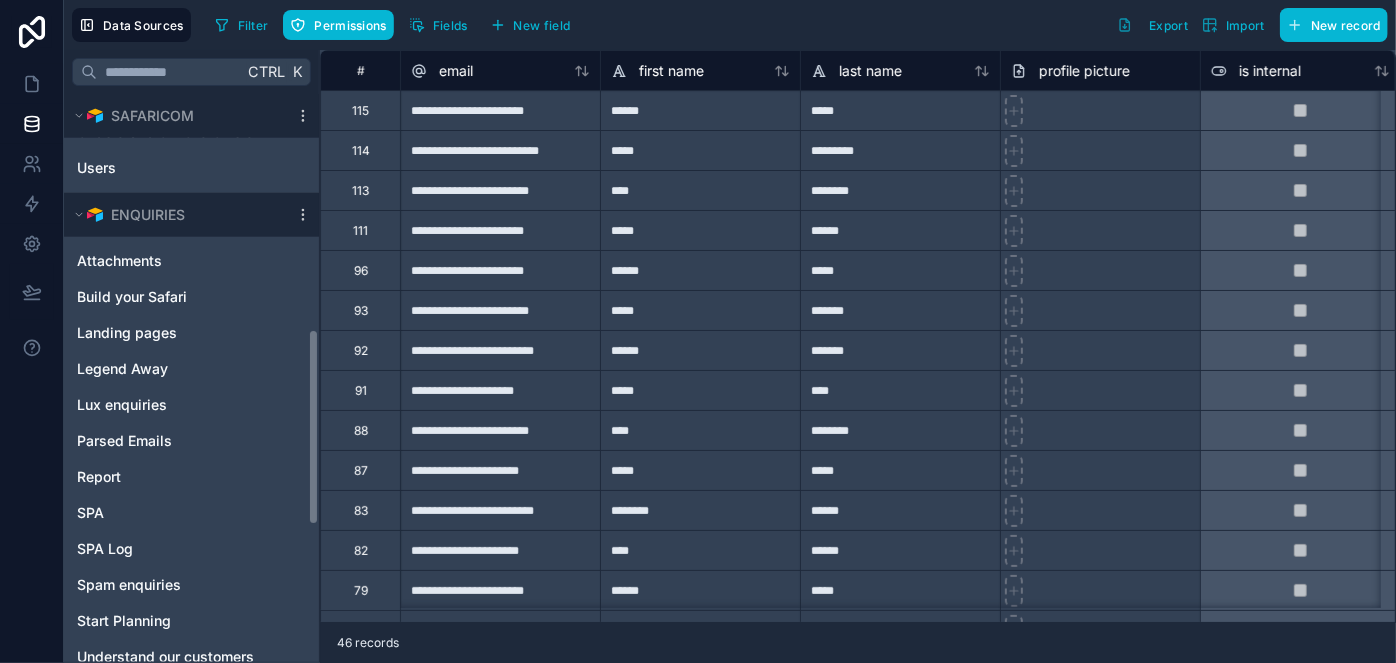 click on "Noloco tables User SAFARICOM Affiliates Booking Booking Option Call Log Consultant enquiries Currencies Email Email Template Flight IM Attribution Itinerary Mailer List Notes Payment In Payment out Peach Product Reminders Salesboard Scratchpatch Shoppers Suppler Invoice Supplier Travel Insurance NEW Traveler TrustPilot Understand our customers Users ENQUIRIES Attachments Build your Safari Landing pages Legend Away Lux enquiries Parsed Emails Report SPA SPA Log Spam enquiries Start Planning Understand our customers" at bounding box center [191, -142] 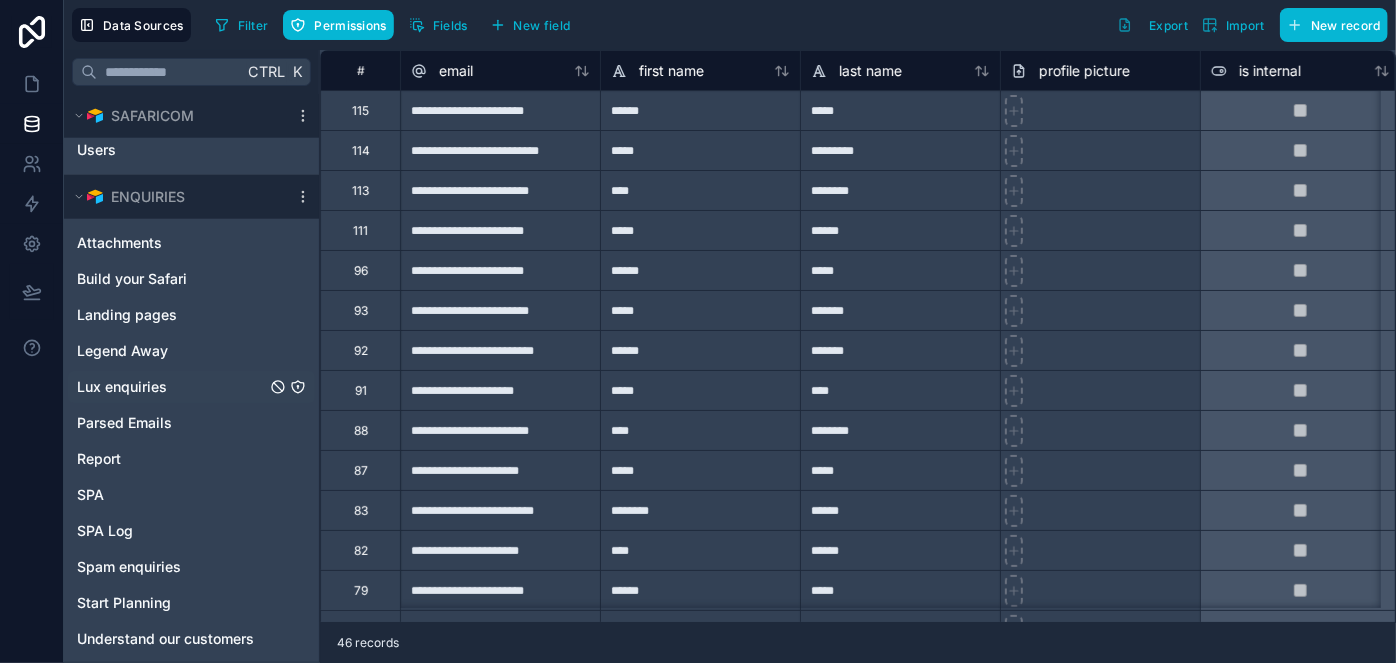 click on "Lux enquiries" at bounding box center [191, 387] 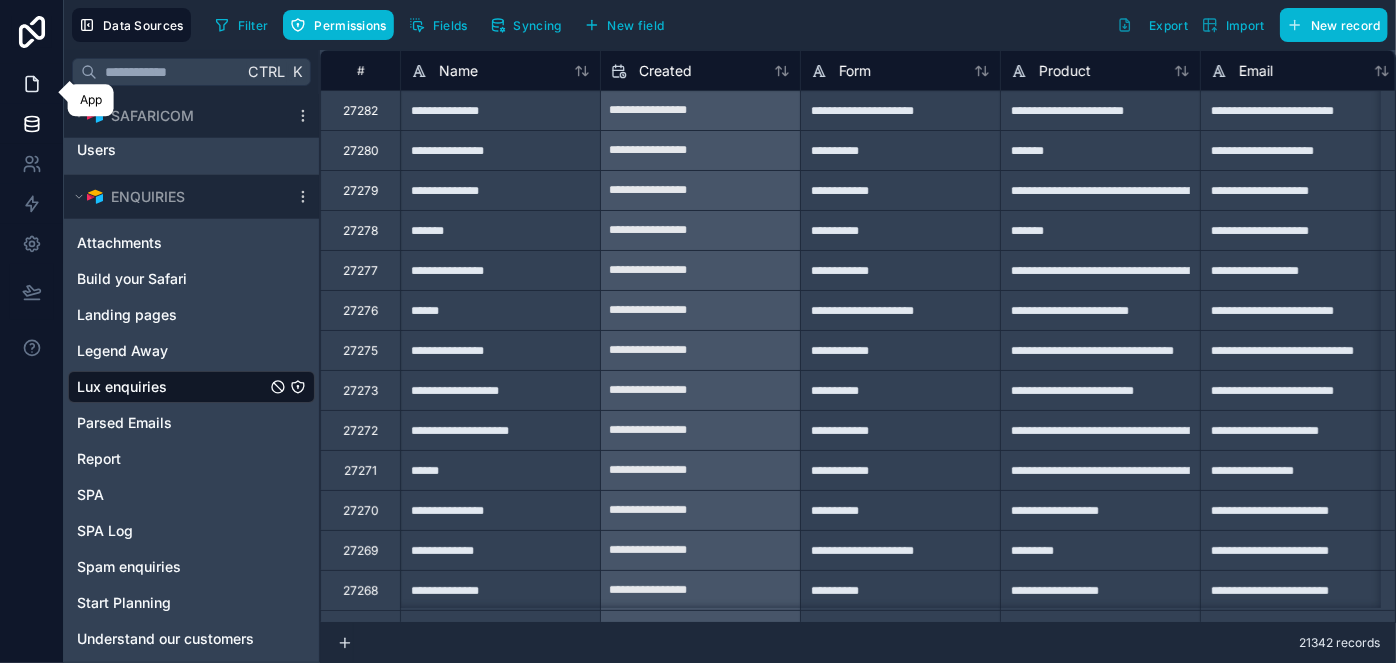 click 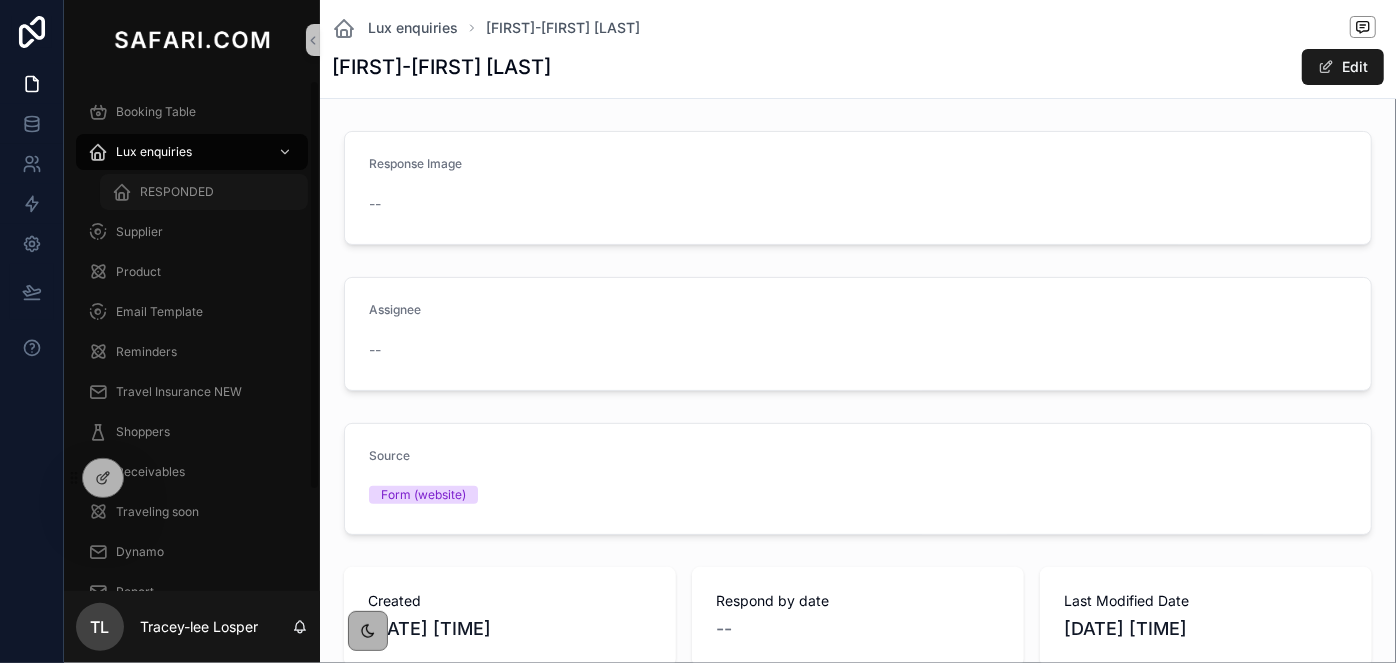 click on "RESPONDED" at bounding box center [177, 192] 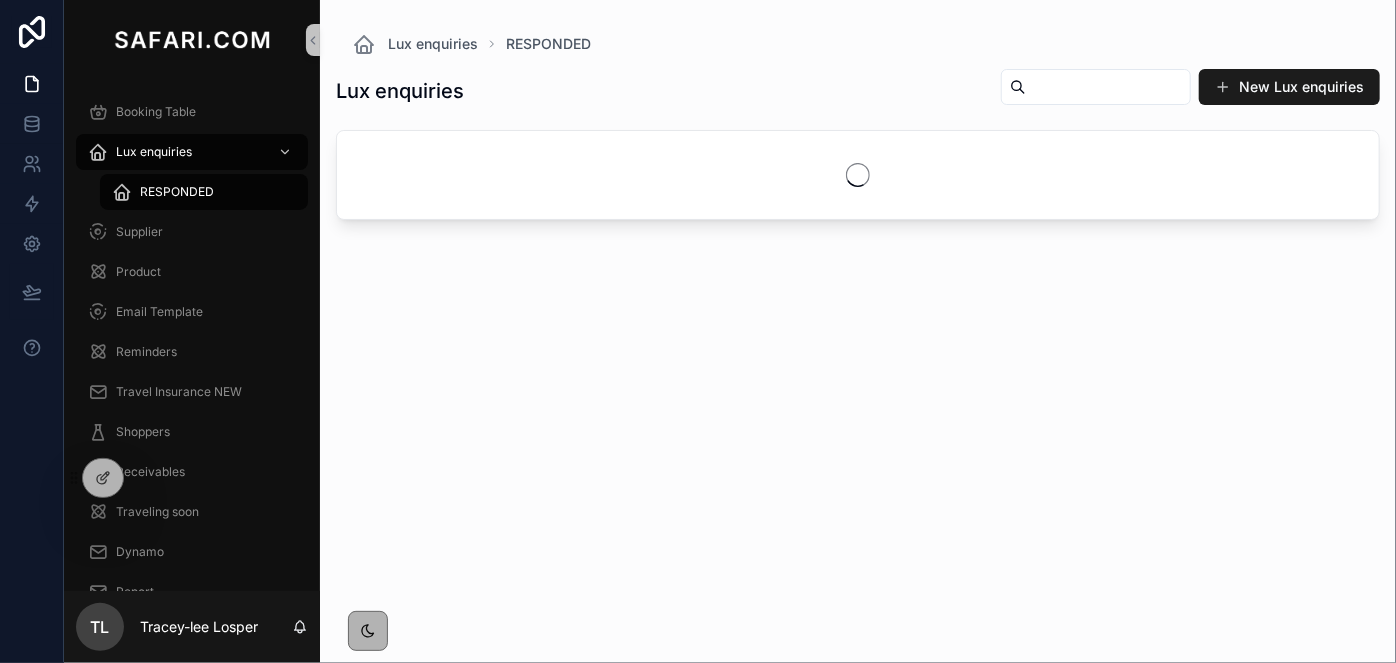 click at bounding box center [1108, 87] 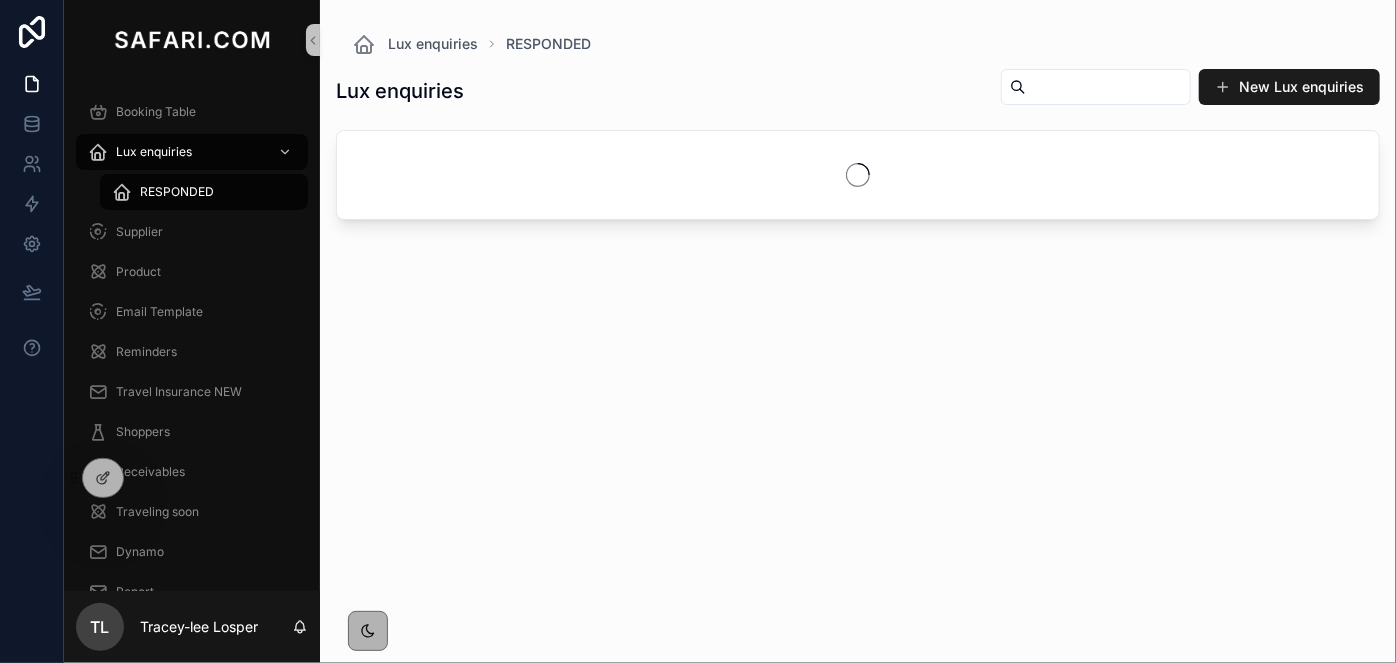 paste on "**********" 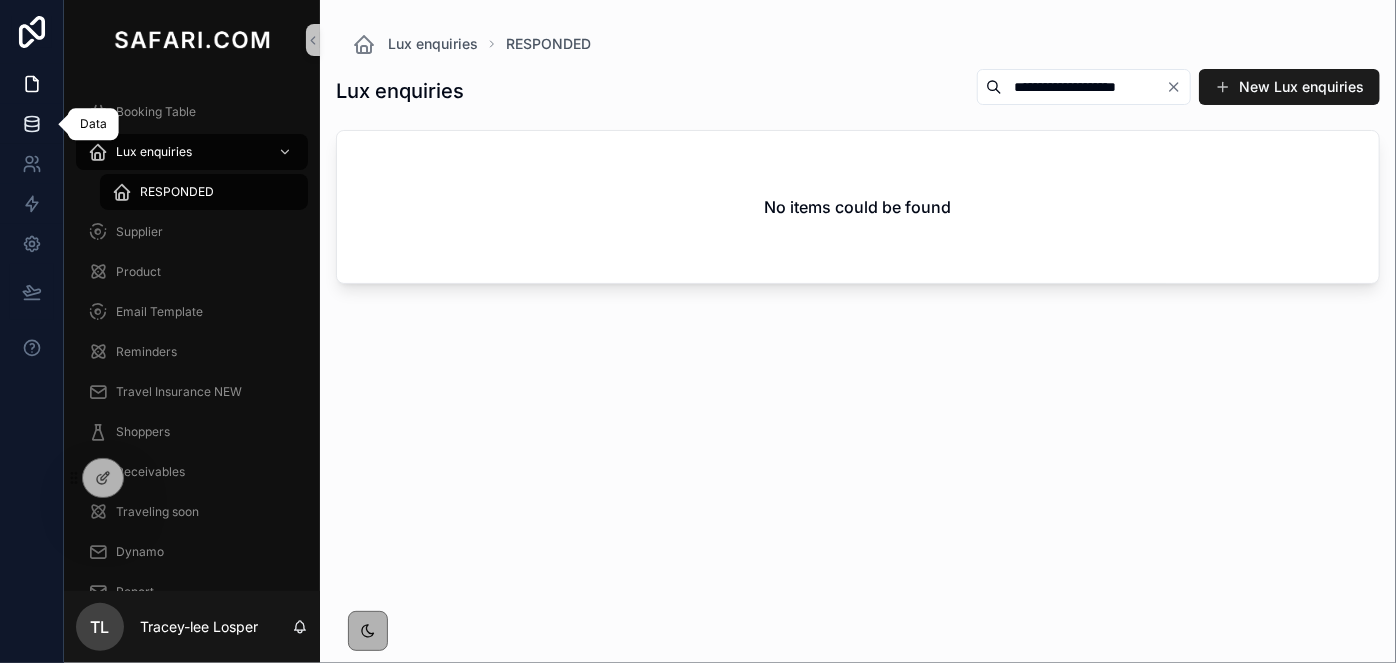 type on "**********" 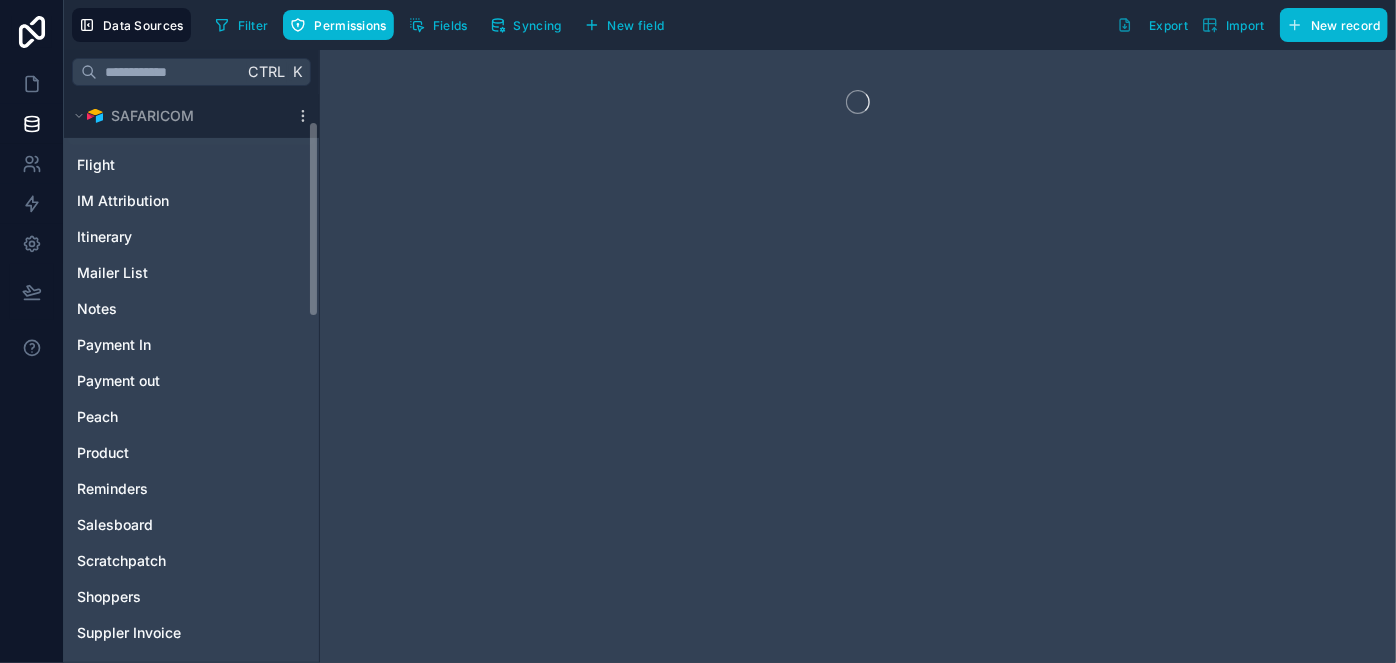 click on "Affiliates Booking Booking Option Call Log Consultant enquiries Currencies Email Email Template Flight IM Attribution Itinerary Mailer List Notes Payment In Payment out Peach Product Reminders Salesboard Scratchpatch Shoppers Suppler Invoice Supplier Travel Insurance NEW Traveler TrustPilot Understand our customers Users" at bounding box center (191, 359) 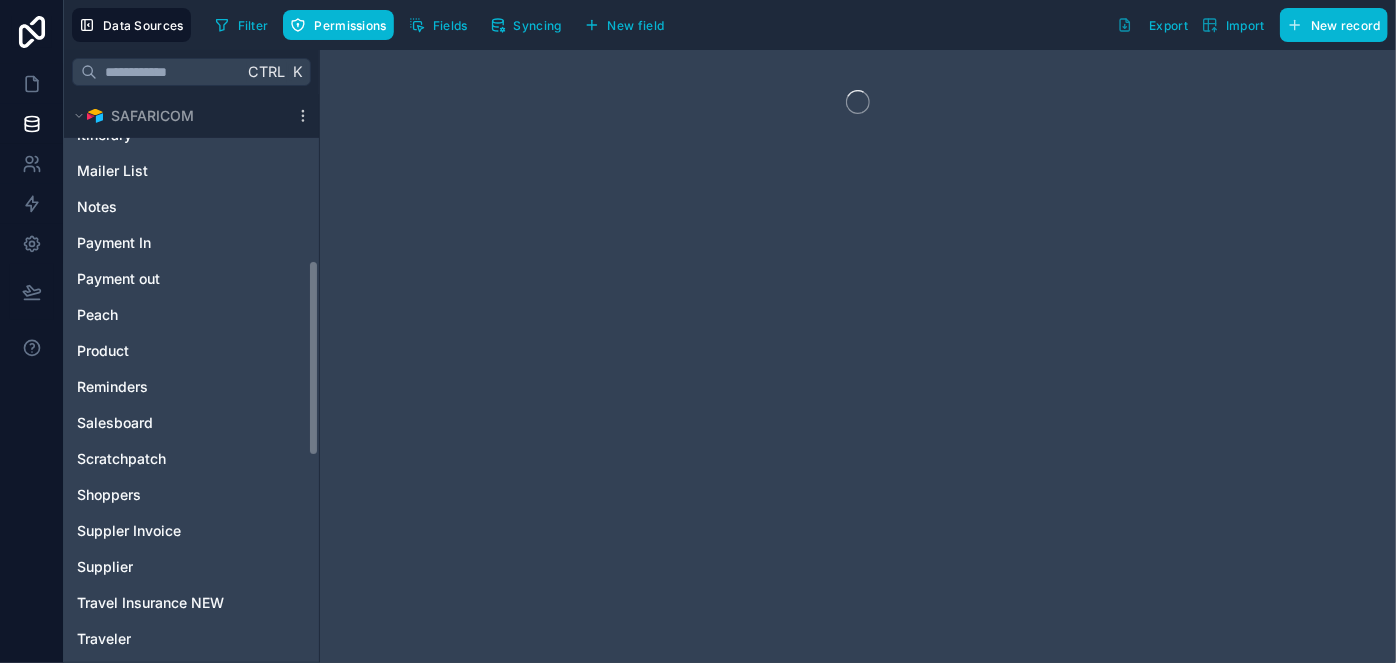 scroll, scrollTop: 600, scrollLeft: 0, axis: vertical 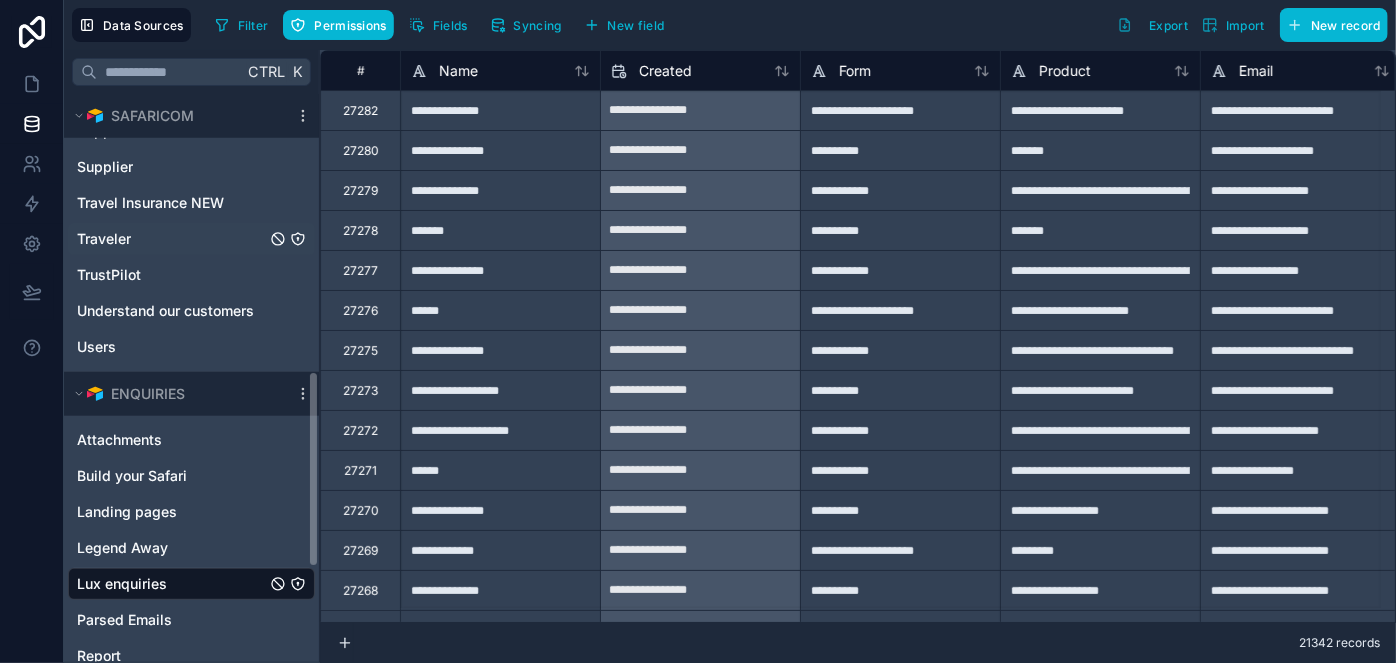 click on "Noloco tables User SAFARICOM Affiliates Booking Booking Option Call Log Consultant enquiries Currencies Email Email Template Flight IM Attribution Itinerary Mailer List Notes Payment In Payment out Peach Product Reminders Salesboard Scratchpatch Shoppers Suppler Invoice Supplier Travel Insurance NEW Traveler TrustPilot Understand our customers Users ENQUIRIES Attachments Build your Safari Landing pages Legend Away Lux enquiries Parsed Emails Report SPA SPA Log Spam enquiries Start Planning Understand our customers" at bounding box center [191, 37] 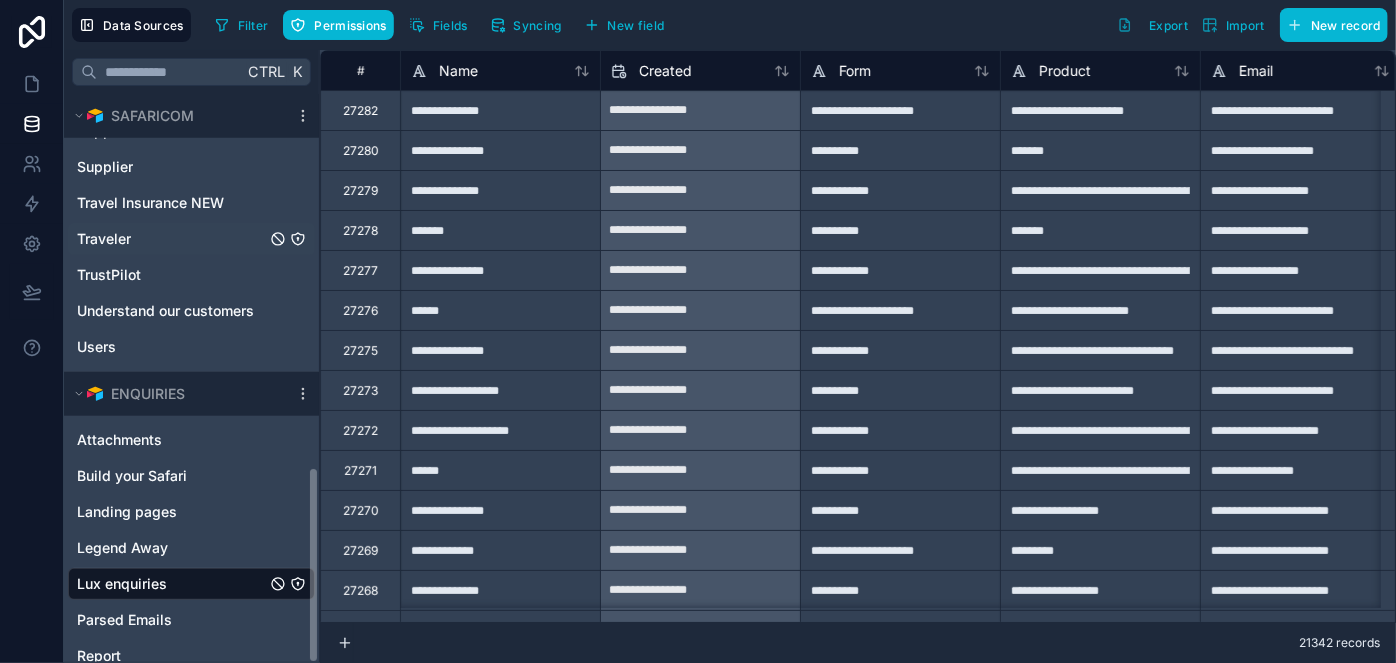 scroll, scrollTop: 1077, scrollLeft: 0, axis: vertical 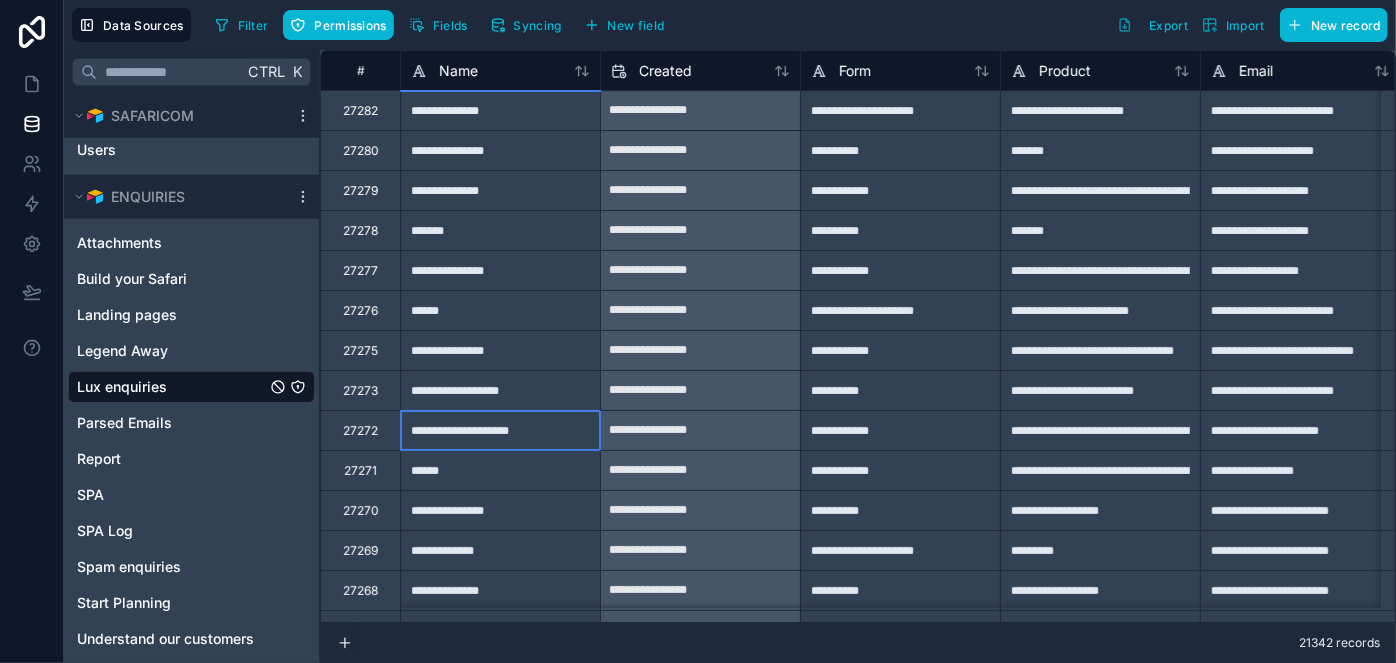click on "**********" at bounding box center (500, 430) 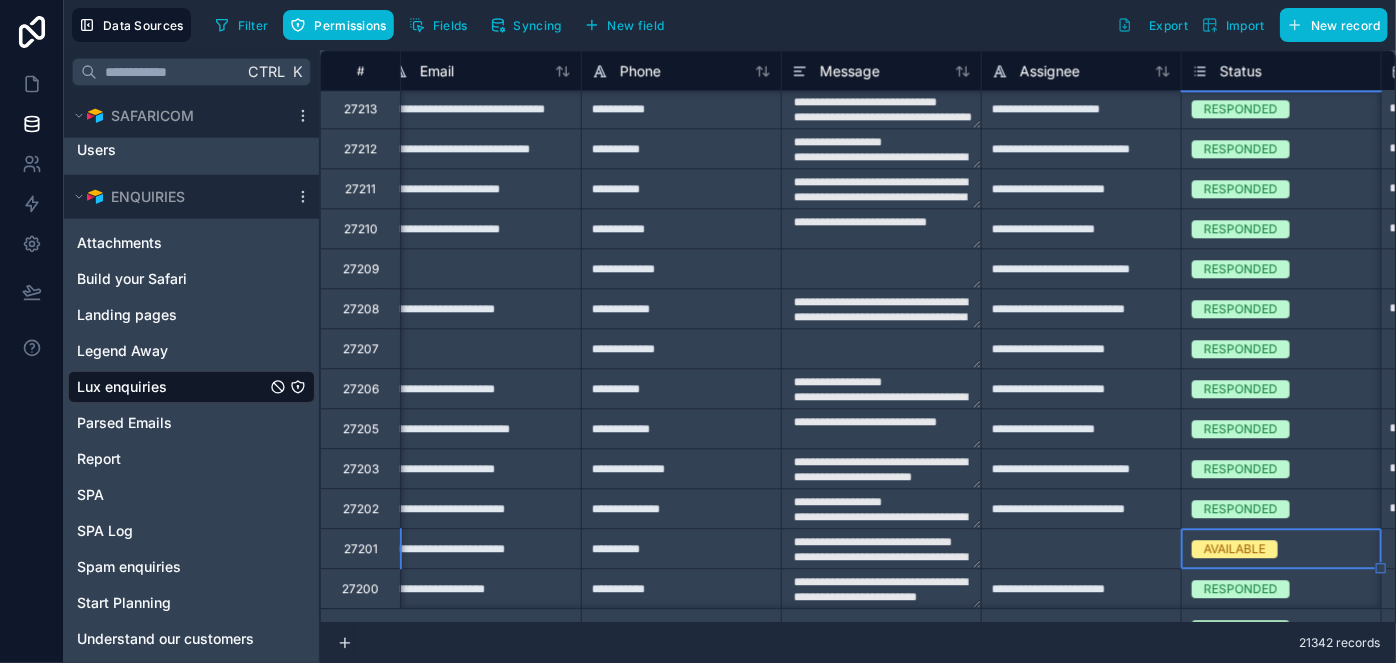 scroll, scrollTop: 2482, scrollLeft: 1019, axis: both 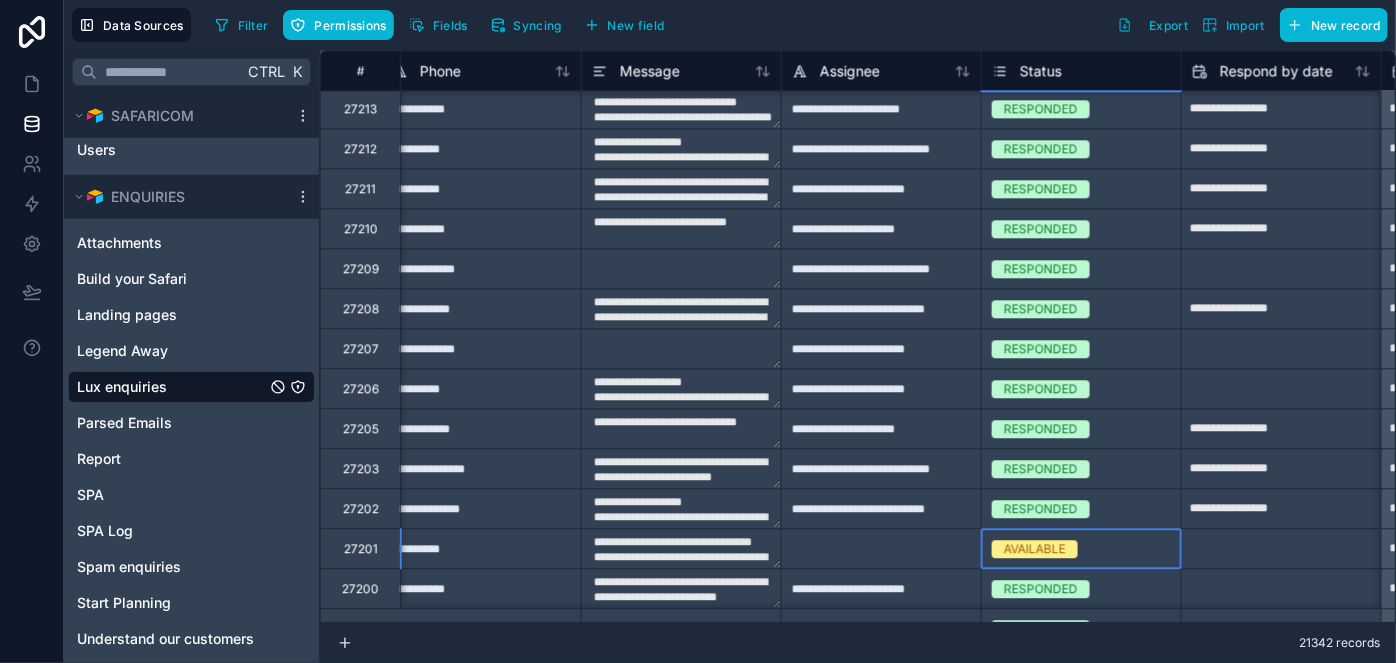 click on "AVAILABLE" at bounding box center [1035, 549] 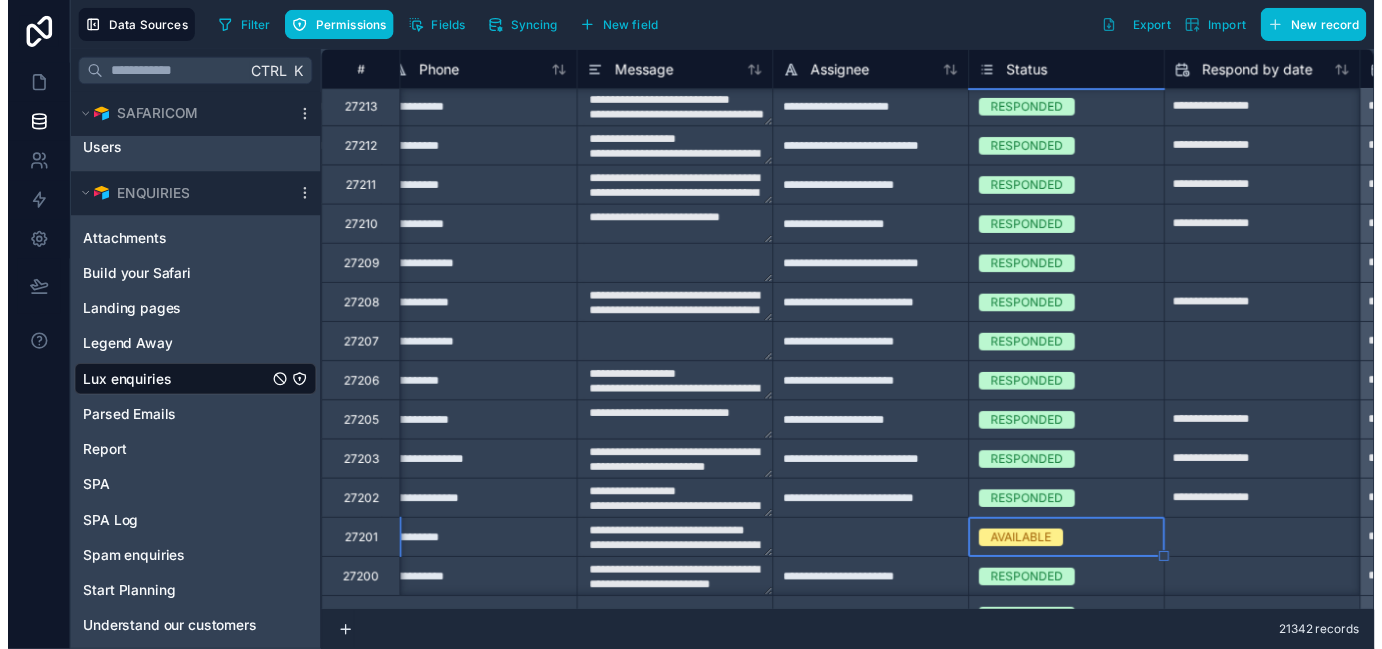 scroll, scrollTop: 219, scrollLeft: 0, axis: vertical 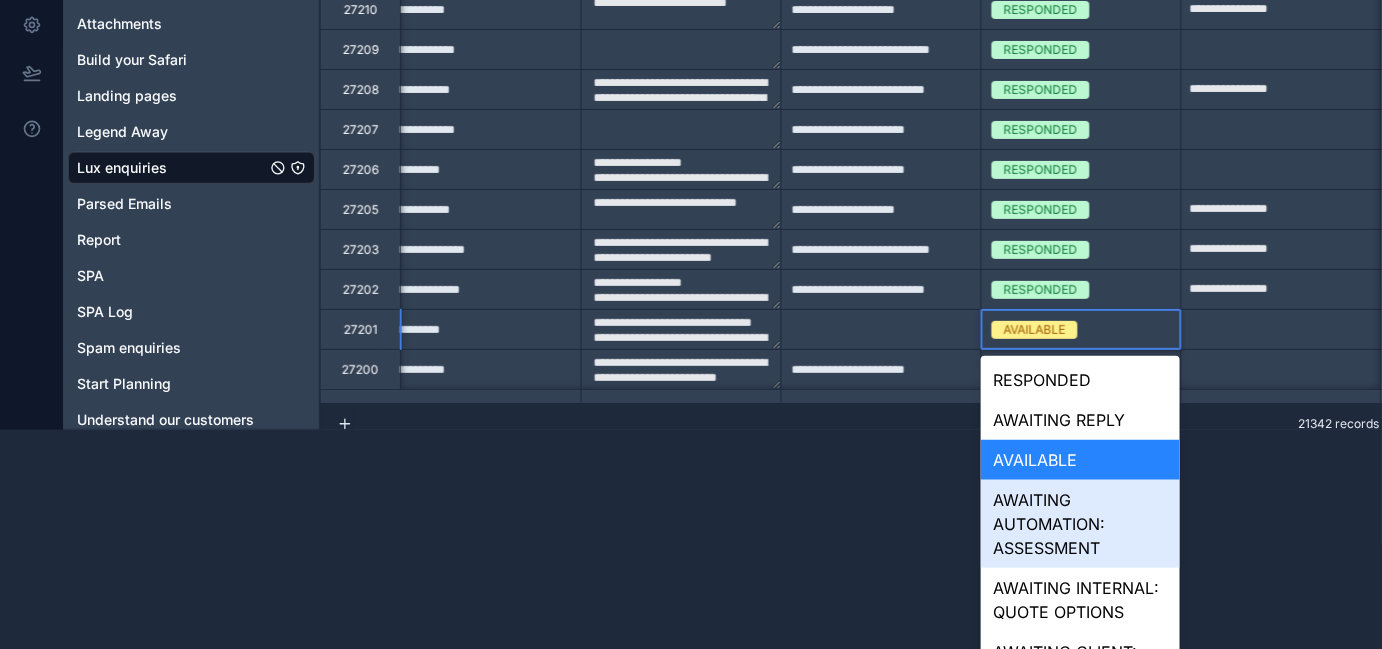 click on "**********" at bounding box center (691, 105) 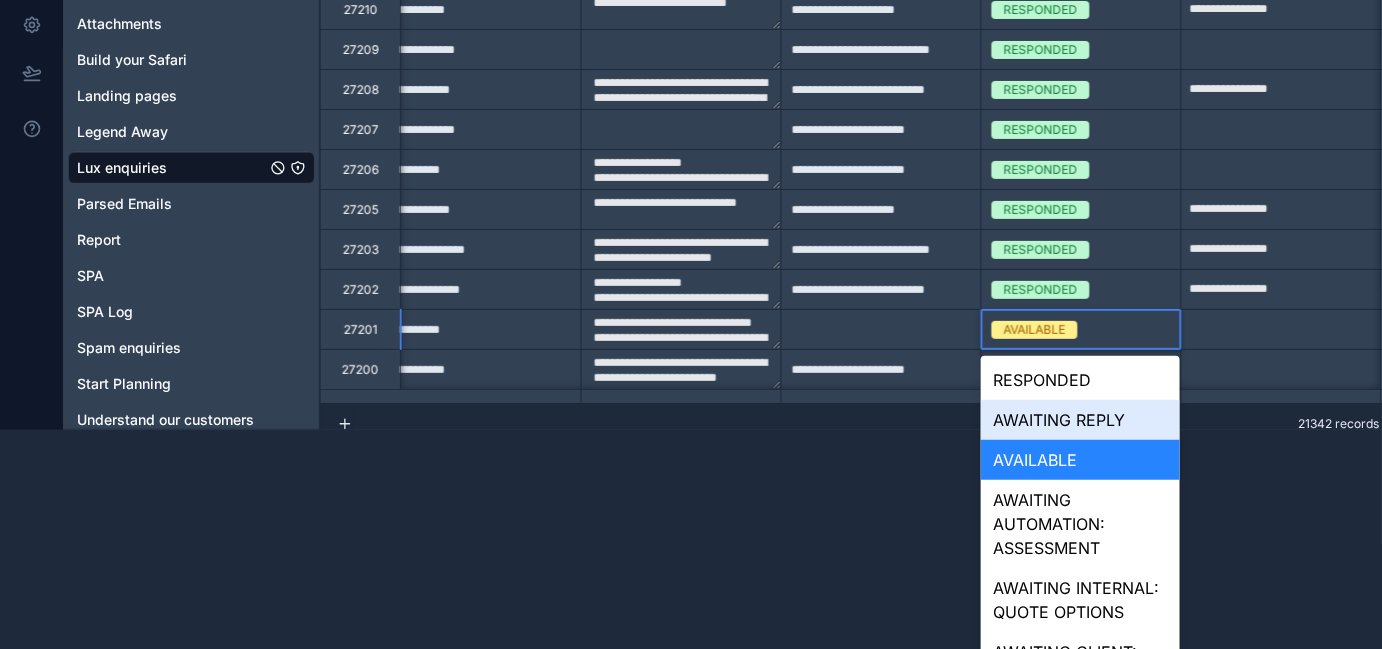 click on "AWAITING REPLY" at bounding box center (1080, 420) 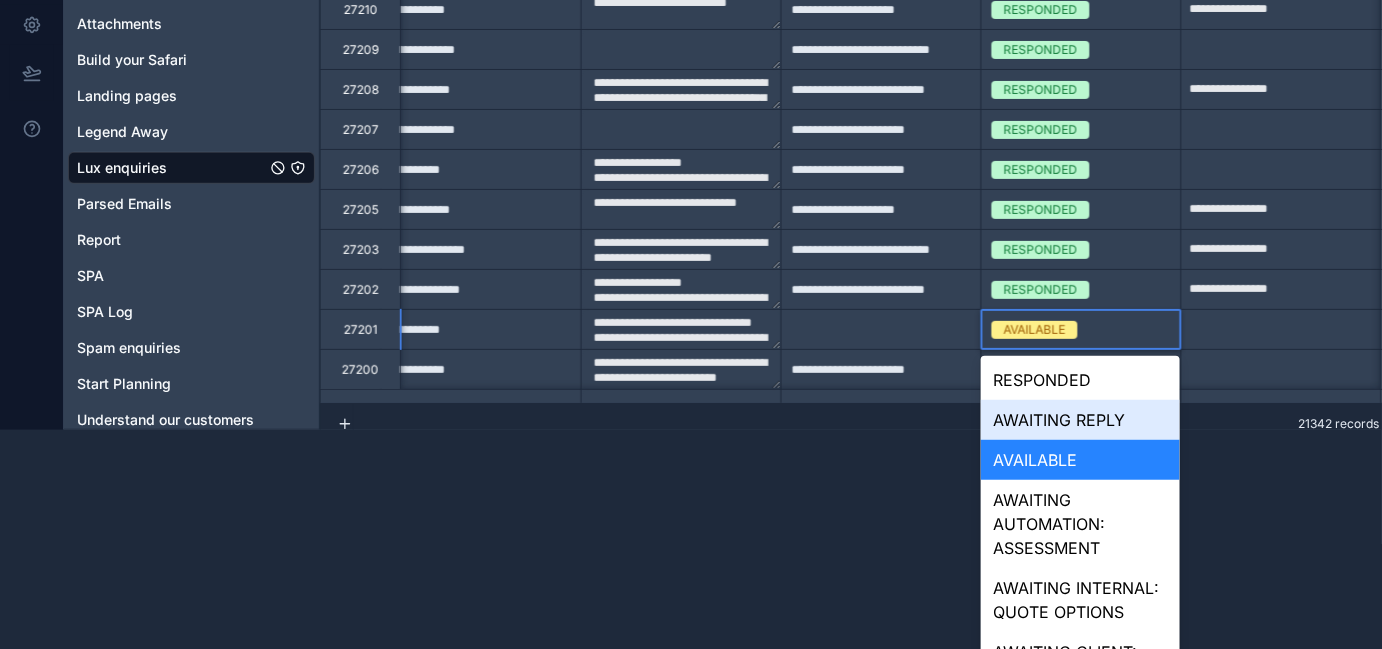 type on "**********" 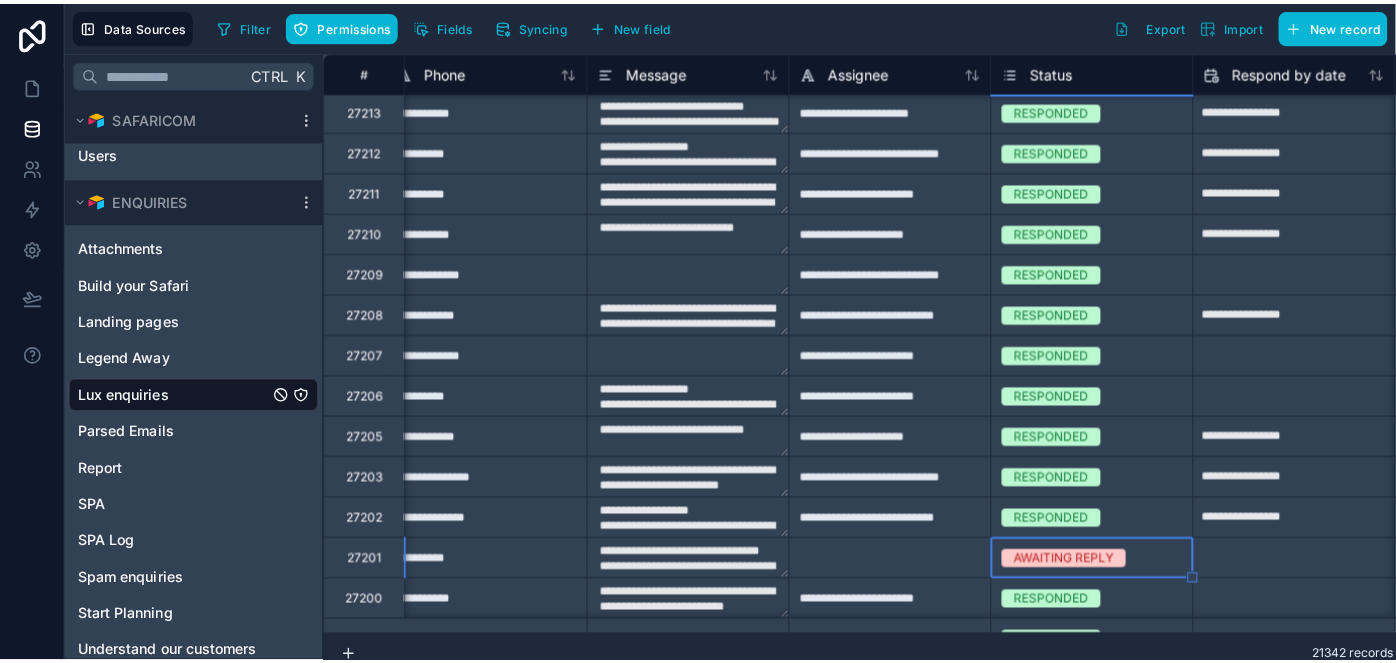 scroll, scrollTop: 0, scrollLeft: 0, axis: both 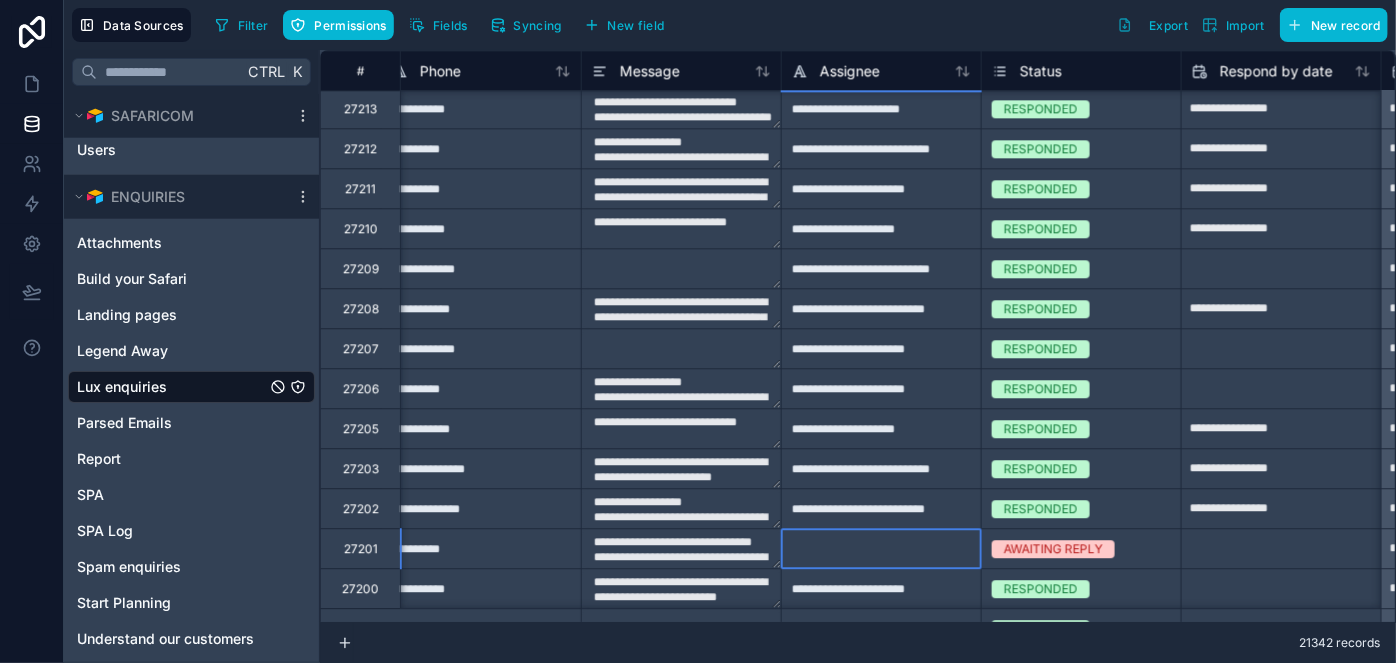 click at bounding box center [881, 548] 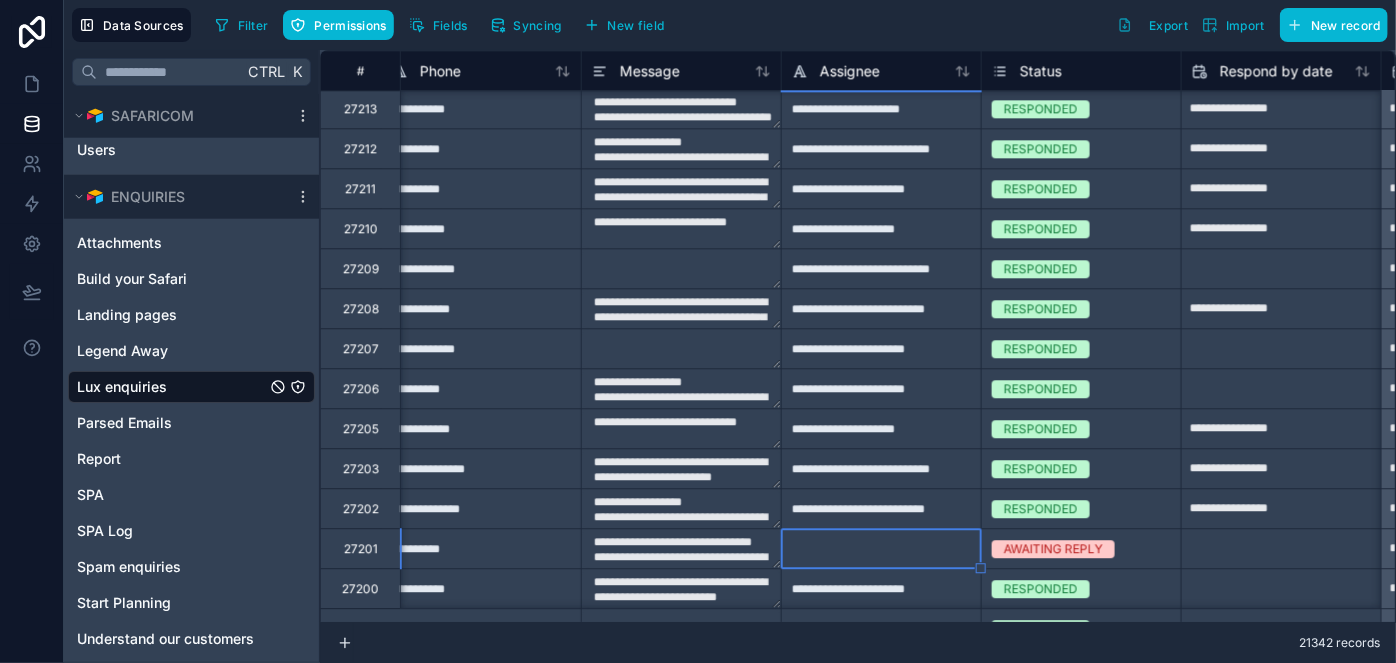 type on "**********" 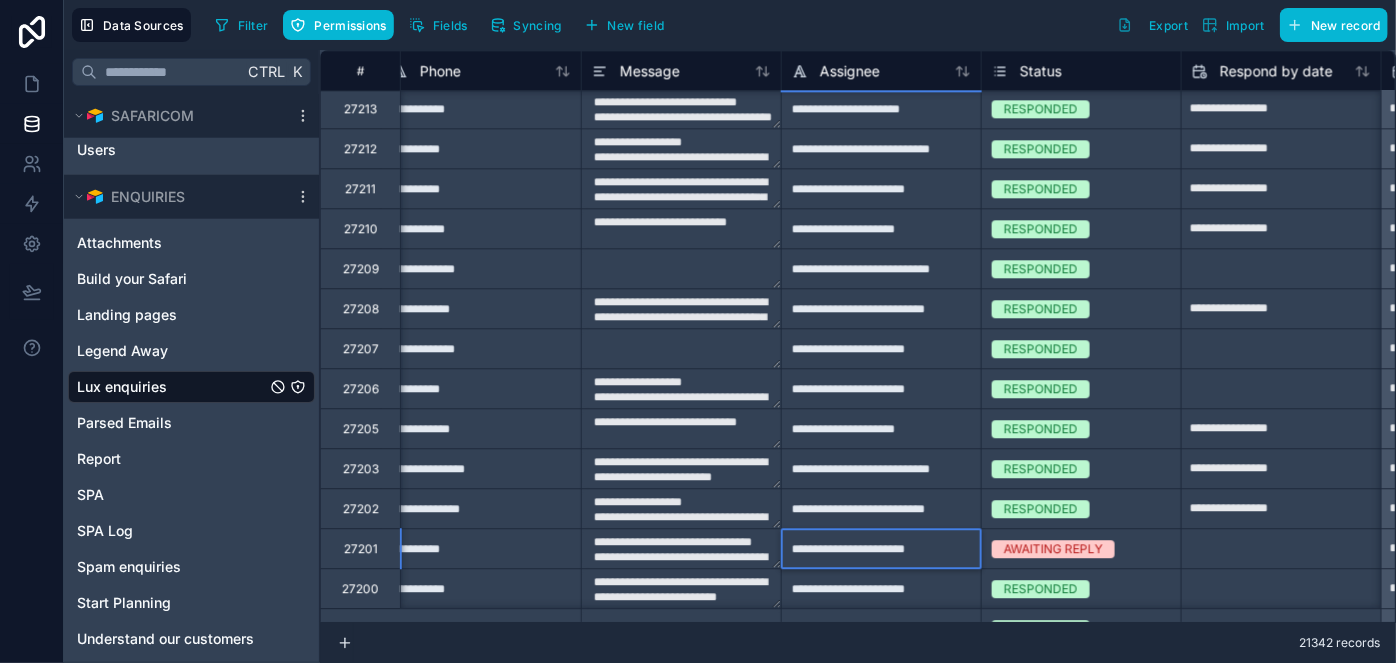 type on "**********" 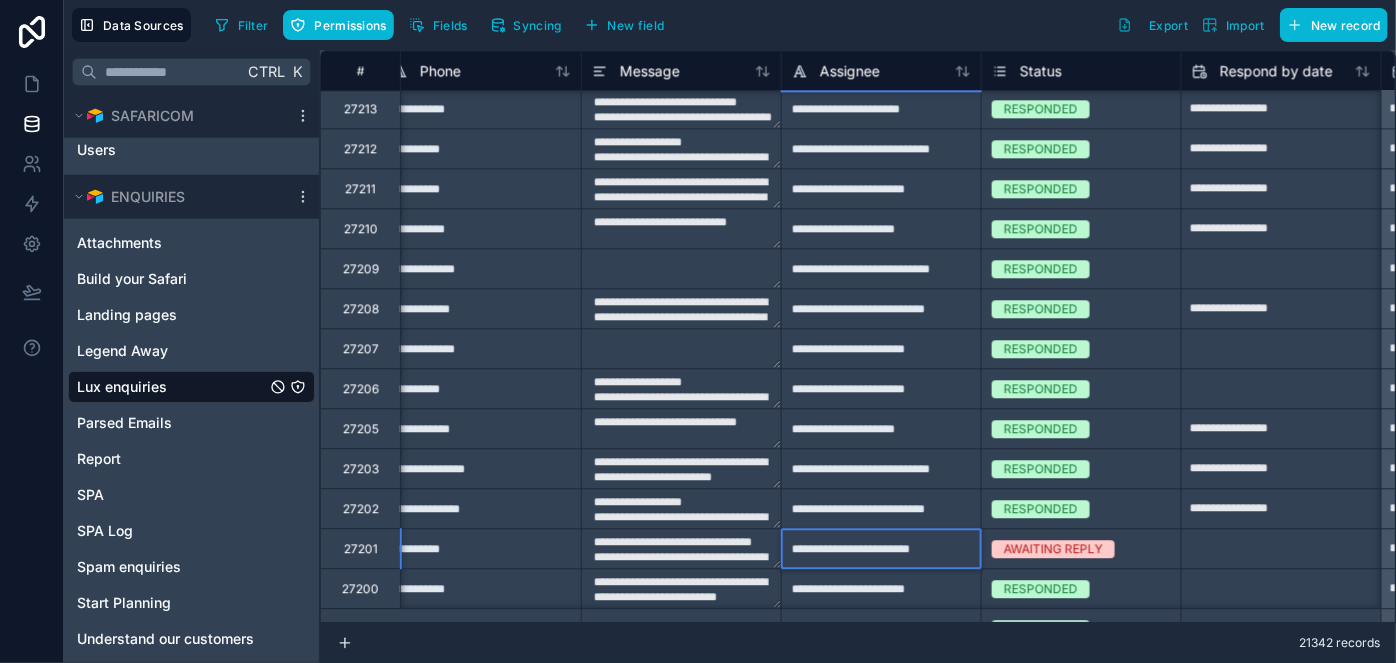 click at bounding box center (1281, -131) 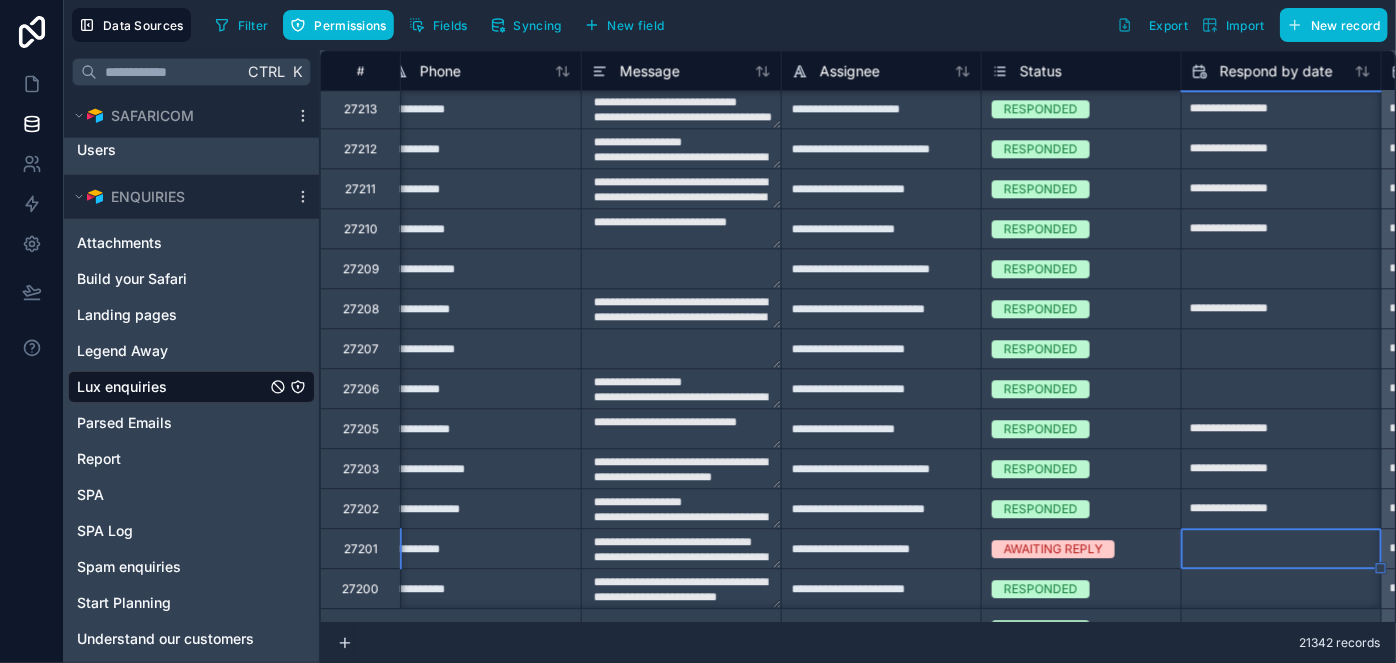 select on "****" 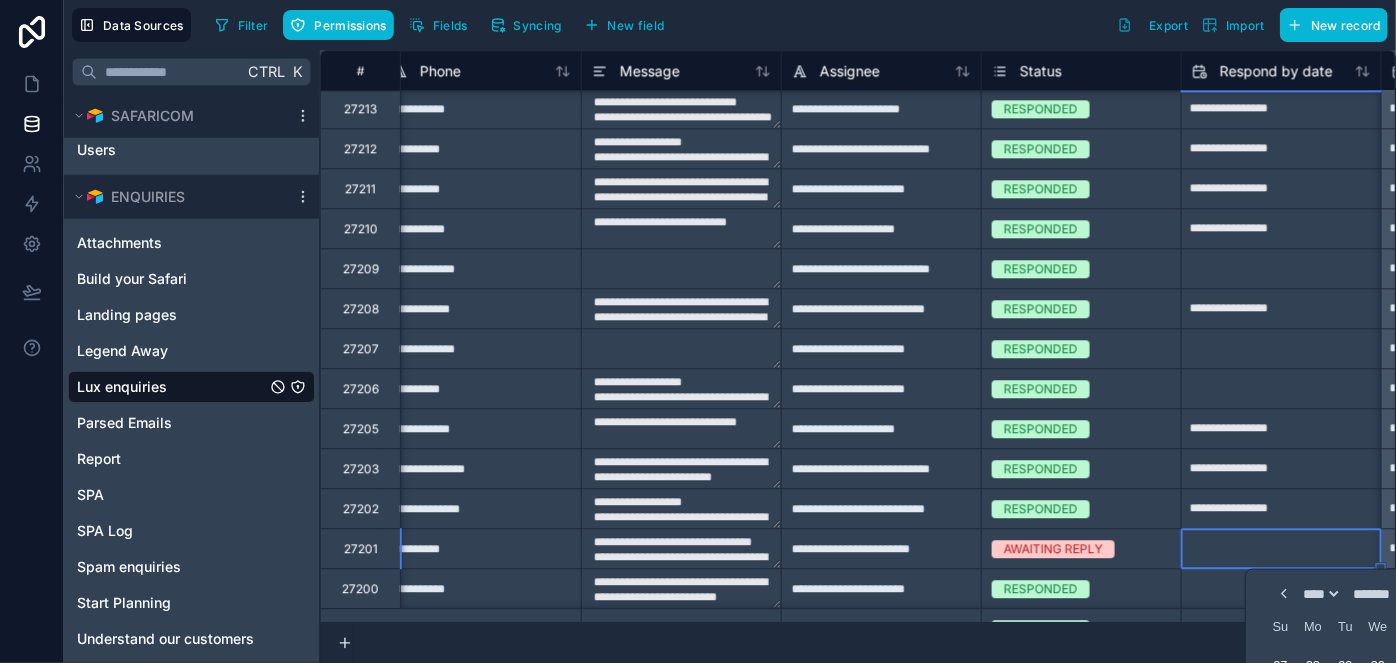 type on "**********" 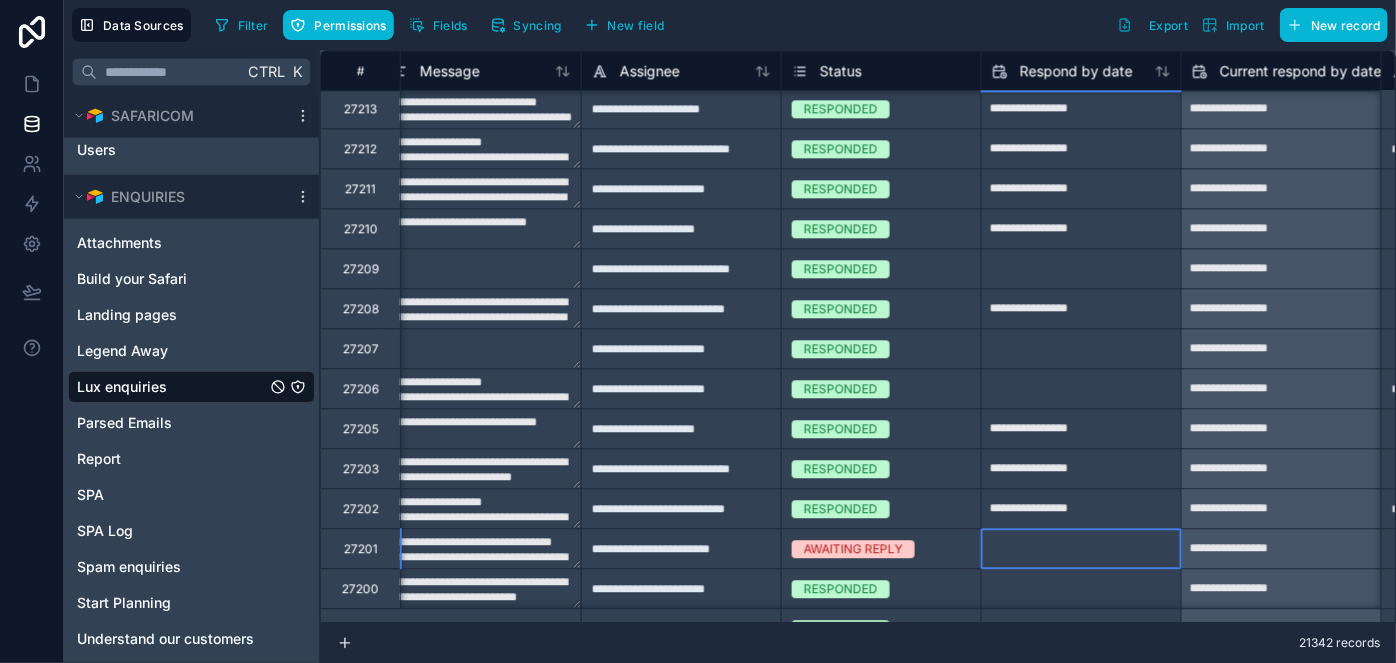 click at bounding box center [1081, -131] 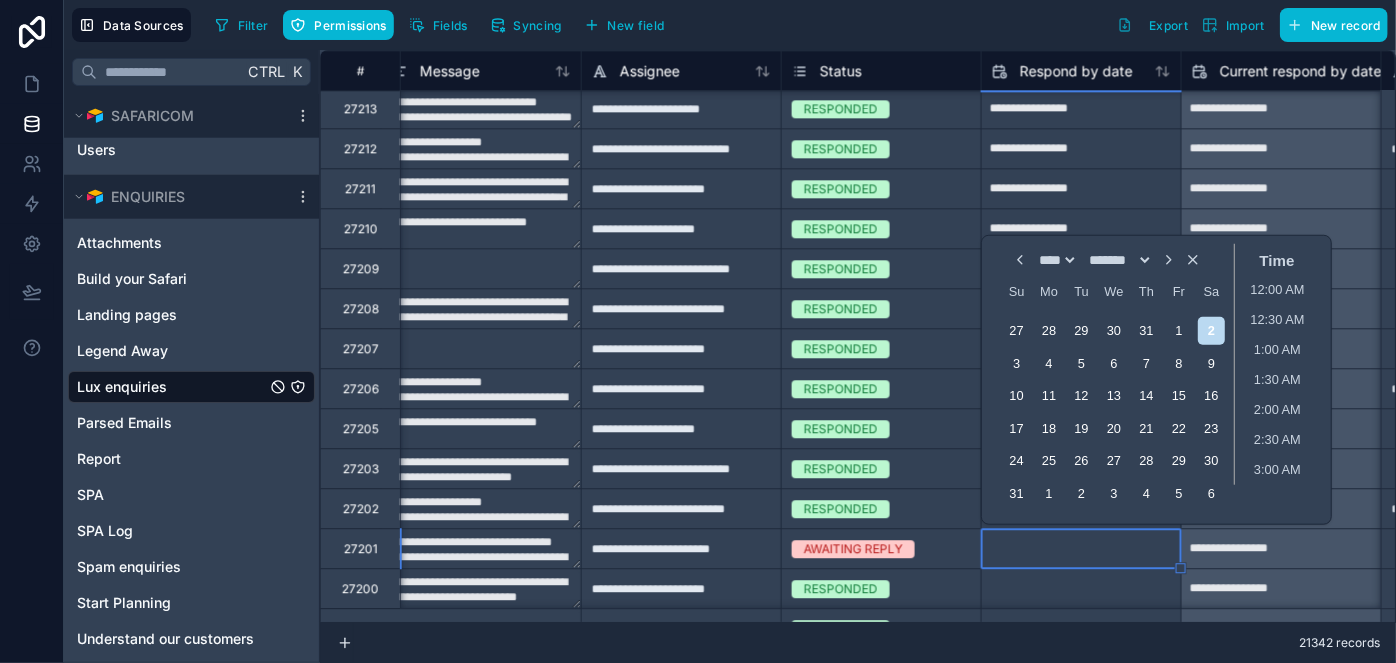 scroll, scrollTop: 1154, scrollLeft: 0, axis: vertical 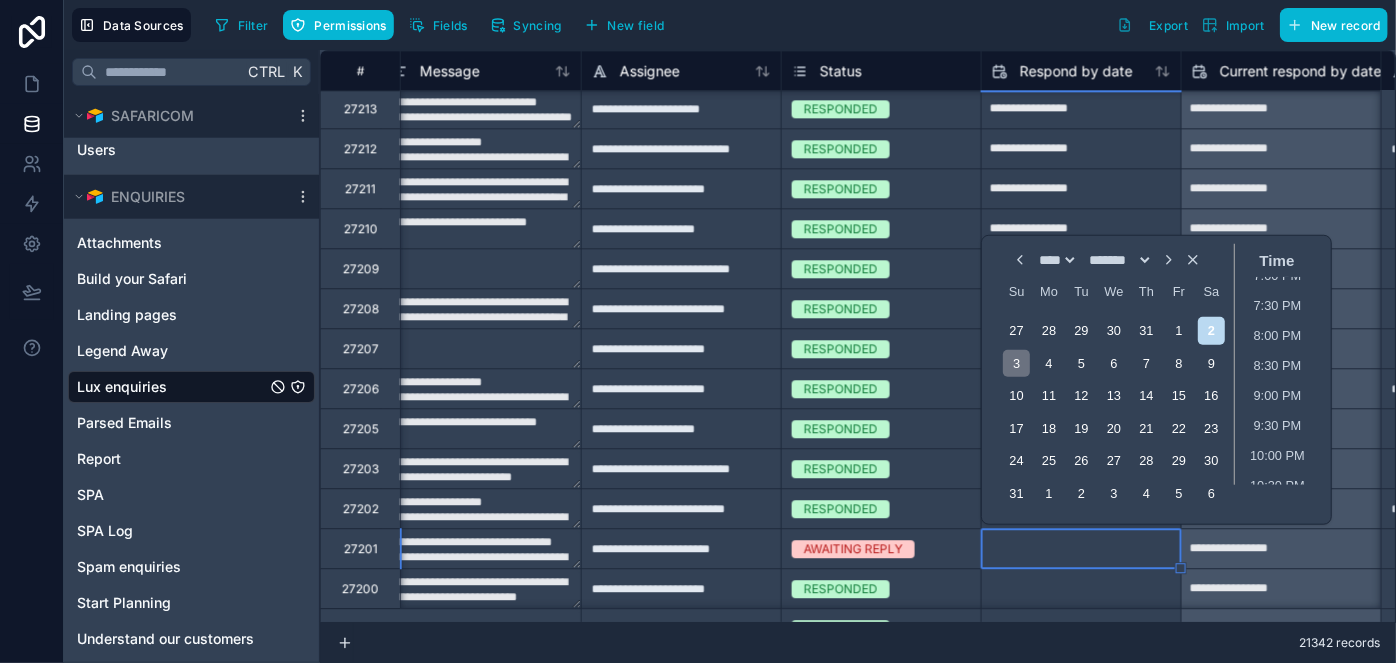 type on "**********" 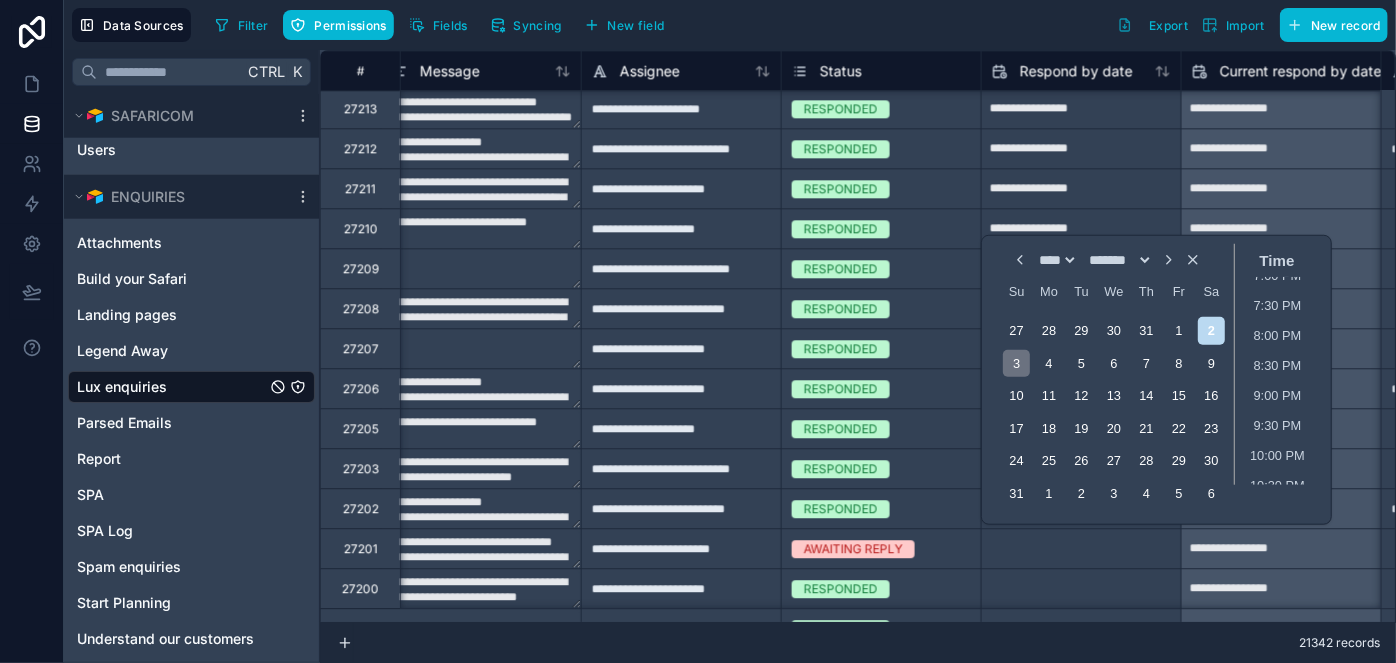 click on "3" at bounding box center (1016, 363) 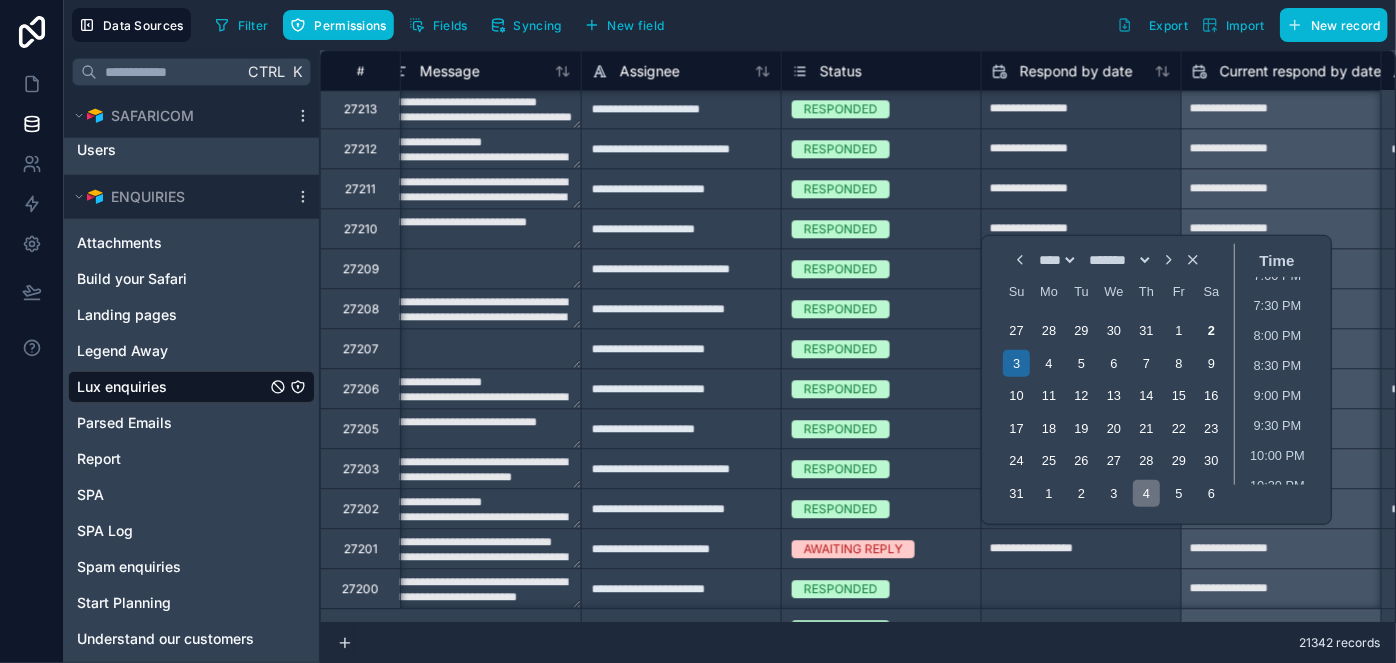 type on "**********" 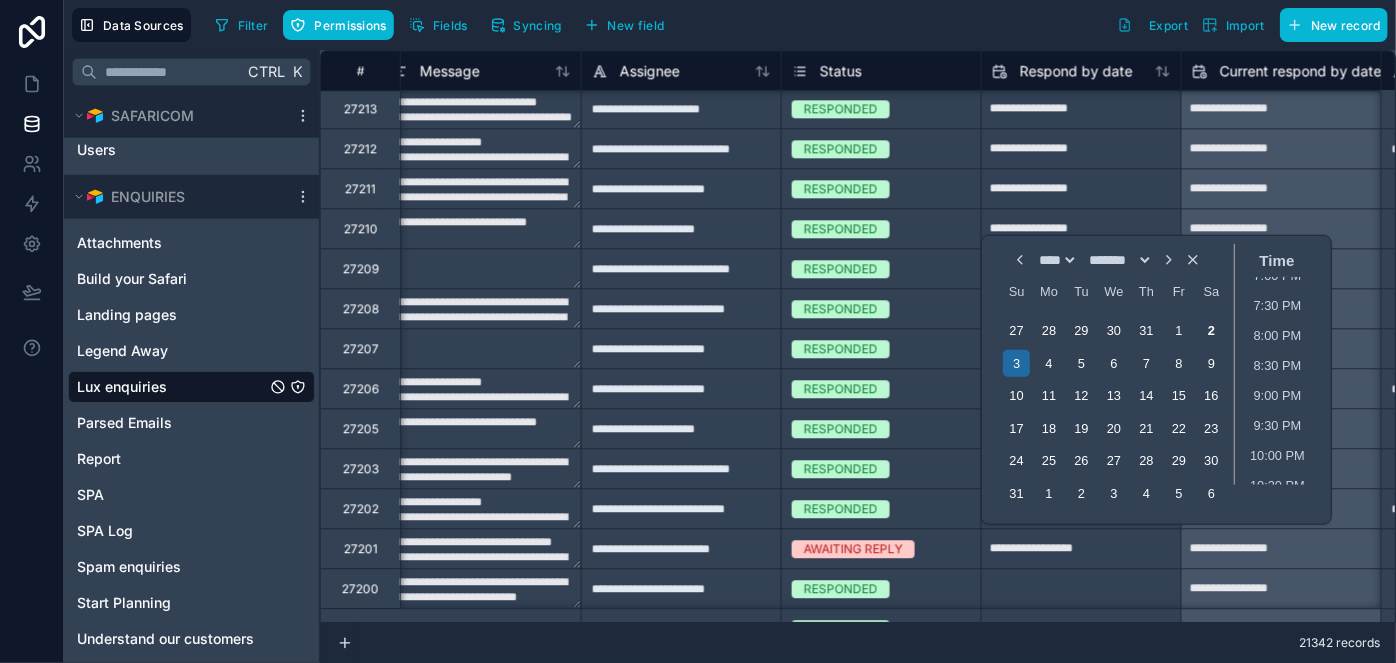 type on "**********" 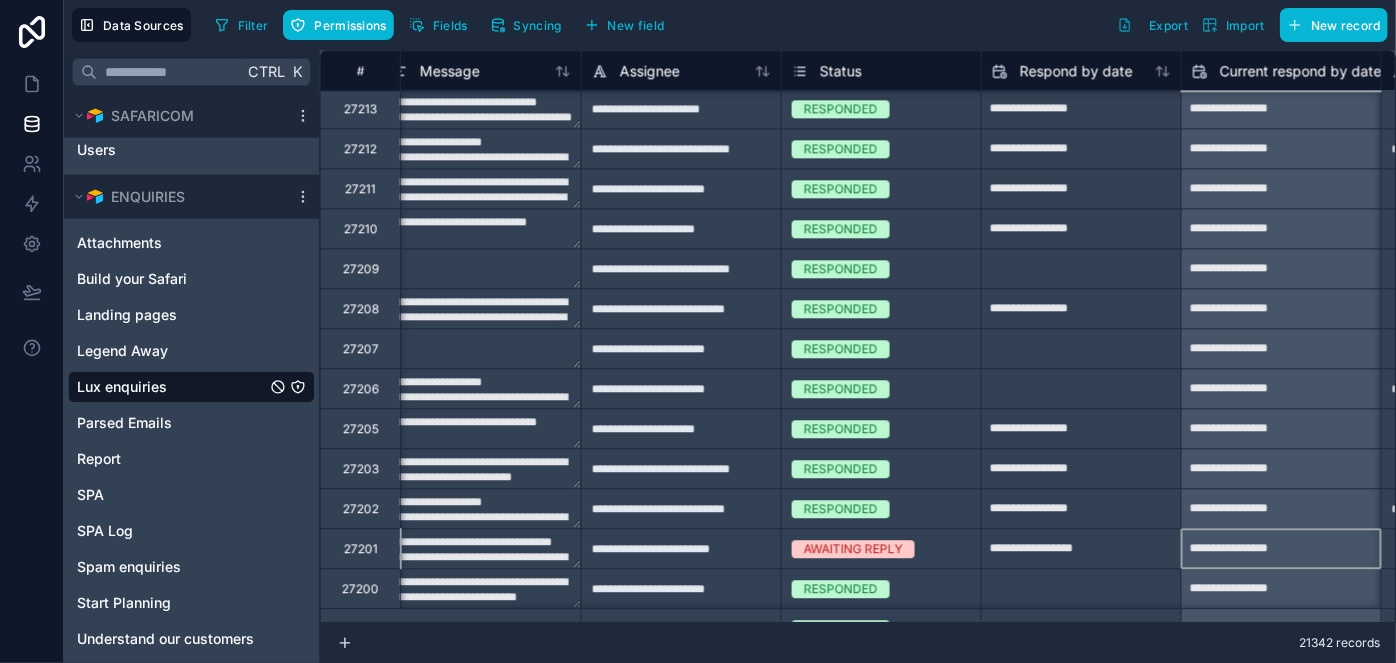 click on "**********" at bounding box center [1281, 549] 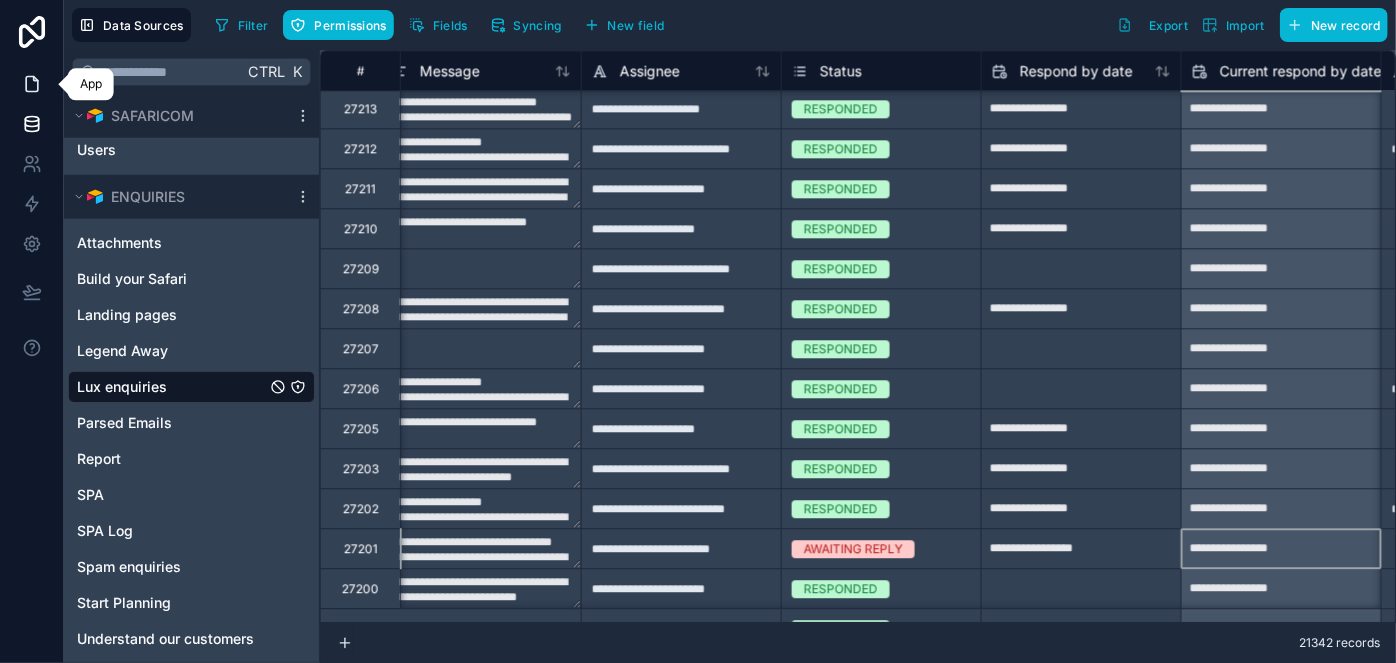 type on "**********" 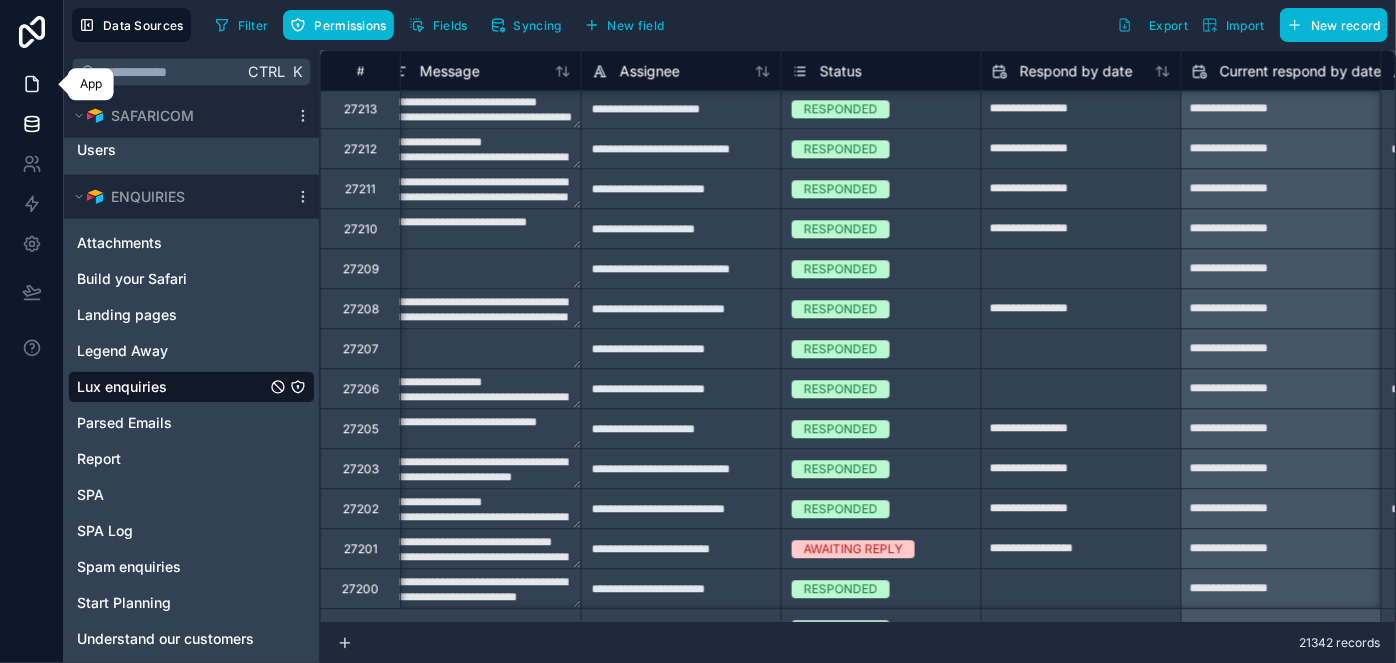 click at bounding box center (31, 84) 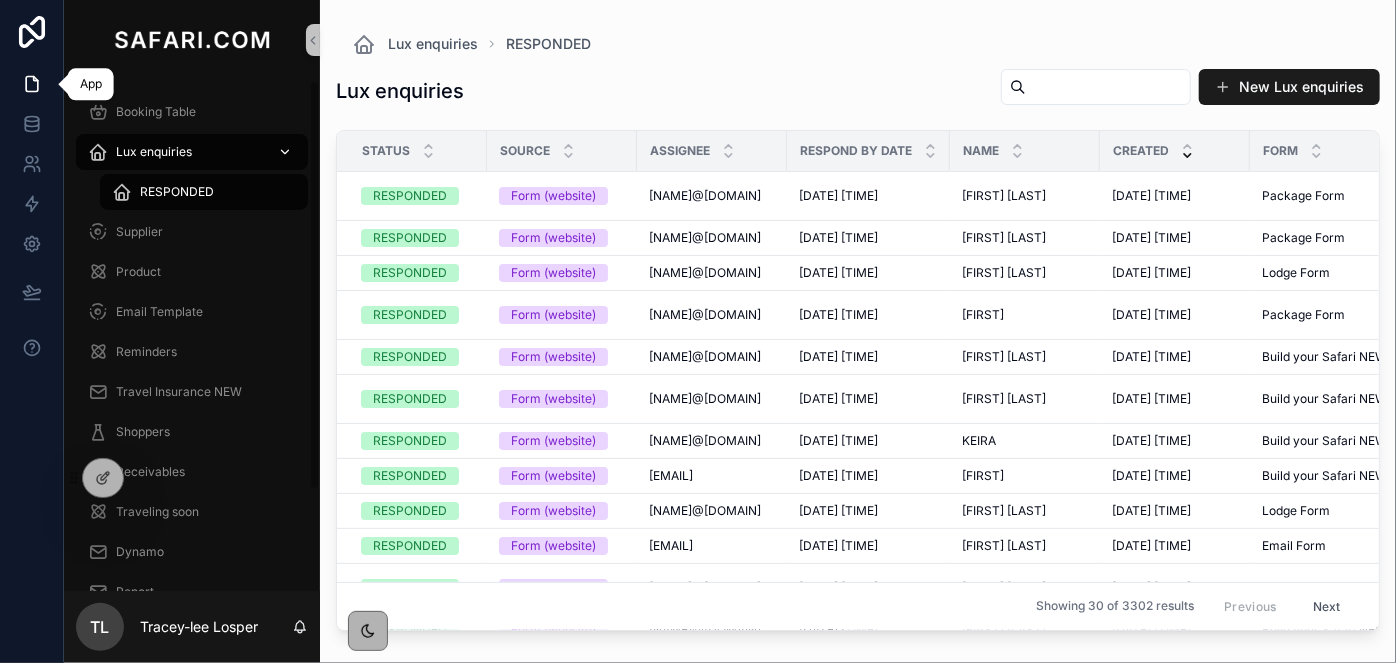 click on "Lux enquiries" at bounding box center (154, 152) 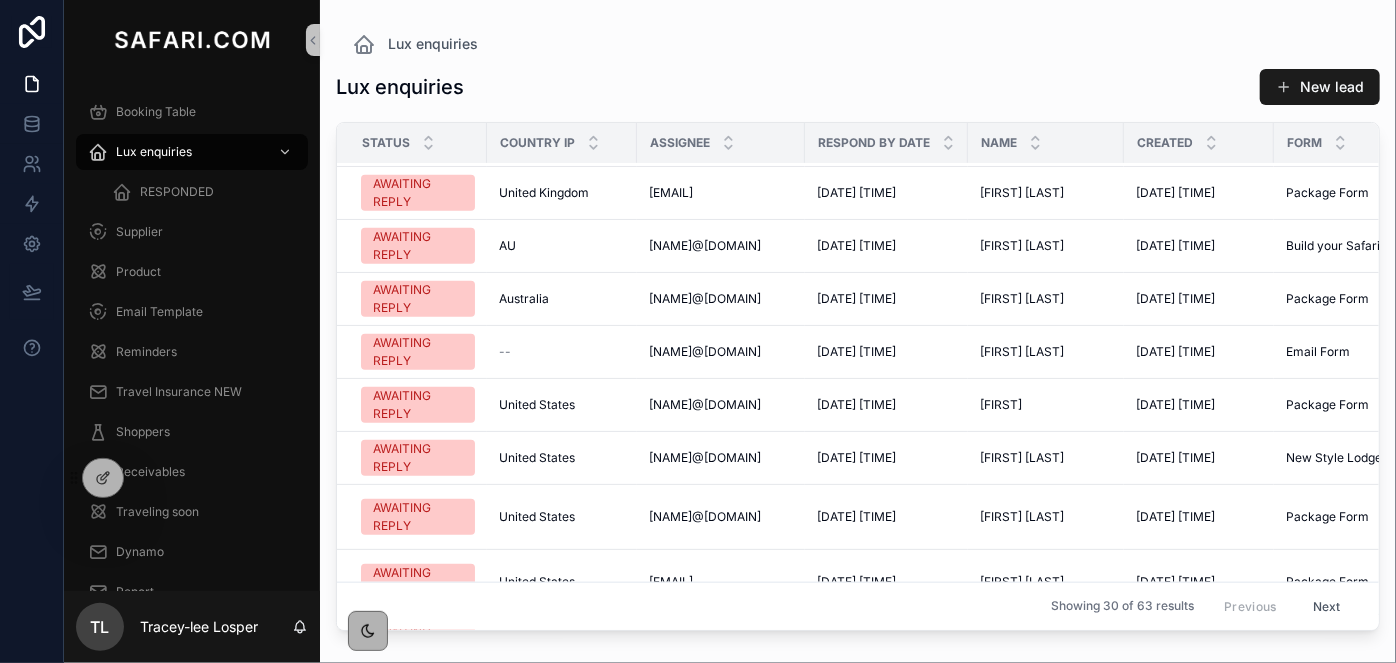 scroll, scrollTop: 1189, scrollLeft: 0, axis: vertical 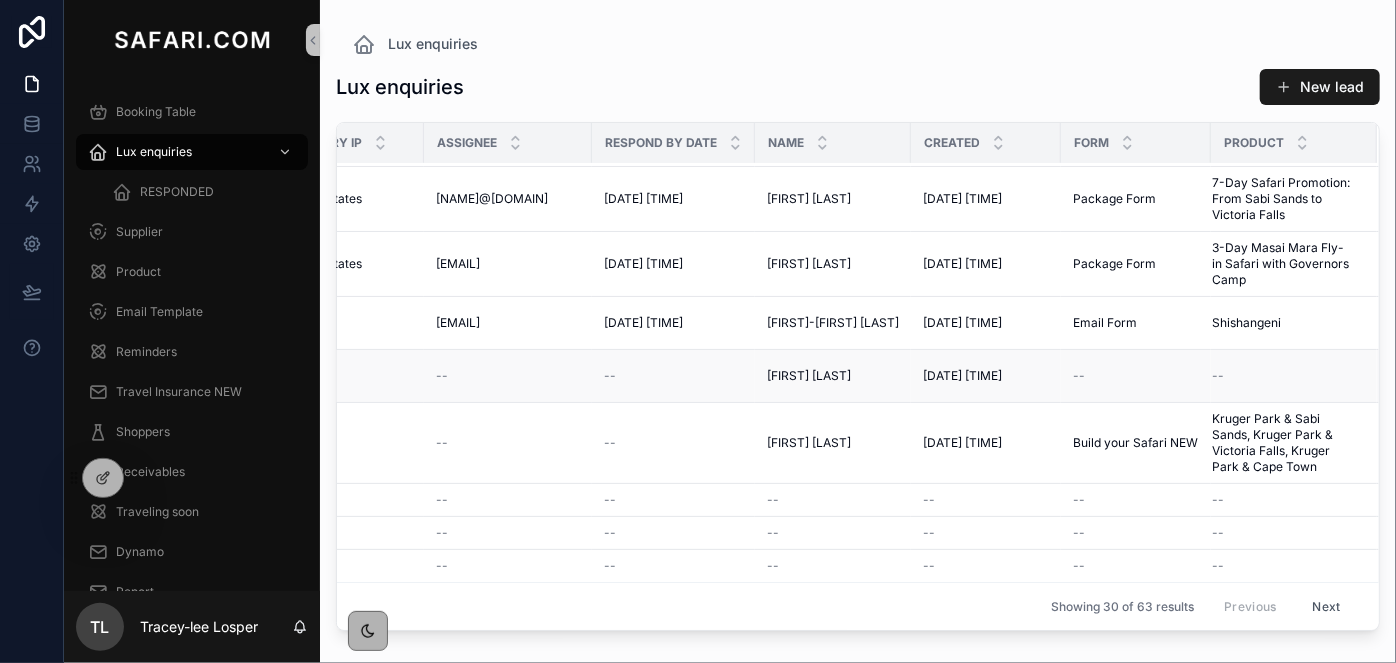 click on "Manuela Andrade Manuela Andrade" at bounding box center (833, 376) 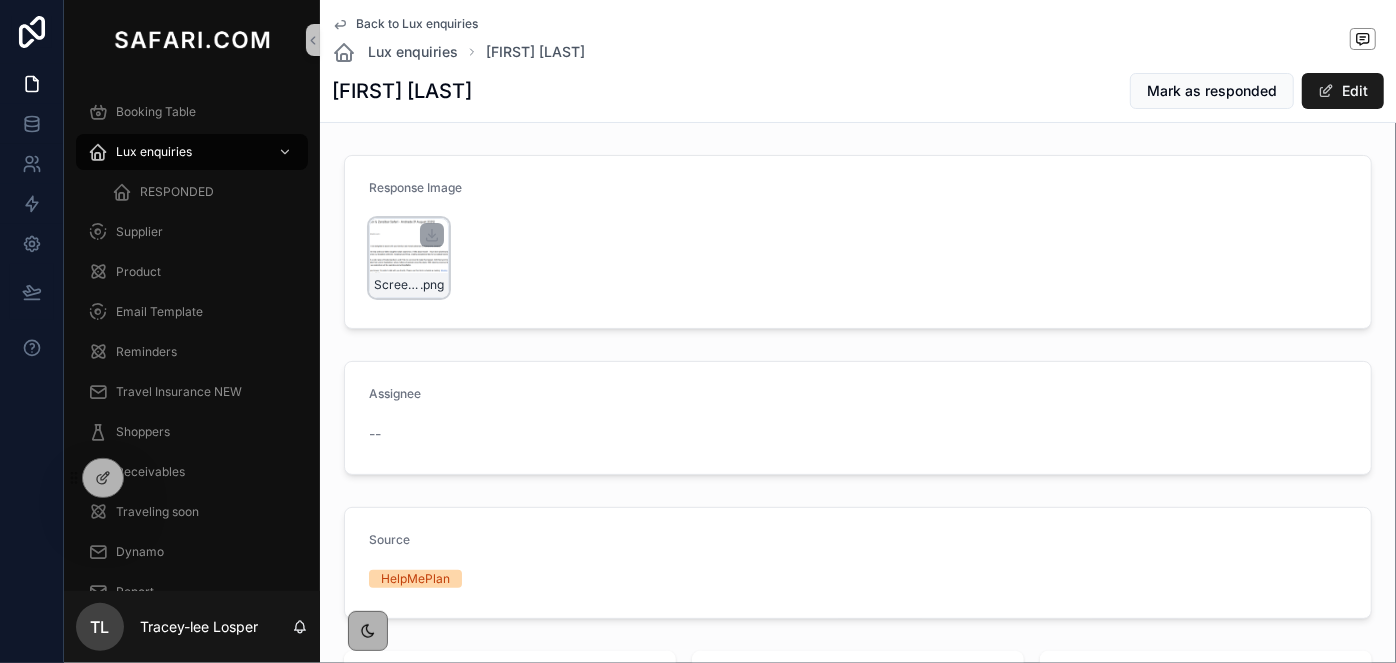 click on "Screenshot-2025-08-01-090908 .png" at bounding box center [409, 258] 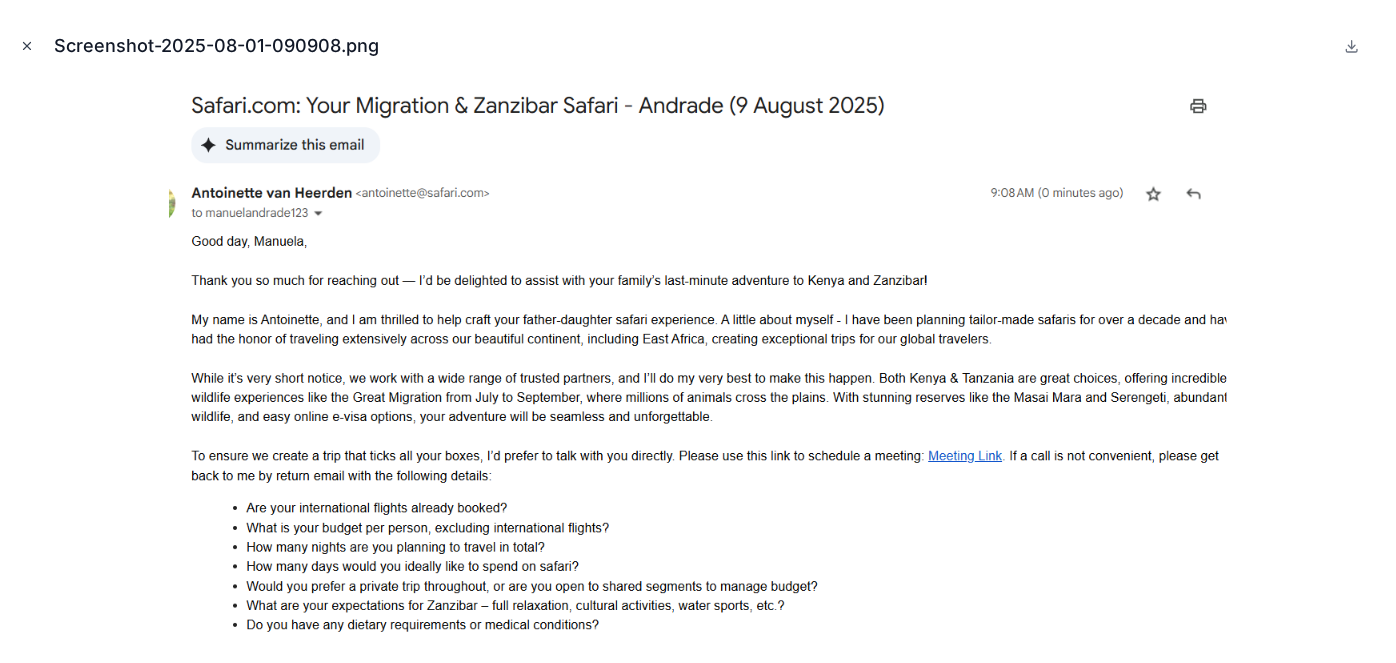 click 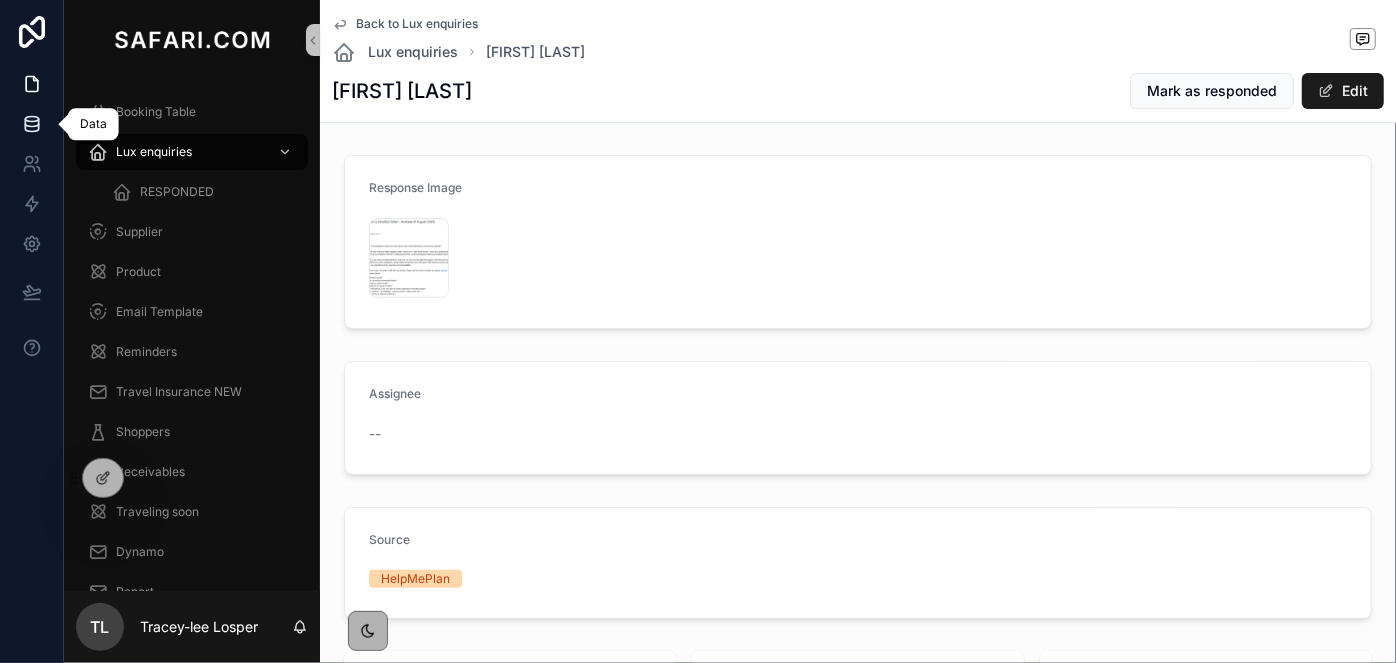 click 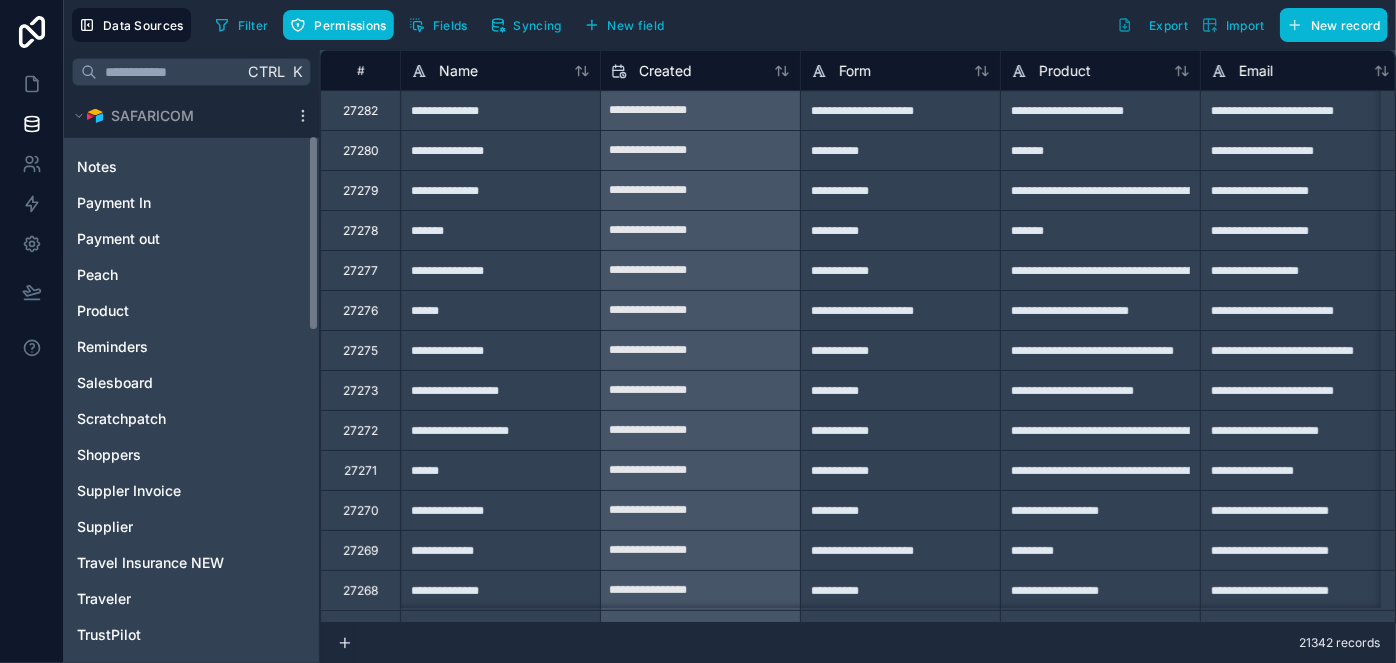 click on "Affiliates Booking Booking Option Call Log Consultant enquiries Currencies Email Email Template Flight IM Attribution Itinerary Mailer List Notes Payment In Payment out Peach Product Reminders Salesboard Scratchpatch Shoppers Suppler Invoice Supplier Travel Insurance NEW Traveler TrustPilot Understand our customers Users" at bounding box center (191, 221) 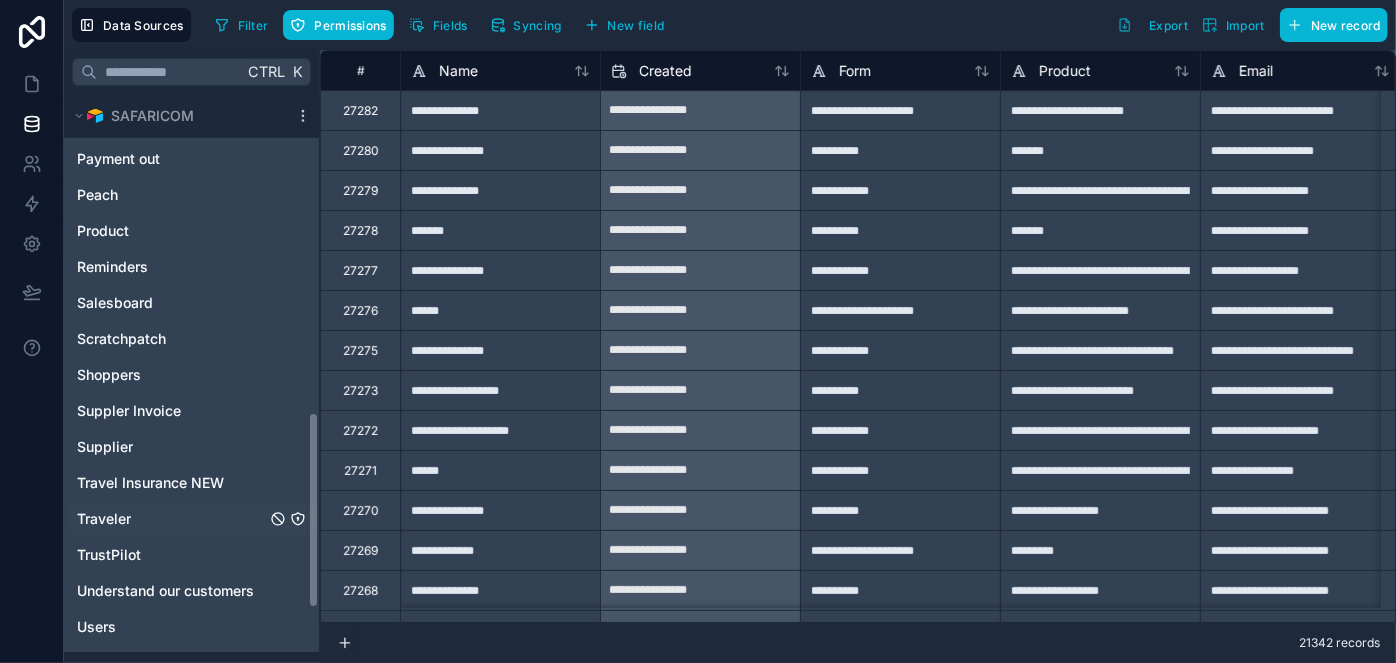 scroll, scrollTop: 1077, scrollLeft: 0, axis: vertical 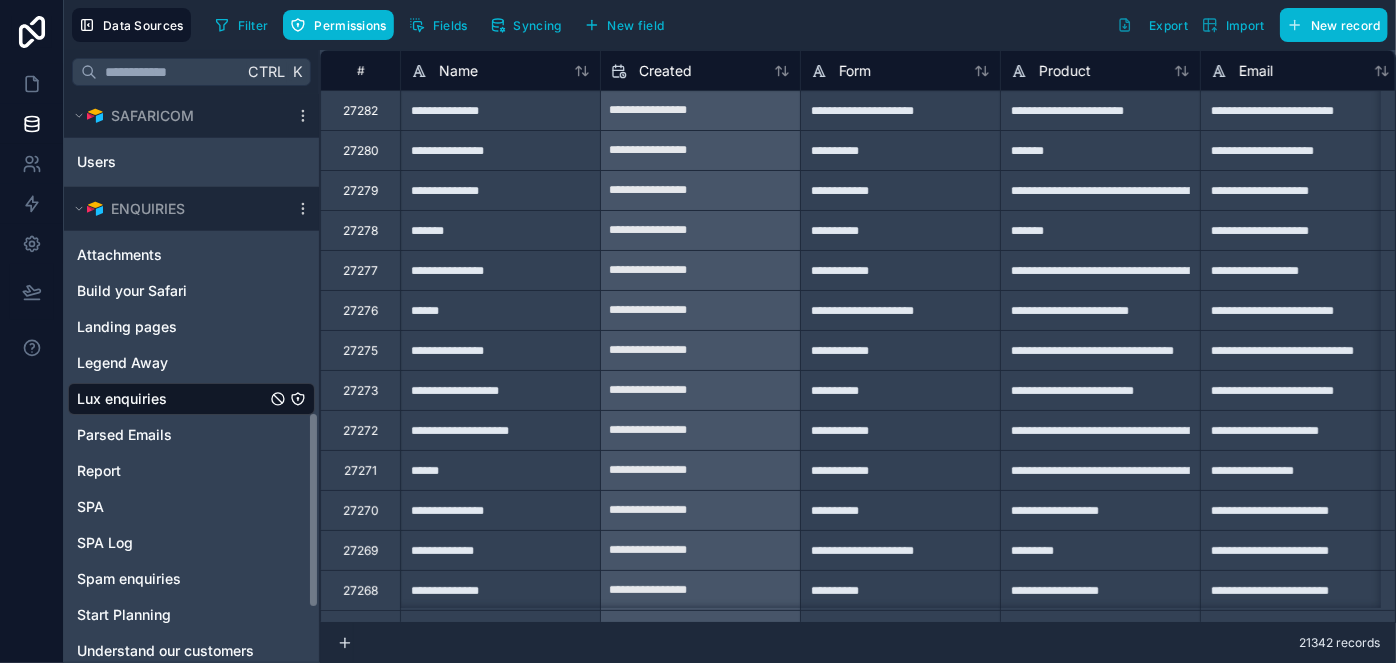 click on "Noloco tables User SAFARICOM Affiliates Booking Booking Option Call Log Consultant enquiries Currencies Email Email Template Flight IM Attribution Itinerary Mailer List Notes Payment In Payment out Peach Product Reminders Salesboard Scratchpatch Shoppers Suppler Invoice Supplier Travel Insurance NEW Traveler TrustPilot Understand our customers Users ENQUIRIES Attachments Build your Safari Landing pages Legend Away Lux enquiries Parsed Emails Report SPA SPA Log Spam enquiries Start Planning Understand our customers" at bounding box center [191, -148] 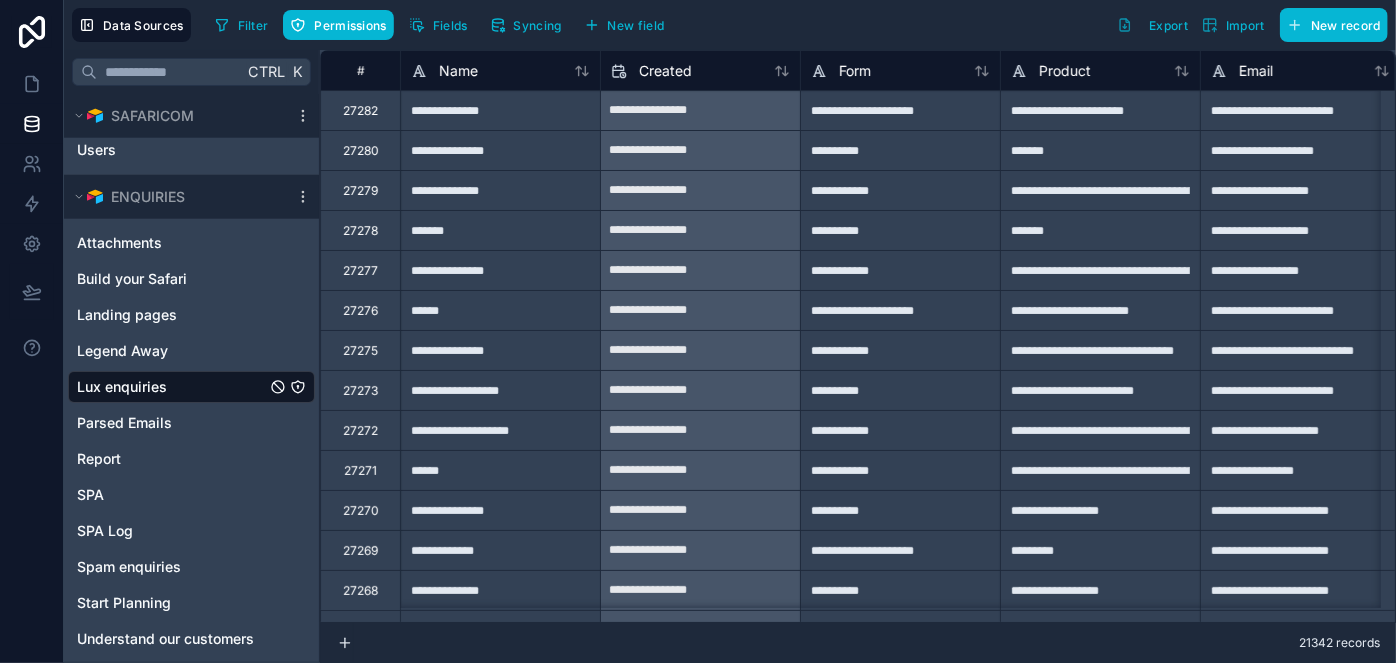click on "Lux enquiries" at bounding box center [122, 387] 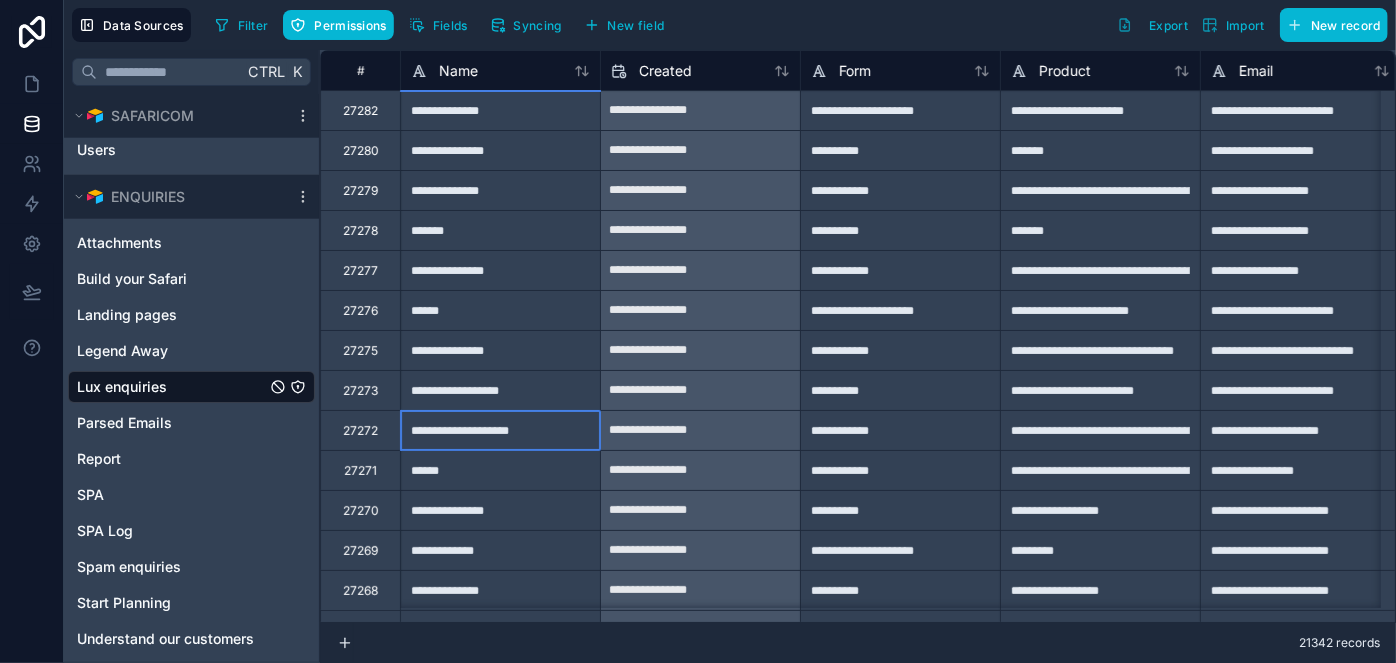click on "**********" at bounding box center (500, 430) 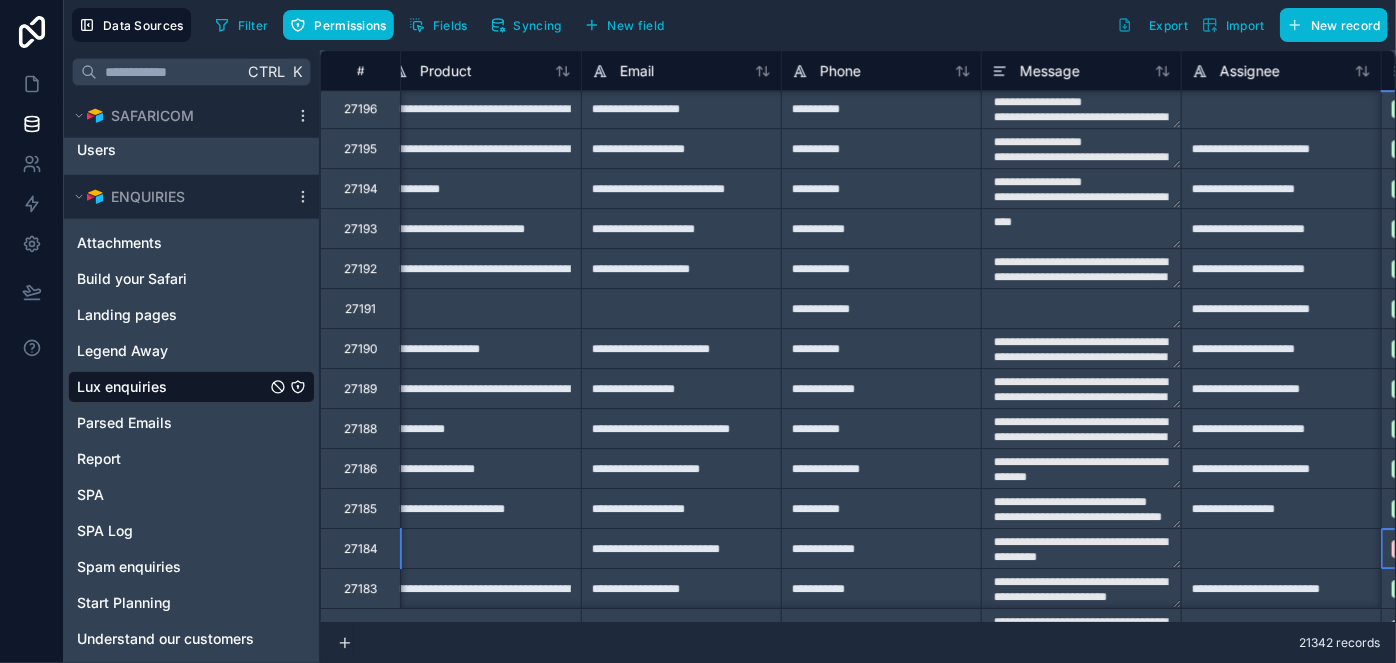 scroll, scrollTop: 3082, scrollLeft: 819, axis: both 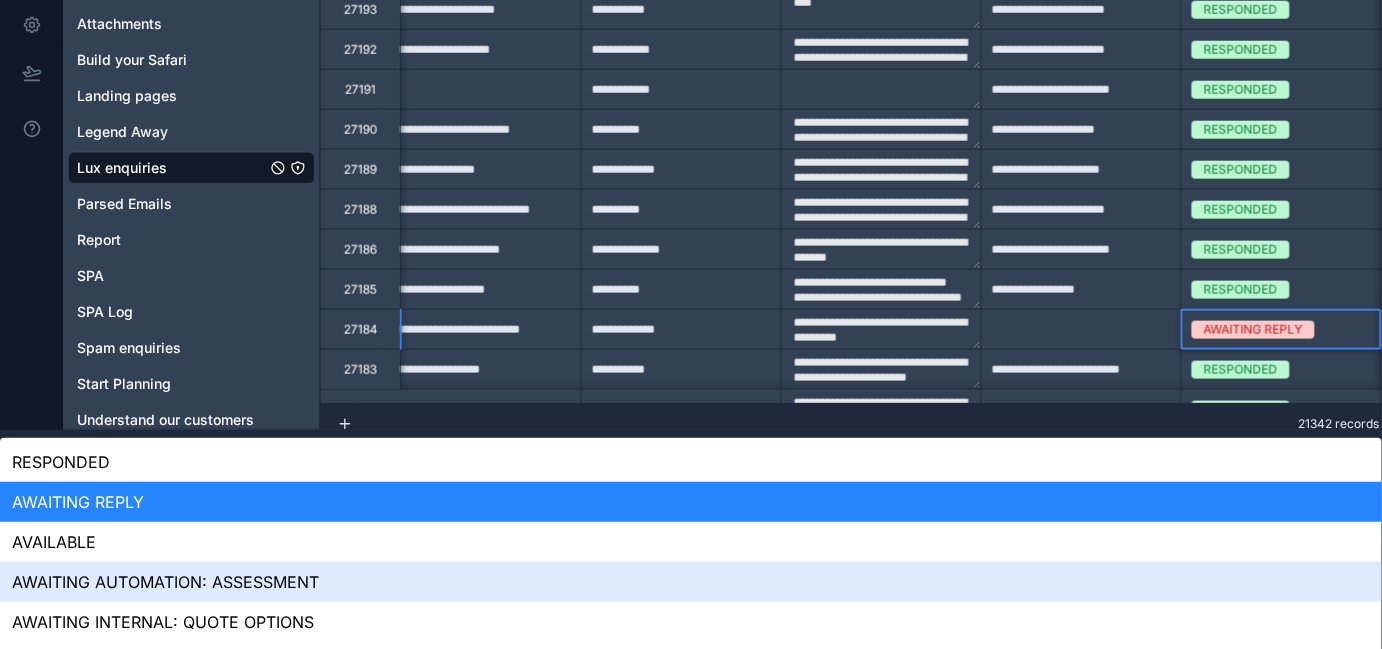 click on "**********" at bounding box center [691, 105] 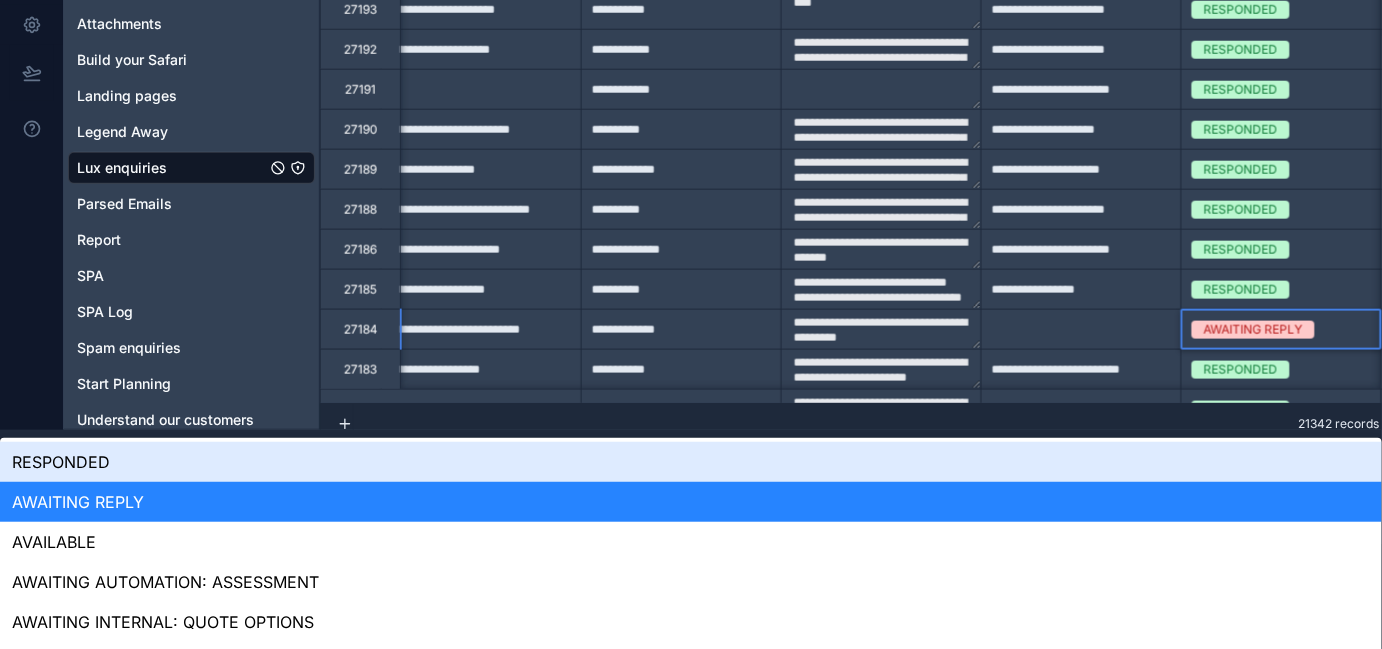 click on "RESPONDED" at bounding box center (691, 462) 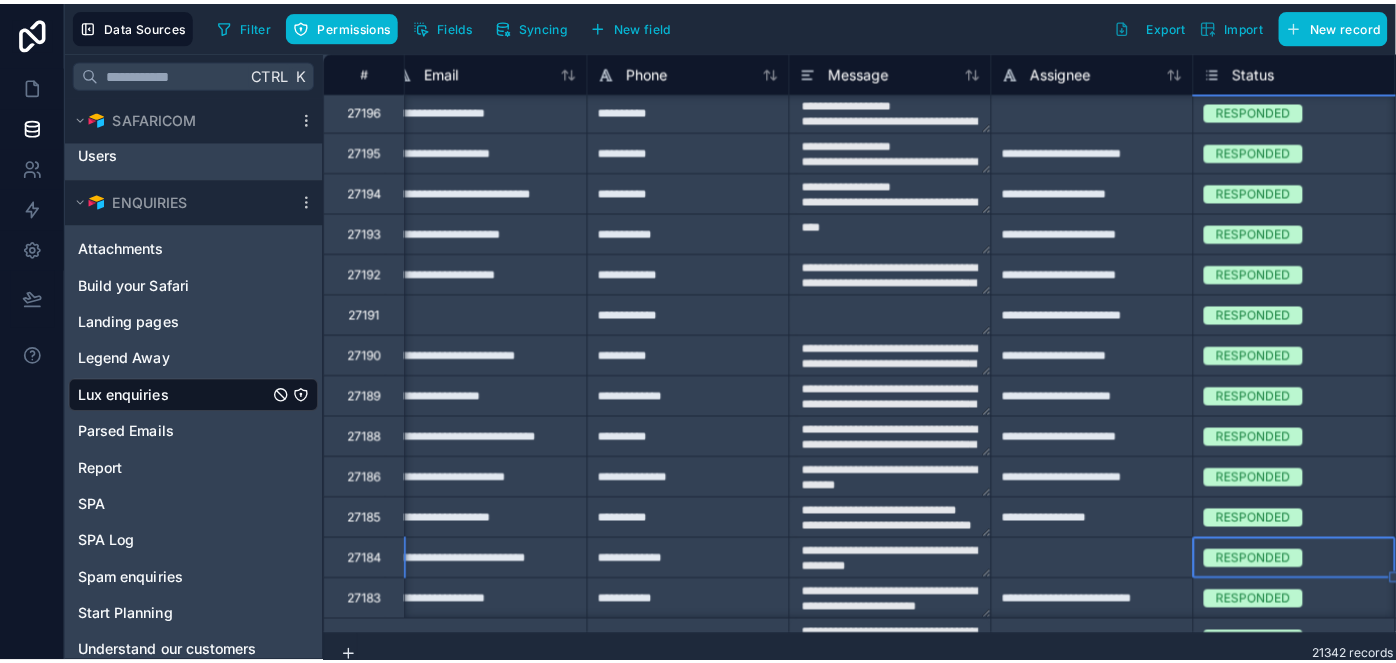 scroll, scrollTop: 0, scrollLeft: 0, axis: both 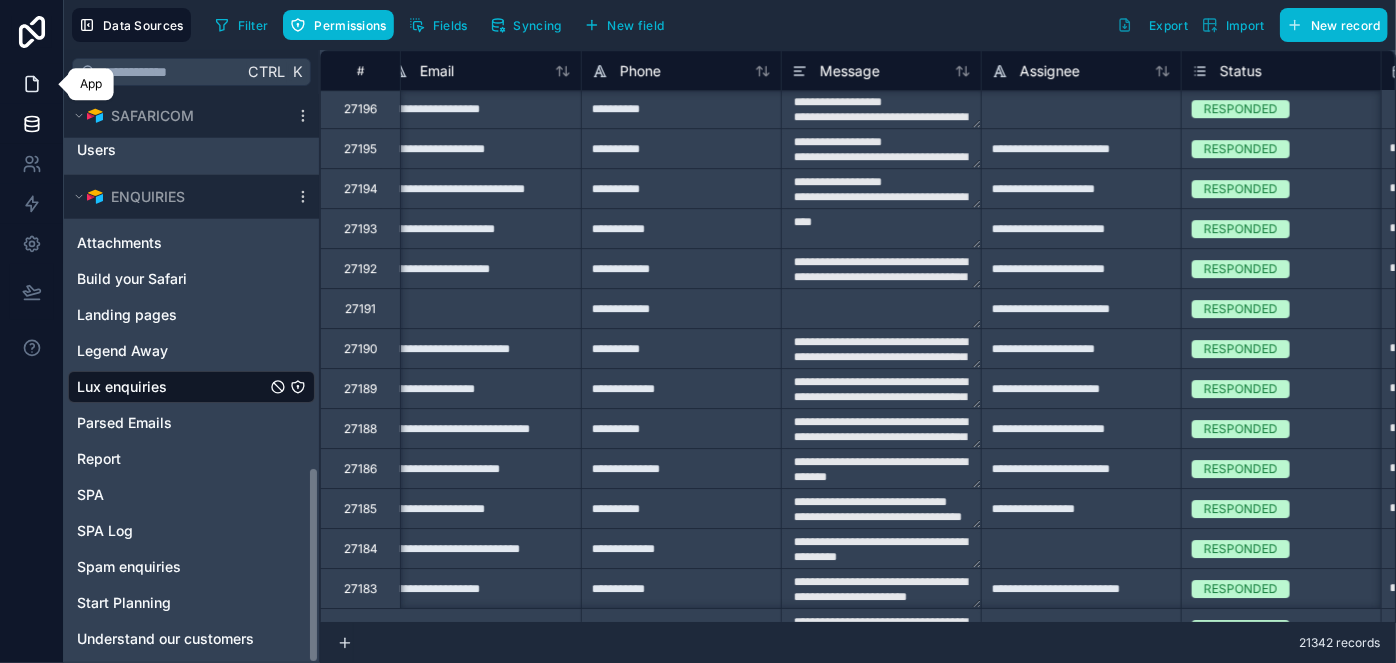 click 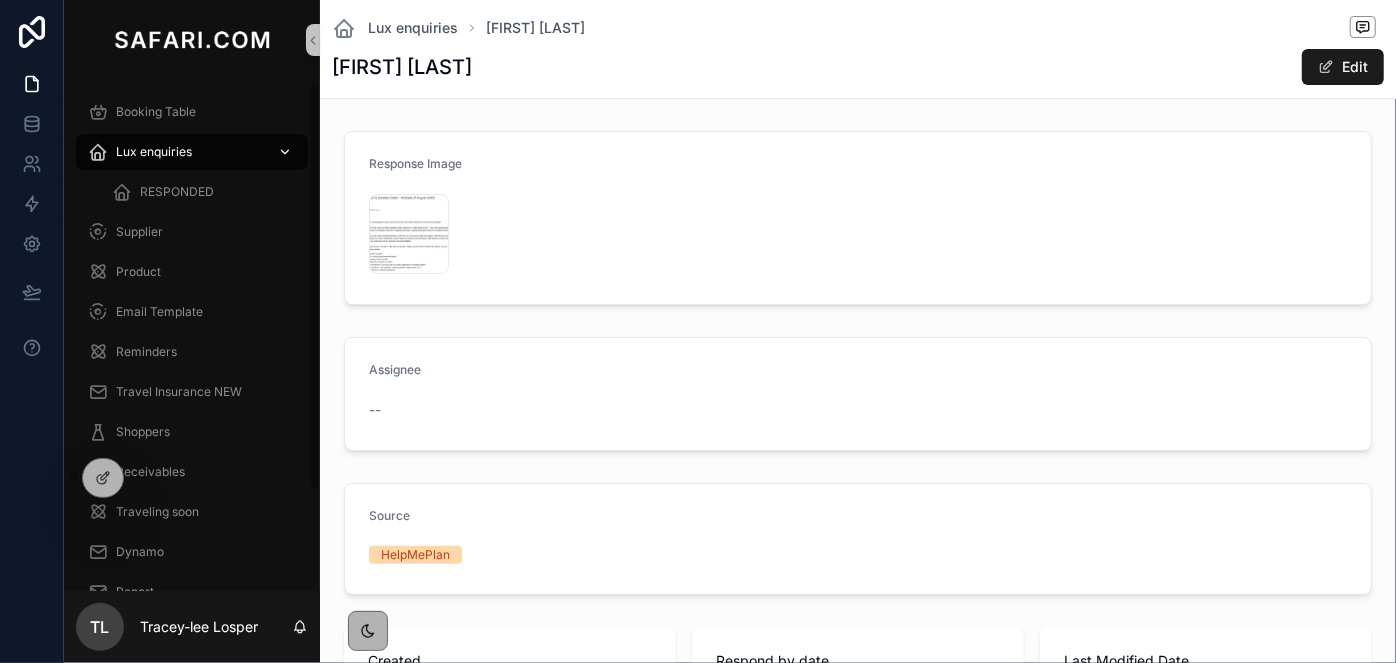 click on "Lux enquiries" at bounding box center [192, 152] 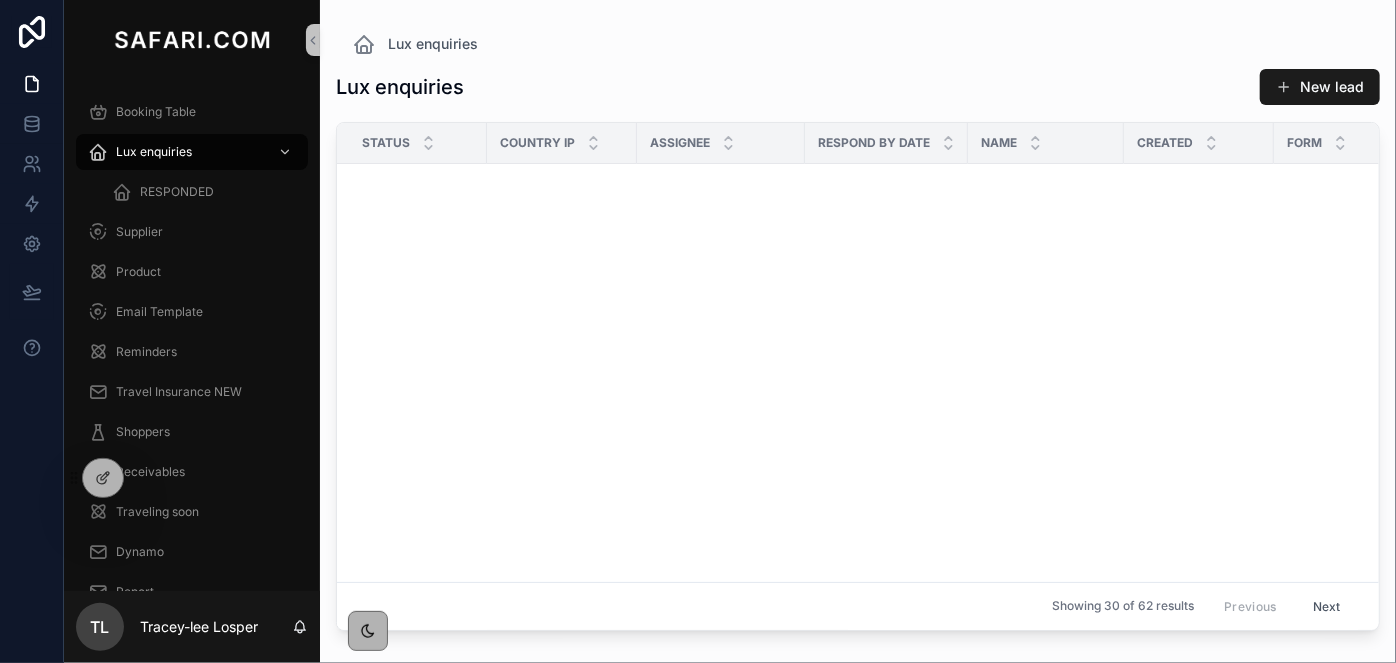 scroll, scrollTop: 1169, scrollLeft: 0, axis: vertical 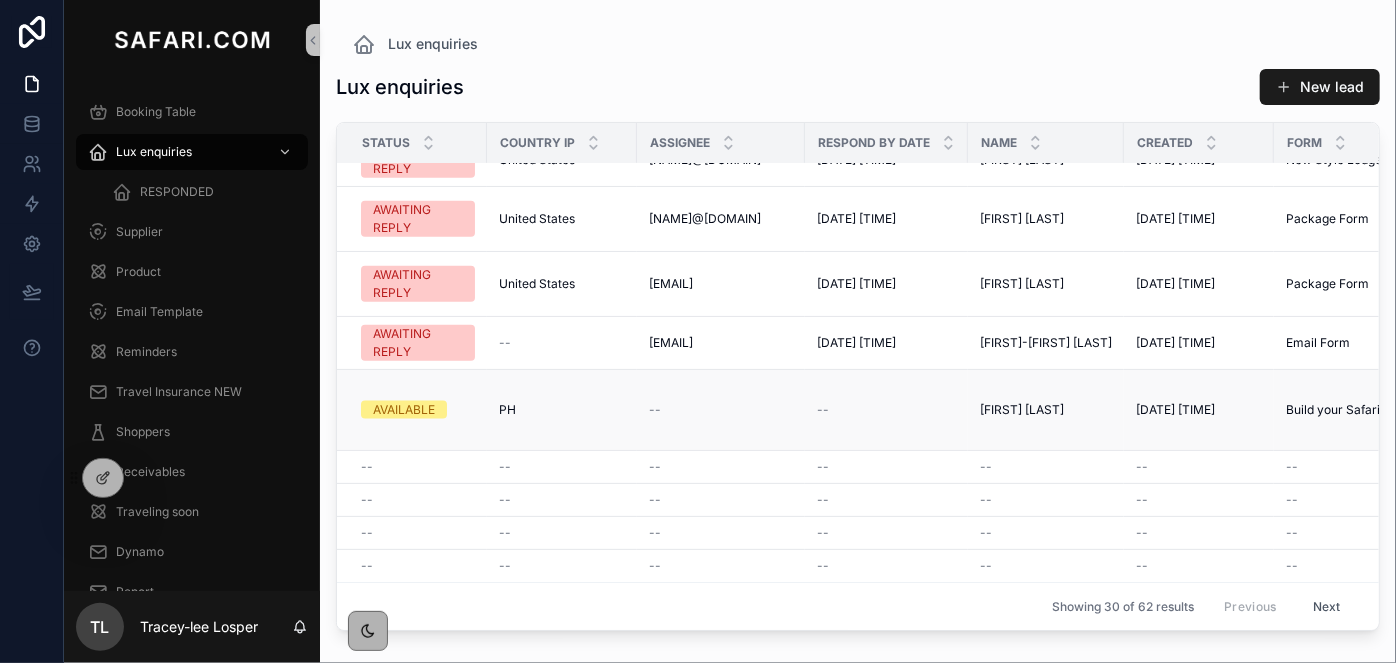 click on "8/1/2025 4:30 AM" at bounding box center (1175, 410) 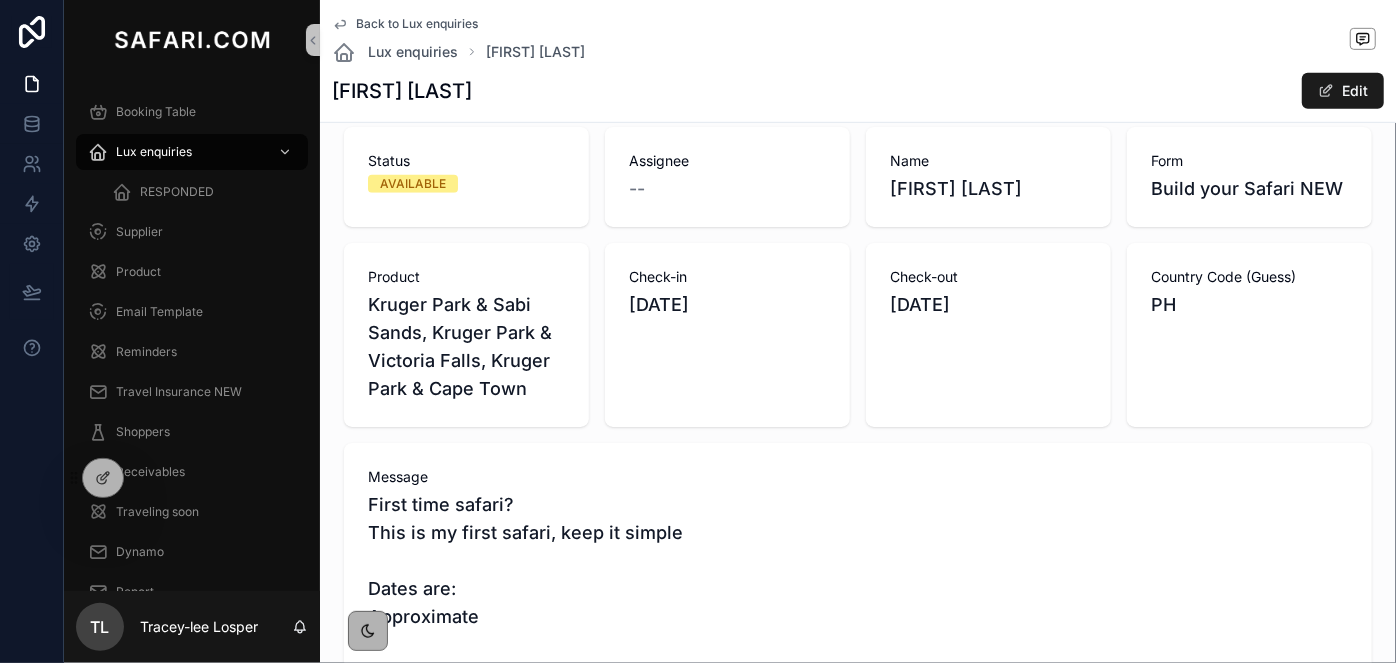 scroll, scrollTop: 1160, scrollLeft: 0, axis: vertical 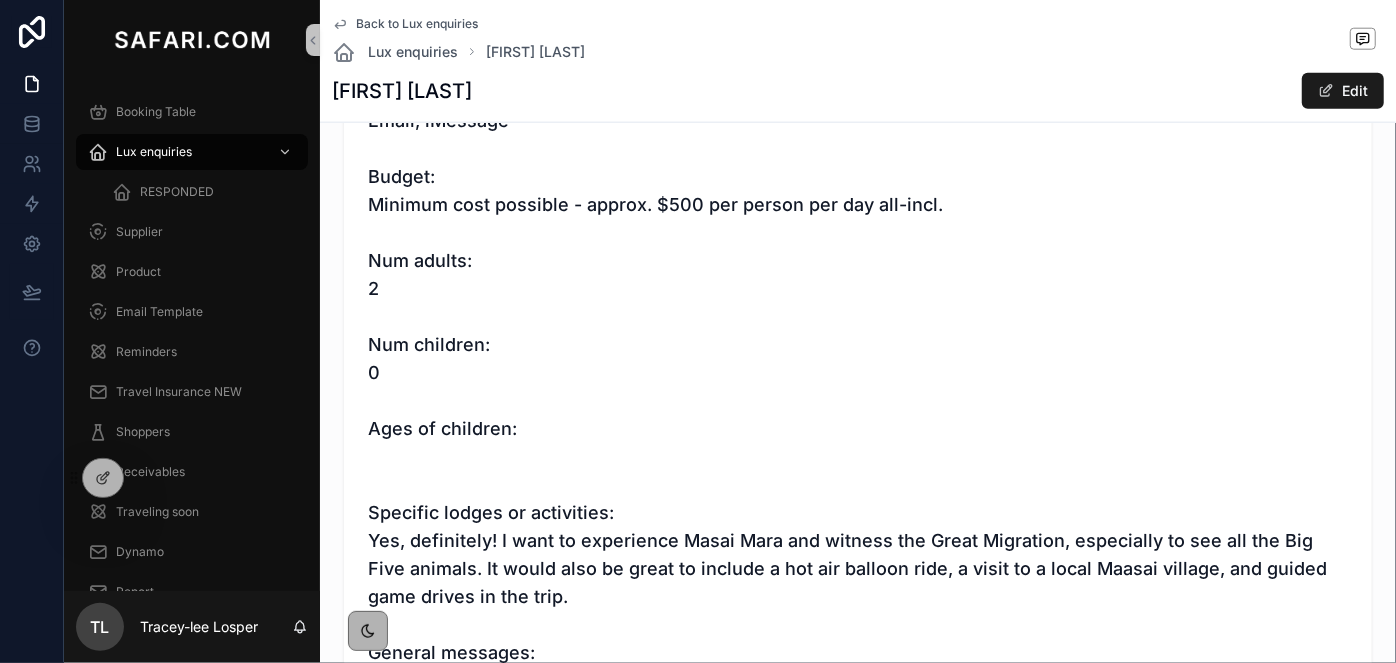 drag, startPoint x: 456, startPoint y: 111, endPoint x: 448, endPoint y: 88, distance: 24.351591 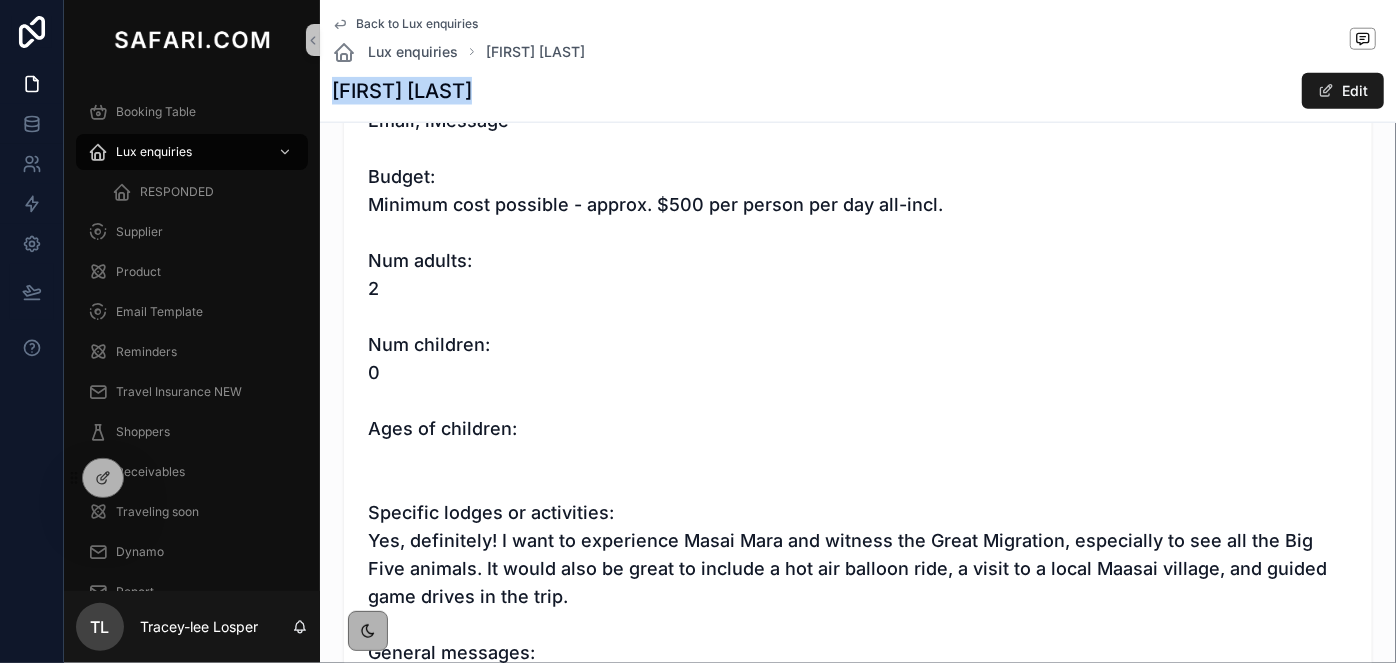click on "Martina Fil Rentoy" at bounding box center (402, 91) 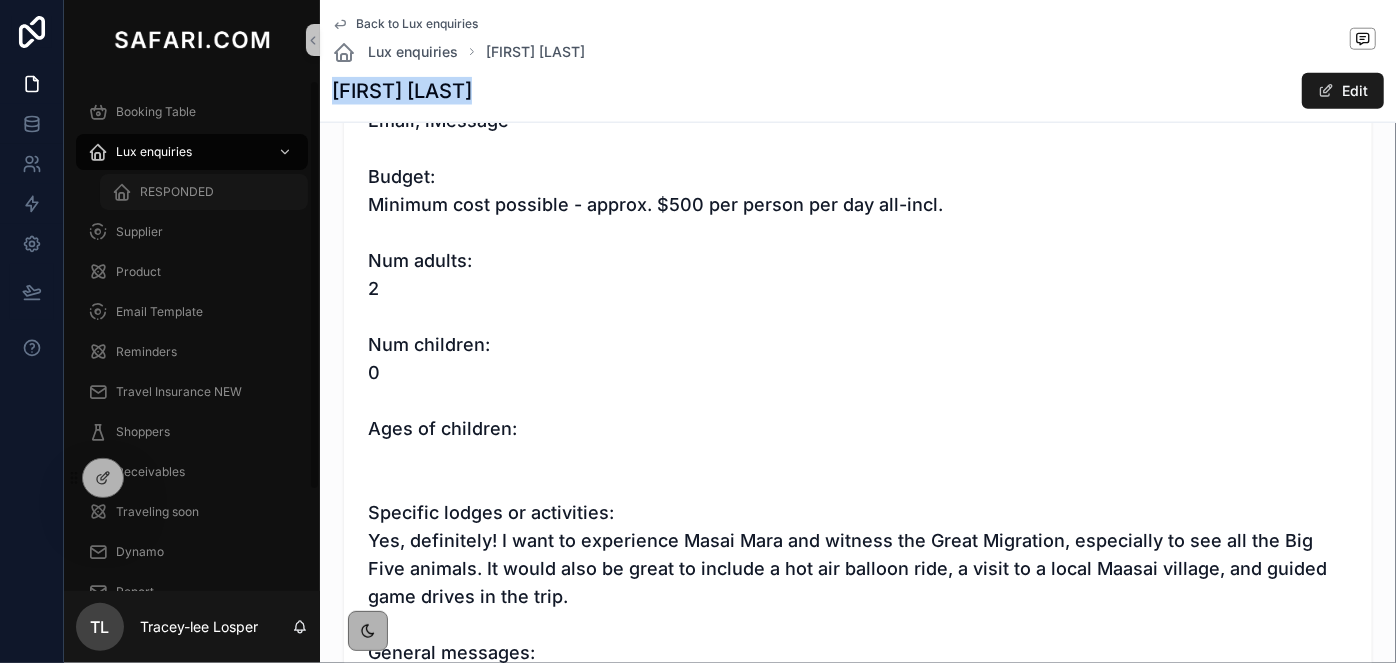 click on "RESPONDED" at bounding box center (177, 192) 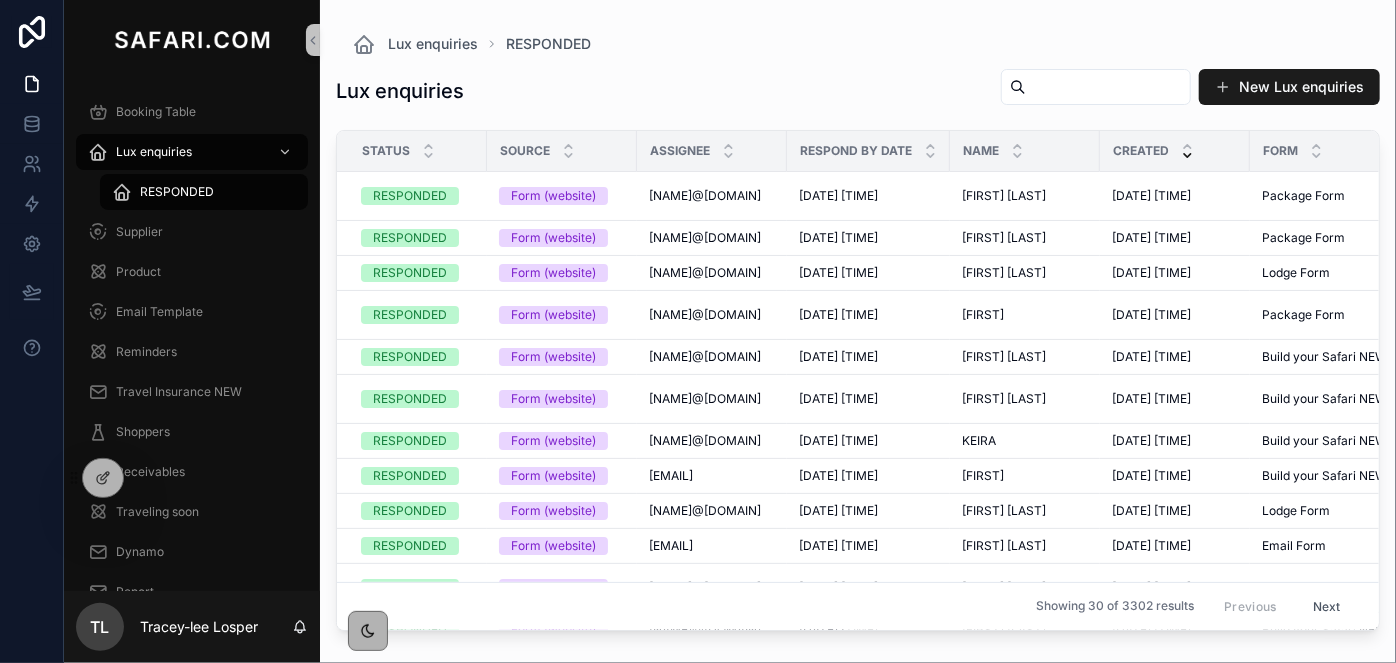 scroll, scrollTop: 0, scrollLeft: 0, axis: both 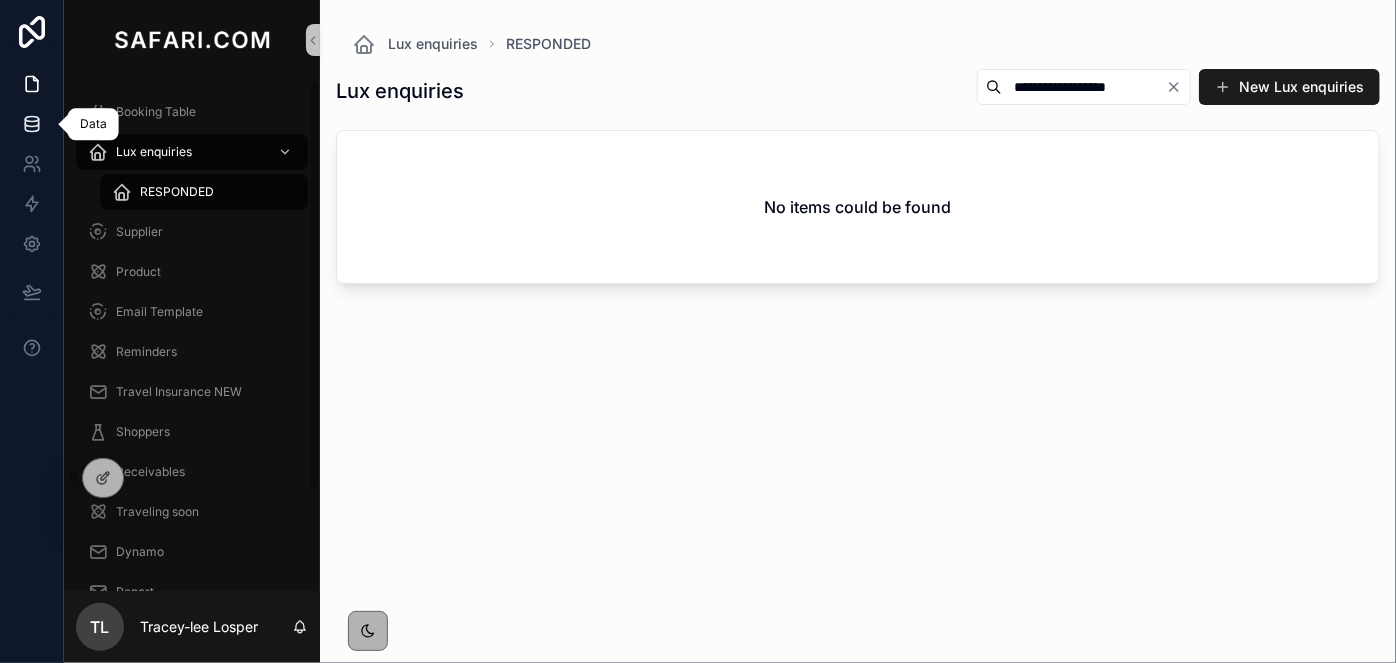 type on "**********" 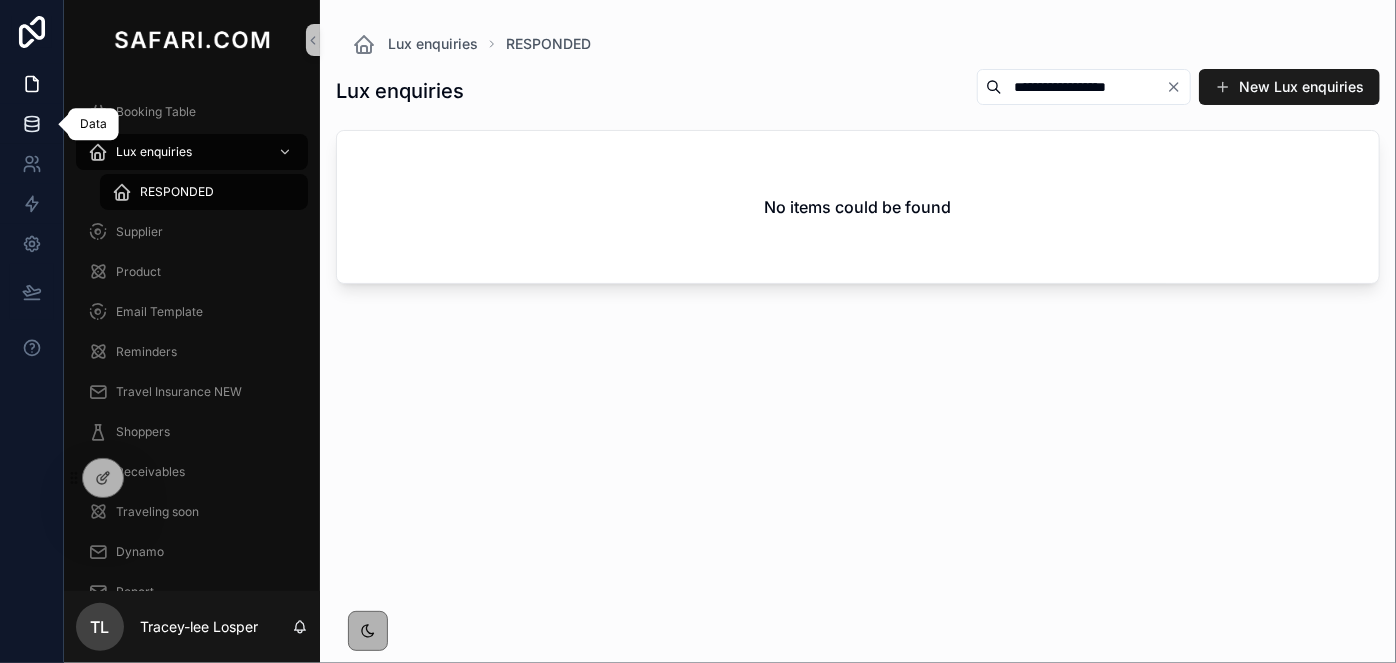 click 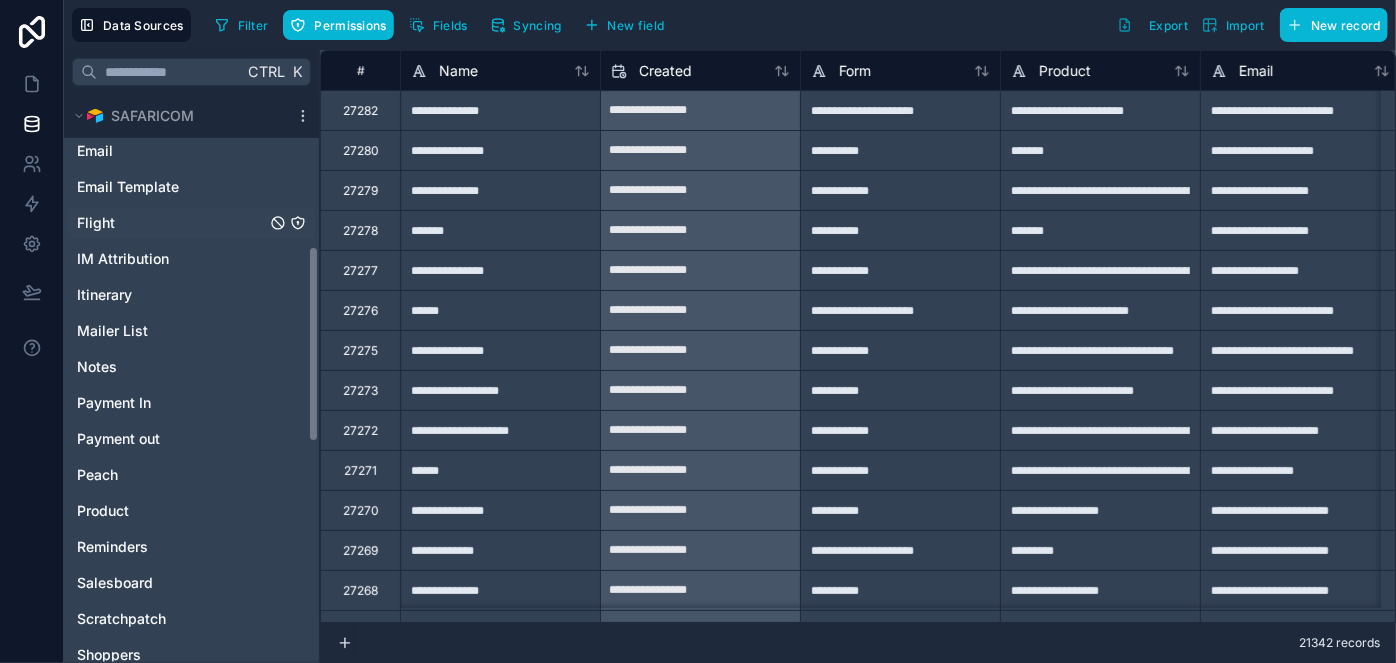 click on "Affiliates Booking Booking Option Call Log Consultant enquiries Currencies Email Email Template Flight IM Attribution Itinerary Mailer List Notes Payment In Payment out Peach Product Reminders Salesboard Scratchpatch Shoppers Suppler Invoice Supplier Travel Insurance NEW Traveler TrustPilot Understand our customers Users" at bounding box center (191, 417) 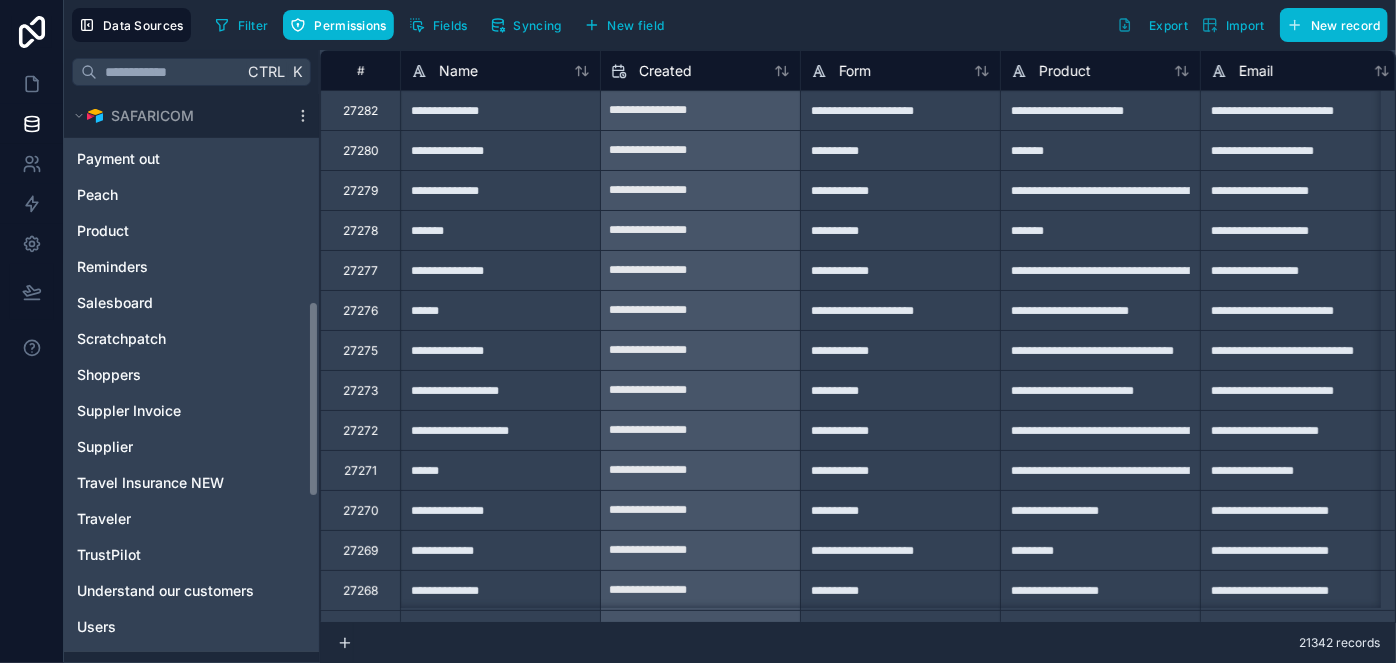 scroll, scrollTop: 600, scrollLeft: 0, axis: vertical 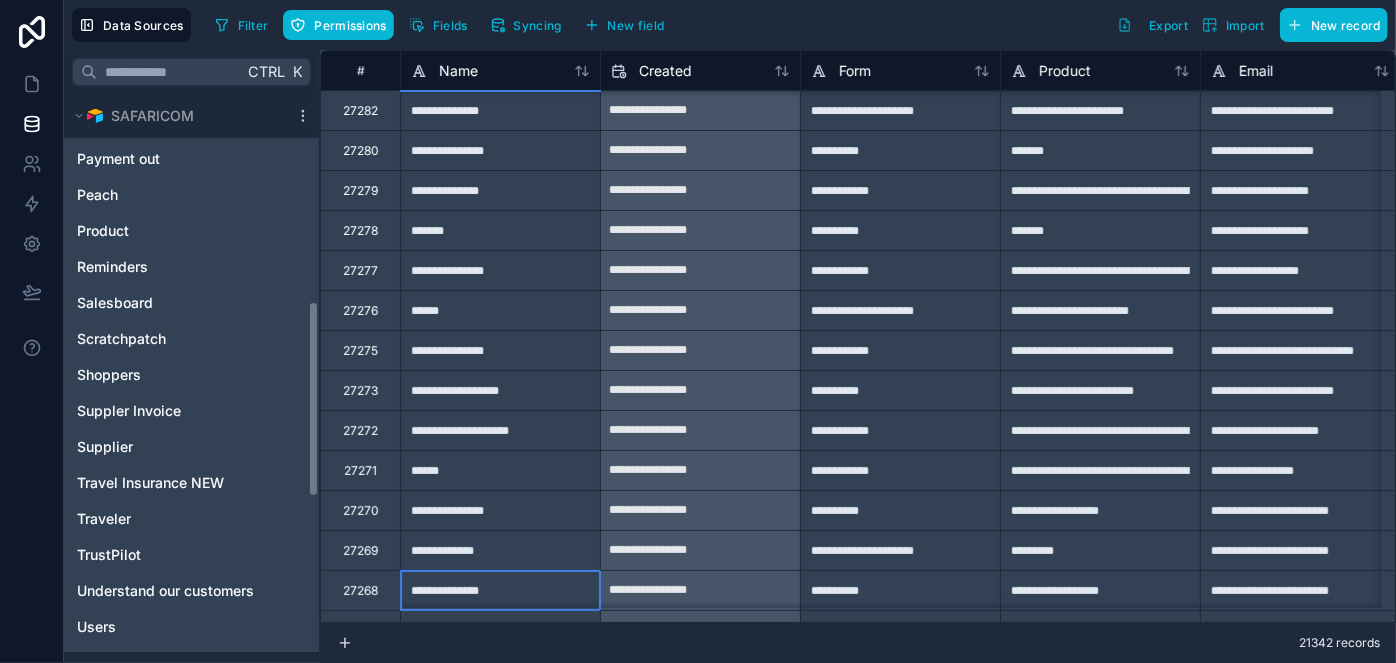 click on "**********" at bounding box center (500, 590) 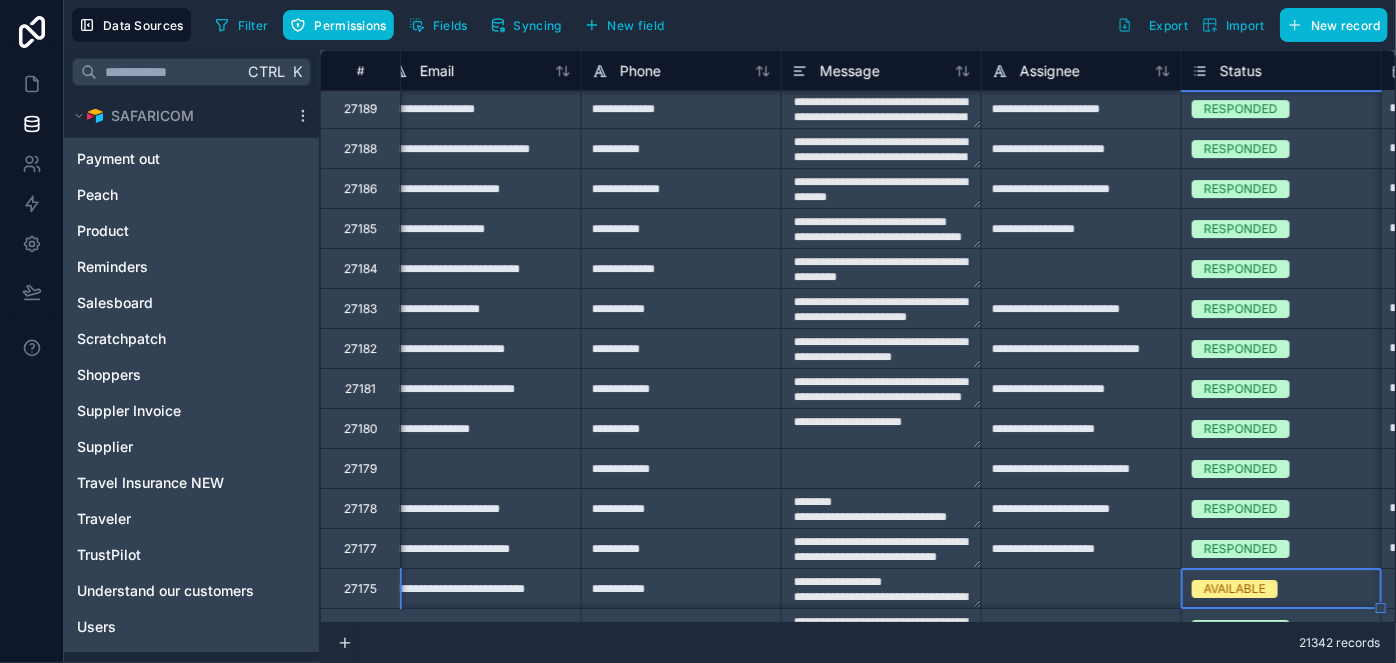 scroll, scrollTop: 3362, scrollLeft: 1019, axis: both 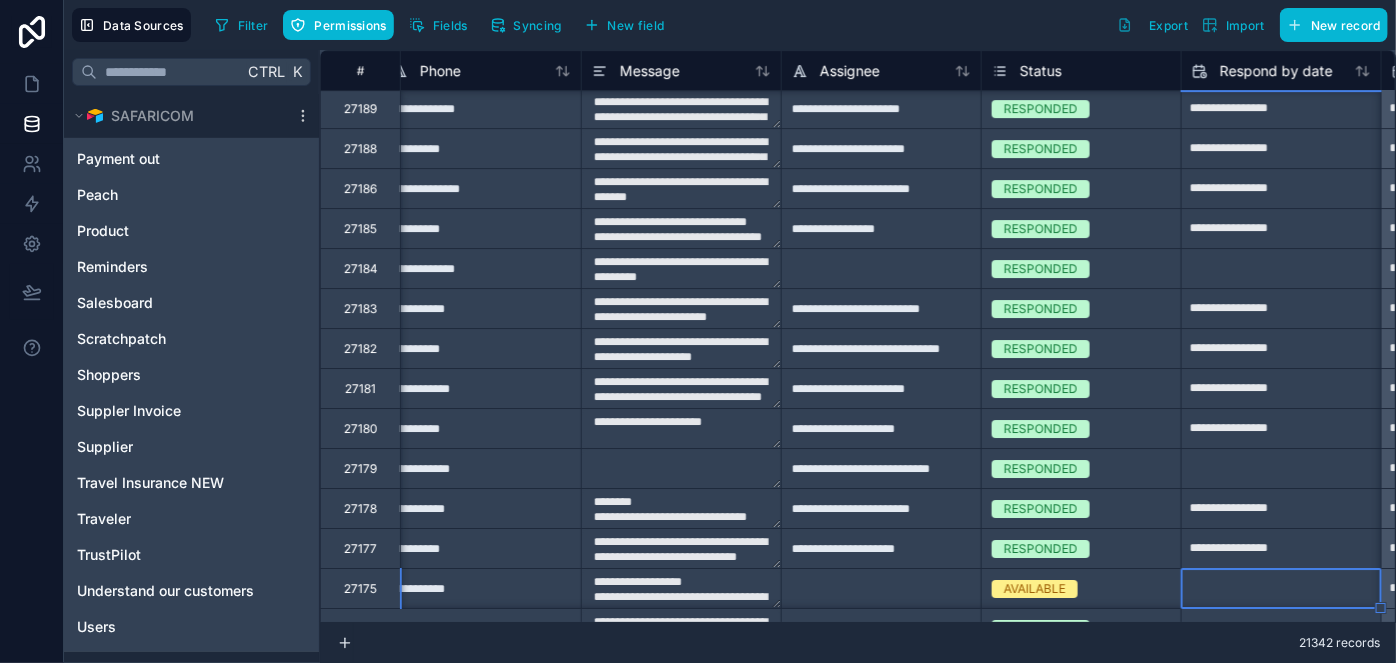 click on "AVAILABLE" at bounding box center [1035, 589] 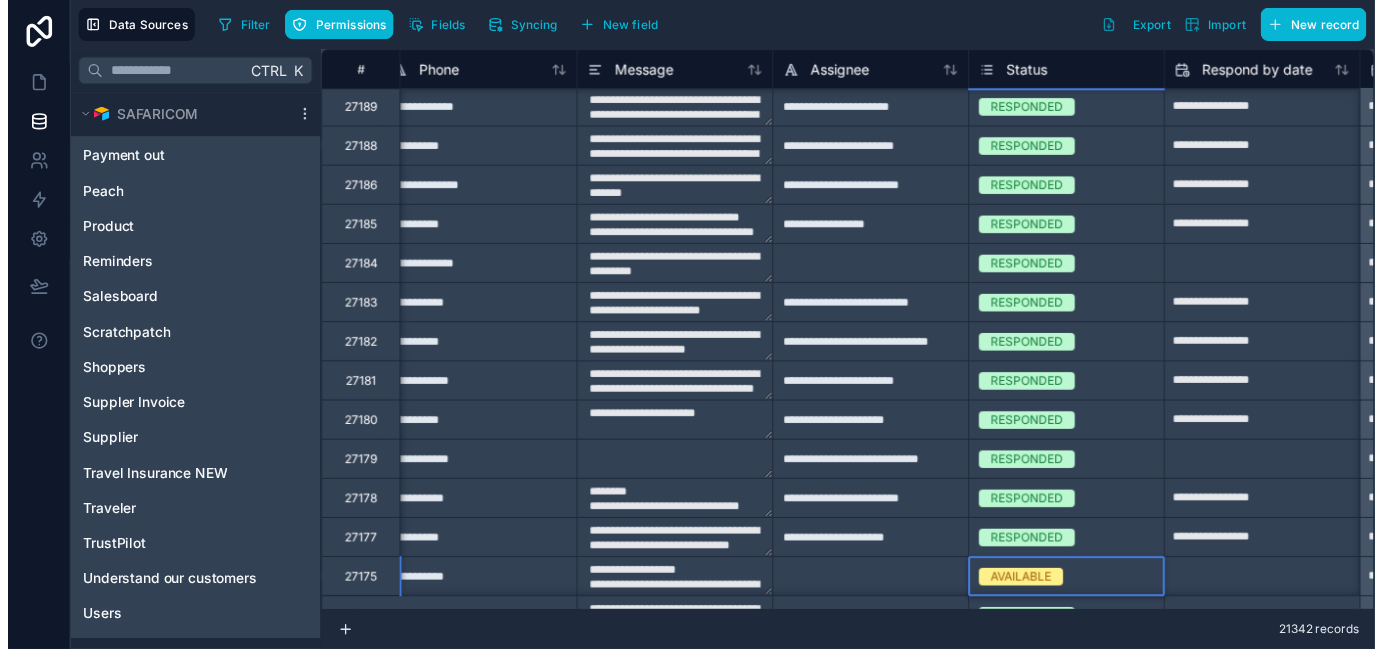 scroll, scrollTop: 259, scrollLeft: 0, axis: vertical 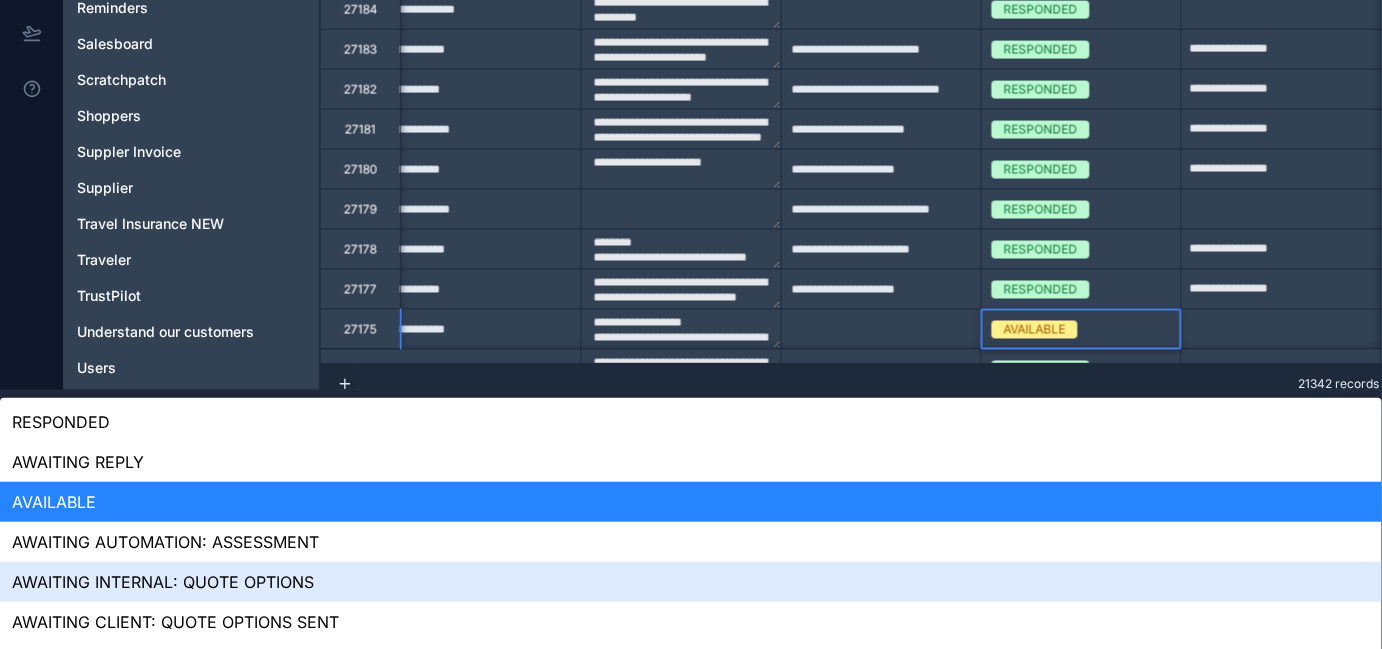 click on "**********" at bounding box center (691, 65) 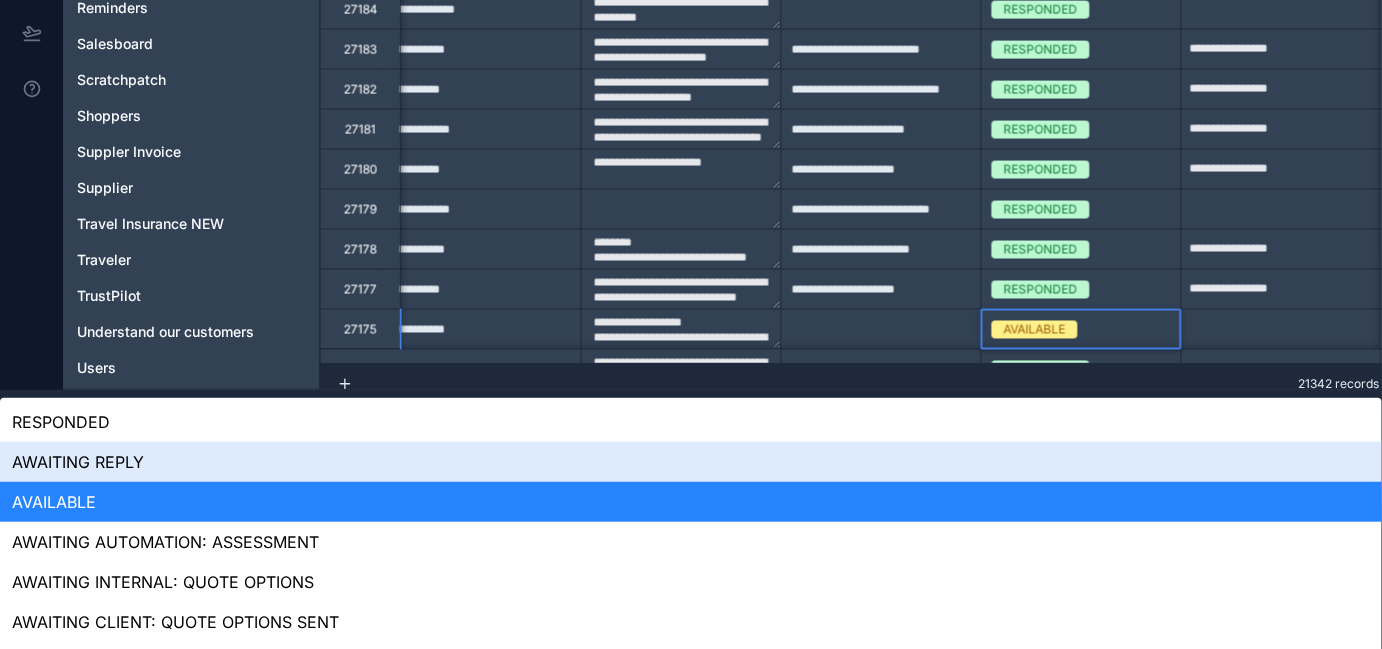 click on "AWAITING REPLY" at bounding box center (691, 462) 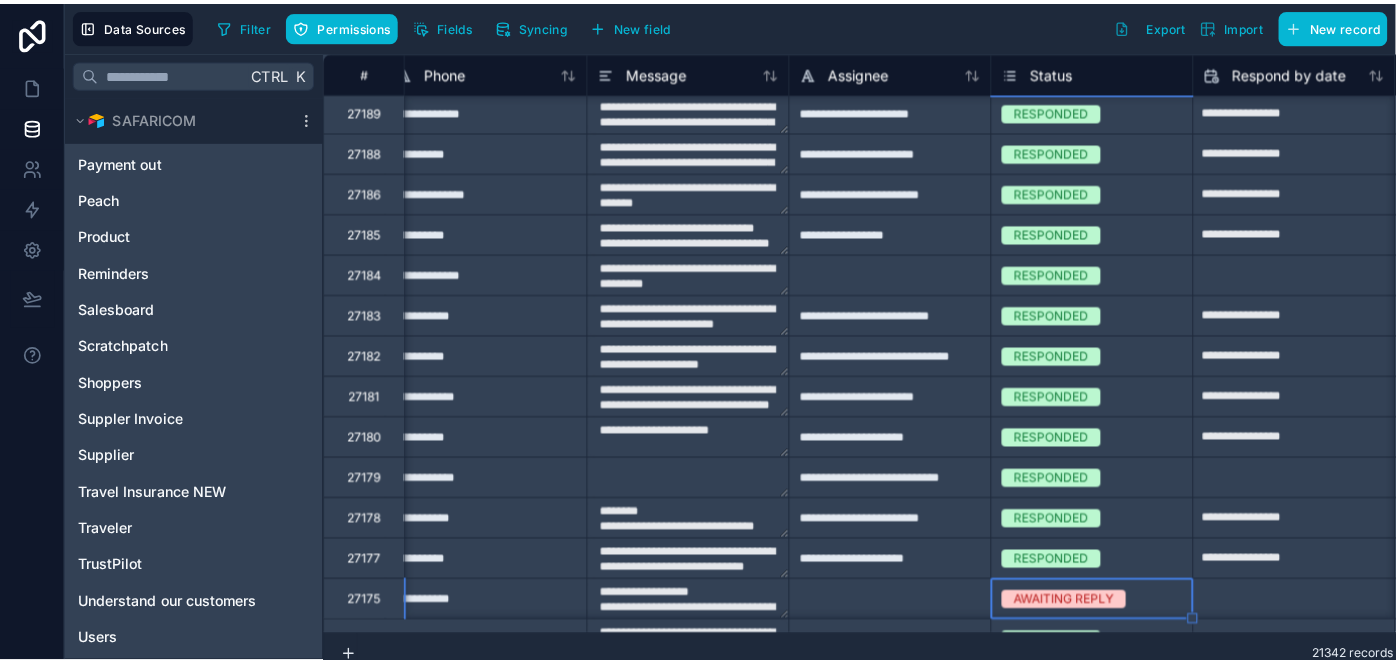 scroll, scrollTop: 0, scrollLeft: 0, axis: both 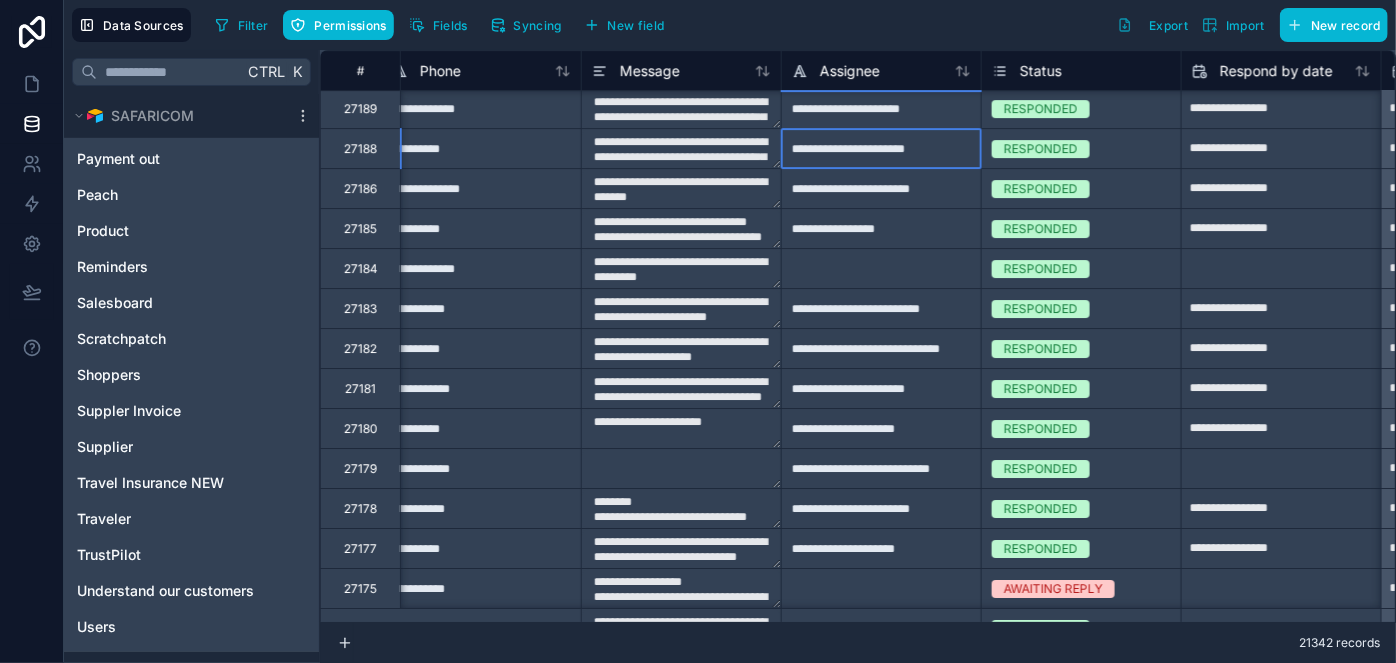 click on "**********" at bounding box center (881, 148) 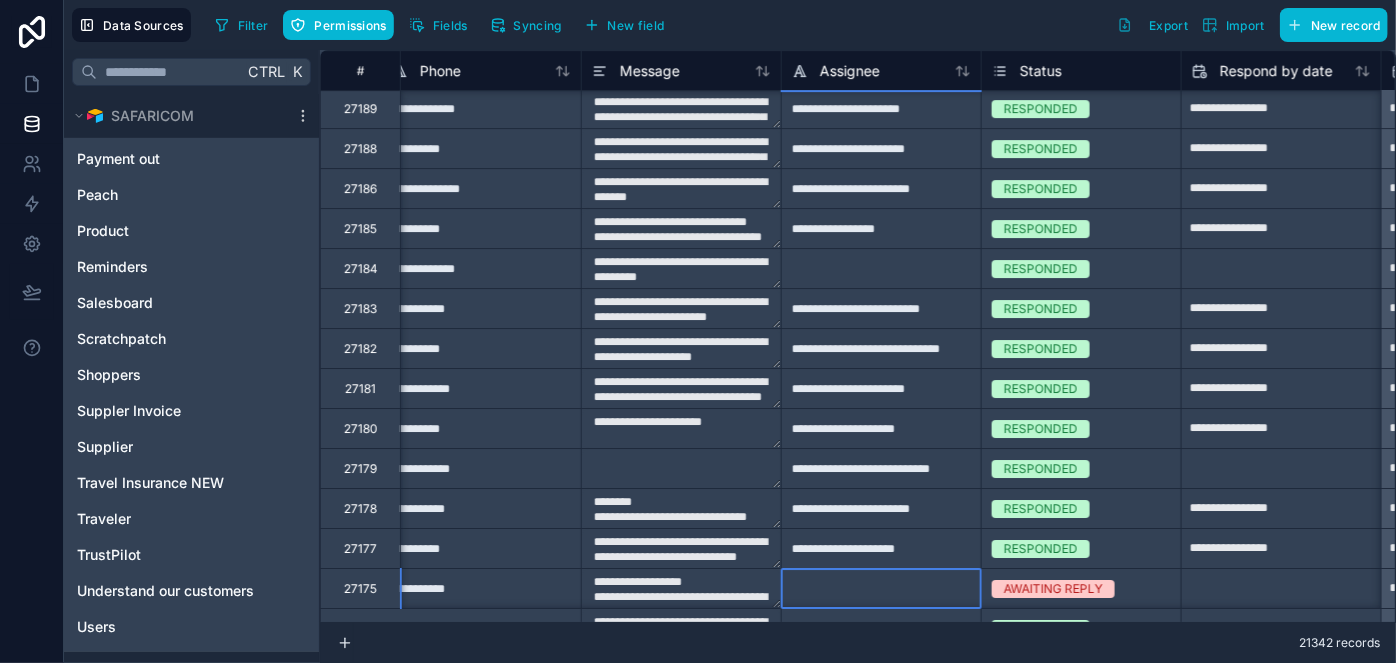 click at bounding box center [881, 588] 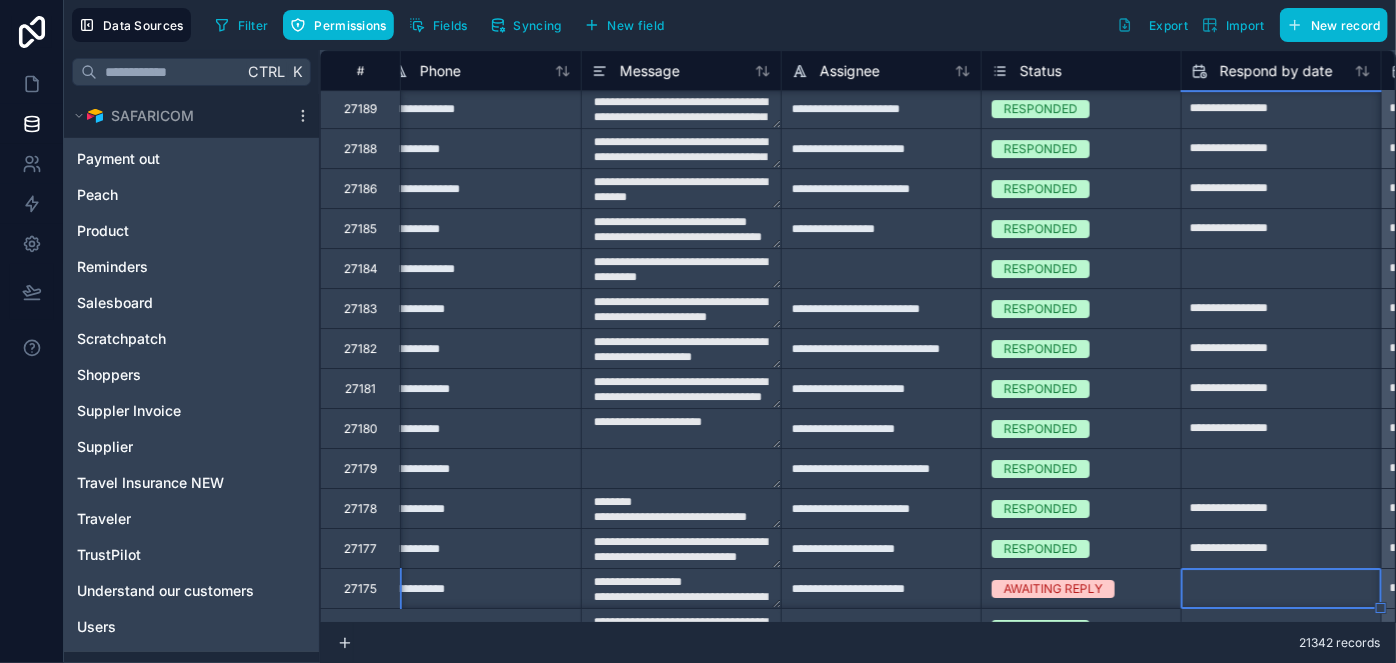 select on "****" 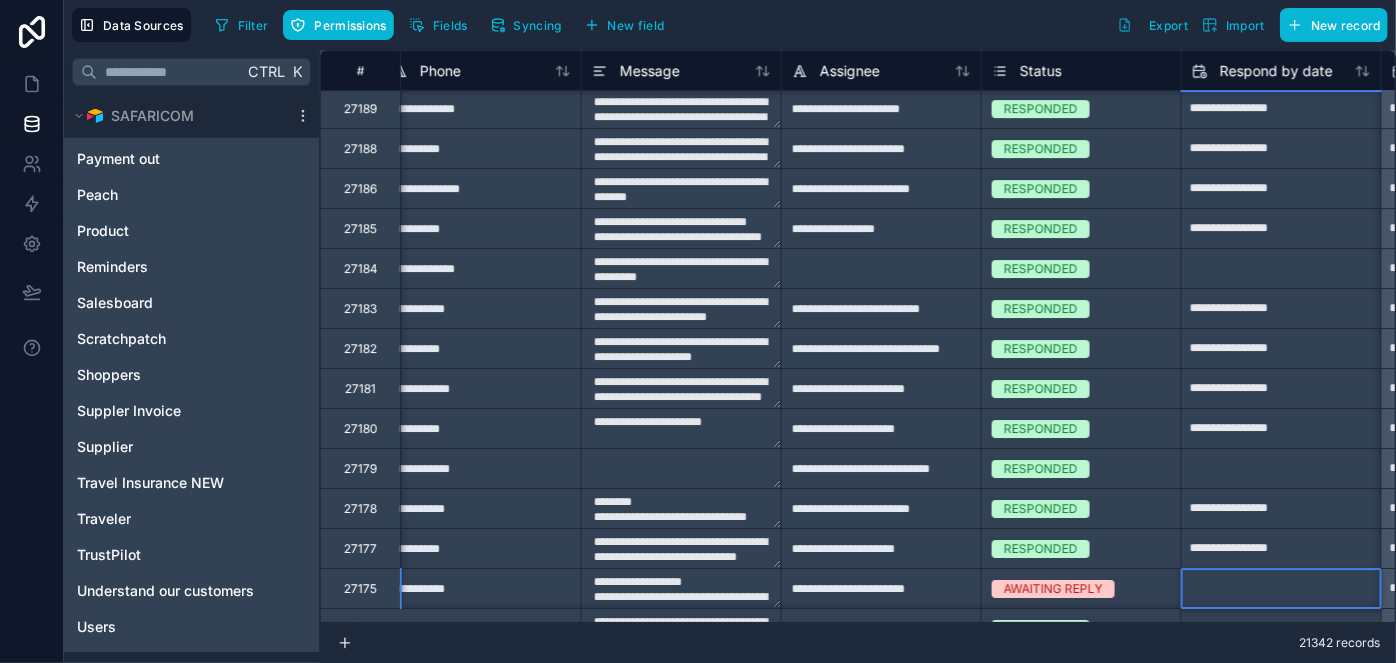 click at bounding box center (1281, -131) 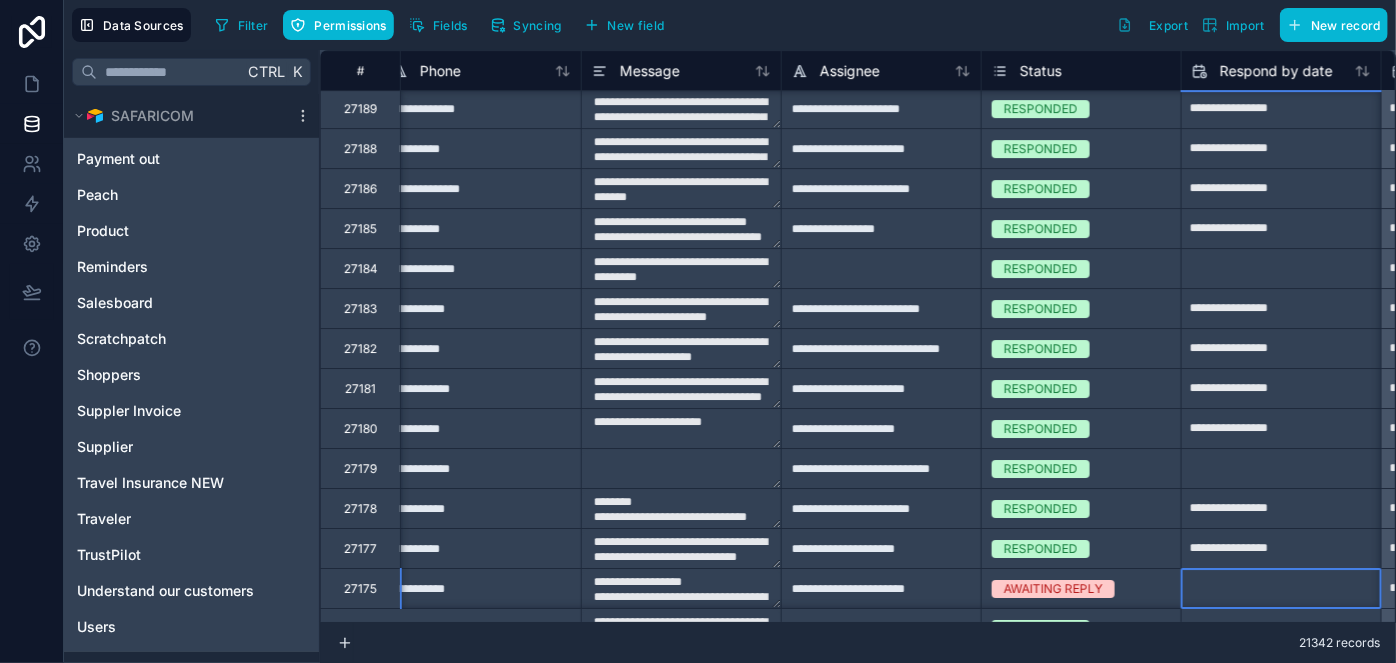 click at bounding box center [1281, -131] 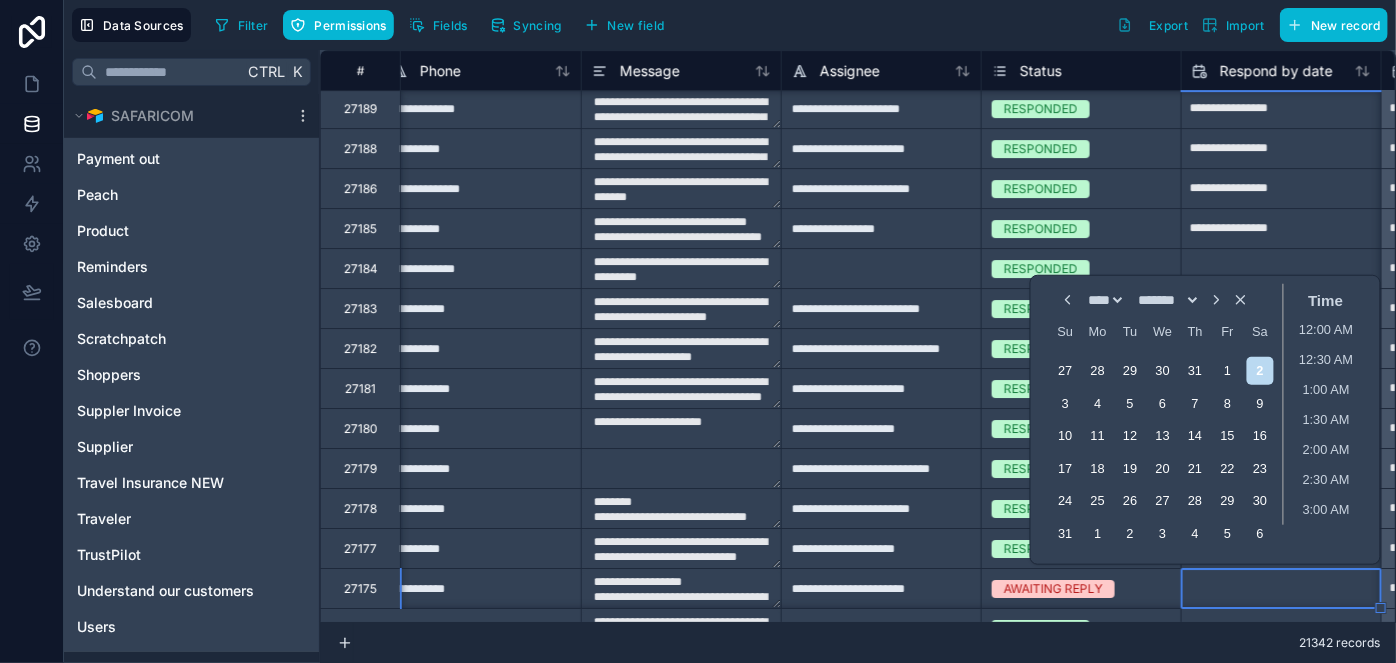 scroll, scrollTop: 1154, scrollLeft: 0, axis: vertical 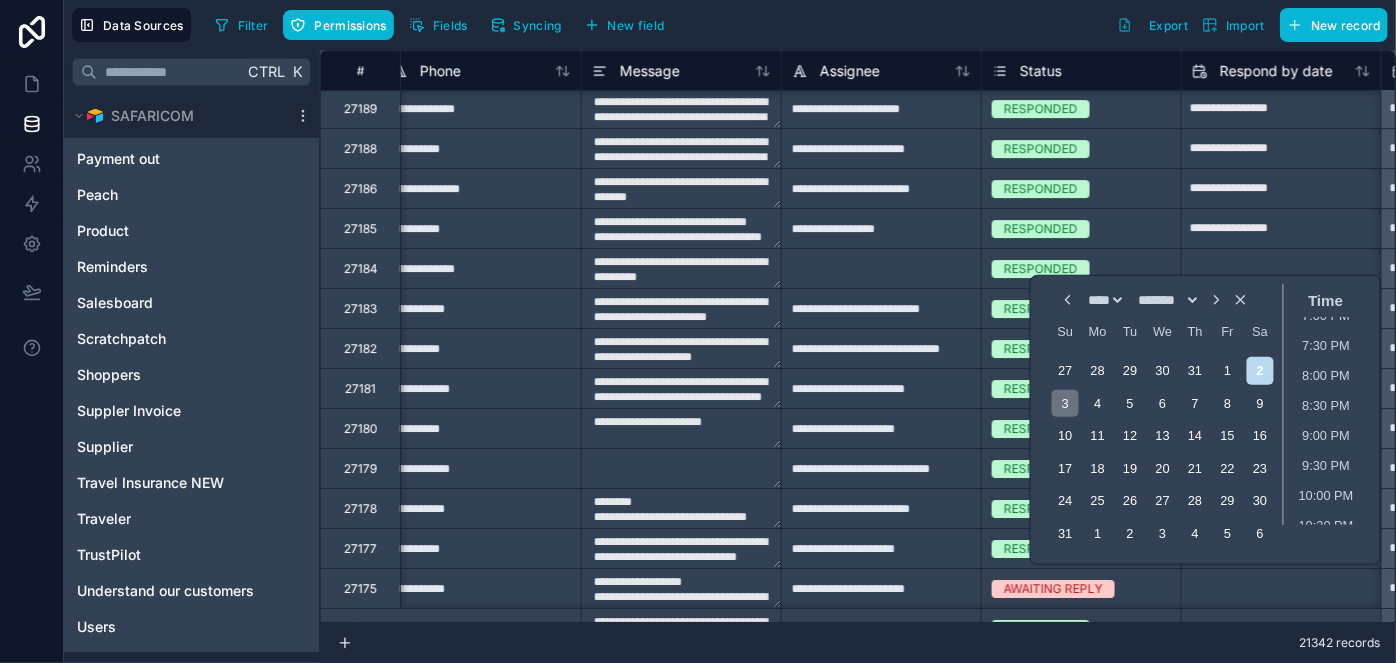 click on "3" at bounding box center (1065, 403) 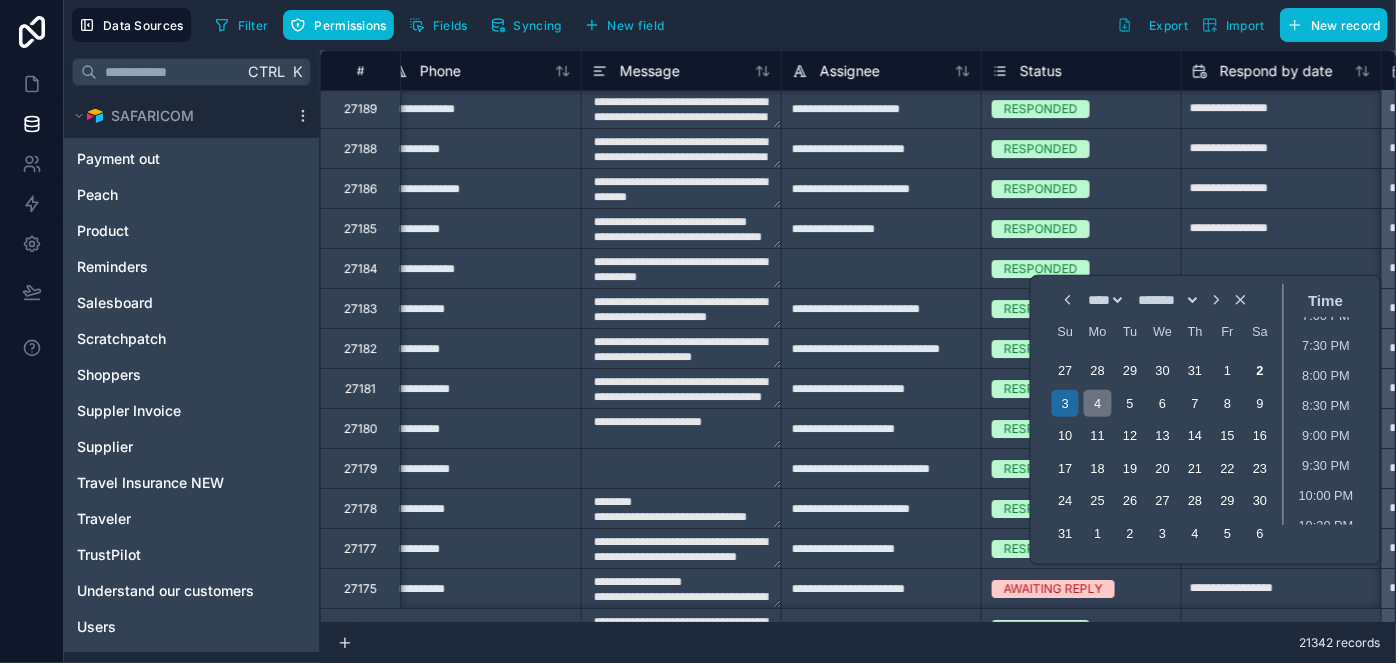 click on "4" at bounding box center (1097, 403) 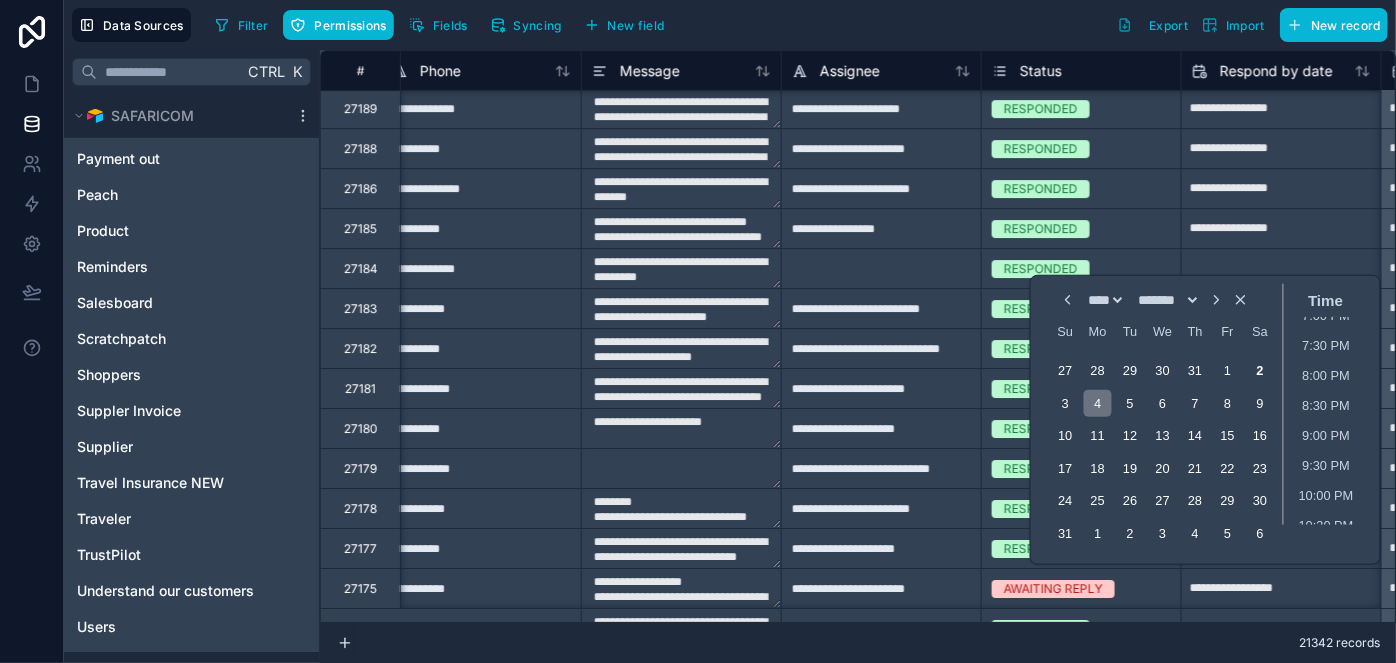 type on "**********" 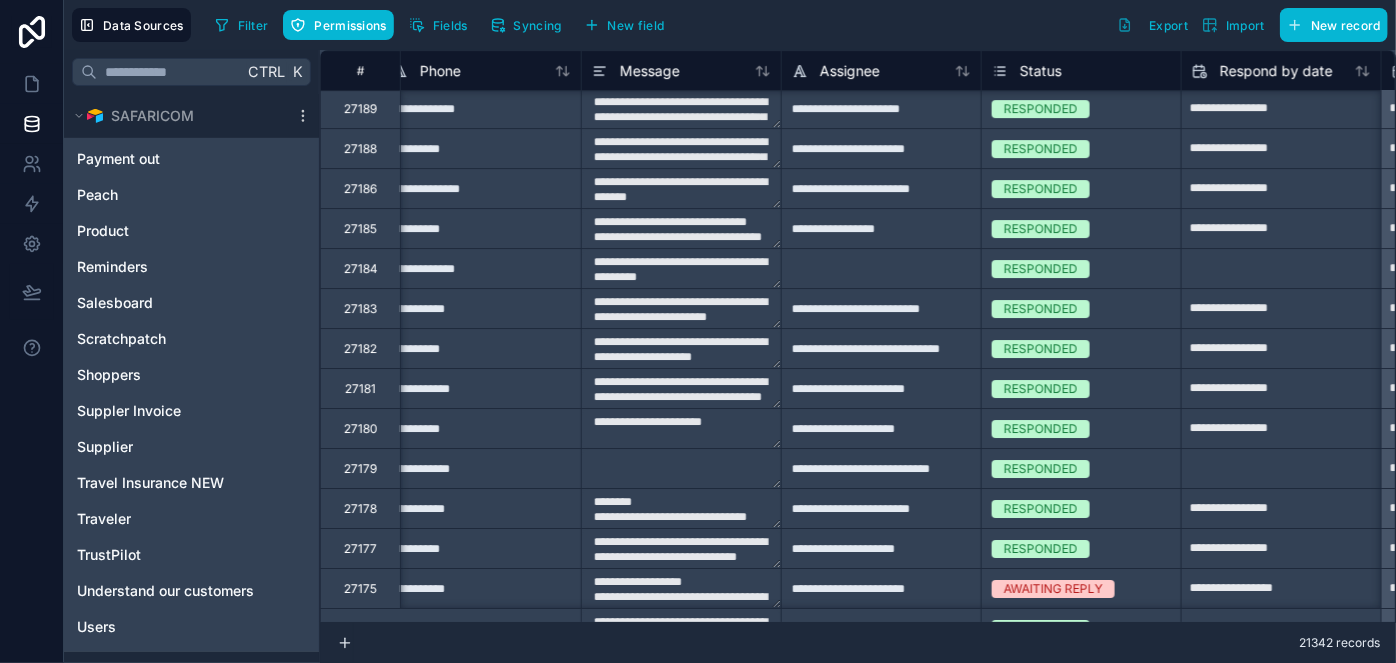 click on "21342 records" at bounding box center [858, 643] 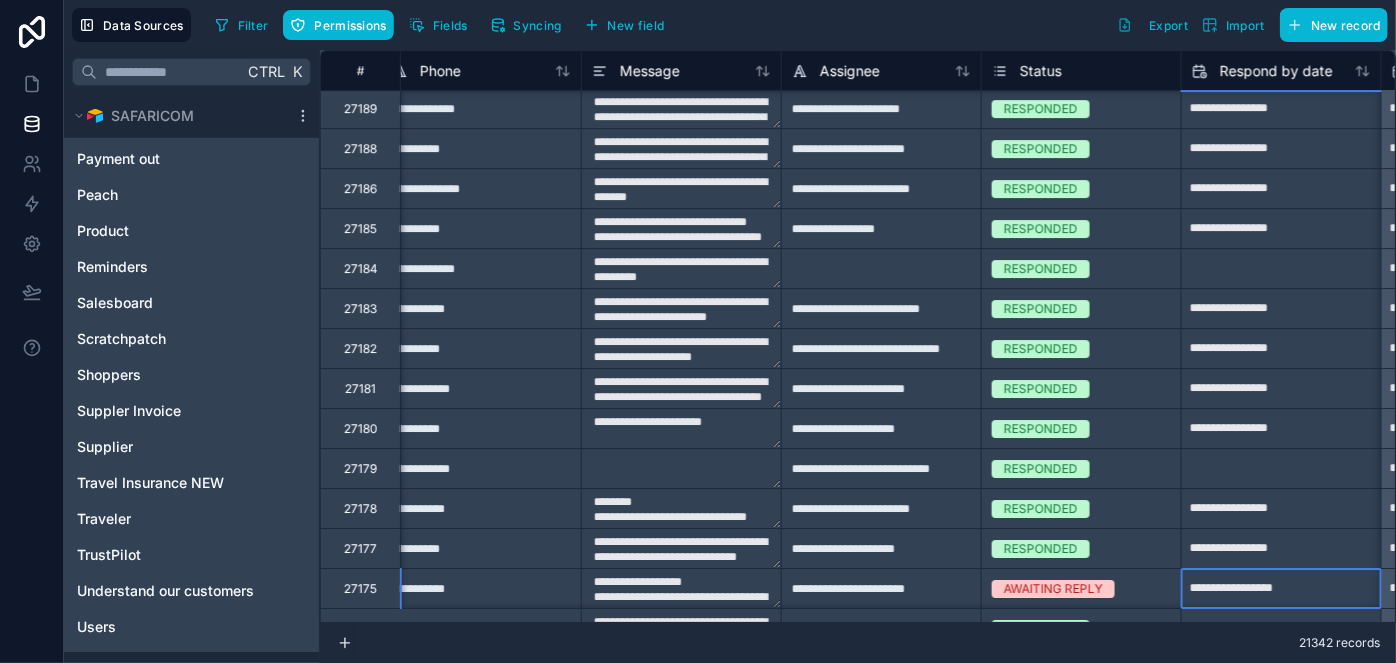 click on "**********" at bounding box center (1281, -131) 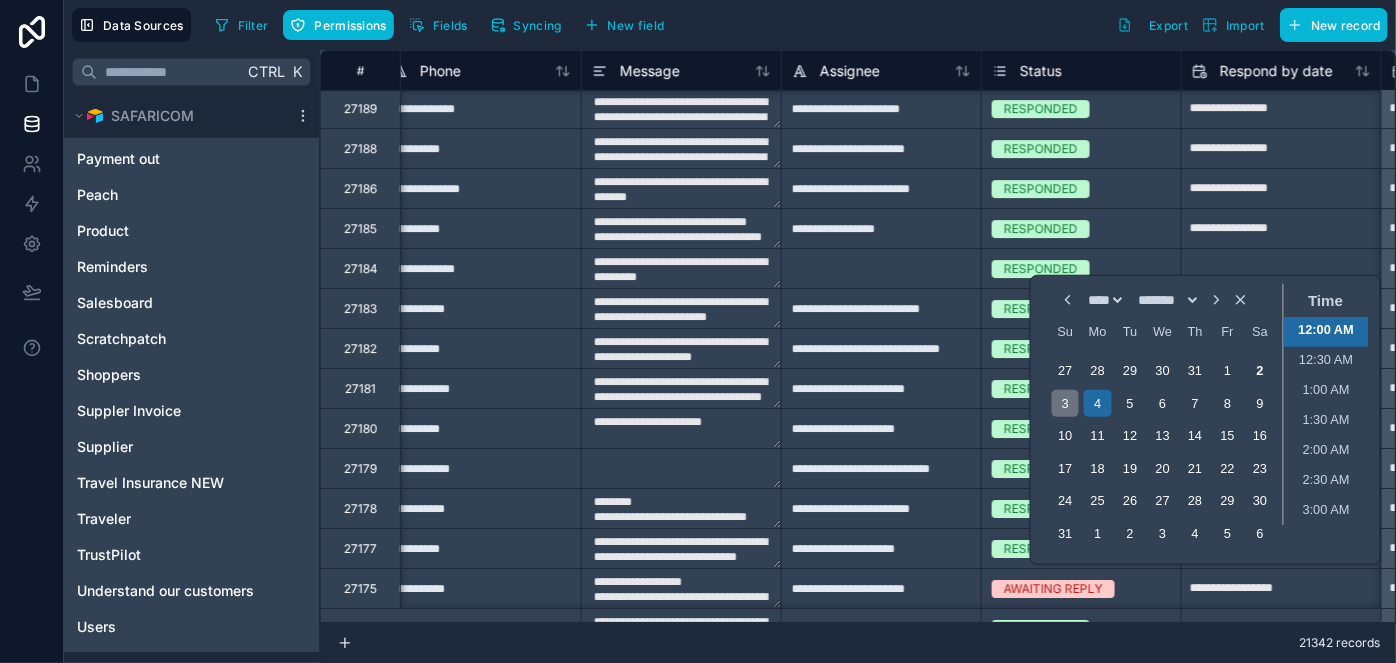 click on "3" at bounding box center (1065, 403) 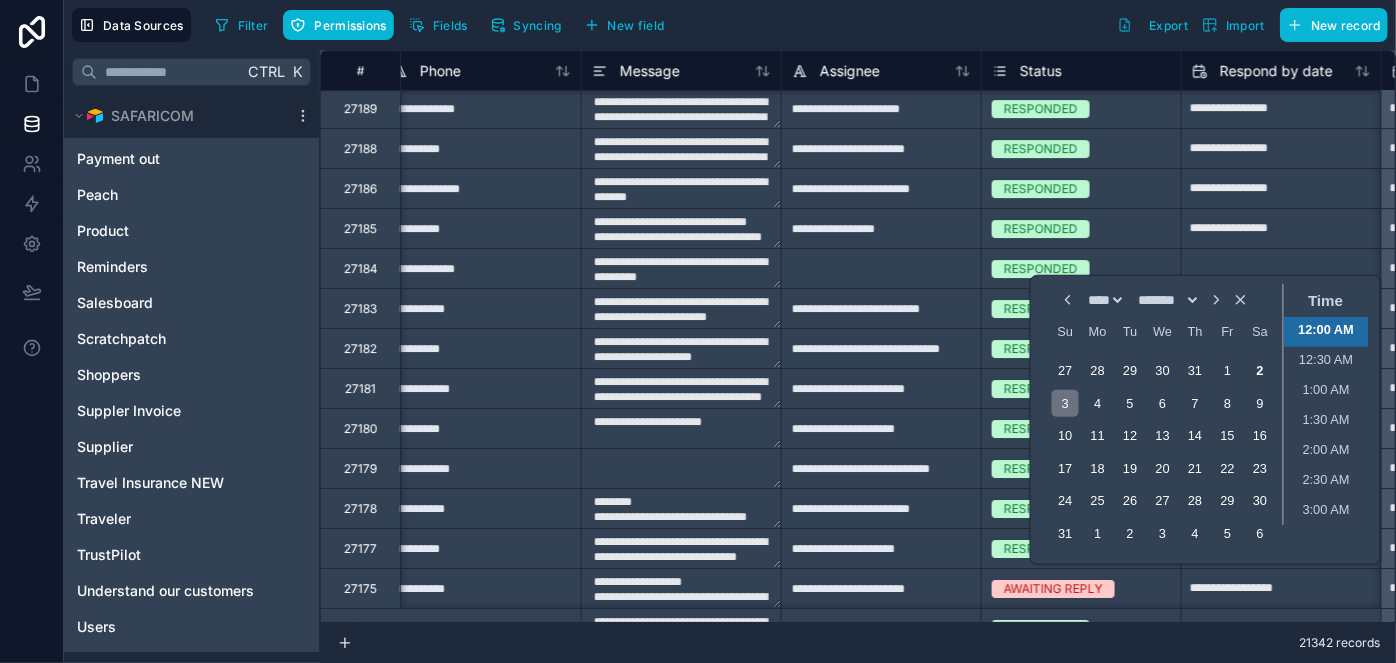 type on "**********" 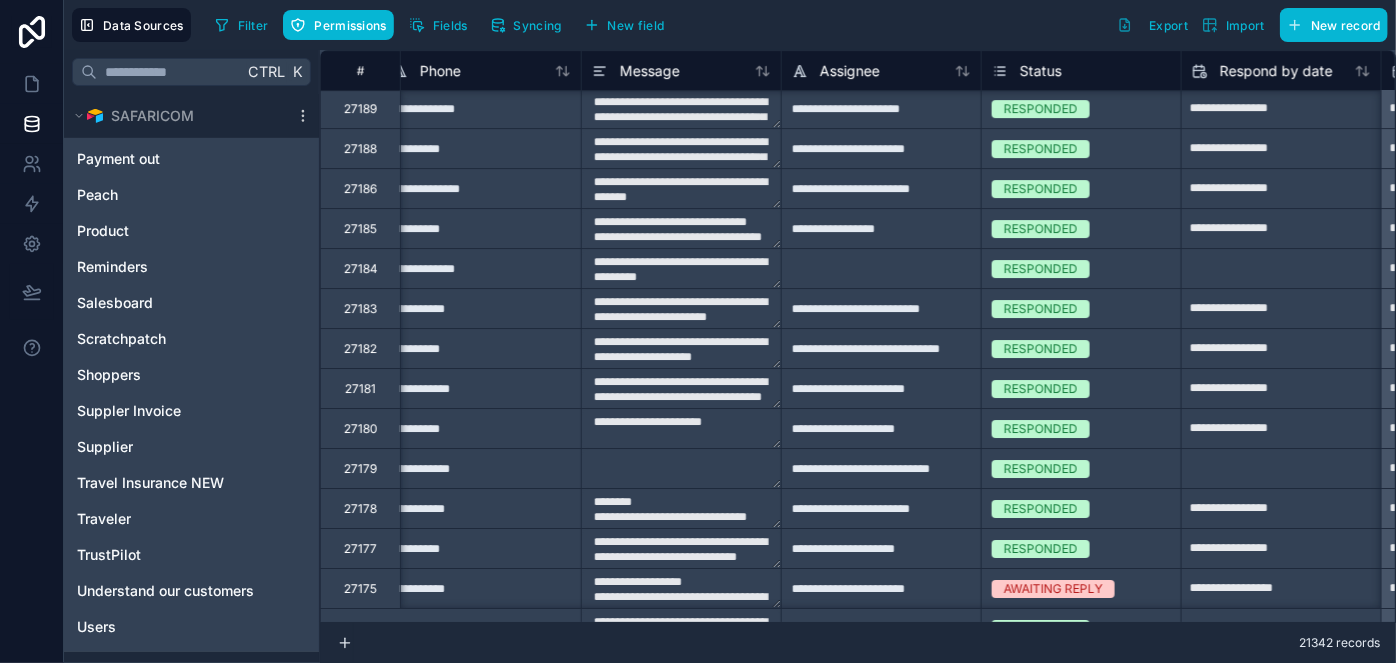 click on "21342 records" at bounding box center [858, 643] 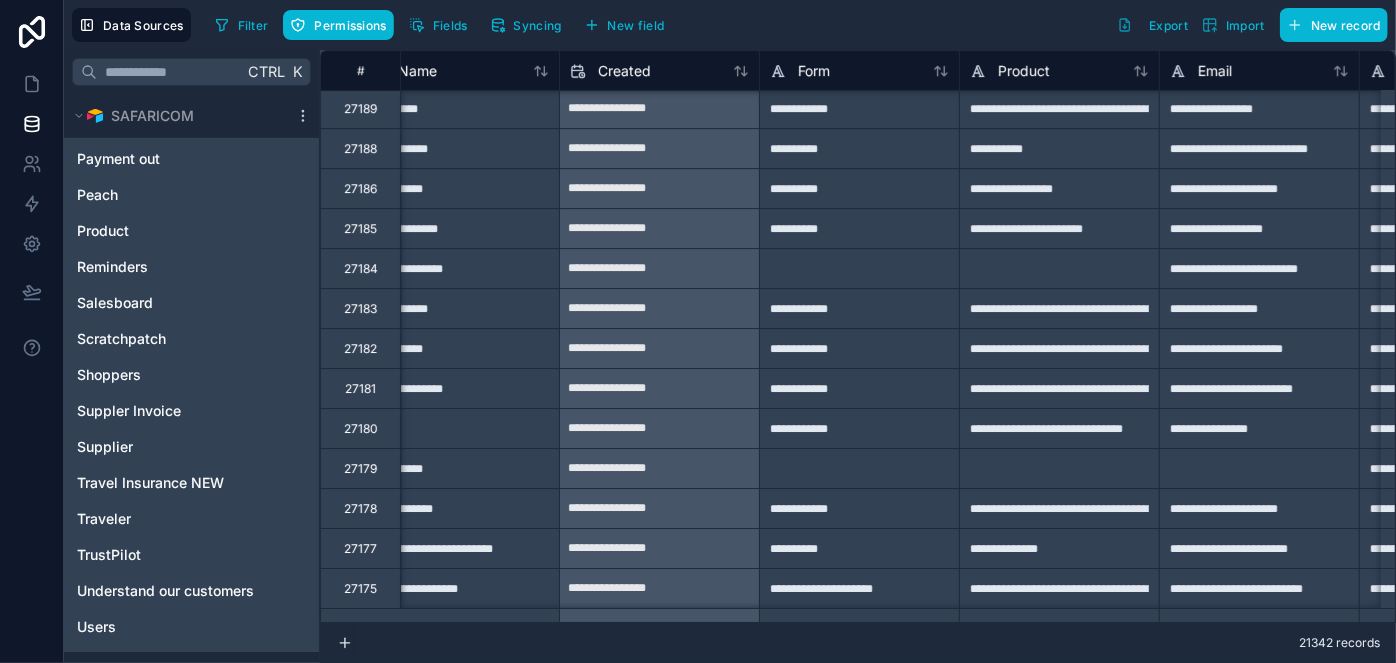 scroll, scrollTop: 3362, scrollLeft: 0, axis: vertical 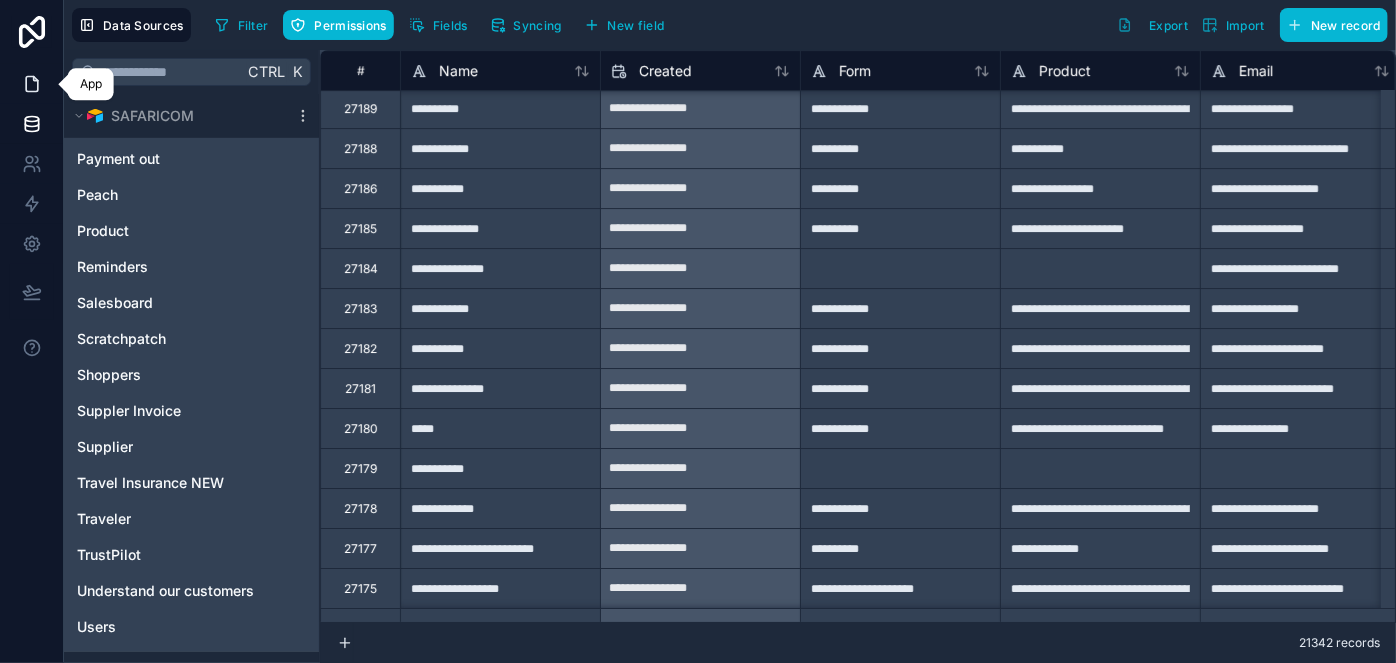 click 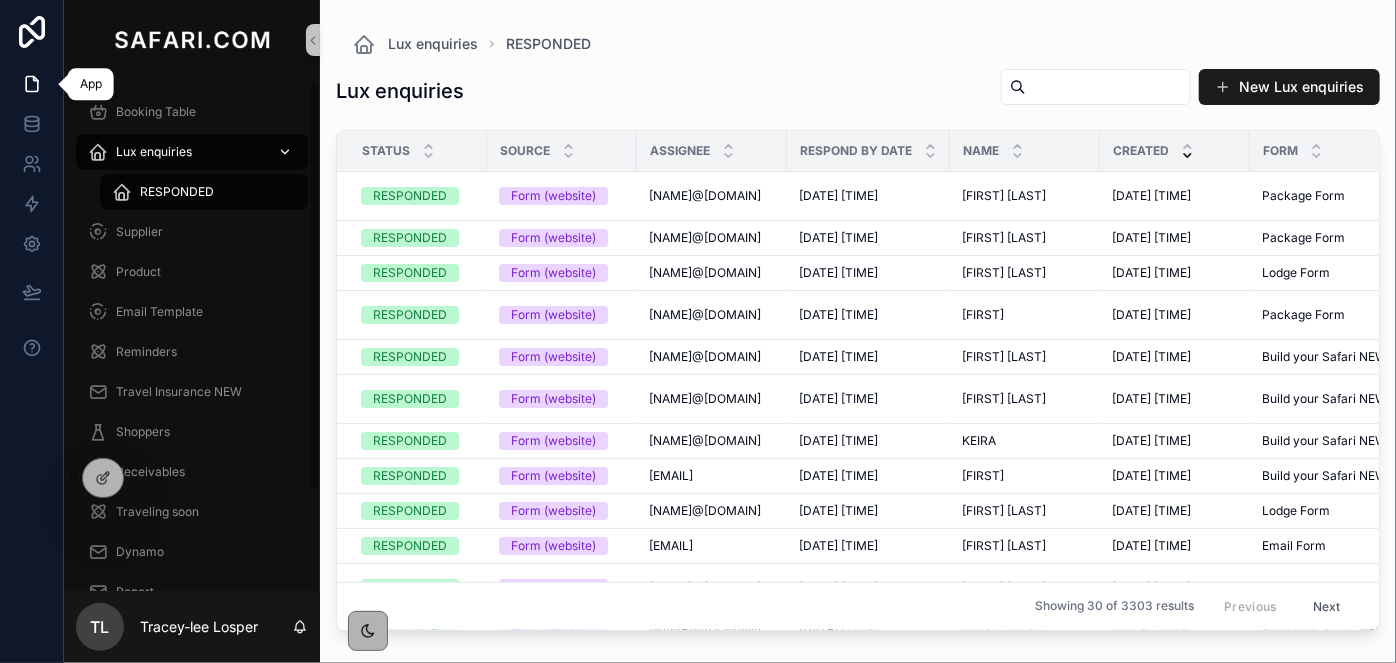 click on "Lux enquiries" at bounding box center [154, 152] 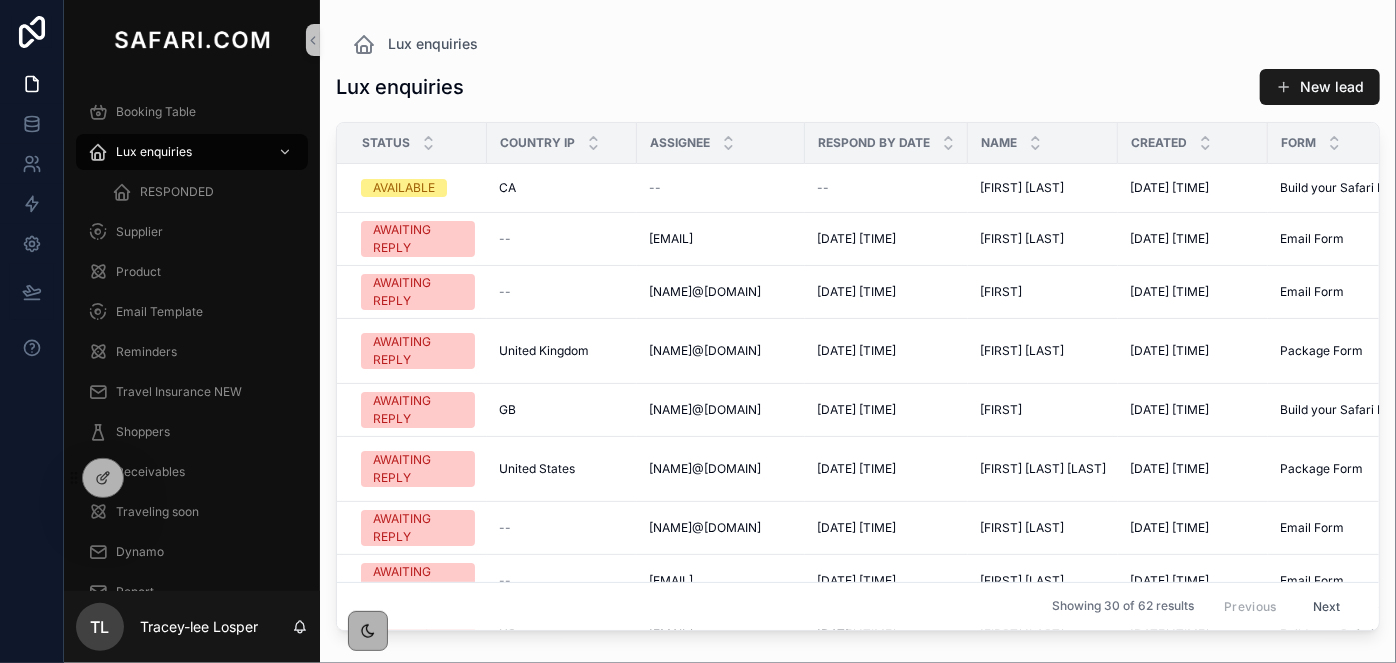 scroll, scrollTop: 0, scrollLeft: 237, axis: horizontal 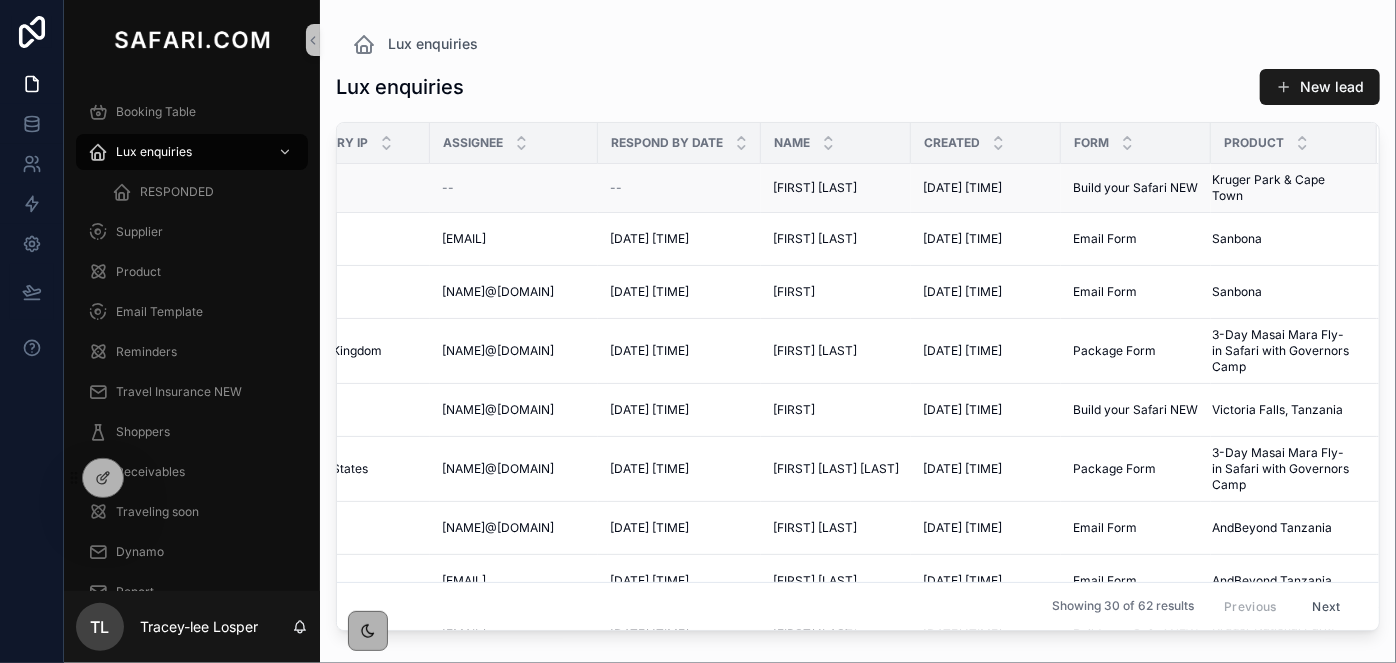 click on "Kruger Park & Cape Town" at bounding box center [1282, 188] 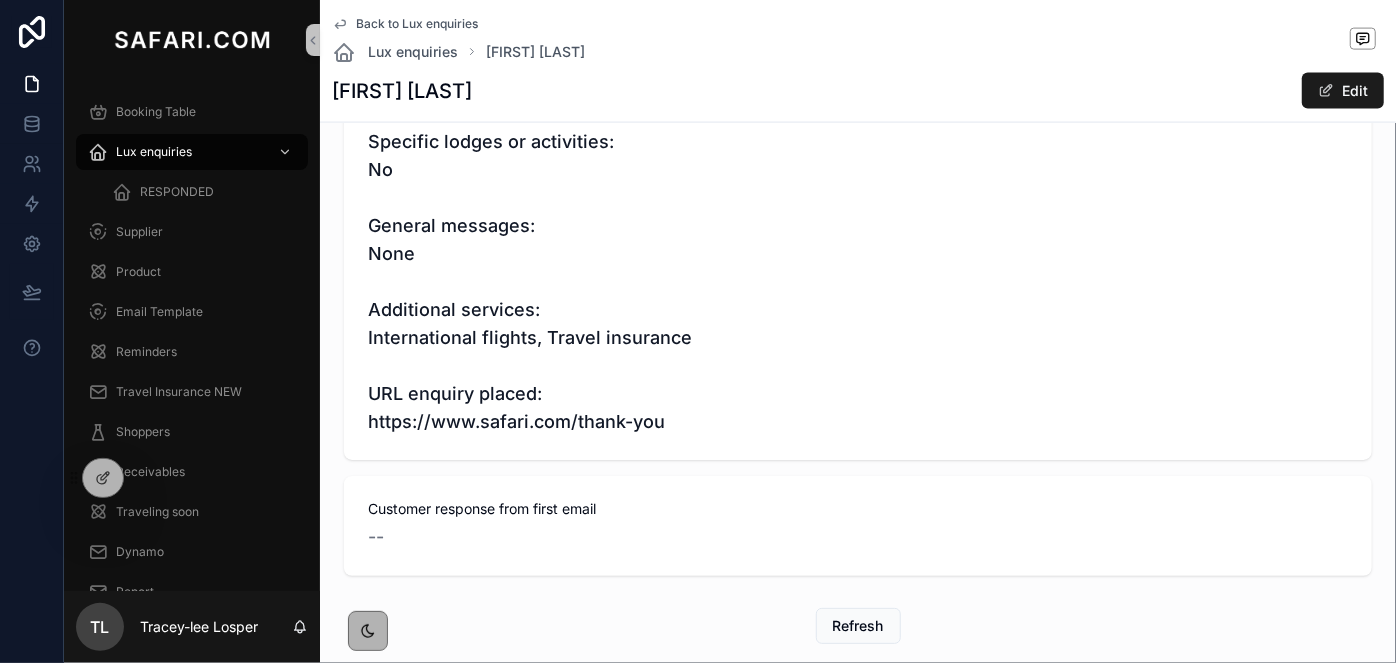 scroll, scrollTop: 895, scrollLeft: 0, axis: vertical 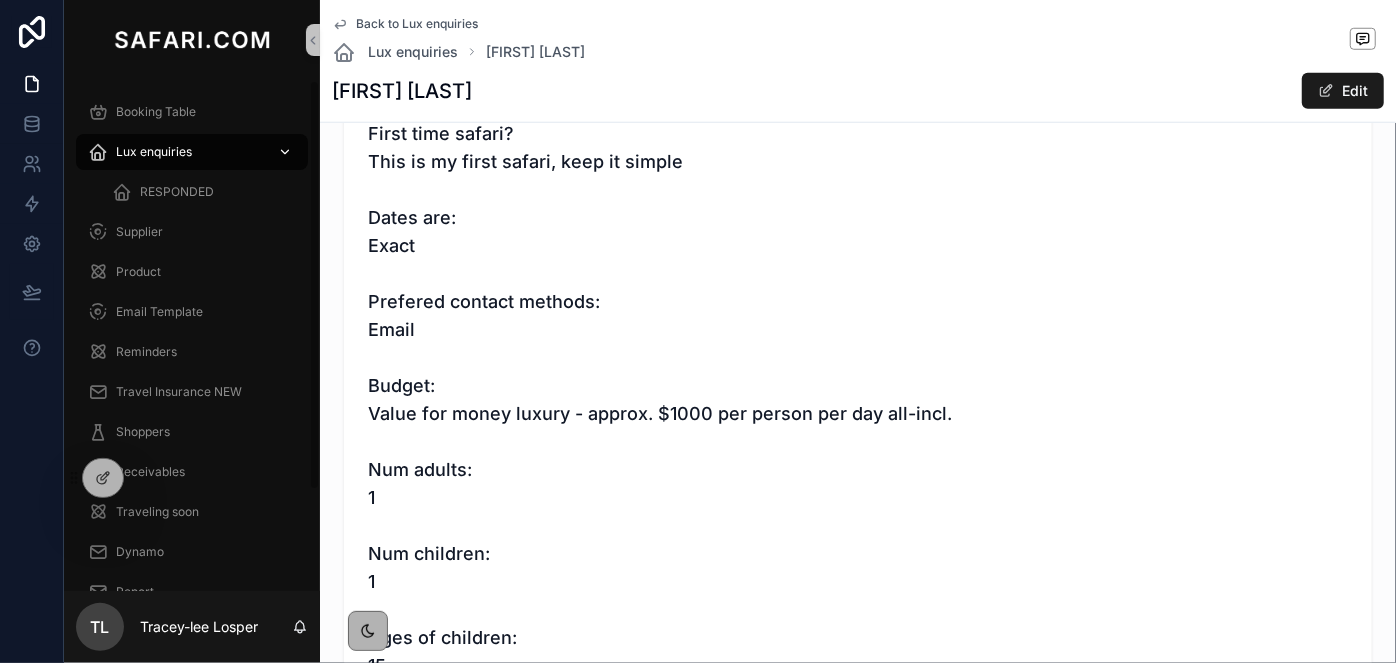 click on "Lux enquiries" at bounding box center [154, 152] 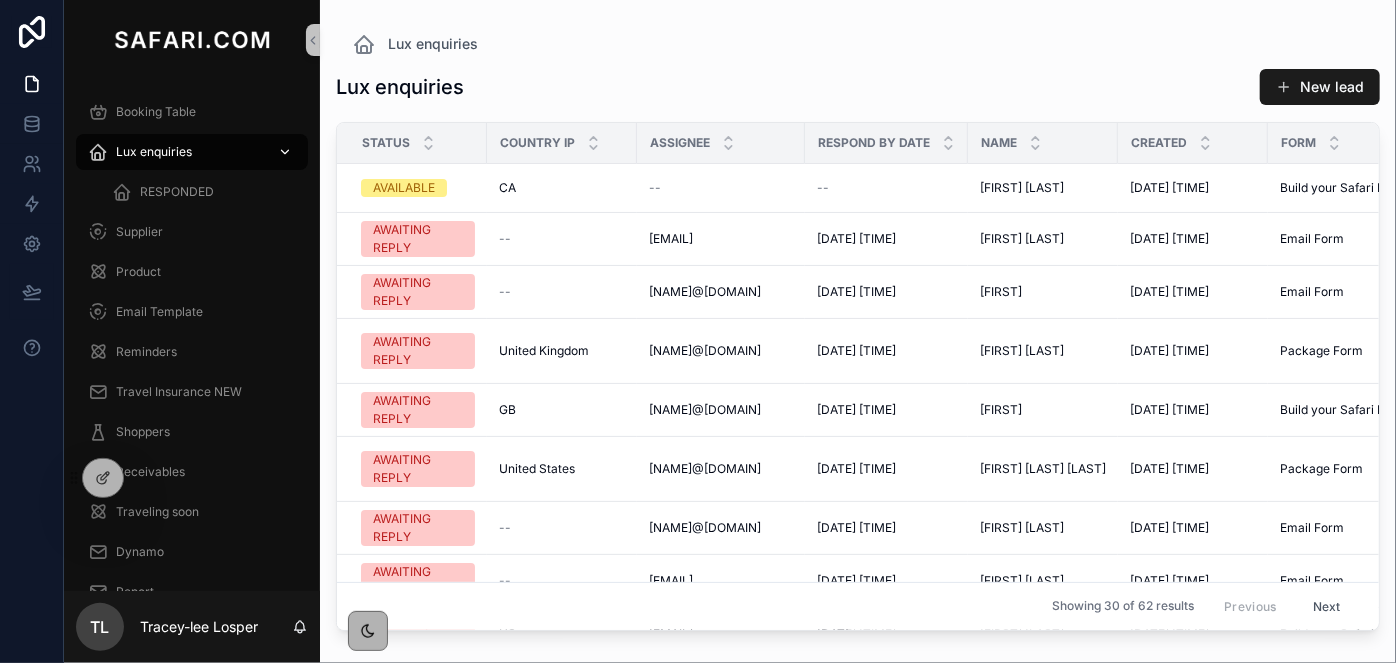 scroll, scrollTop: 0, scrollLeft: 0, axis: both 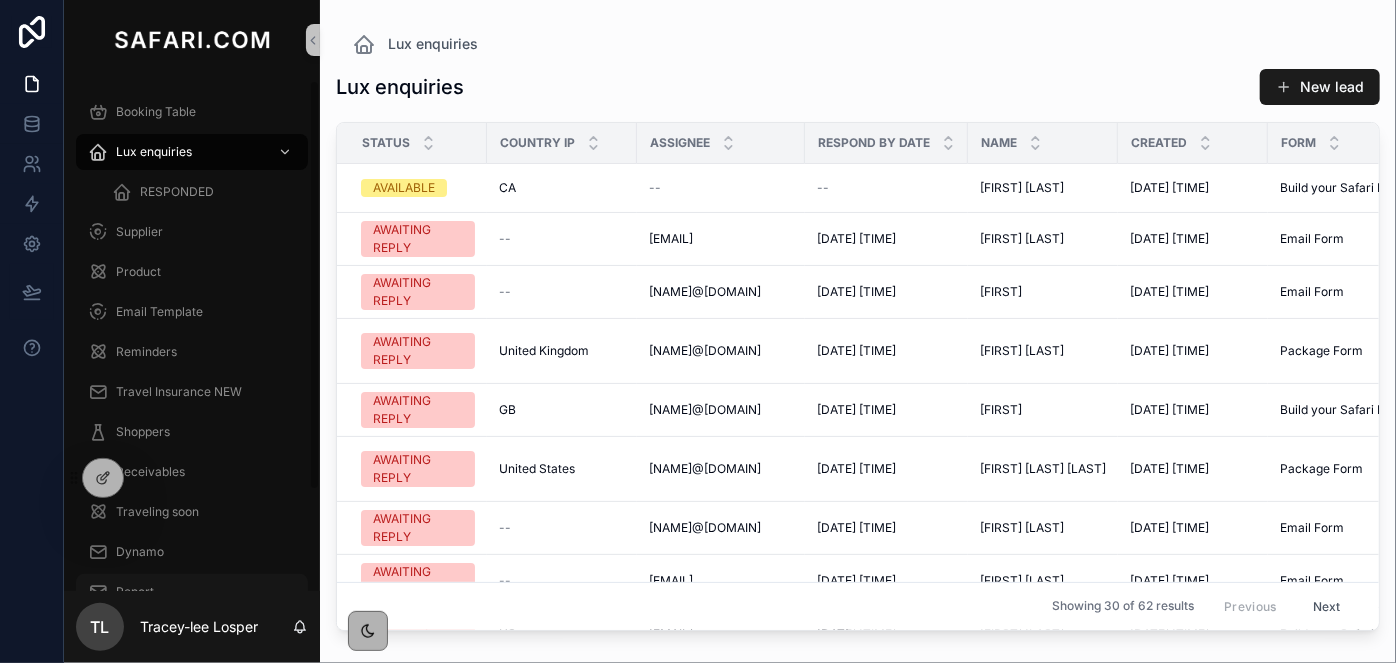 click on "Report" at bounding box center (192, 592) 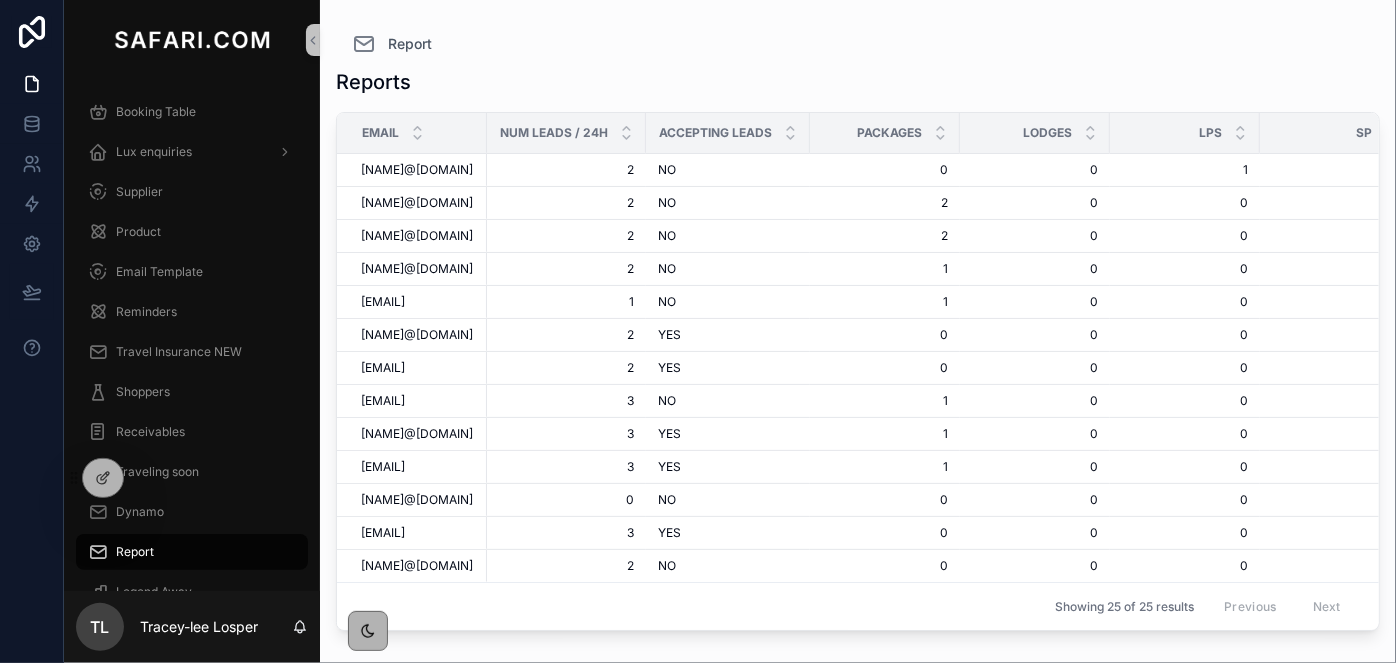 scroll, scrollTop: 786, scrollLeft: 0, axis: vertical 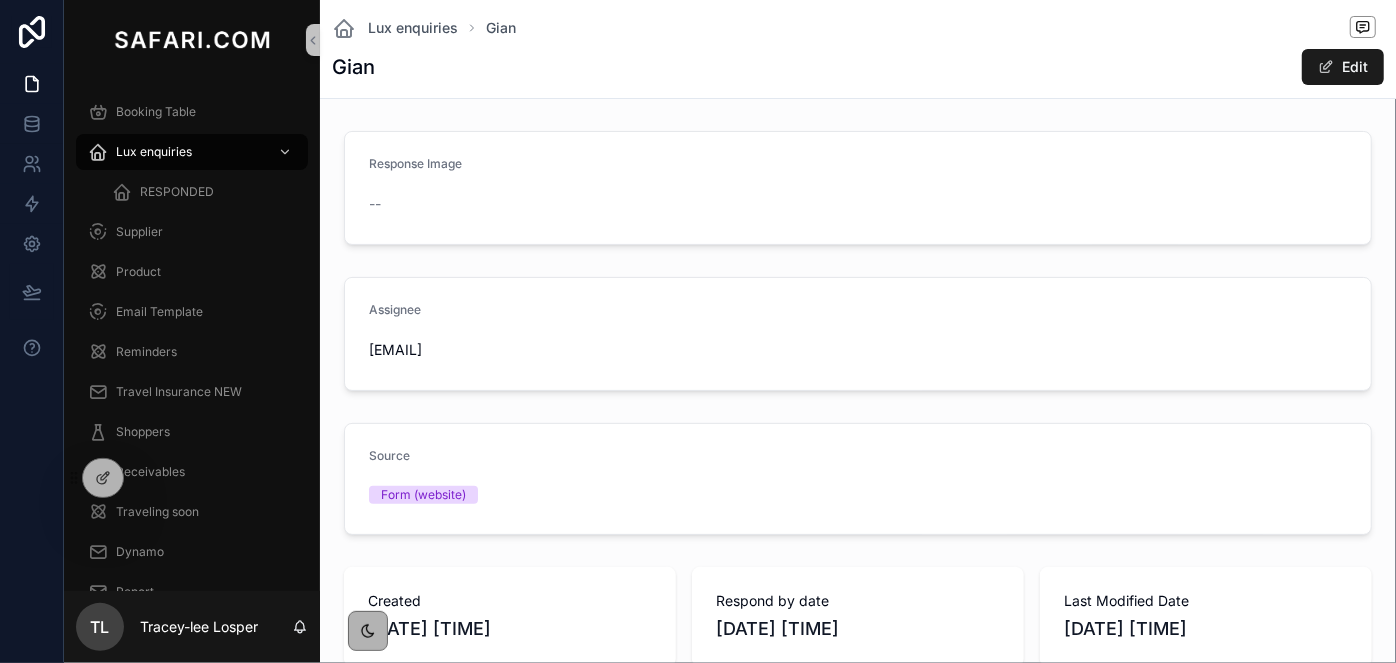 drag, startPoint x: 1343, startPoint y: 438, endPoint x: 1395, endPoint y: 427, distance: 53.15073 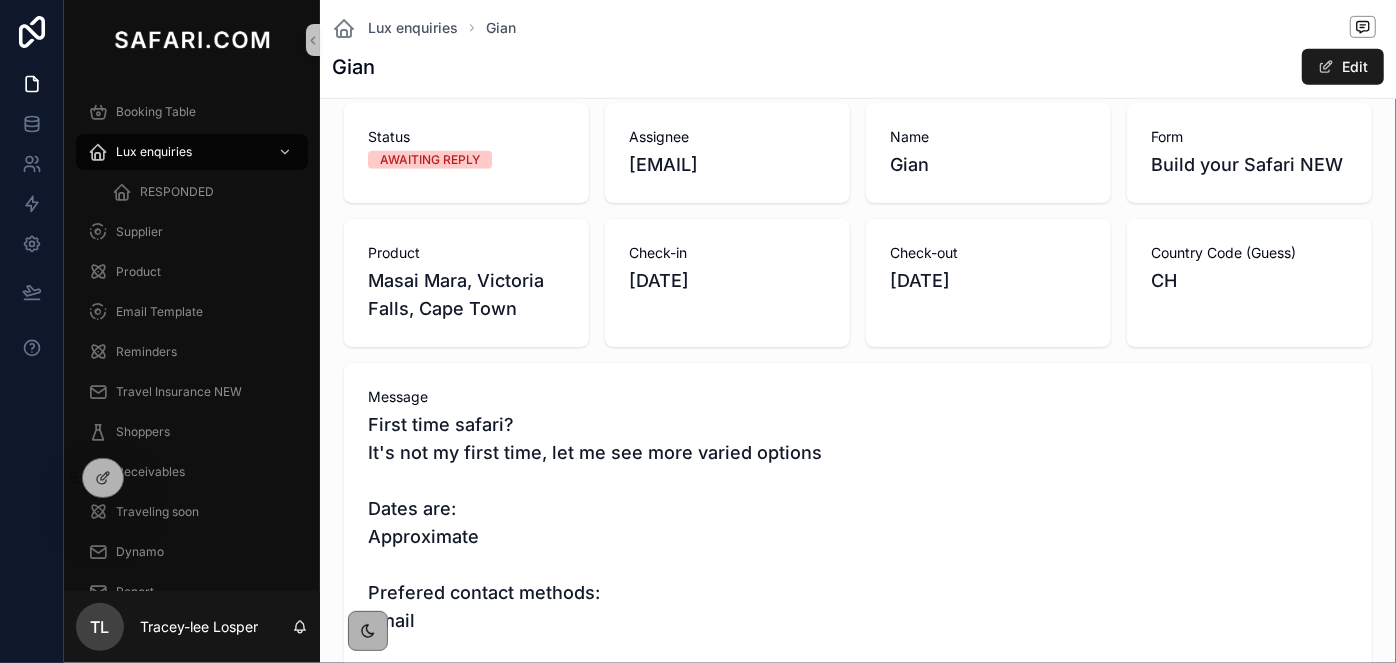 scroll, scrollTop: 1160, scrollLeft: 0, axis: vertical 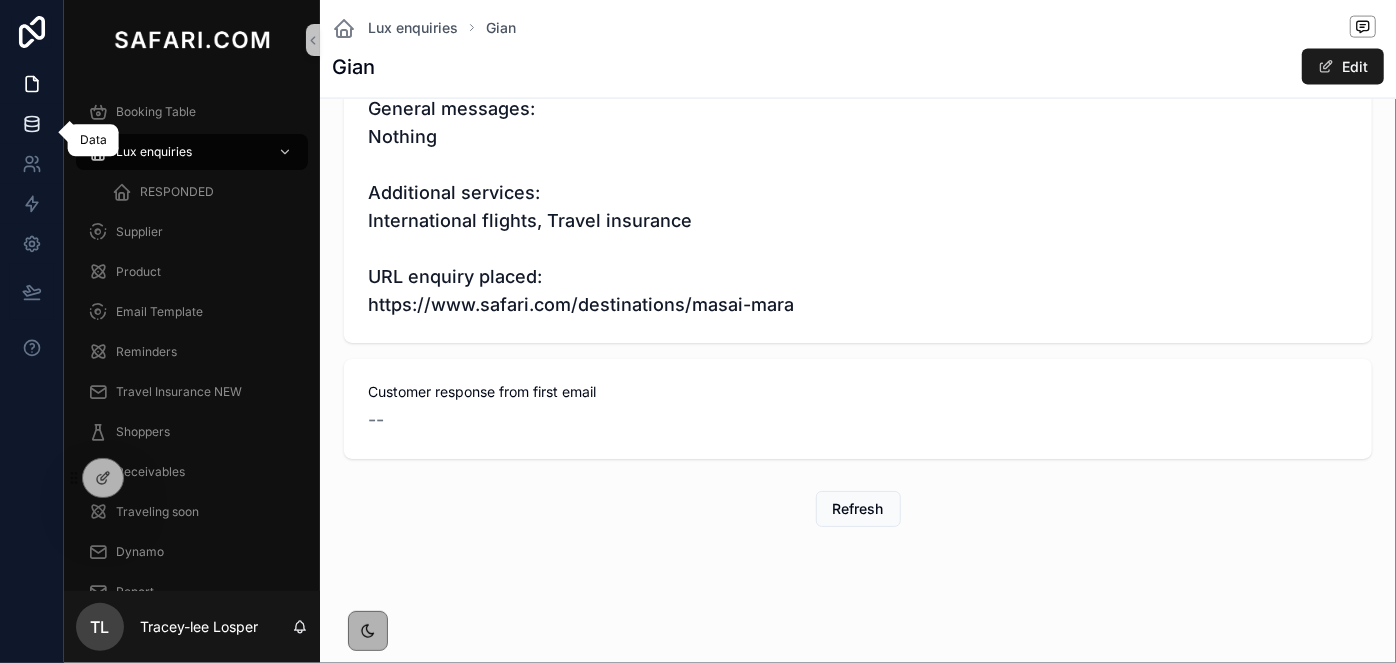 click 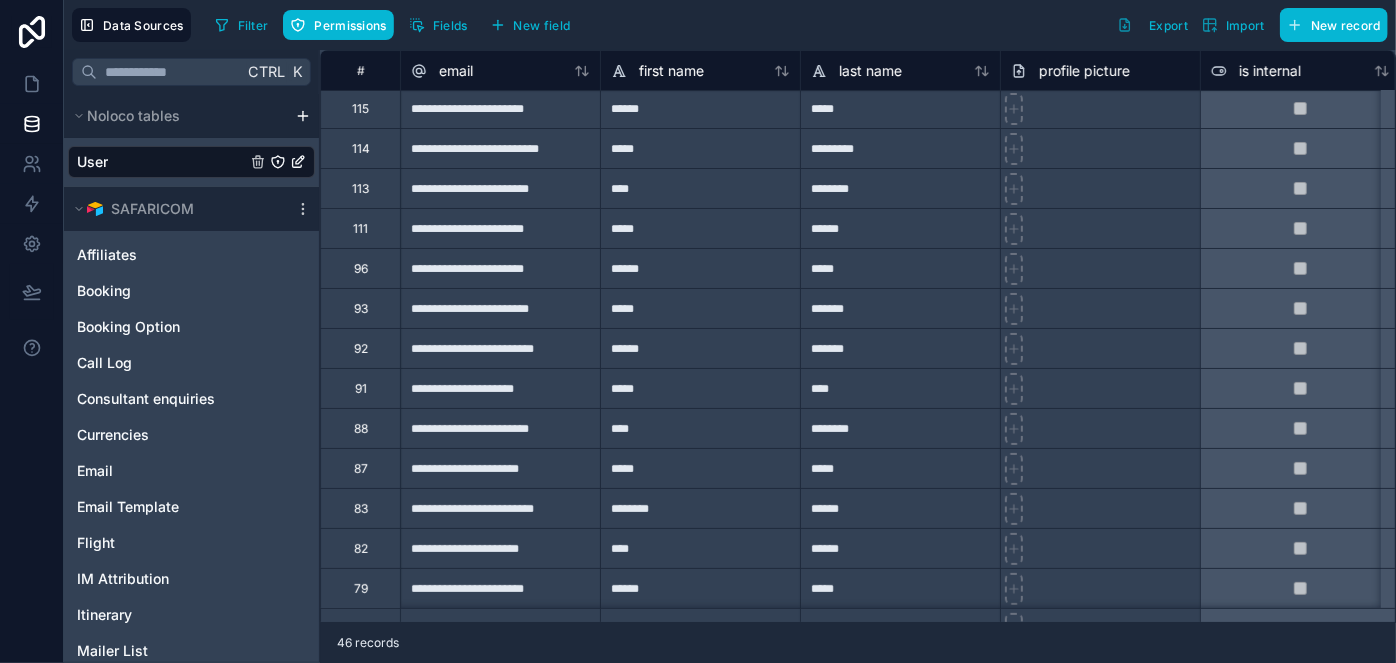 click on "**********" at bounding box center (500, 588) 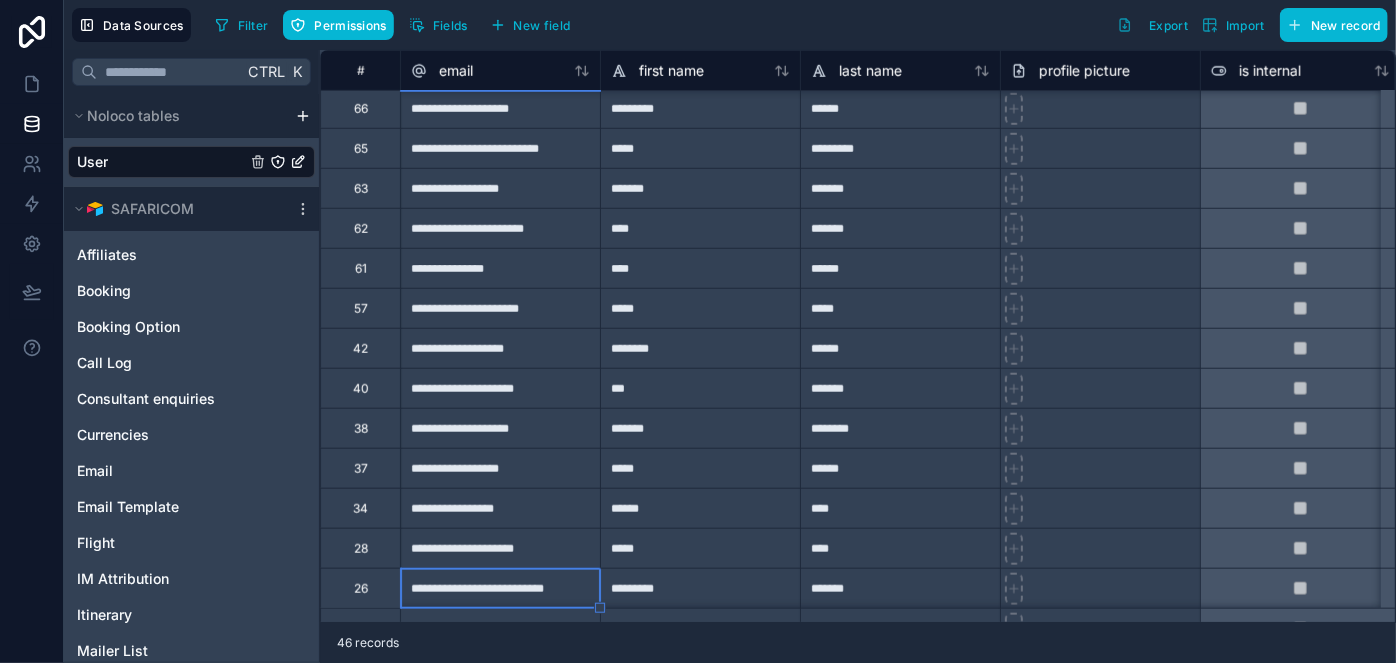 scroll, scrollTop: 842, scrollLeft: 0, axis: vertical 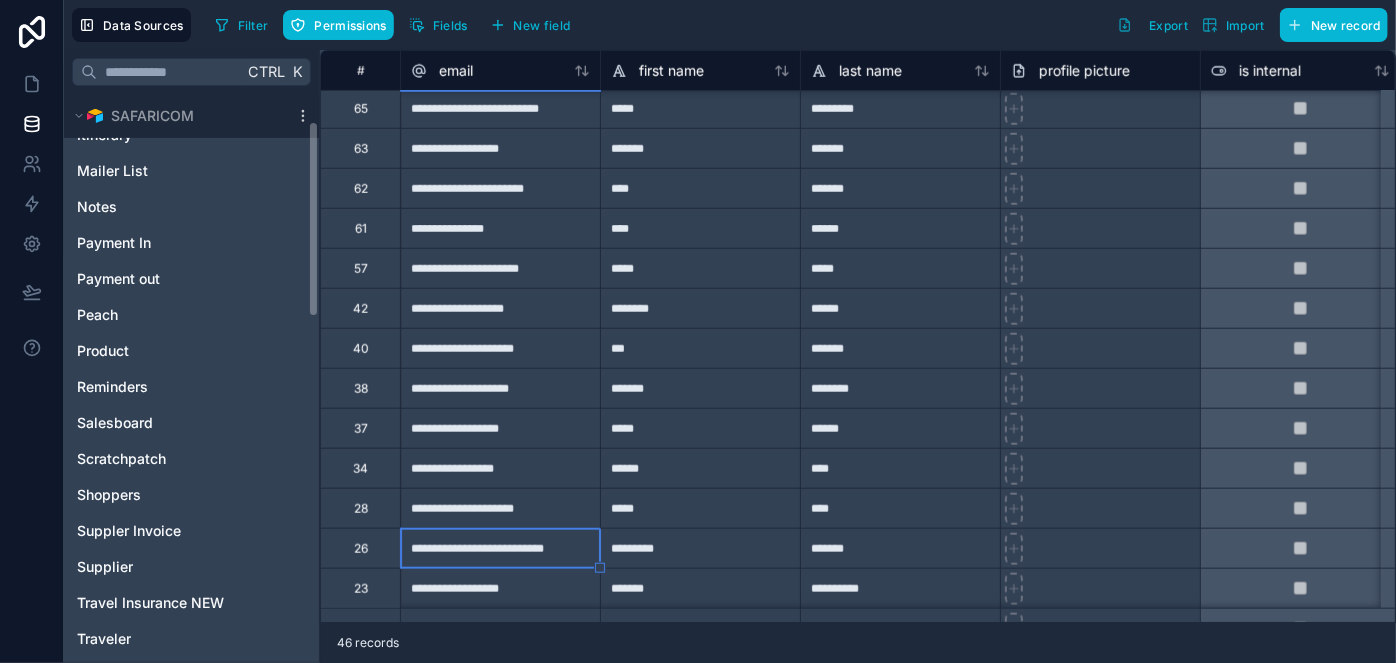click on "Affiliates Booking Booking Option Call Log Consultant enquiries Currencies Email Email Template Flight IM Attribution Itinerary Mailer List Notes Payment In Payment out Peach Product Reminders Salesboard Scratchpatch Shoppers Suppler Invoice Supplier Travel Insurance NEW Traveler TrustPilot Understand our customers Users" at bounding box center (191, 261) 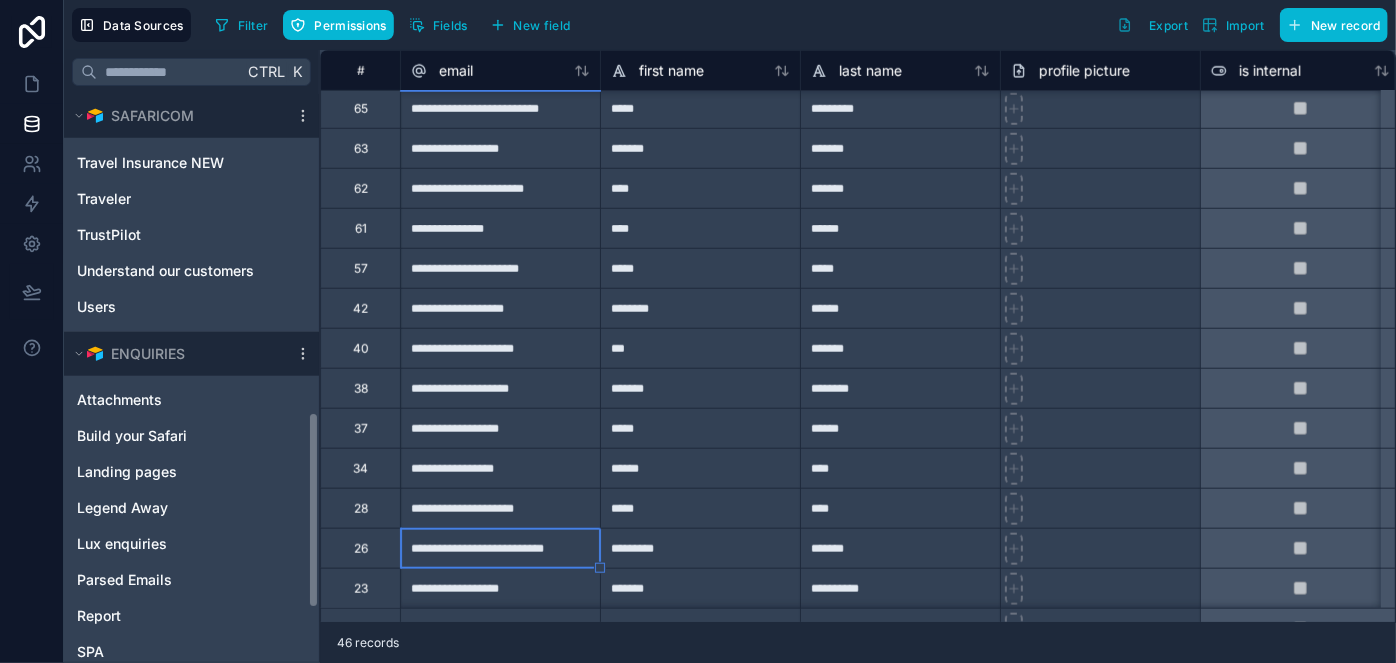click on "Noloco tables User SAFARICOM Affiliates Booking Booking Option Call Log Consultant enquiries Currencies Email Email Template Flight IM Attribution Itinerary Mailer List Notes Payment In Payment out Peach Product Reminders Salesboard Scratchpatch Shoppers Suppler Invoice Supplier Travel Insurance NEW Traveler TrustPilot Understand our customers Users ENQUIRIES Attachments Build your Safari Landing pages Legend Away Lux enquiries Parsed Emails Report SPA SPA Log Spam enquiries Start Planning Understand our customers" at bounding box center (191, -3) 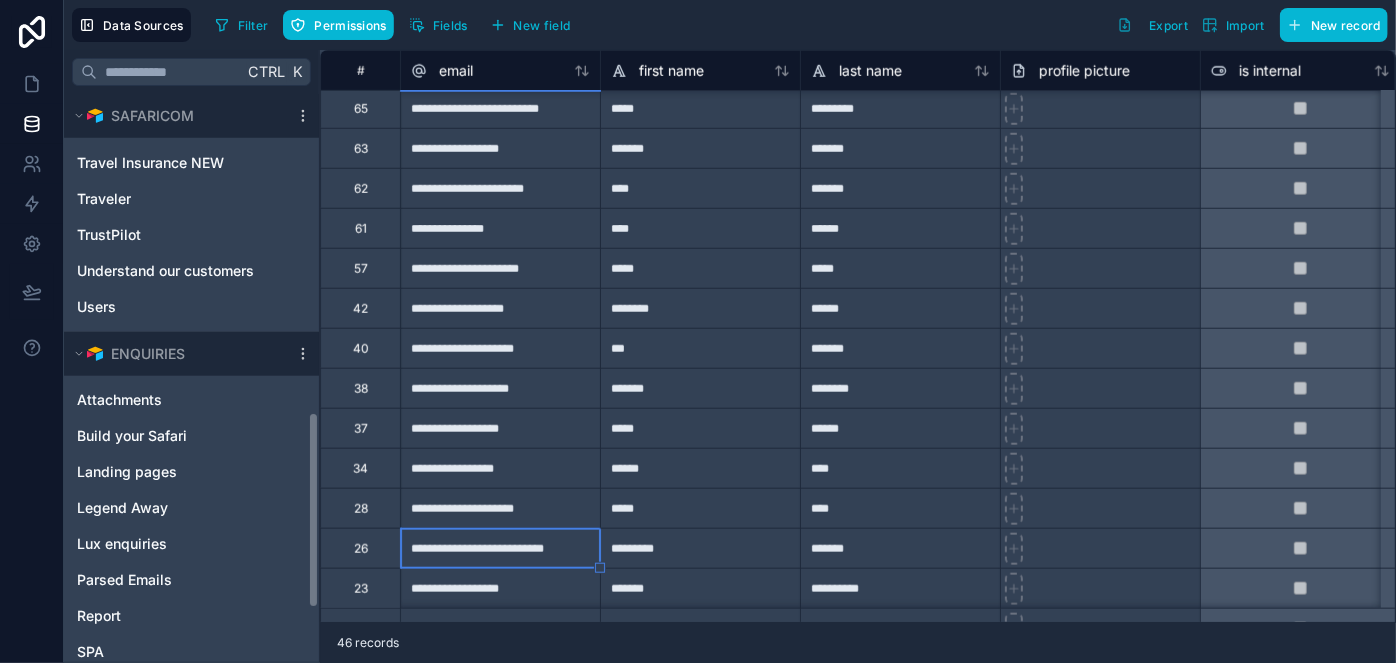 scroll, scrollTop: 1077, scrollLeft: 0, axis: vertical 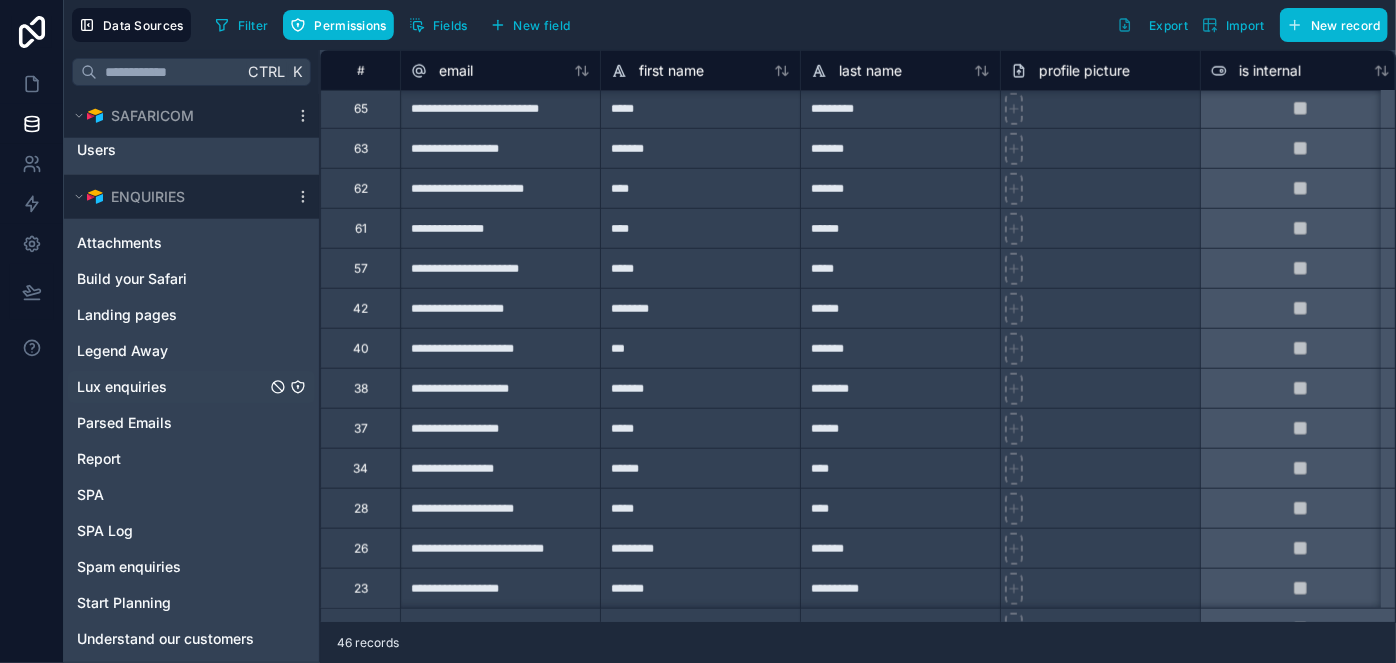 click on "Lux enquiries" at bounding box center [191, 387] 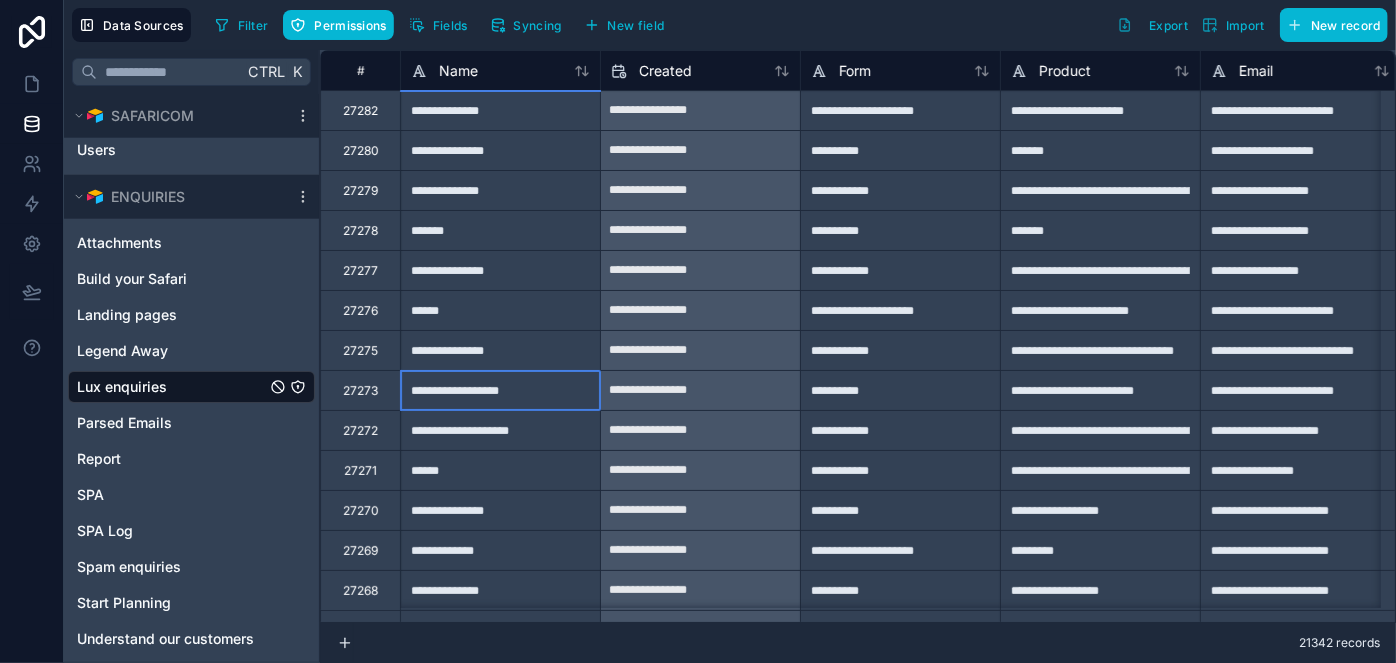 click on "**********" at bounding box center [500, 390] 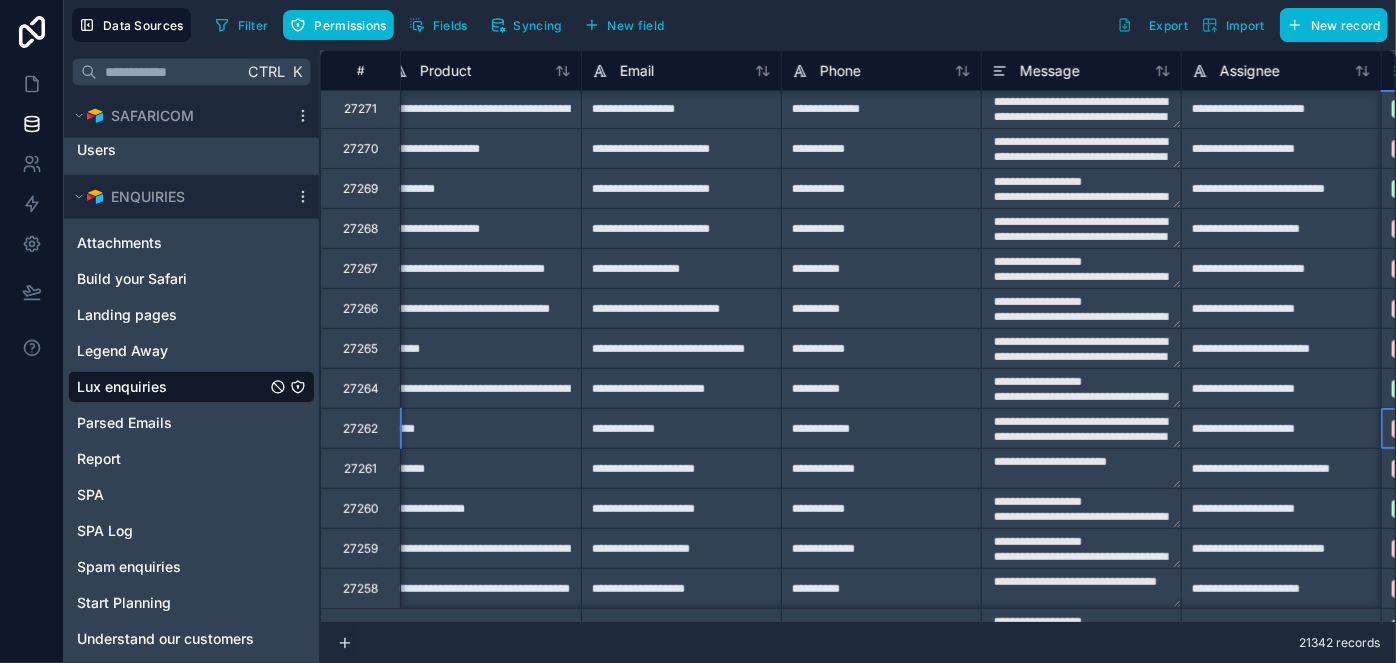 scroll, scrollTop: 362, scrollLeft: 819, axis: both 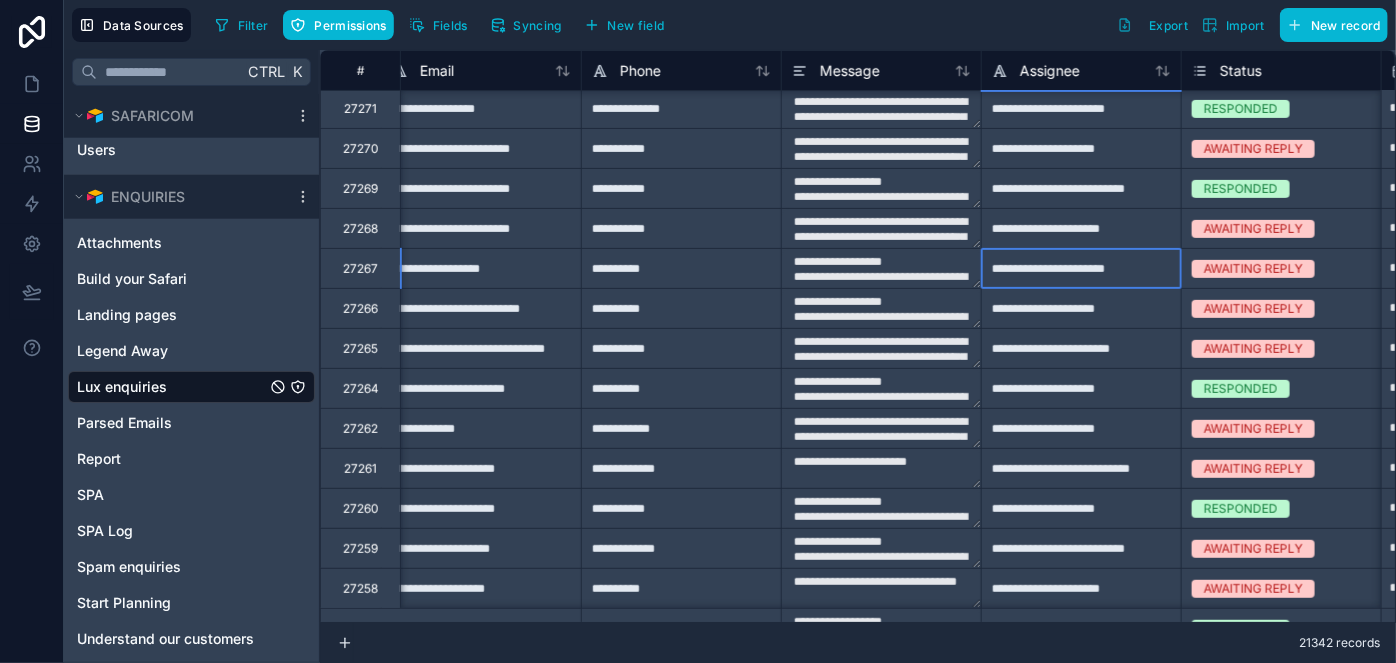 click on "**********" at bounding box center [1081, 268] 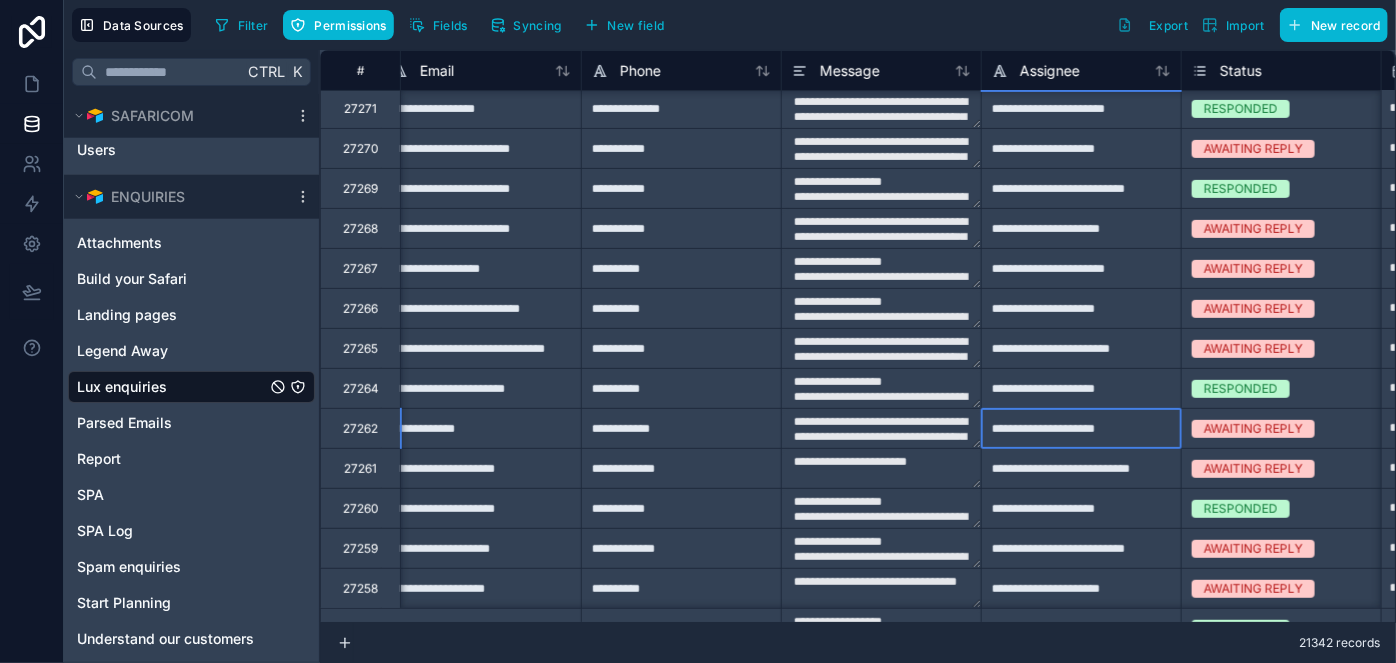 click on "**********" at bounding box center (1081, 428) 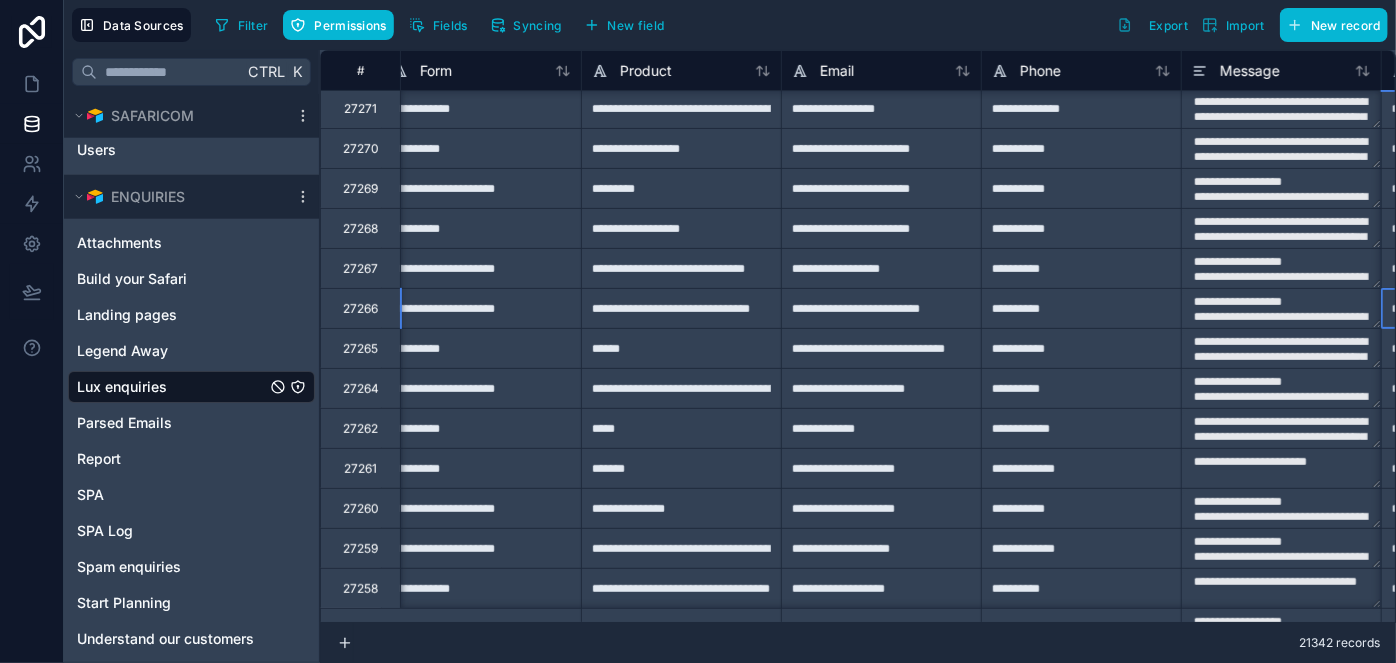 scroll, scrollTop: 362, scrollLeft: 619, axis: both 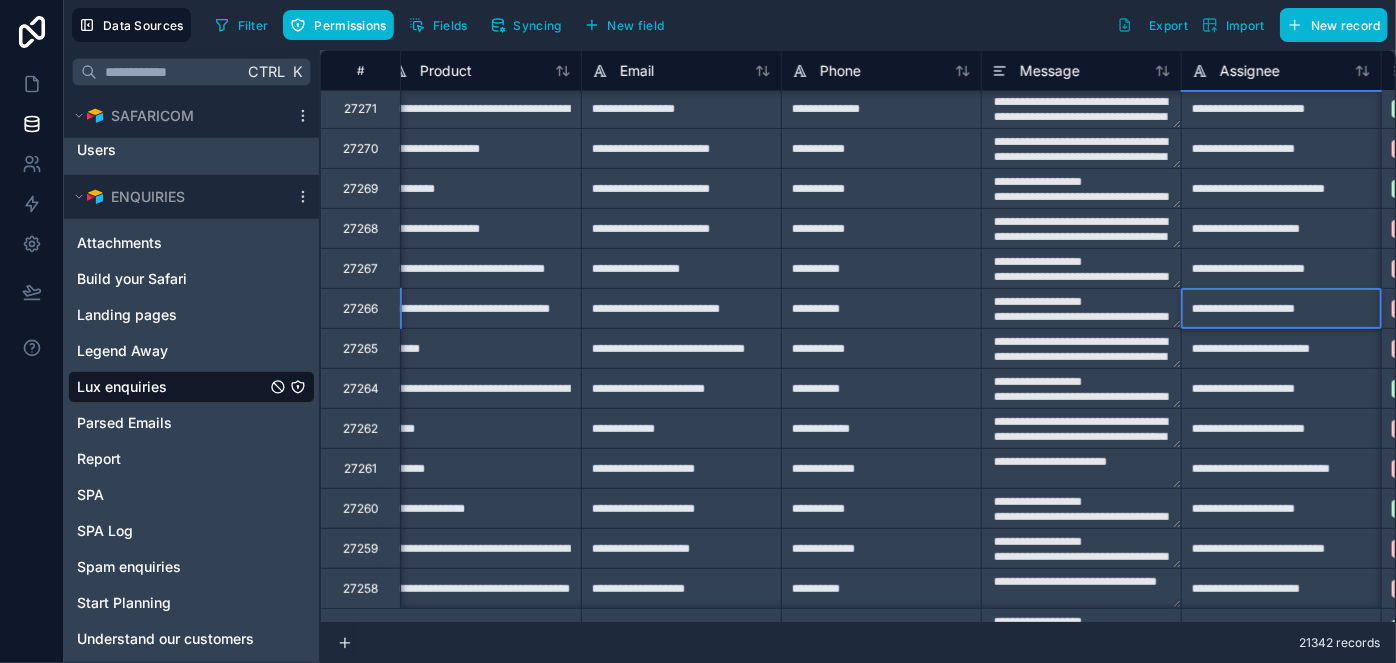 type on "**********" 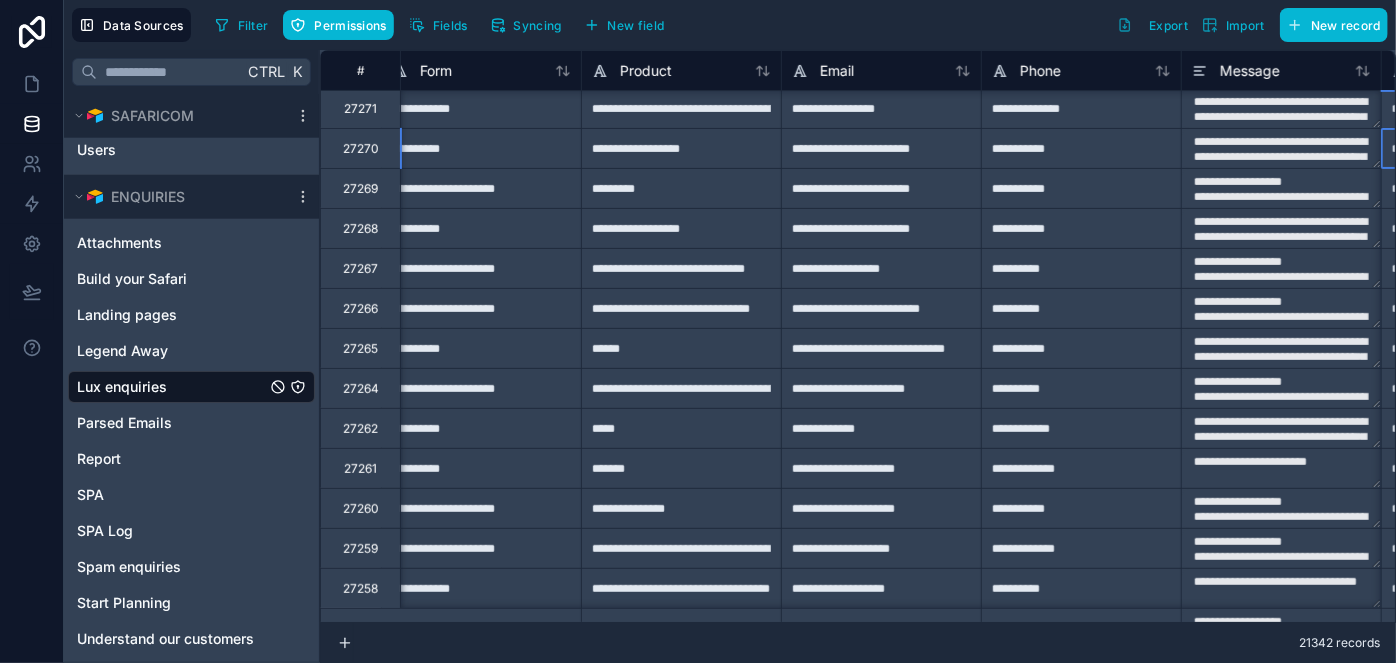 scroll, scrollTop: 362, scrollLeft: 619, axis: both 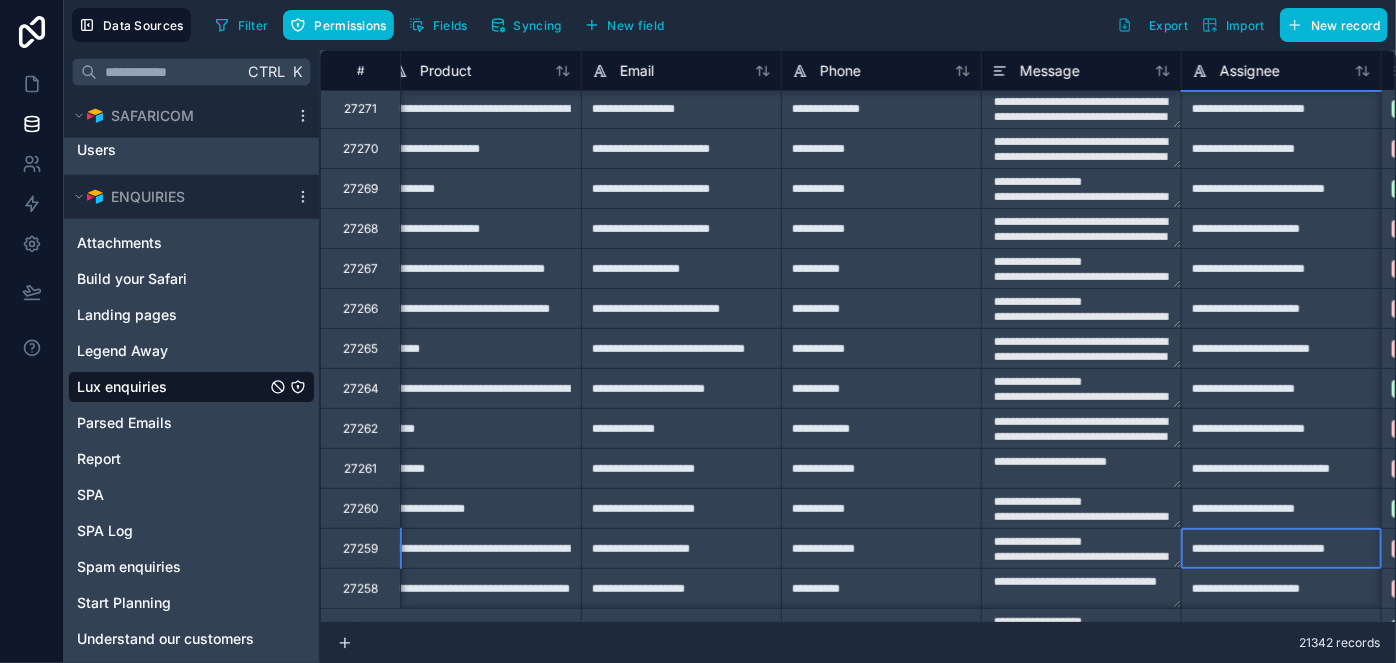 click on "**********" at bounding box center [1281, 548] 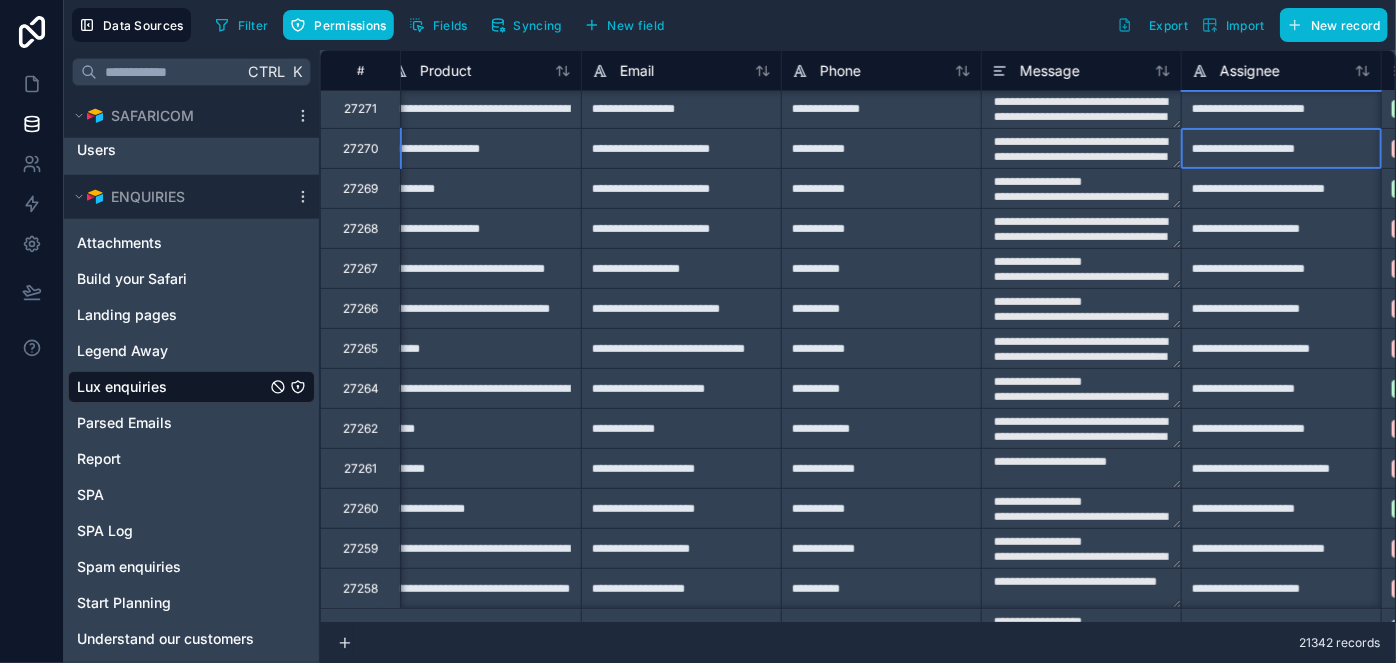click on "**********" at bounding box center (1281, 148) 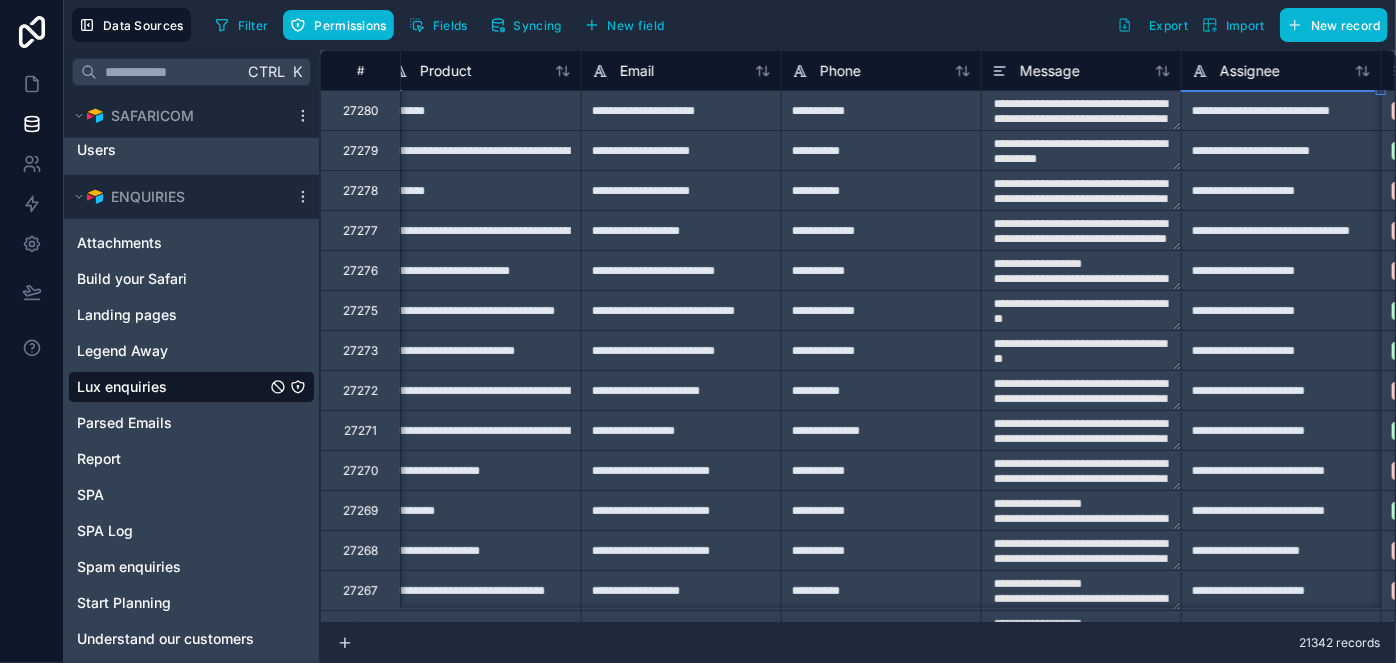 scroll, scrollTop: 0, scrollLeft: 619, axis: horizontal 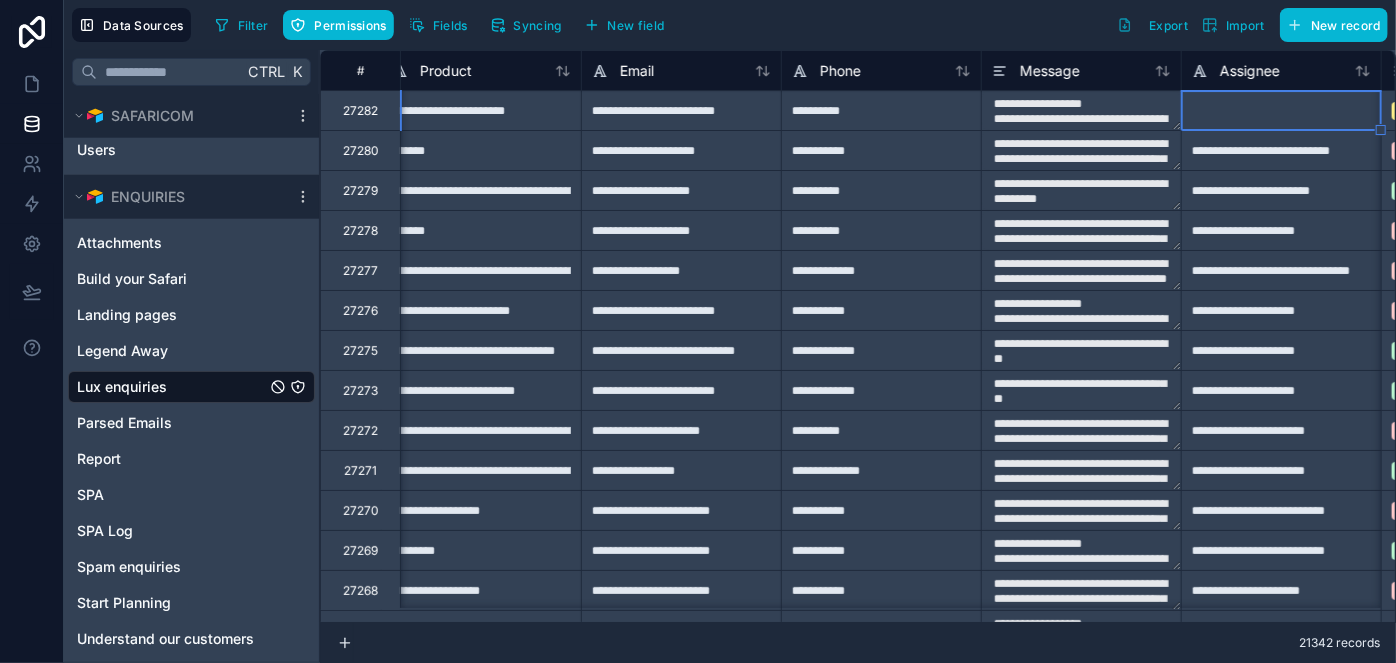 type on "**********" 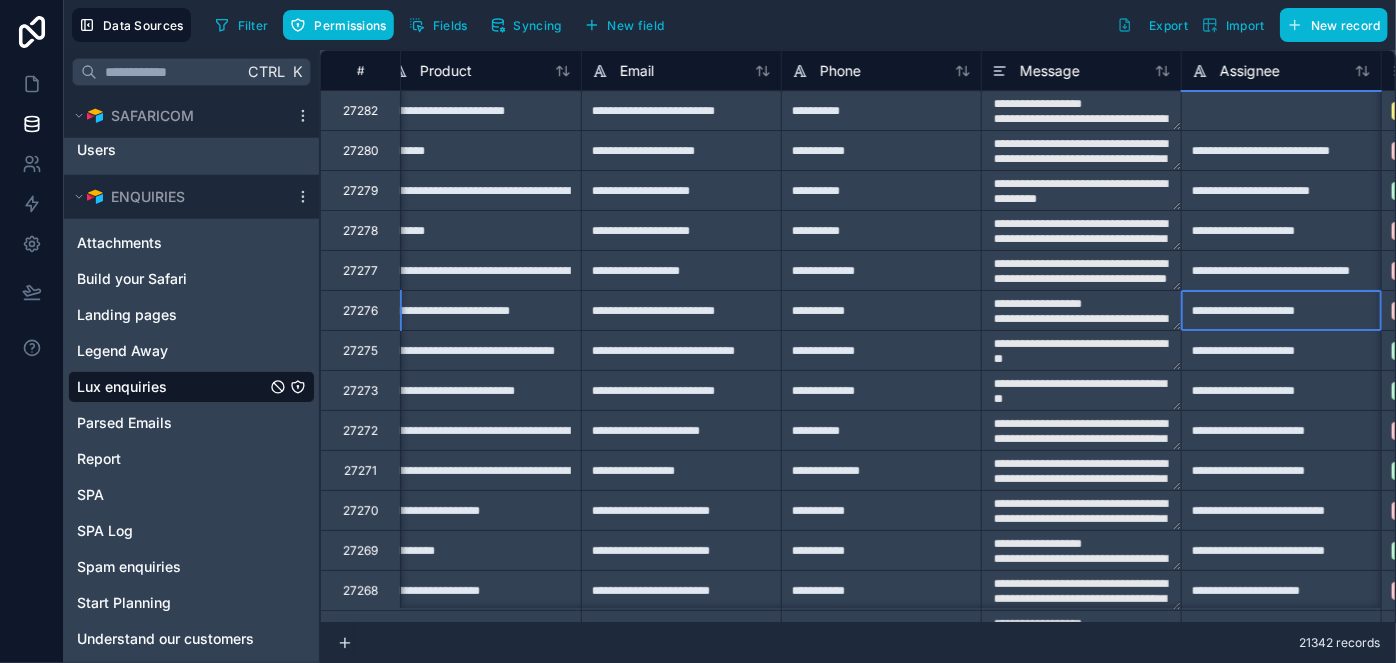 click on "**********" at bounding box center [1281, 310] 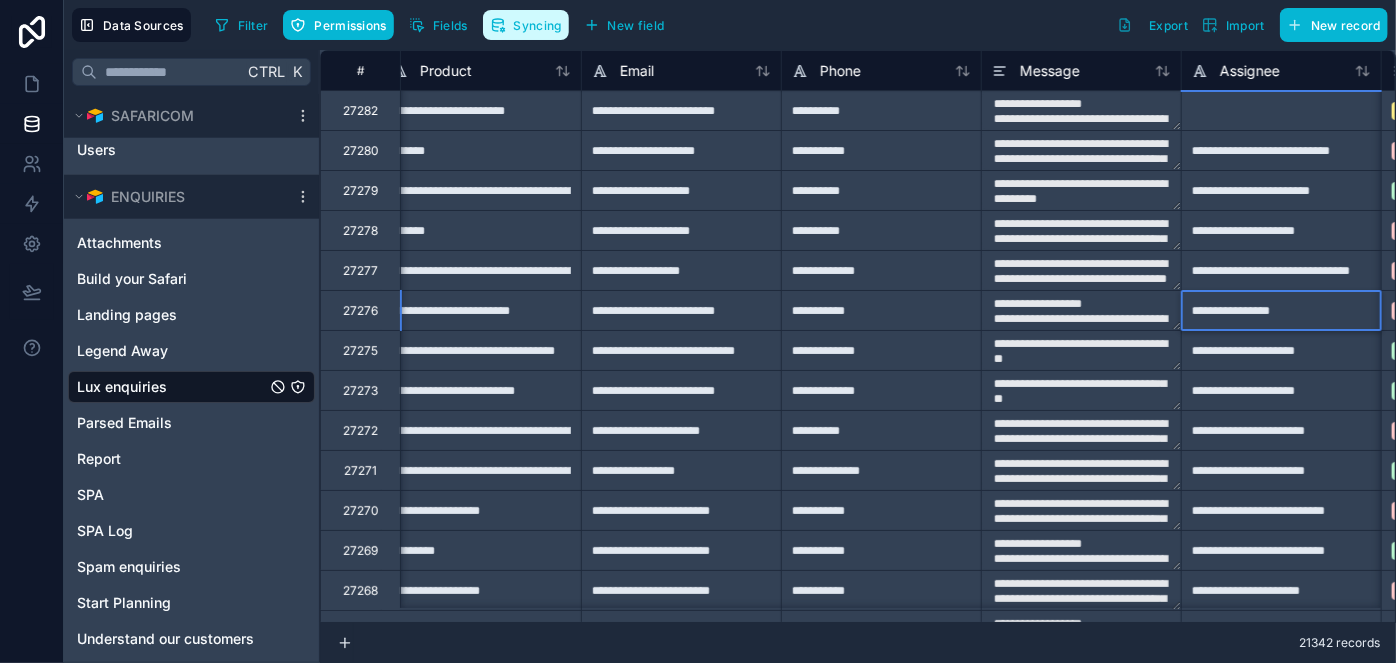 type on "**********" 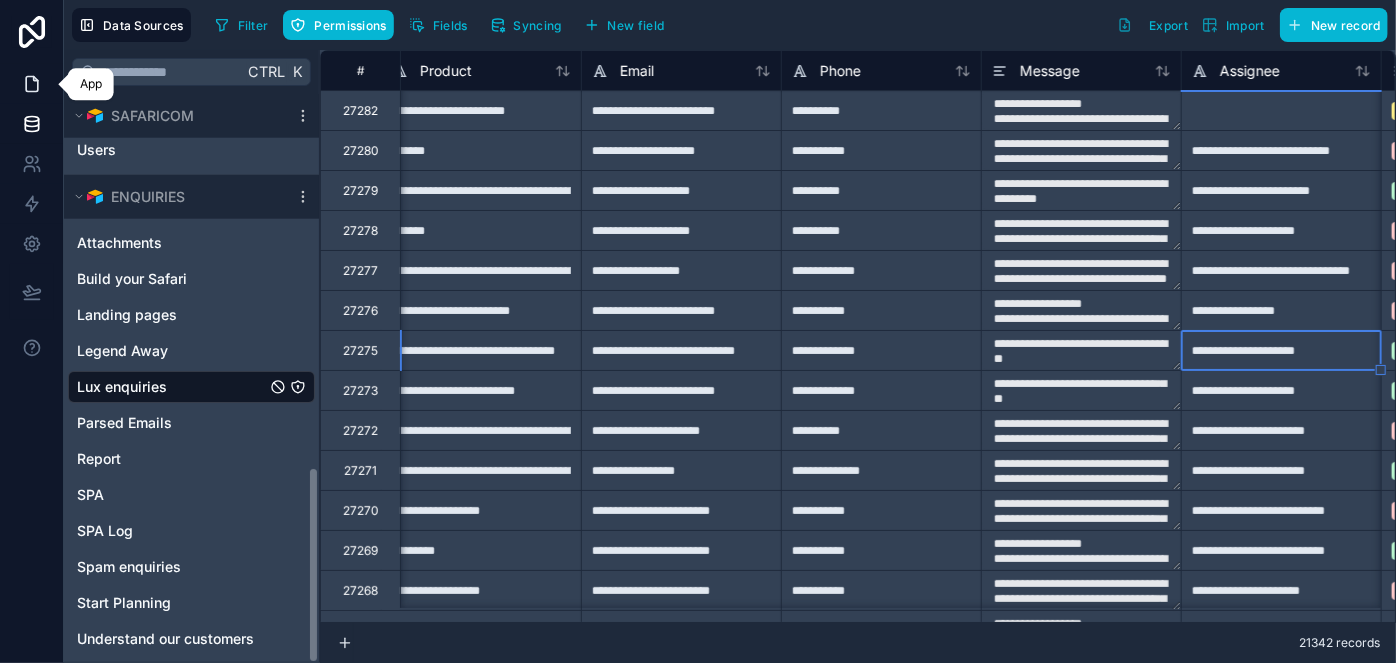 type on "**********" 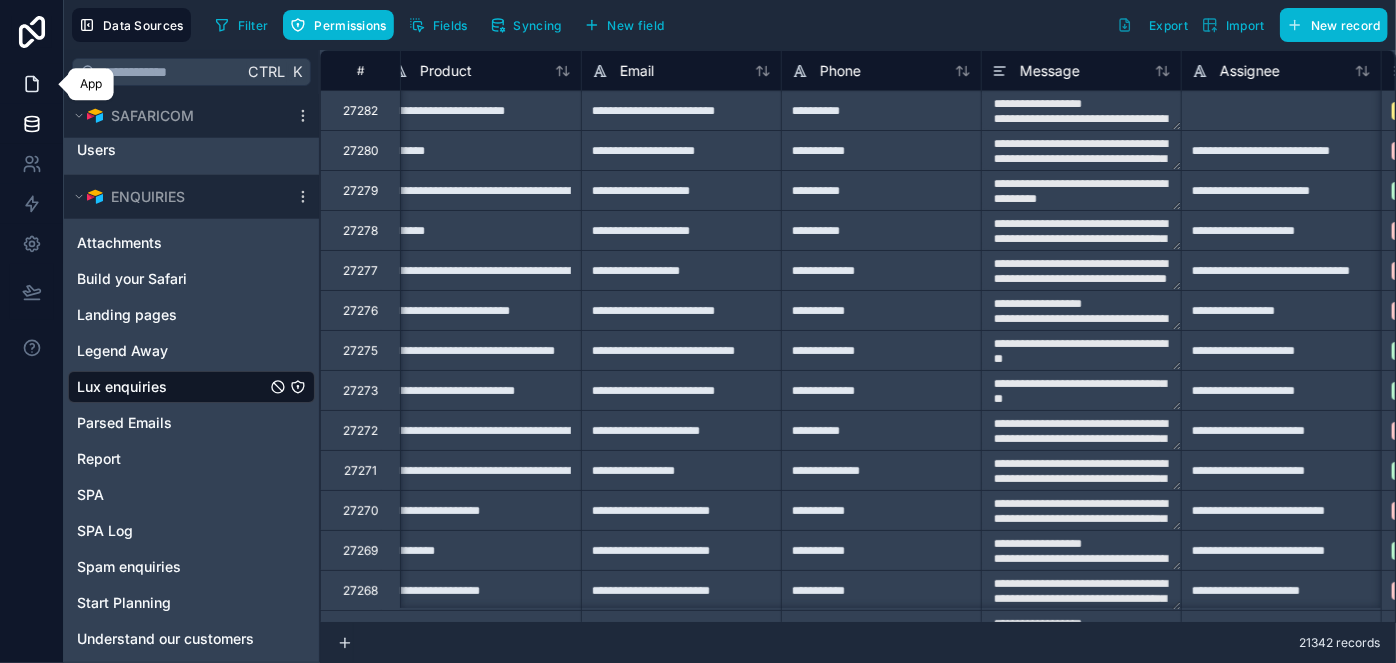 click at bounding box center [31, 84] 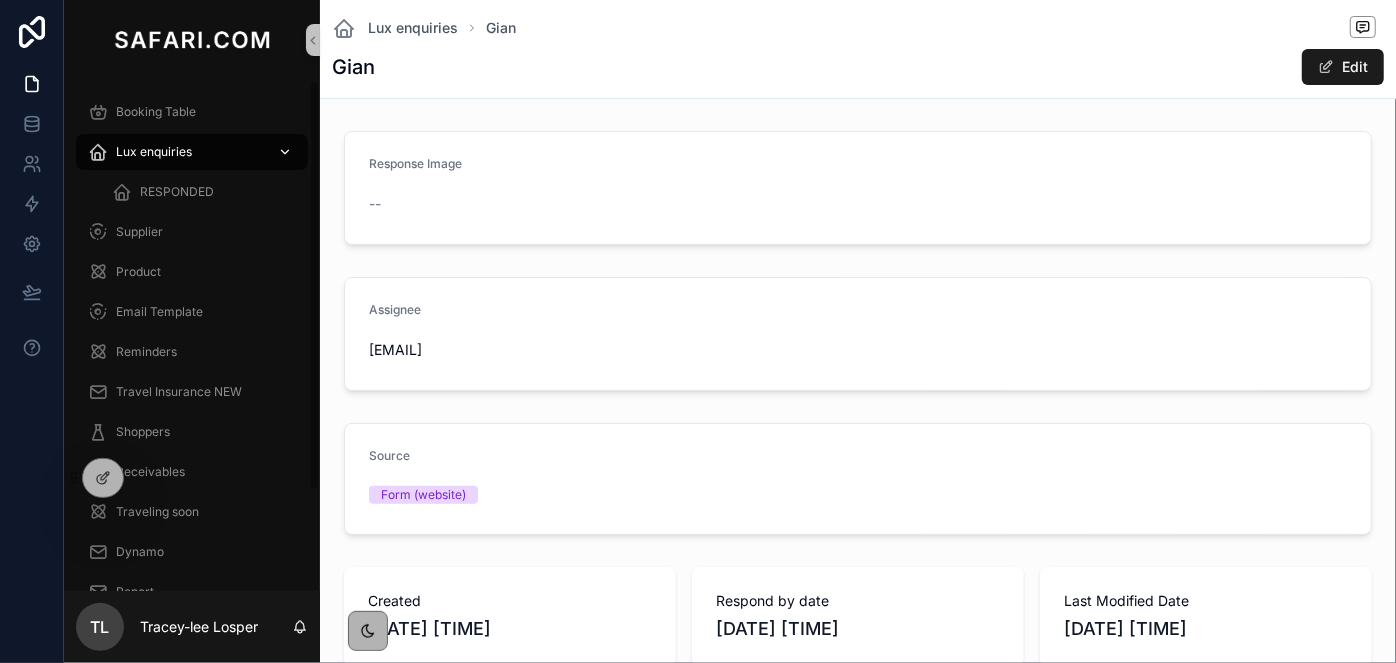 click on "Lux enquiries" at bounding box center [192, 152] 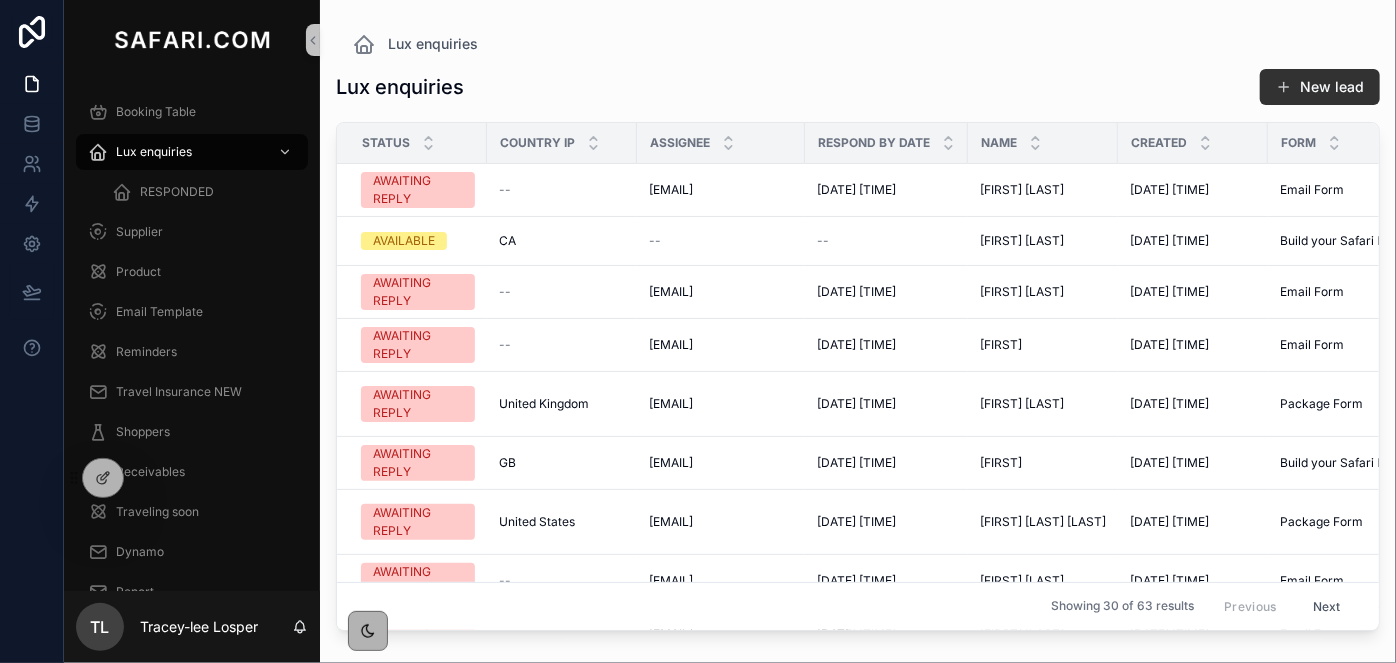 click on "New lead" at bounding box center [1320, 87] 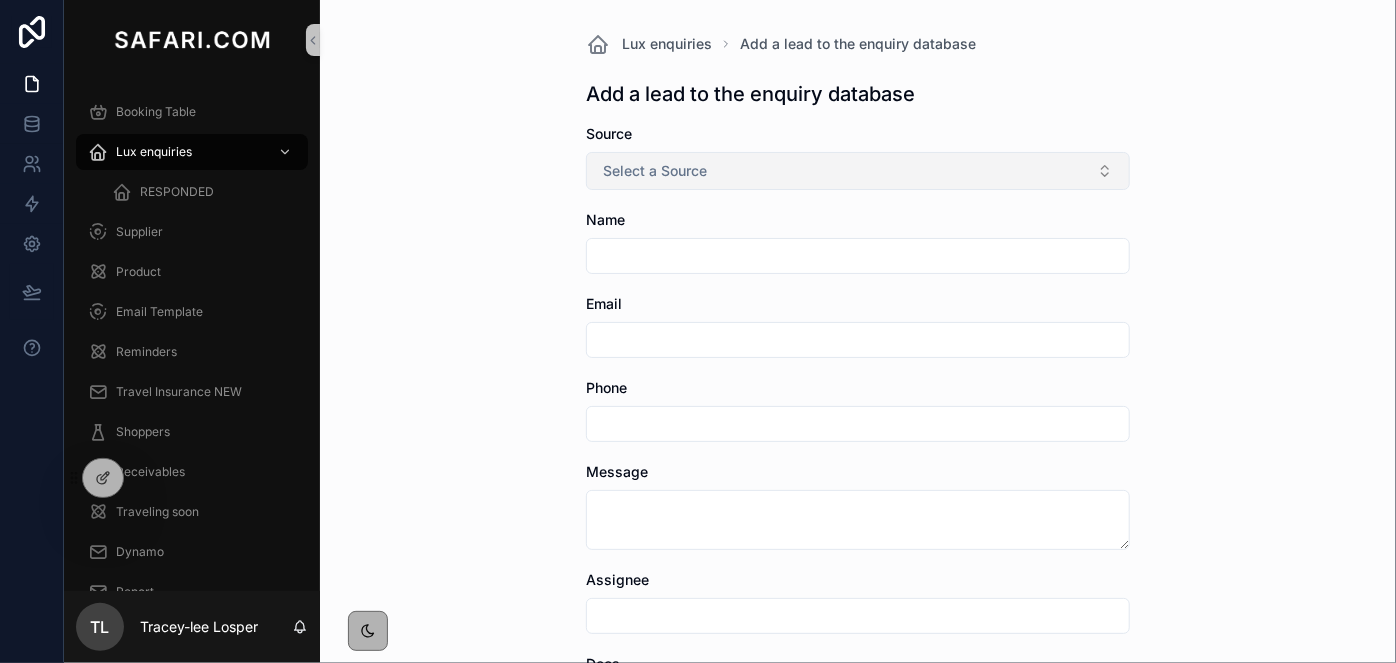 click on "Select a Source" at bounding box center [858, 171] 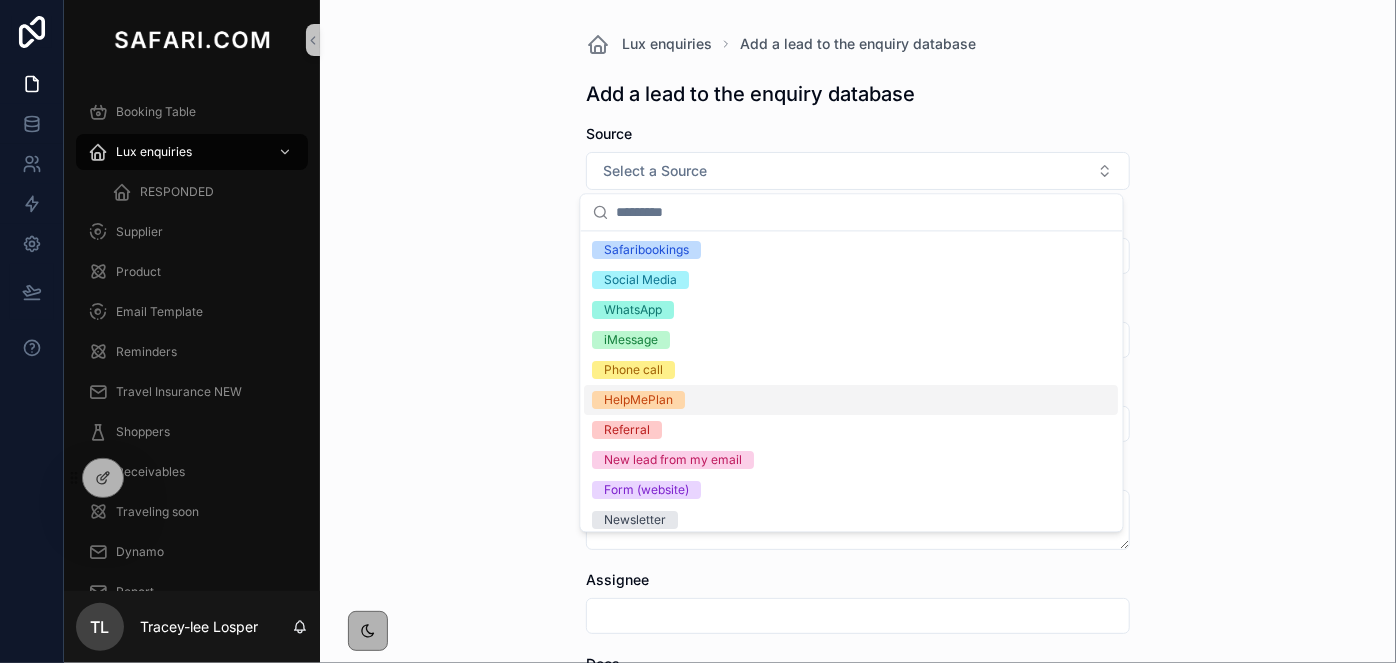 click on "HelpMePlan" at bounding box center (852, 400) 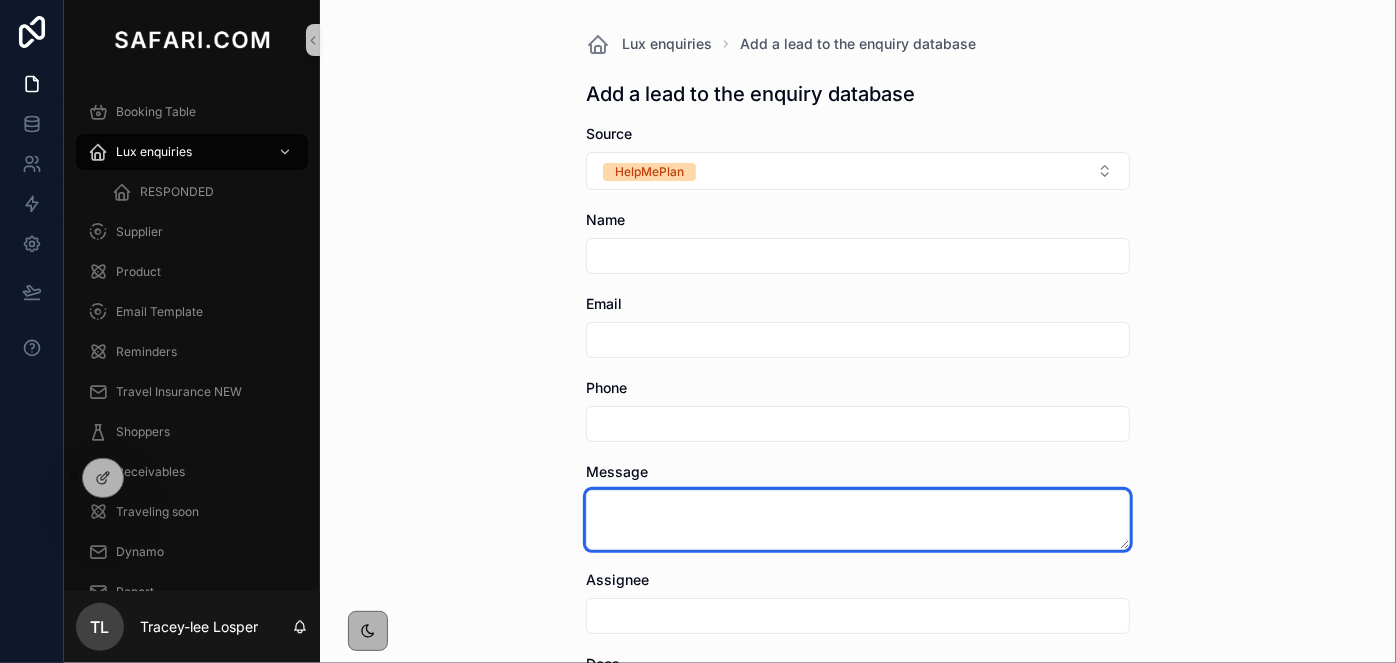 paste on "**********" 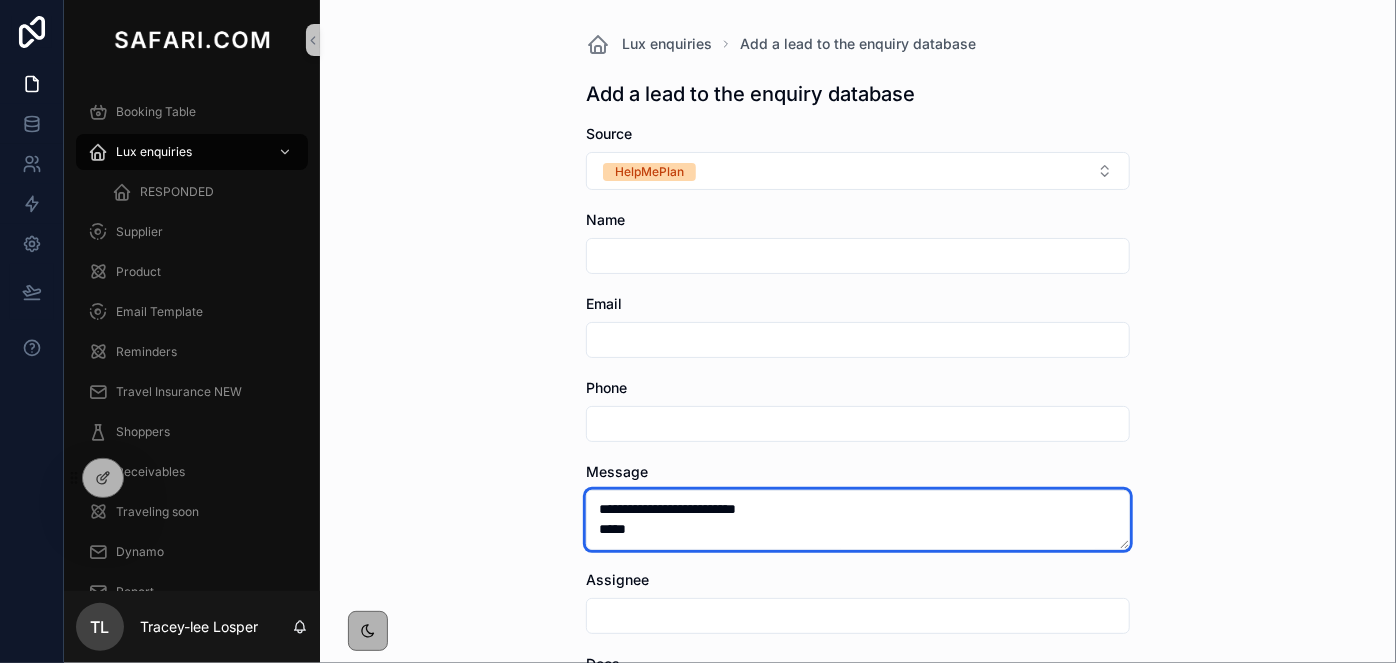 click on "**********" at bounding box center (858, 520) 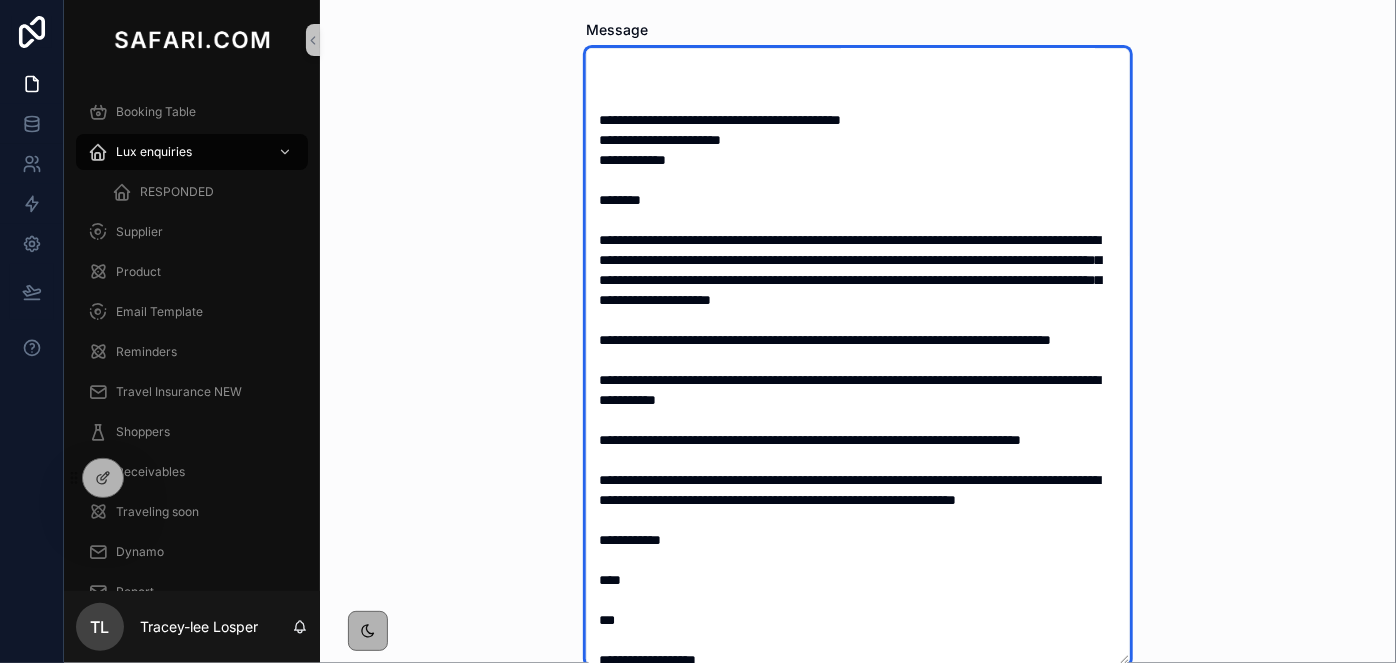 scroll, scrollTop: 0, scrollLeft: 0, axis: both 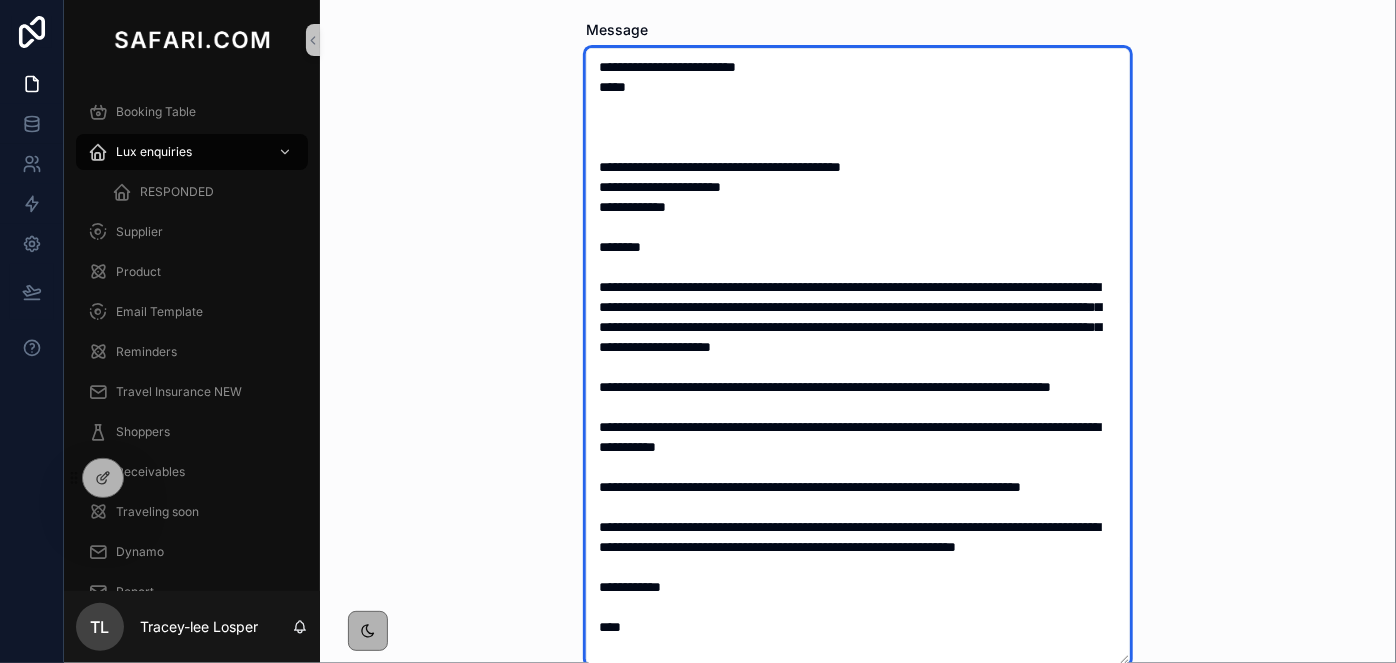 drag, startPoint x: 656, startPoint y: 162, endPoint x: 578, endPoint y: 150, distance: 78.91768 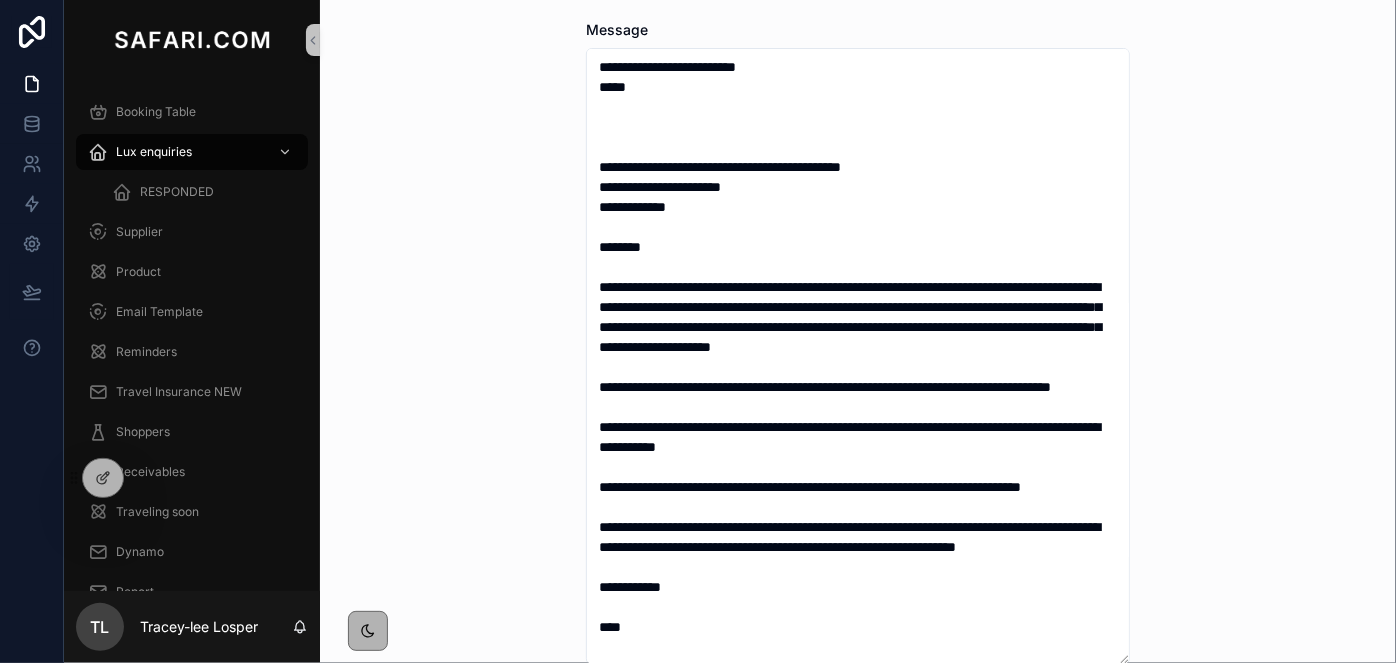 scroll, scrollTop: 0, scrollLeft: 0, axis: both 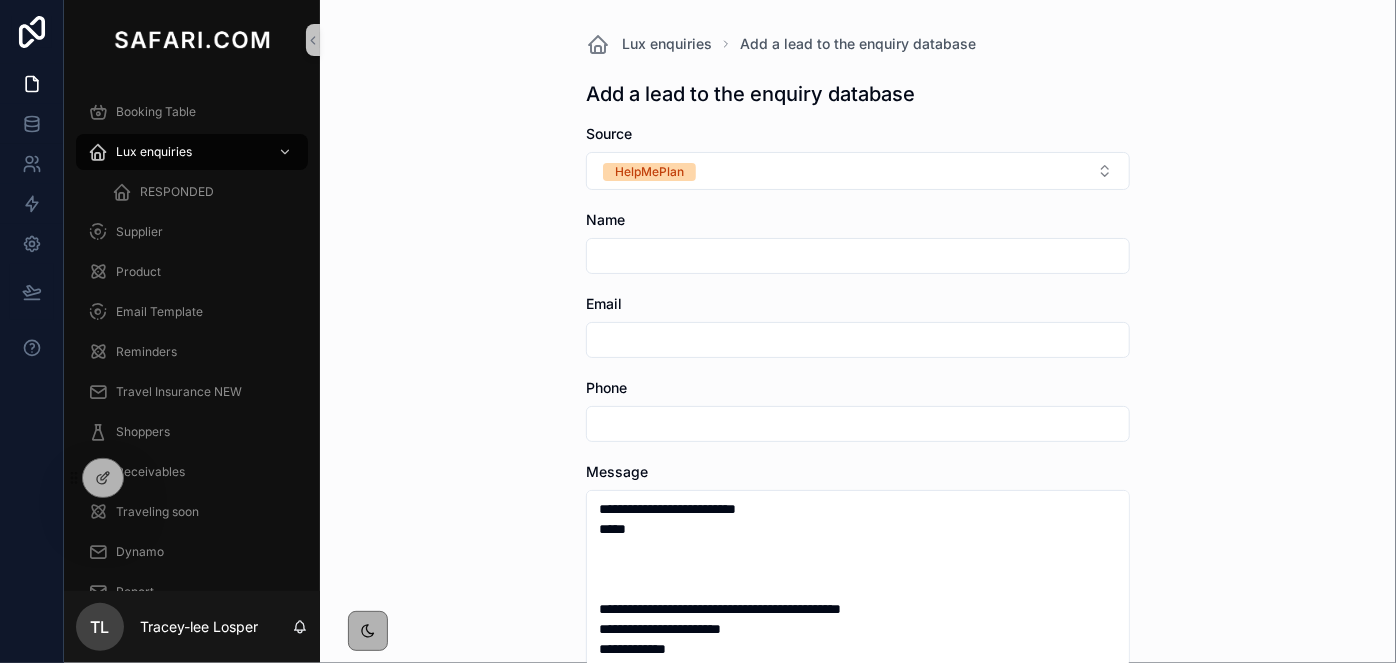 paste on "*********" 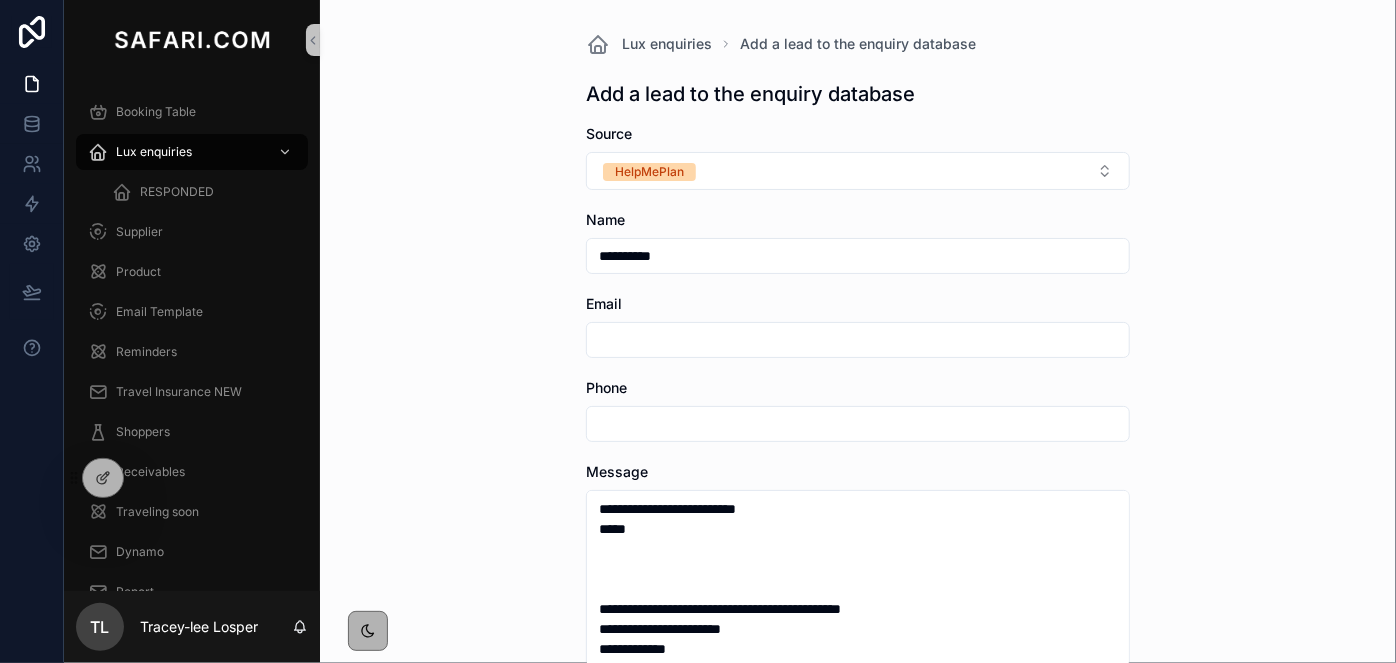 click on "*********" at bounding box center (858, 256) 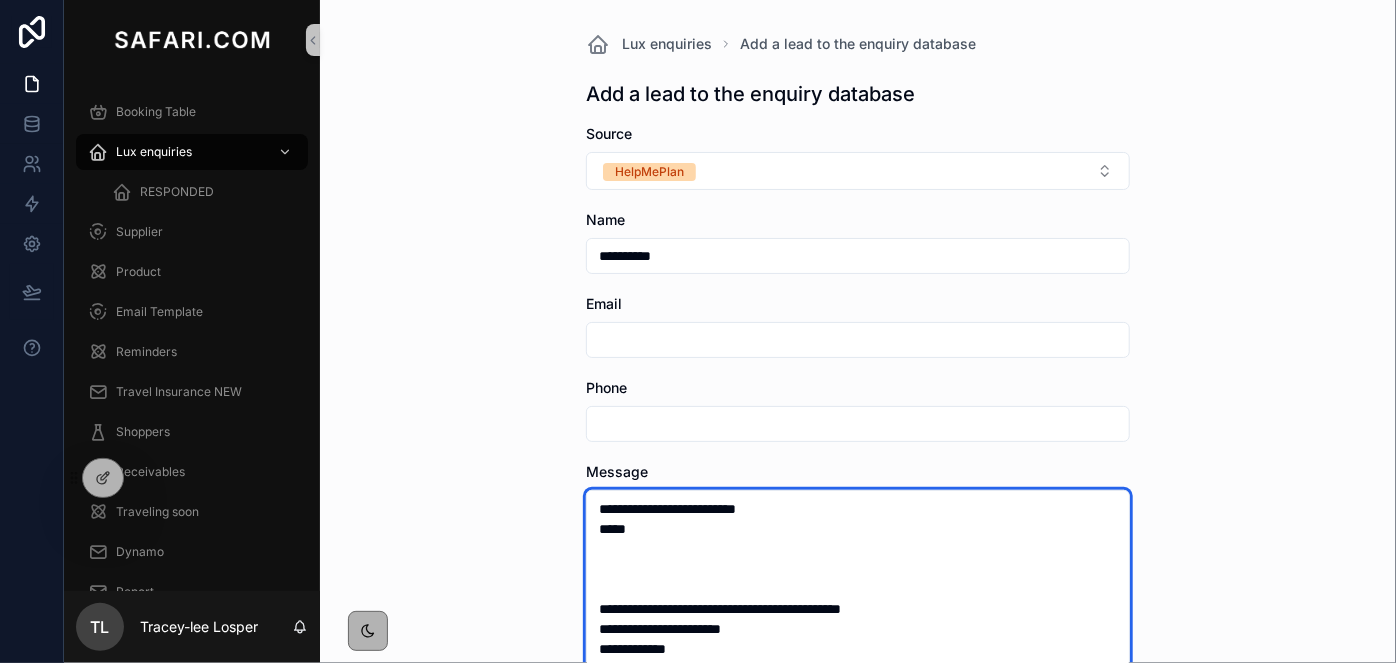 click on "**********" at bounding box center (858, 798) 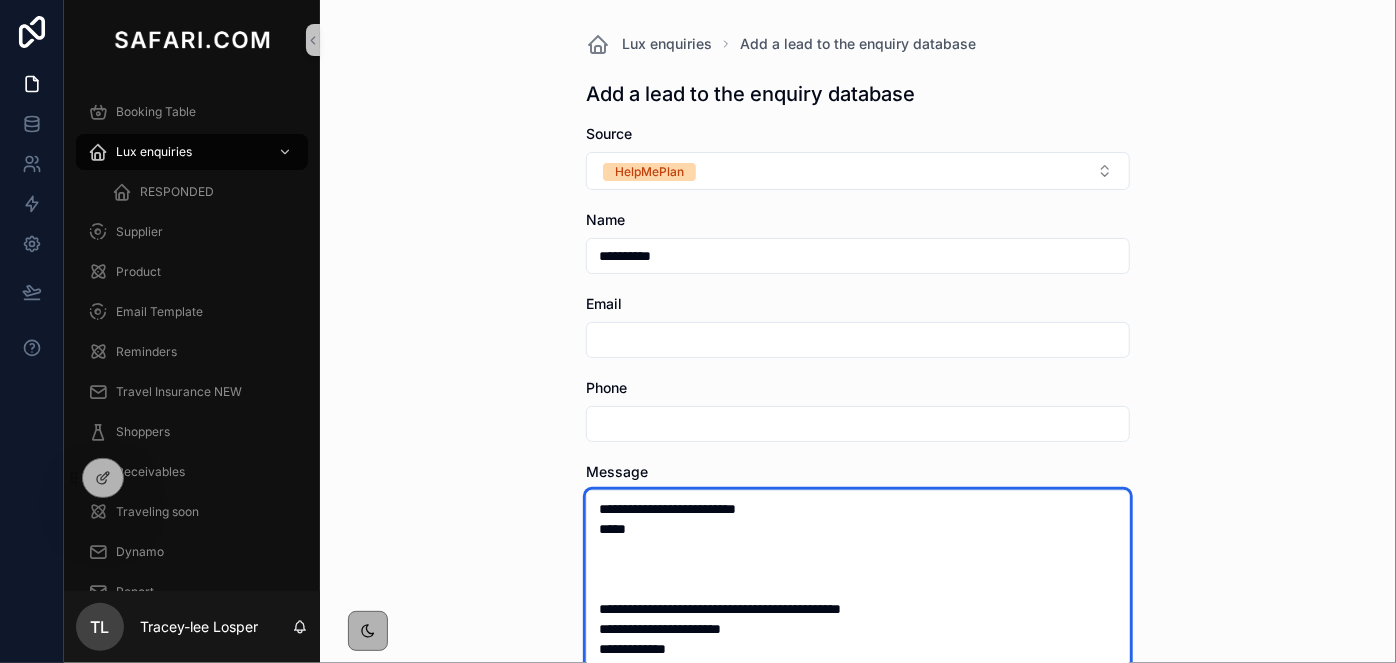 drag, startPoint x: 825, startPoint y: 613, endPoint x: 659, endPoint y: 603, distance: 166.30093 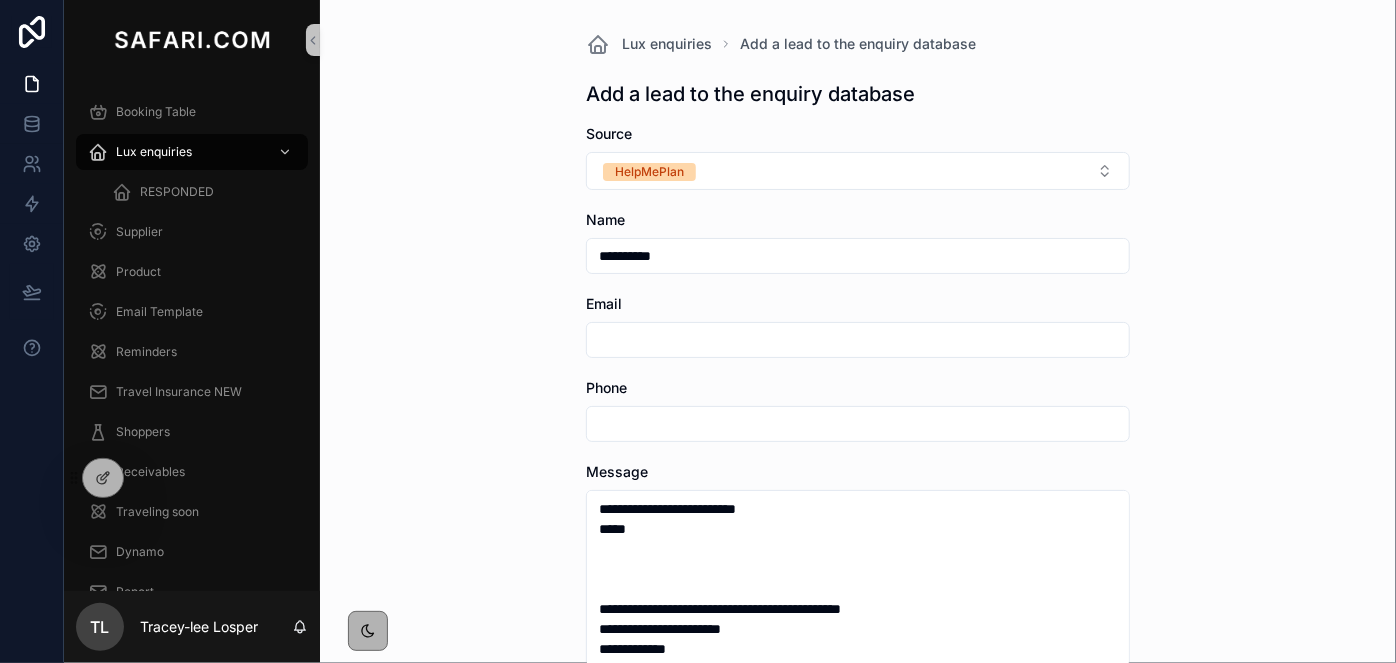 click at bounding box center (858, 340) 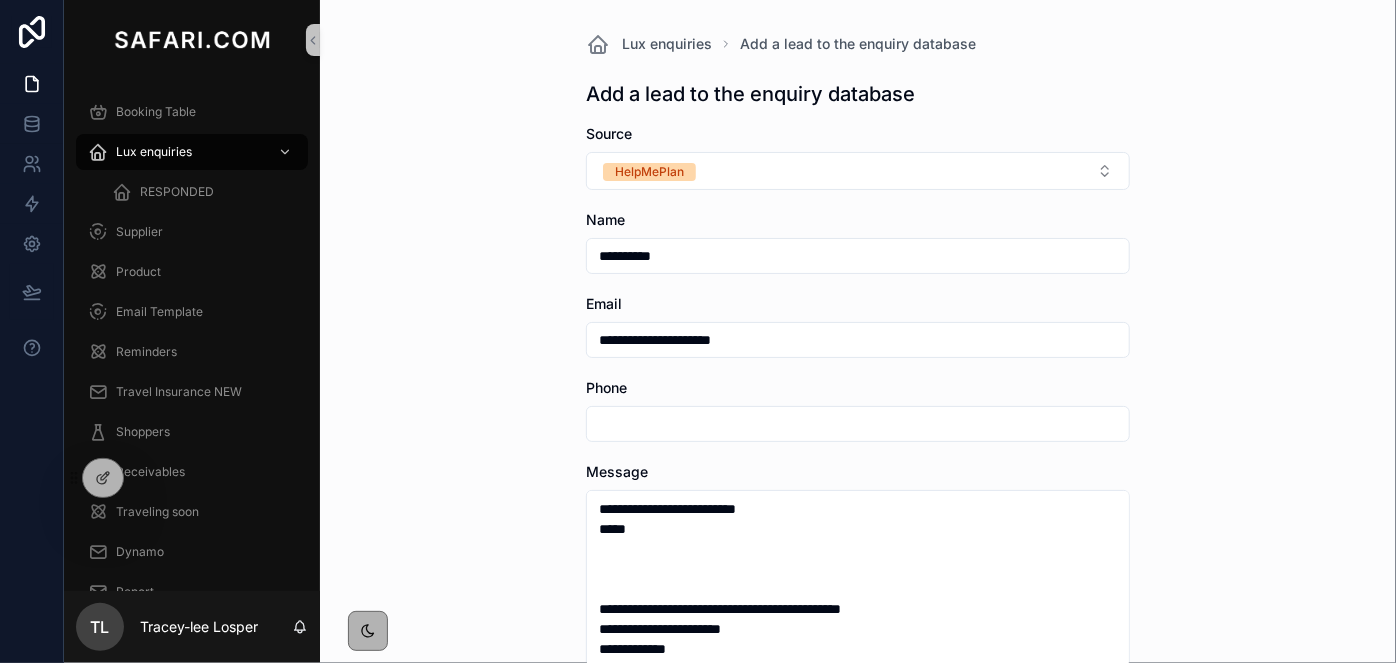 type on "**********" 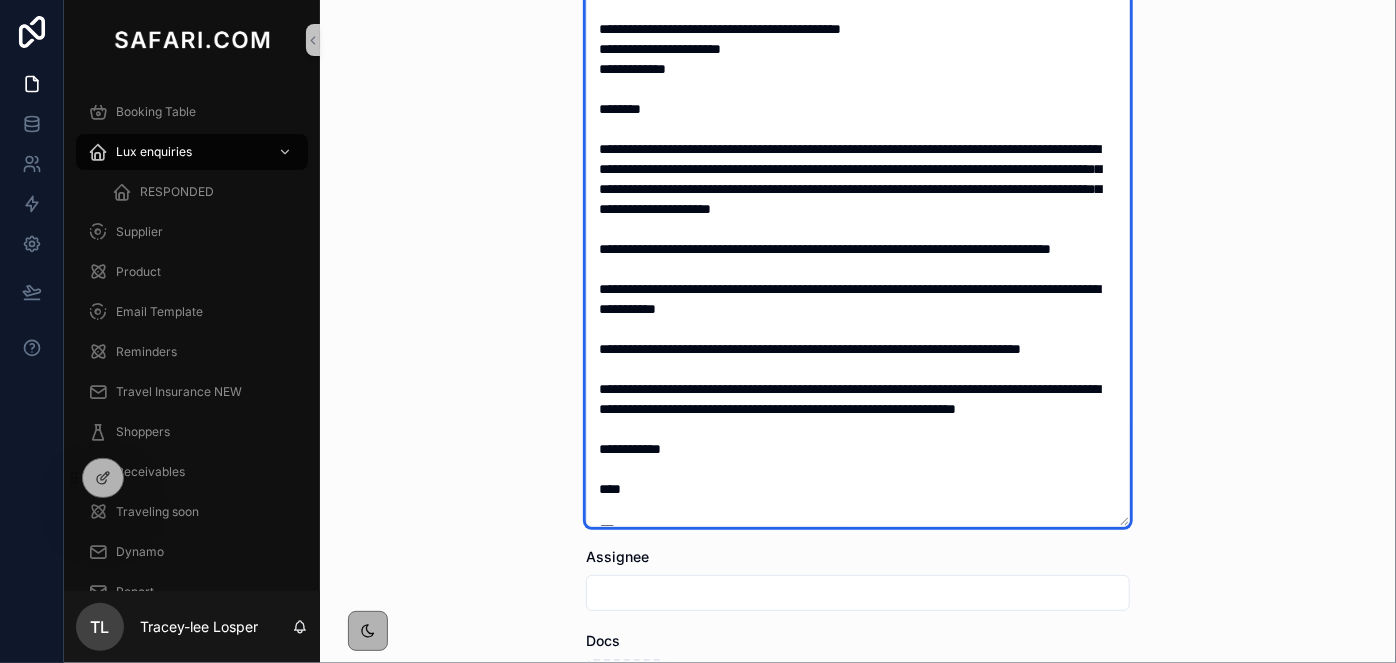 scroll, scrollTop: 140, scrollLeft: 0, axis: vertical 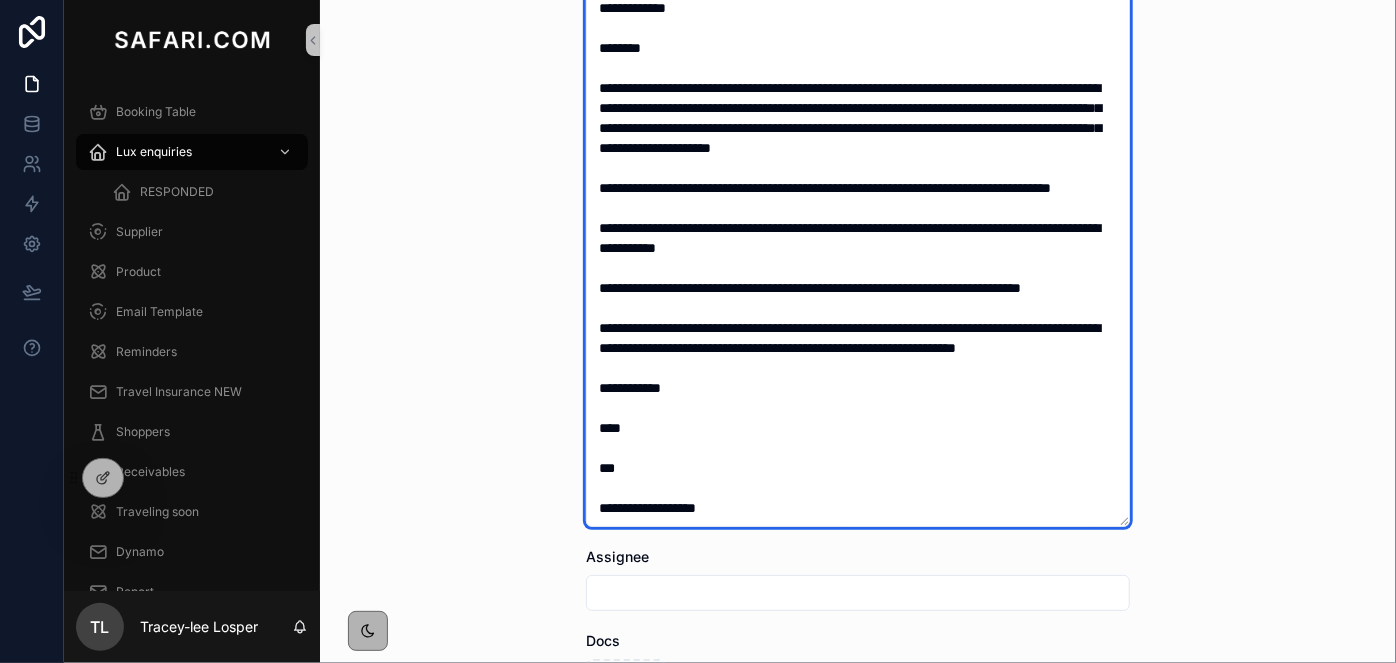 click on "**********" at bounding box center (858, 218) 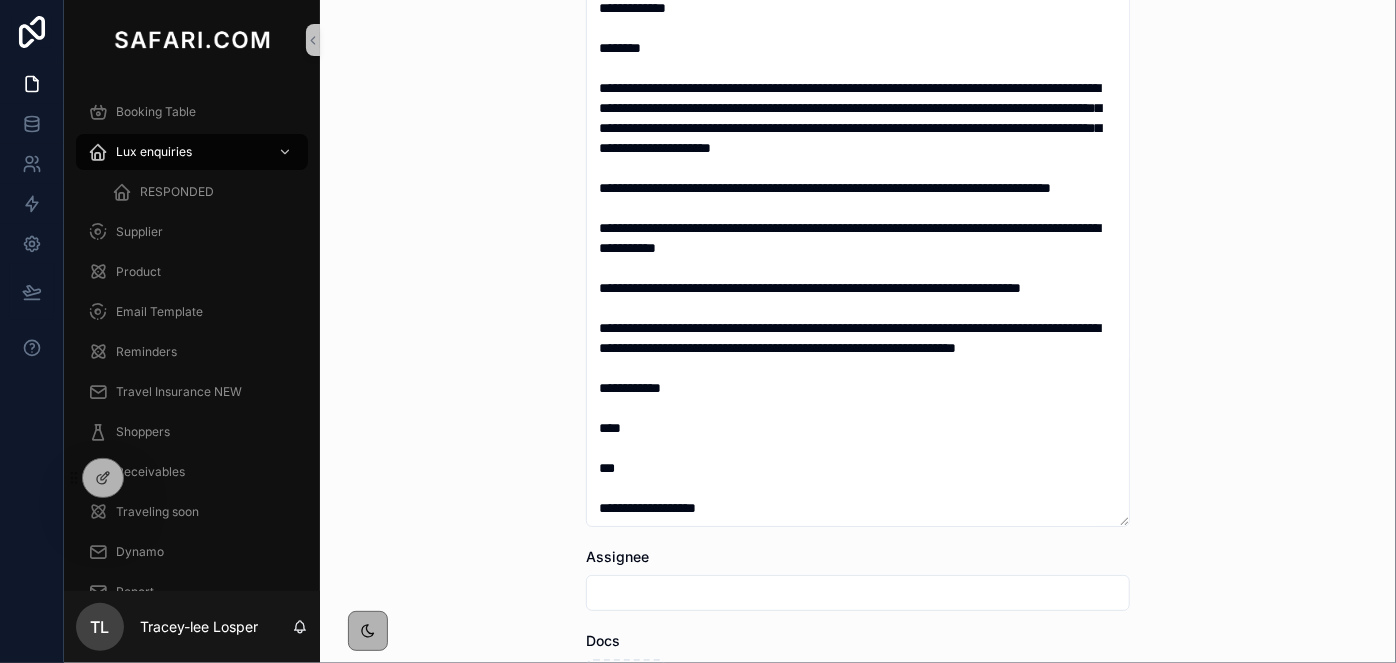 scroll, scrollTop: 0, scrollLeft: 0, axis: both 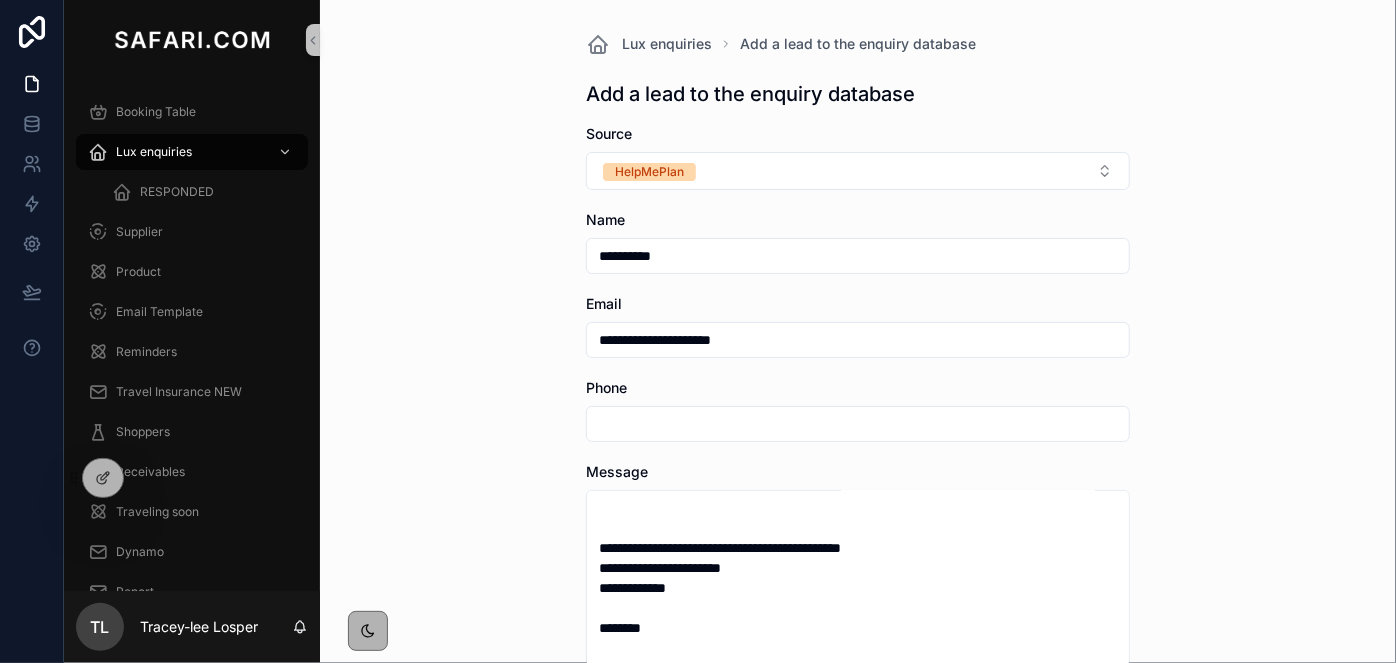 paste on "**********" 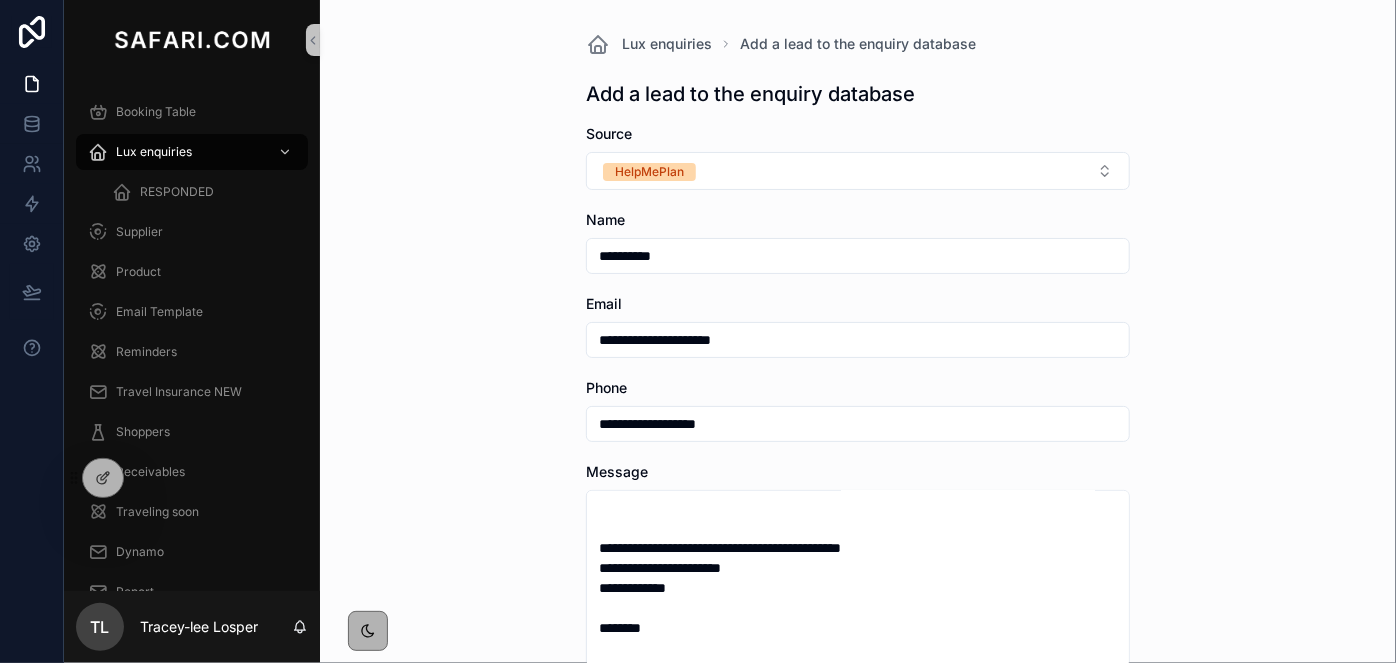 click on "**********" at bounding box center [858, 424] 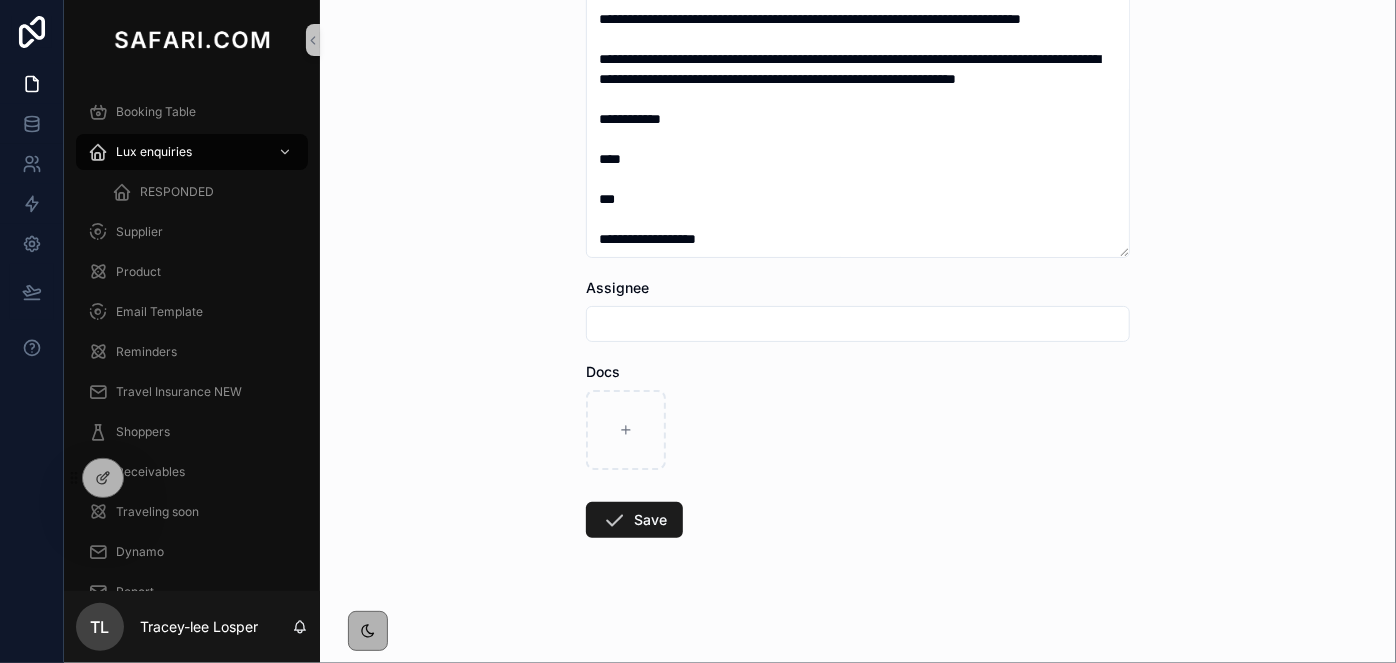 scroll, scrollTop: 851, scrollLeft: 0, axis: vertical 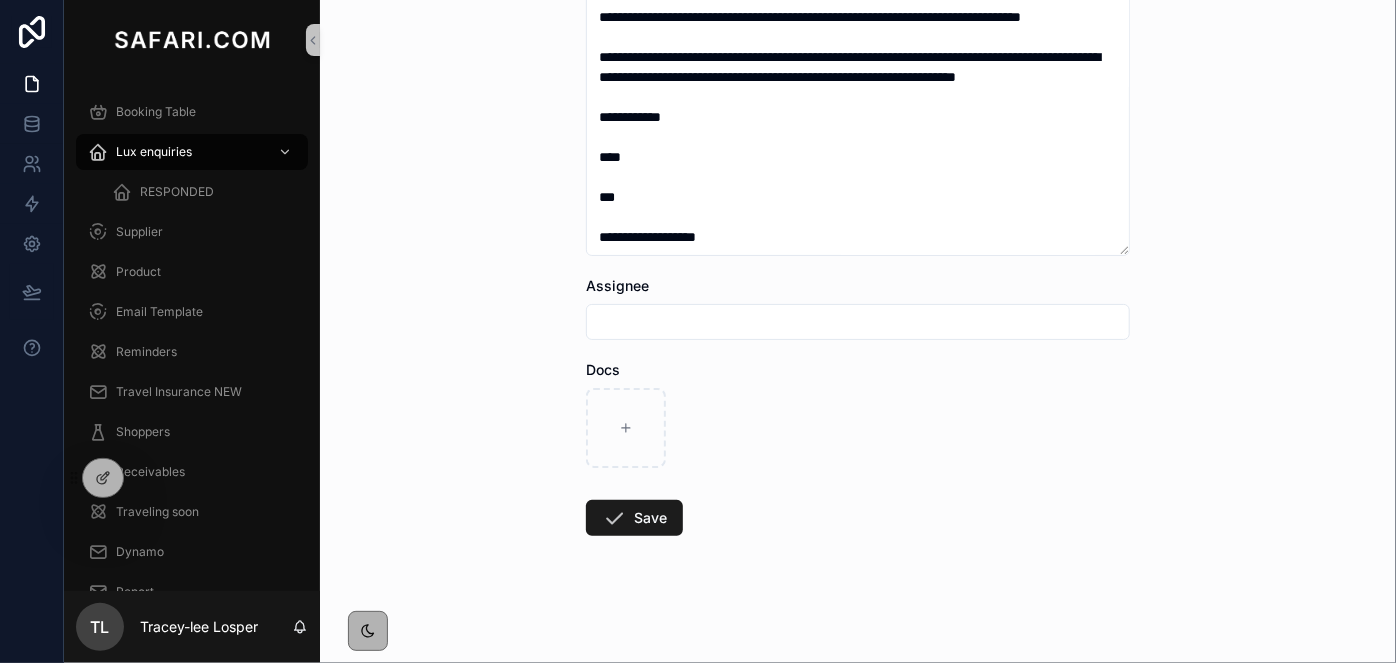 click at bounding box center (858, 322) 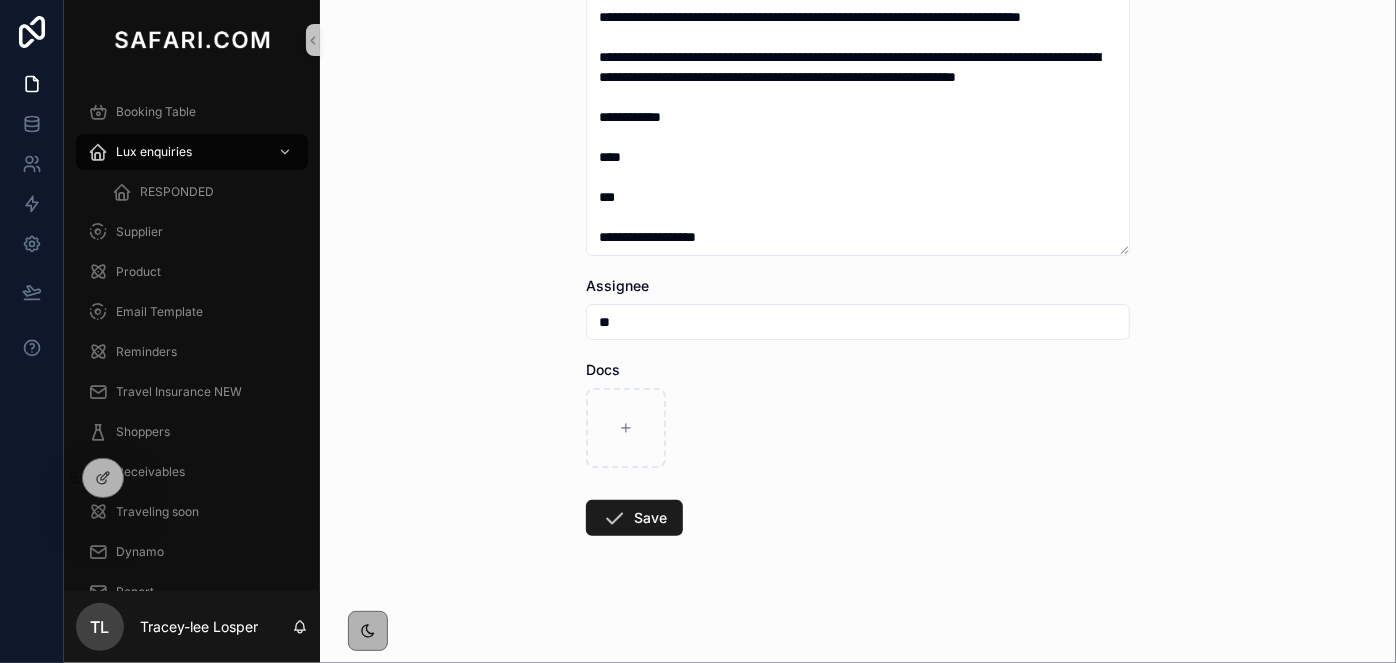 type on "**********" 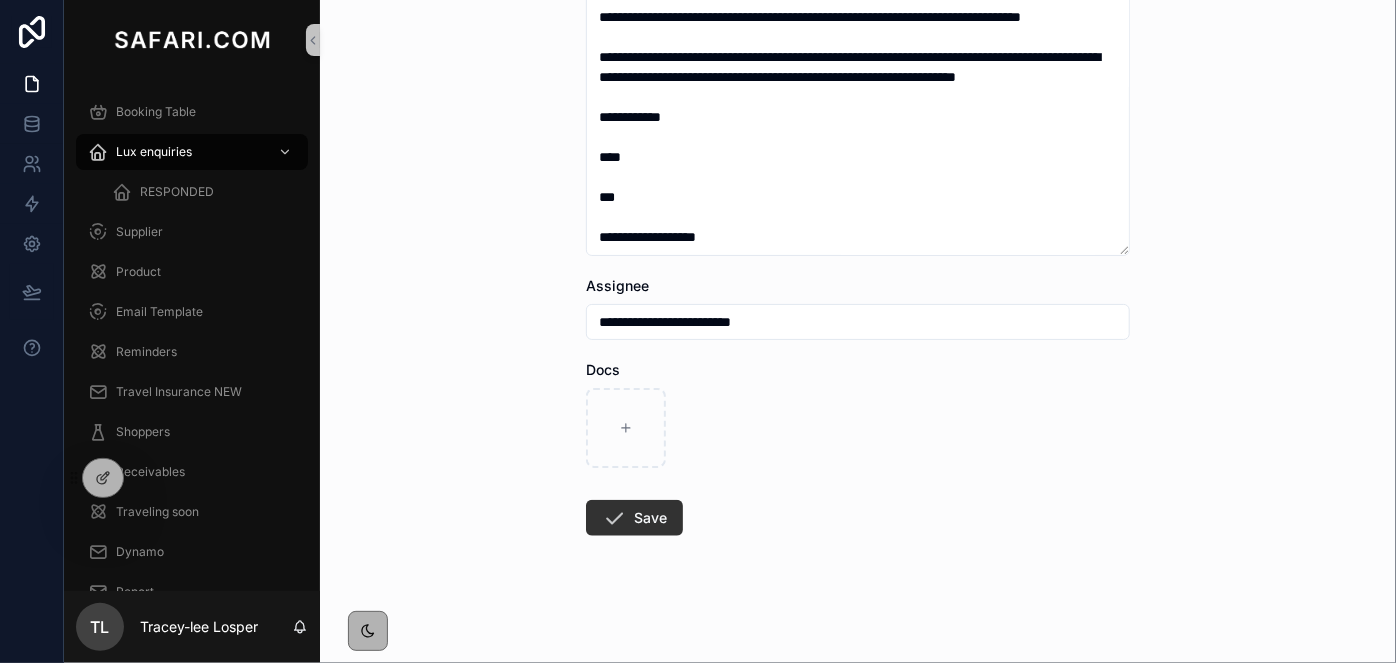 click on "Save" at bounding box center (634, 518) 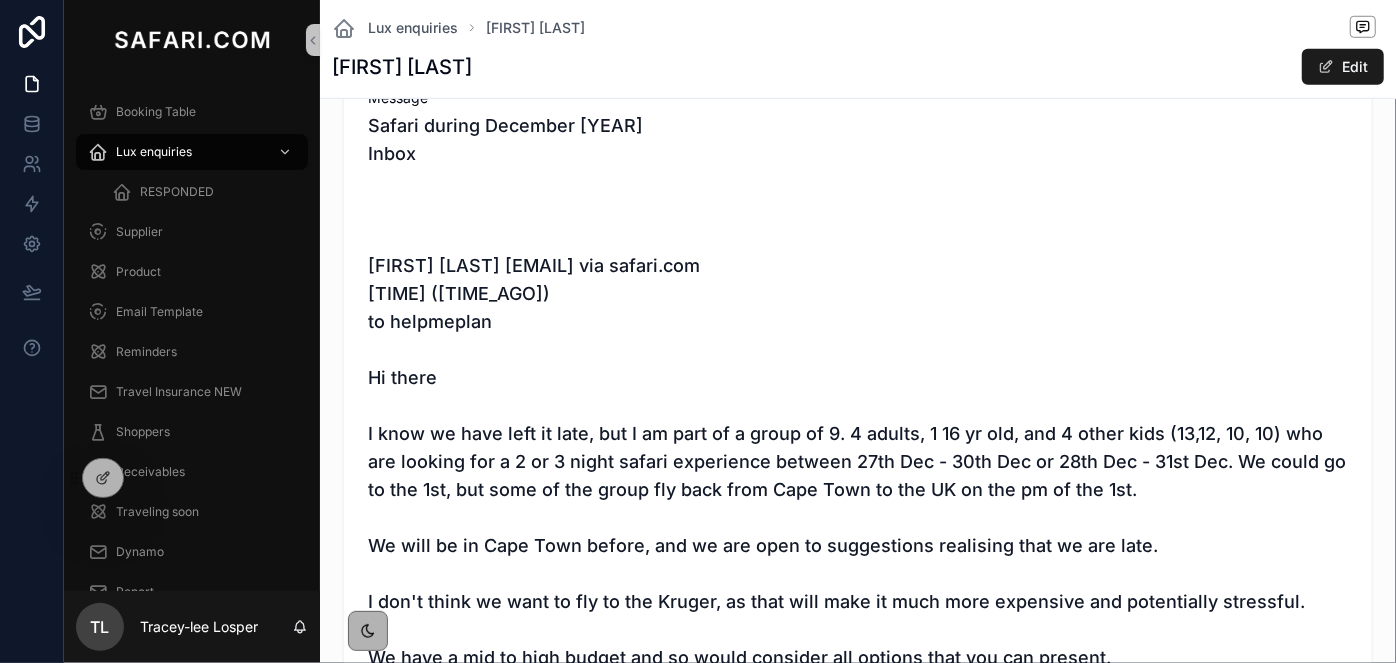 scroll, scrollTop: 0, scrollLeft: 0, axis: both 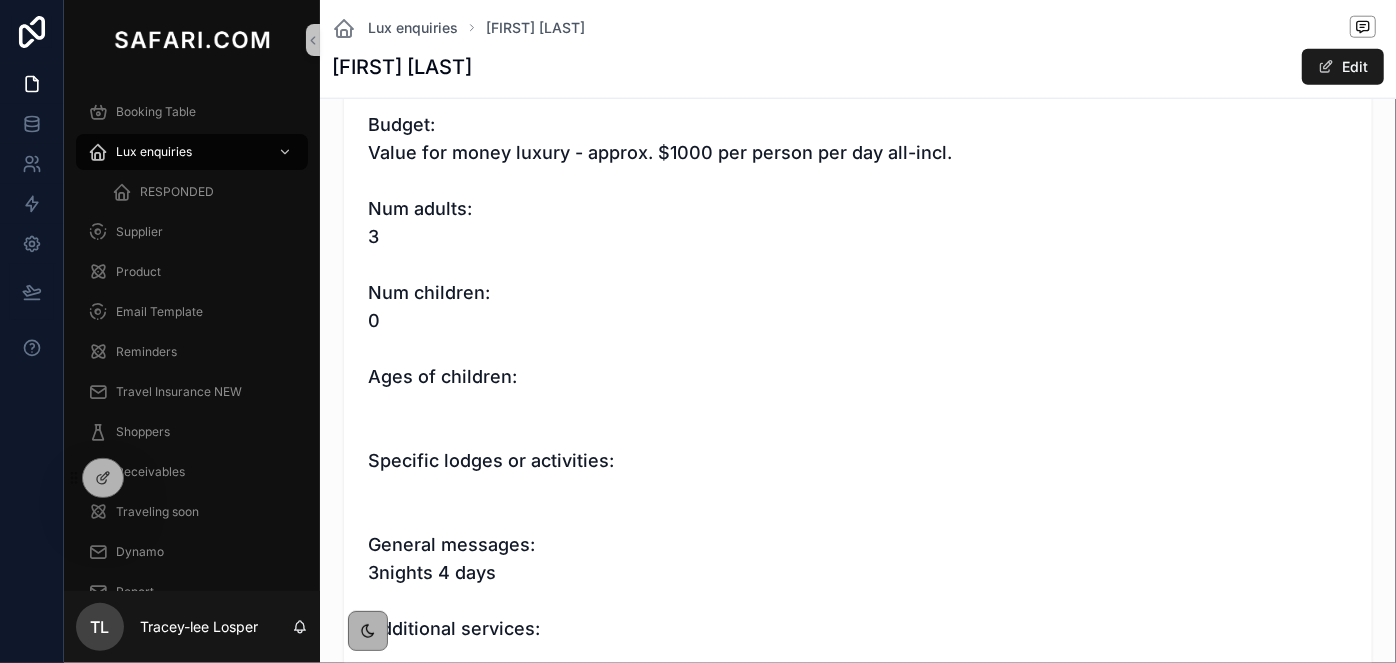 drag, startPoint x: 1371, startPoint y: 570, endPoint x: 1395, endPoint y: 561, distance: 25.632011 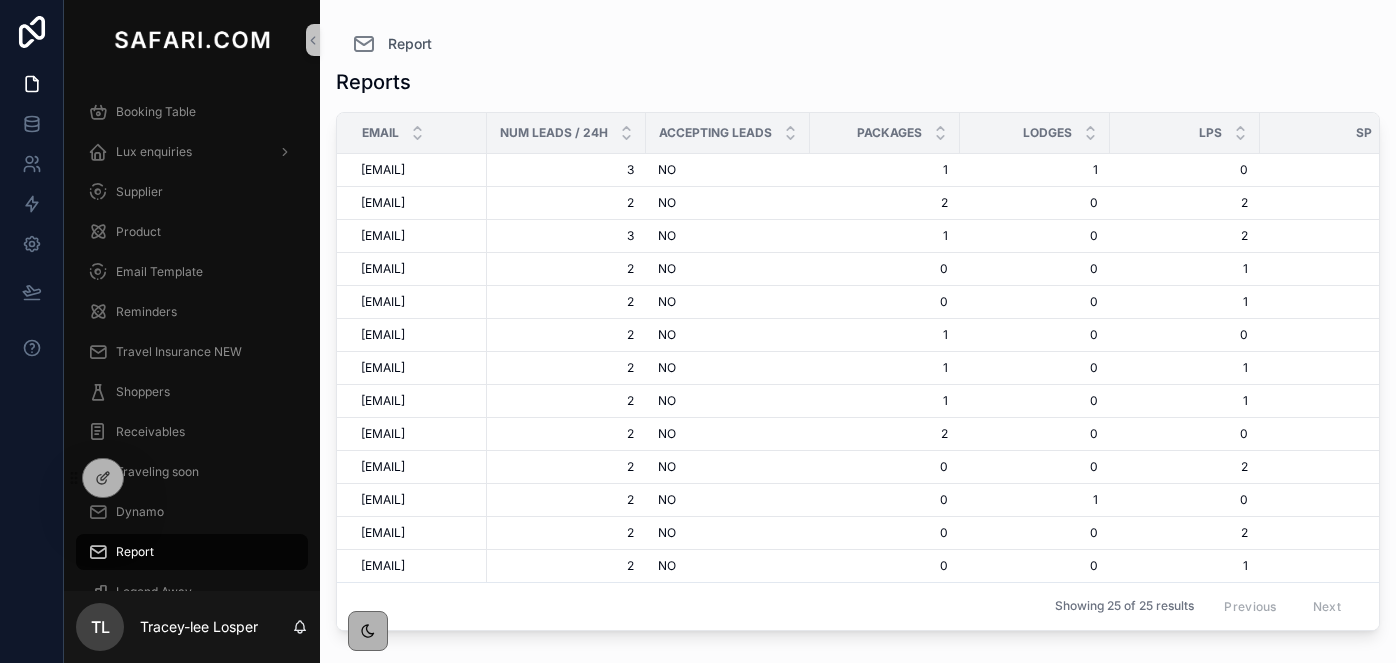 scroll, scrollTop: 0, scrollLeft: 0, axis: both 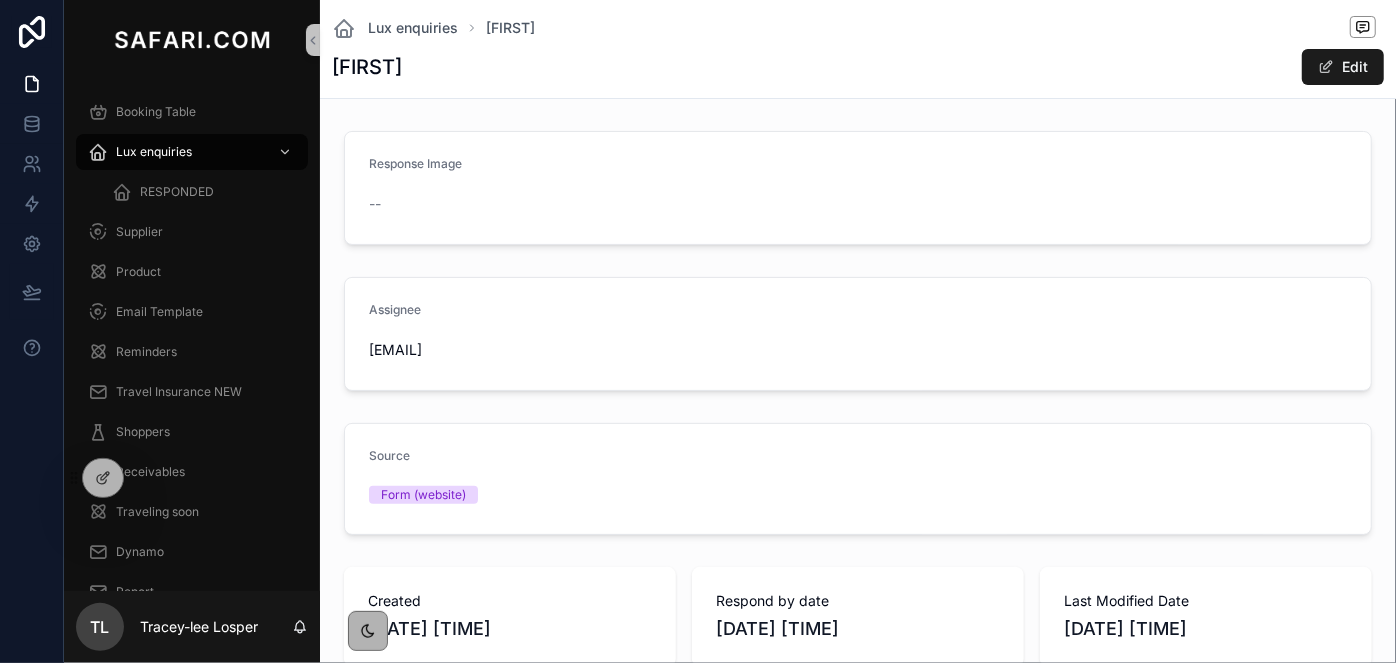 click on "[FIRST]" at bounding box center [367, 67] 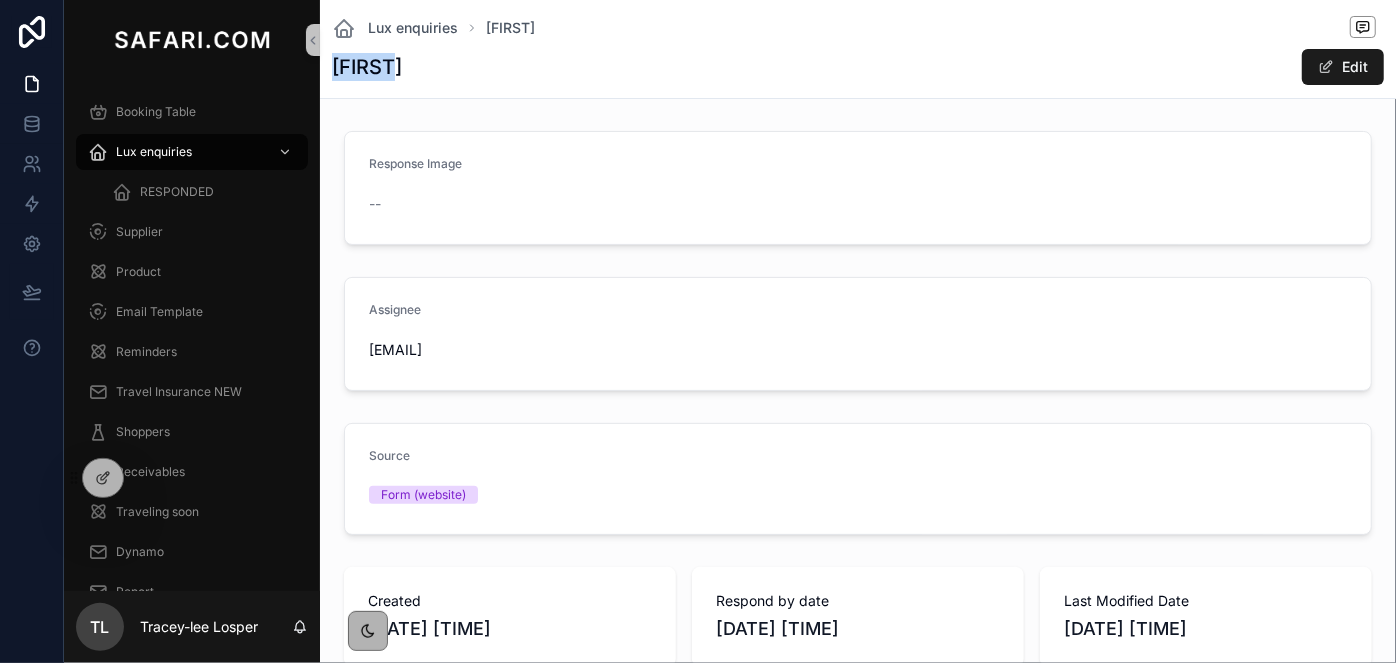 click on "[FIRST]" at bounding box center [367, 67] 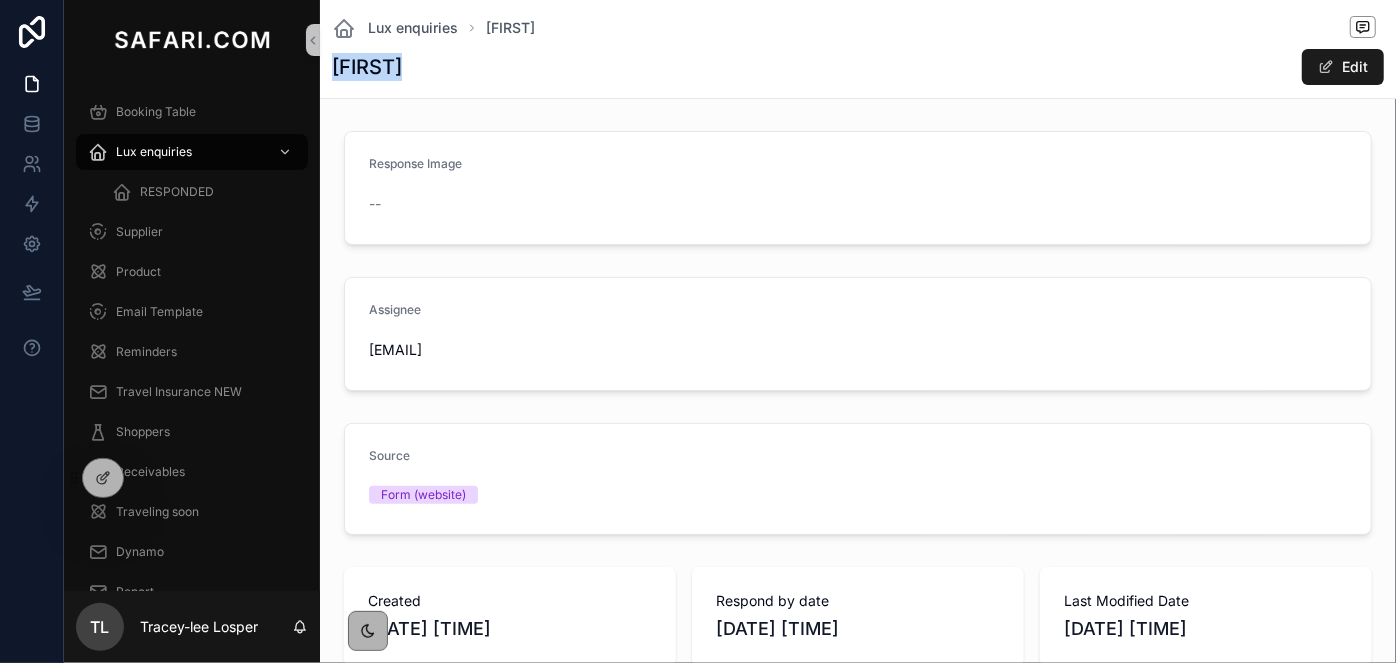 click on "[FIRST]" at bounding box center [367, 67] 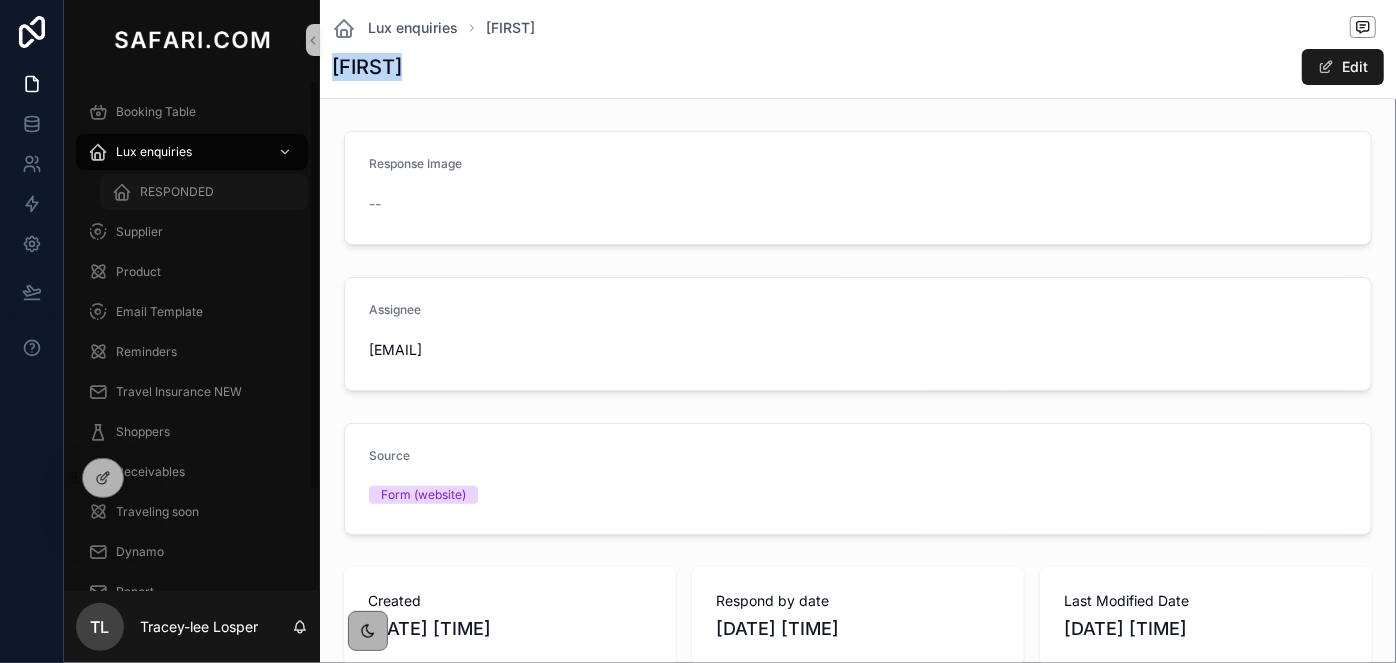 click on "RESPONDED" at bounding box center [177, 192] 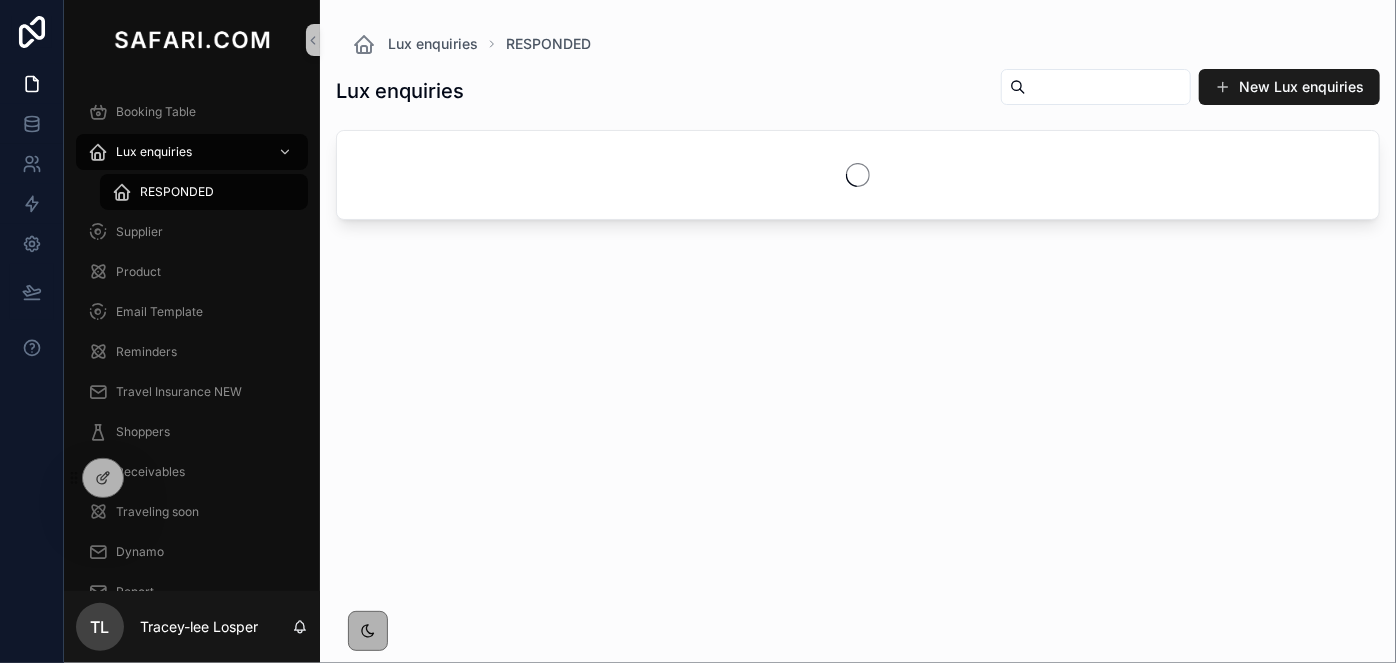 click at bounding box center [1108, 87] 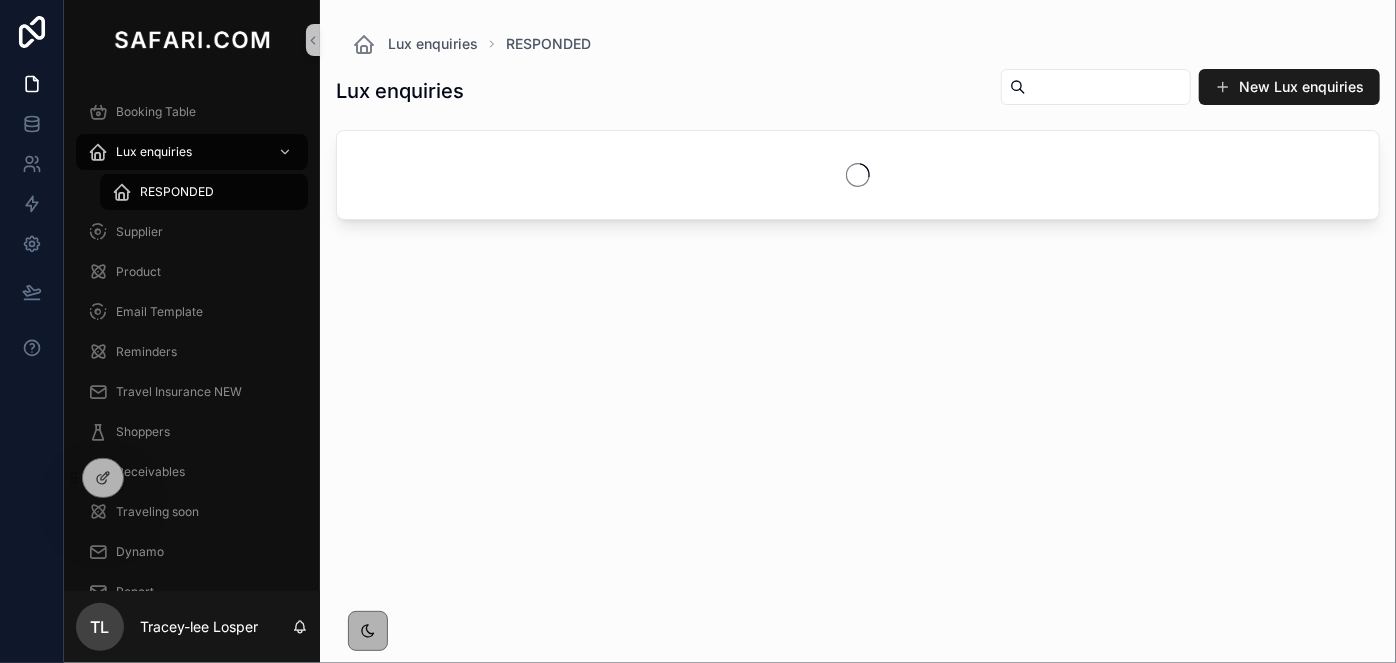 paste on "******" 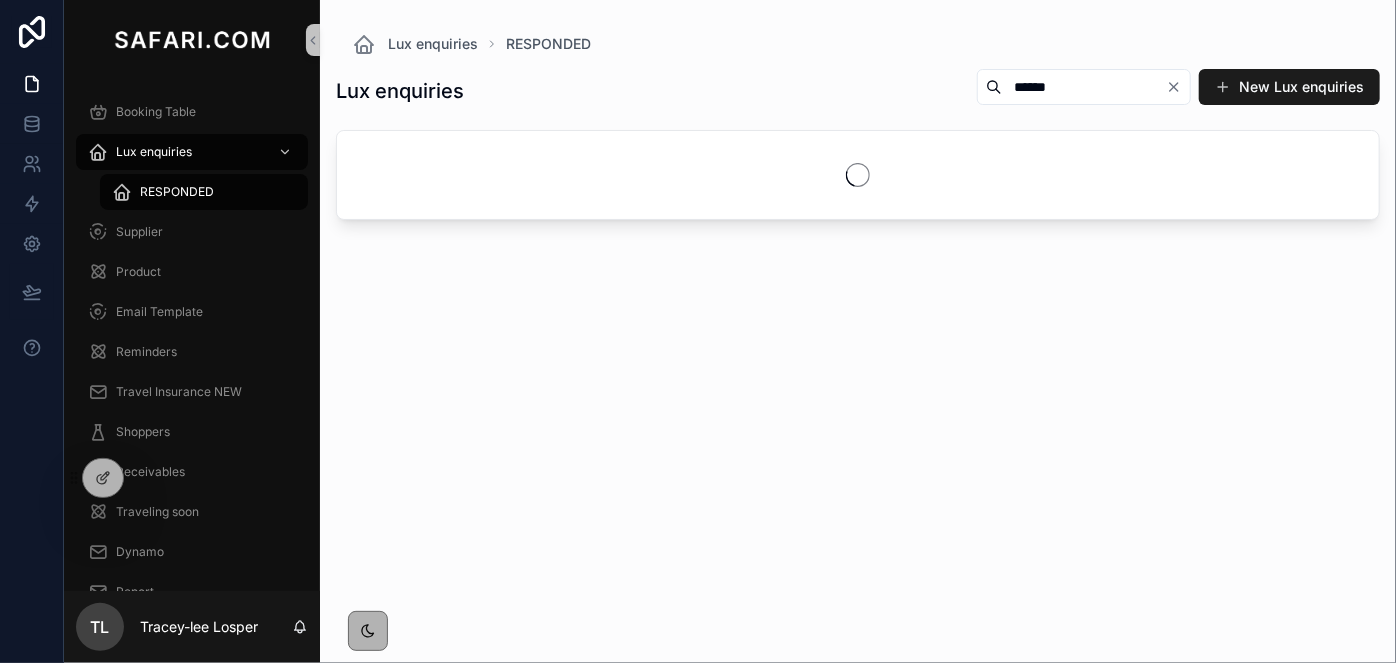 click on "******" at bounding box center (1084, 87) 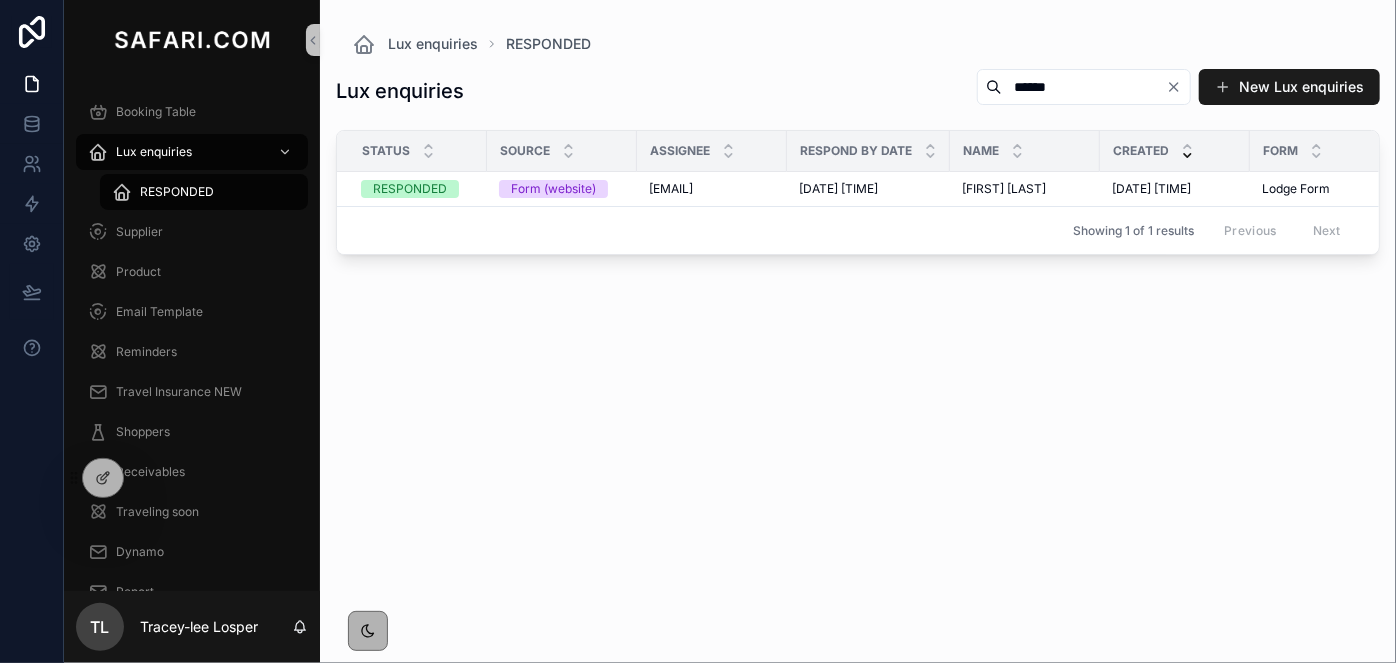 scroll, scrollTop: 0, scrollLeft: 402, axis: horizontal 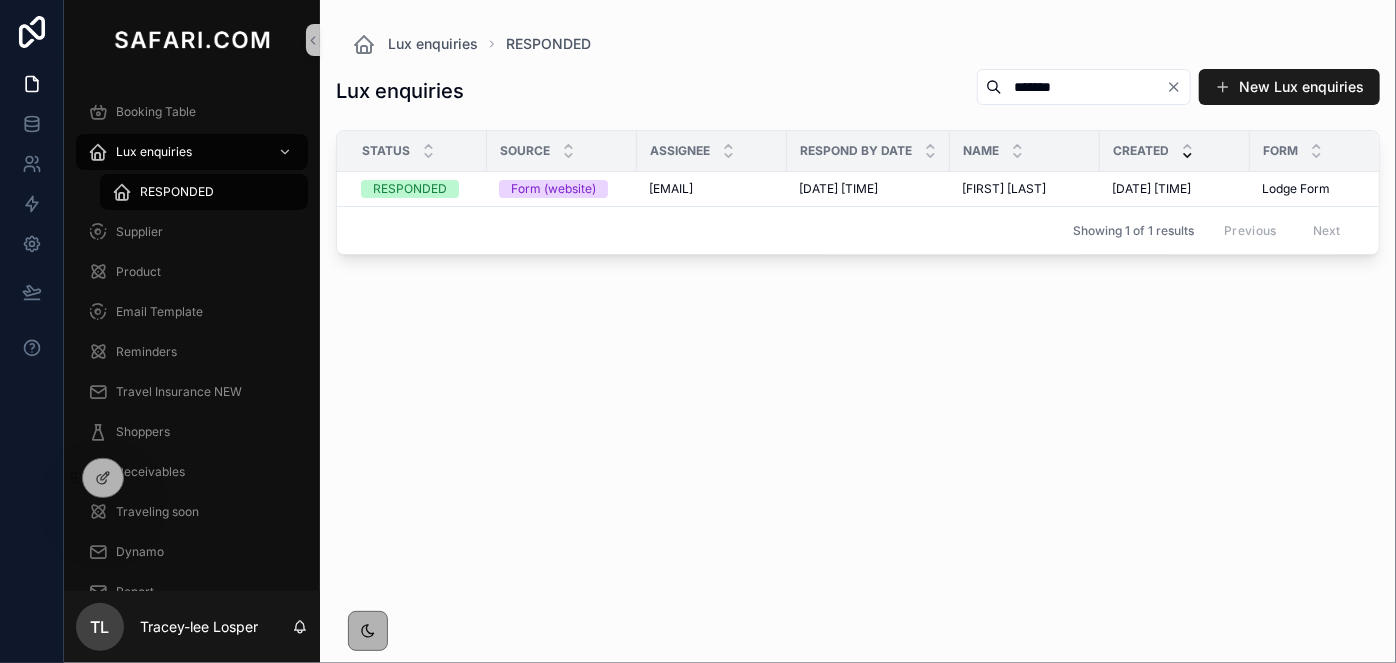 click on "*******" at bounding box center [1084, 87] 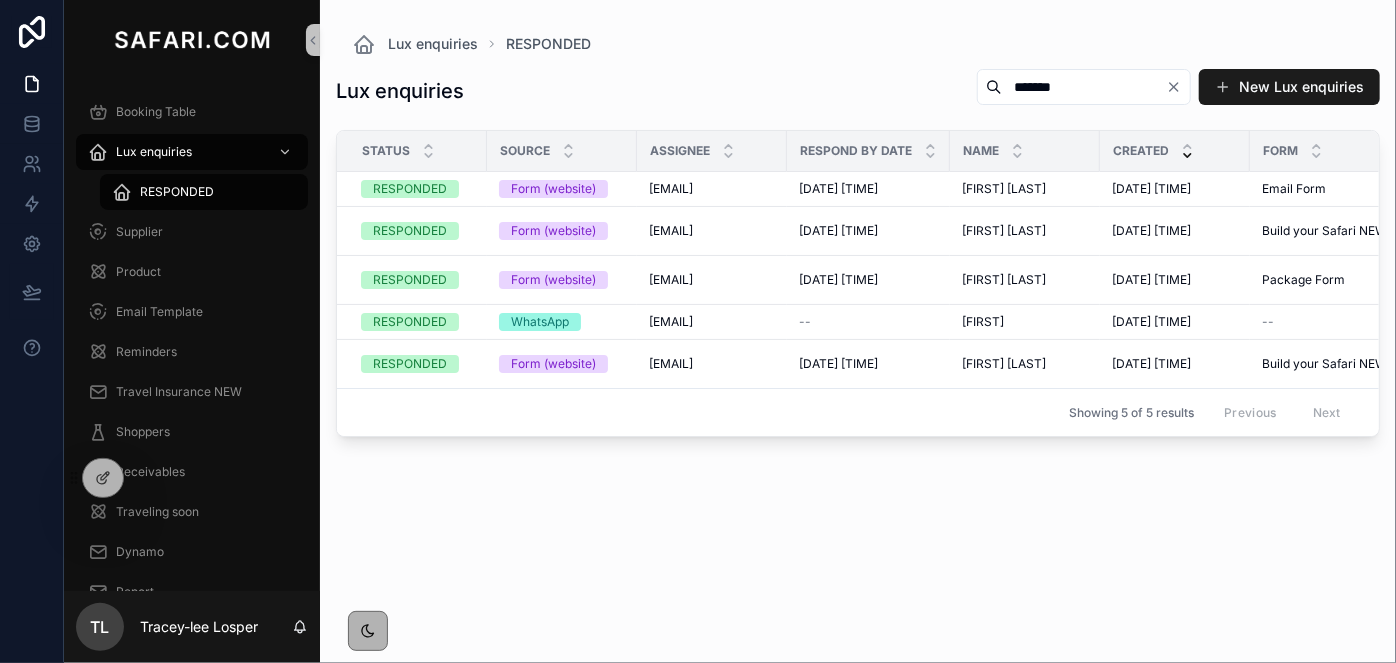 type on "*******" 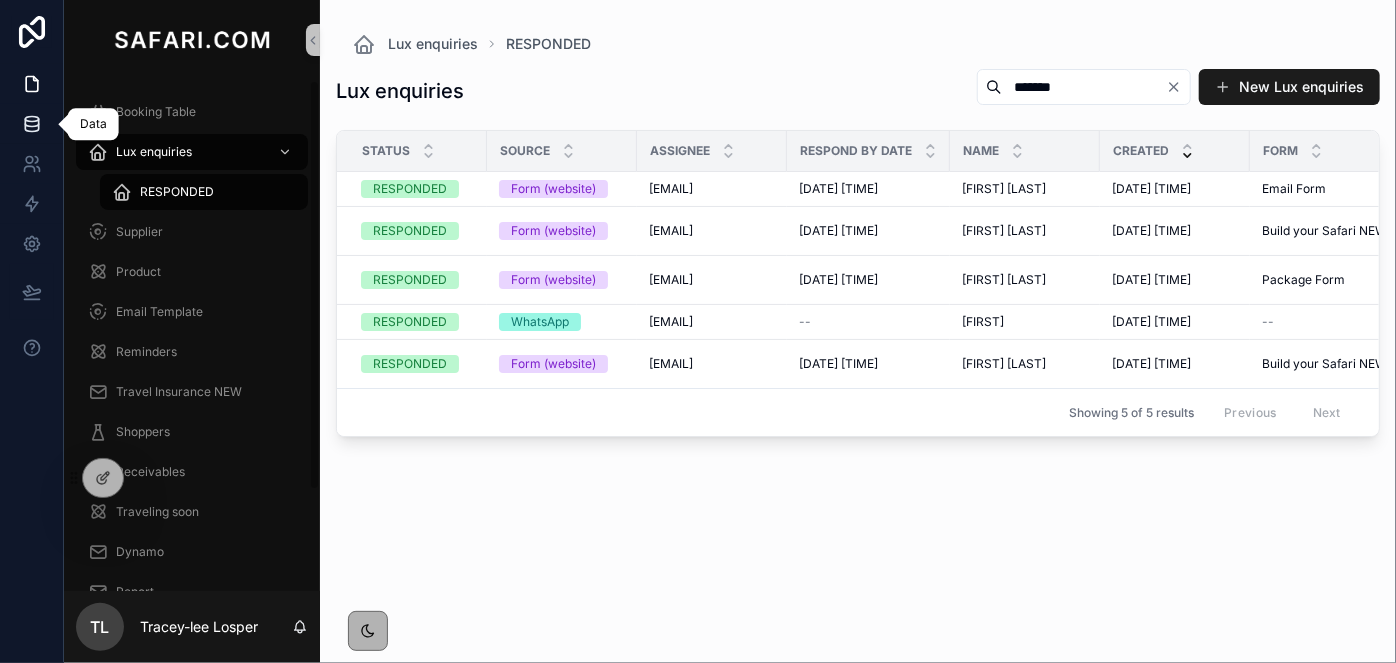 click at bounding box center [31, 124] 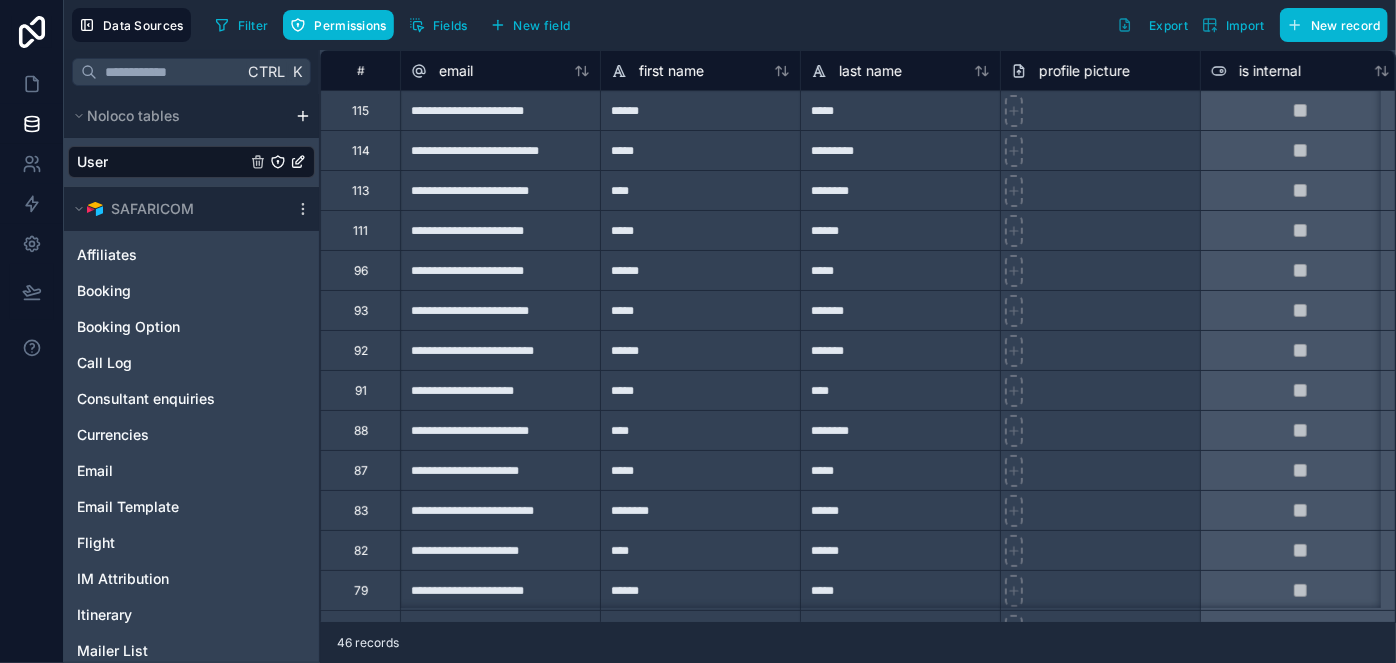 click on "**********" at bounding box center [500, 510] 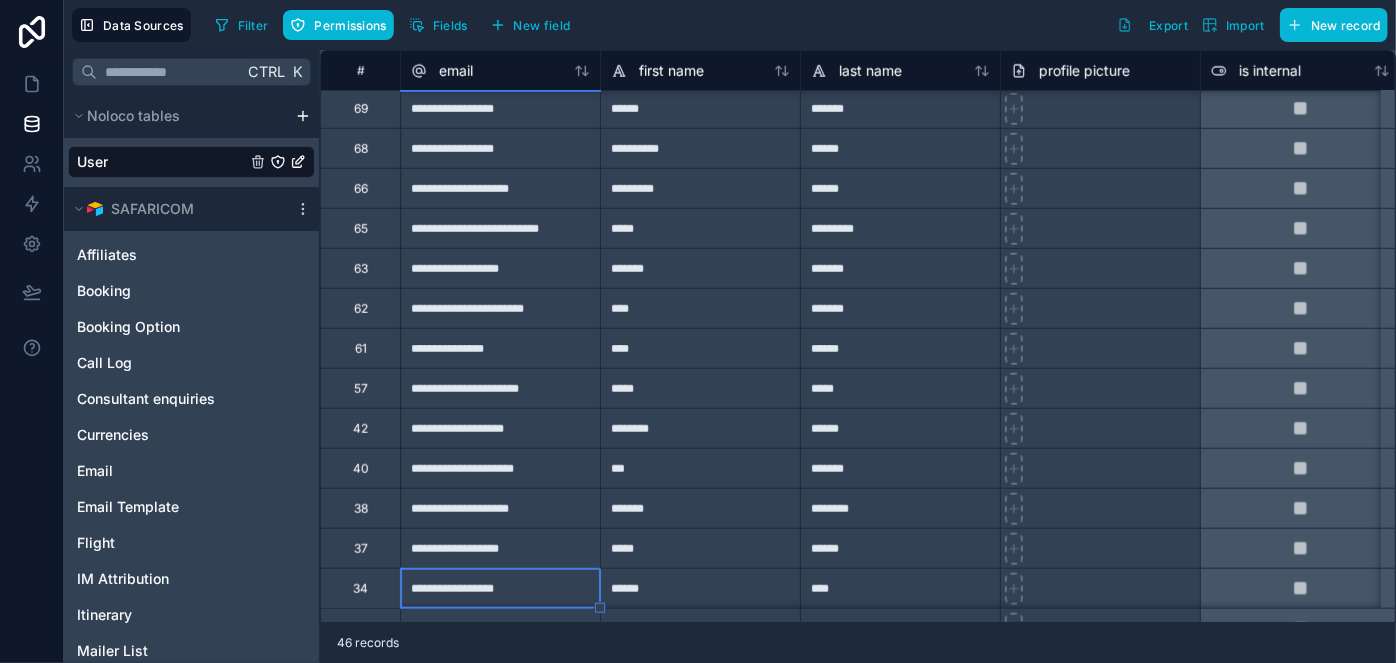 scroll, scrollTop: 762, scrollLeft: 0, axis: vertical 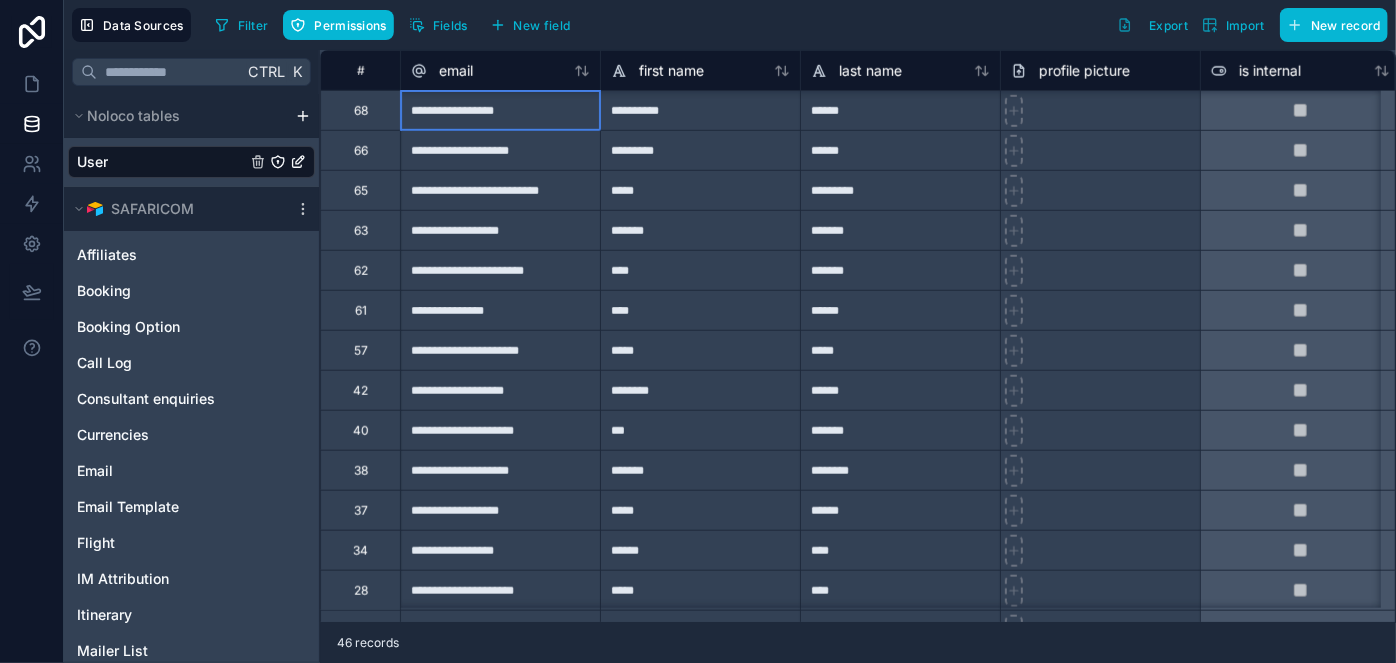 click on "**********" at bounding box center [1860, 230] 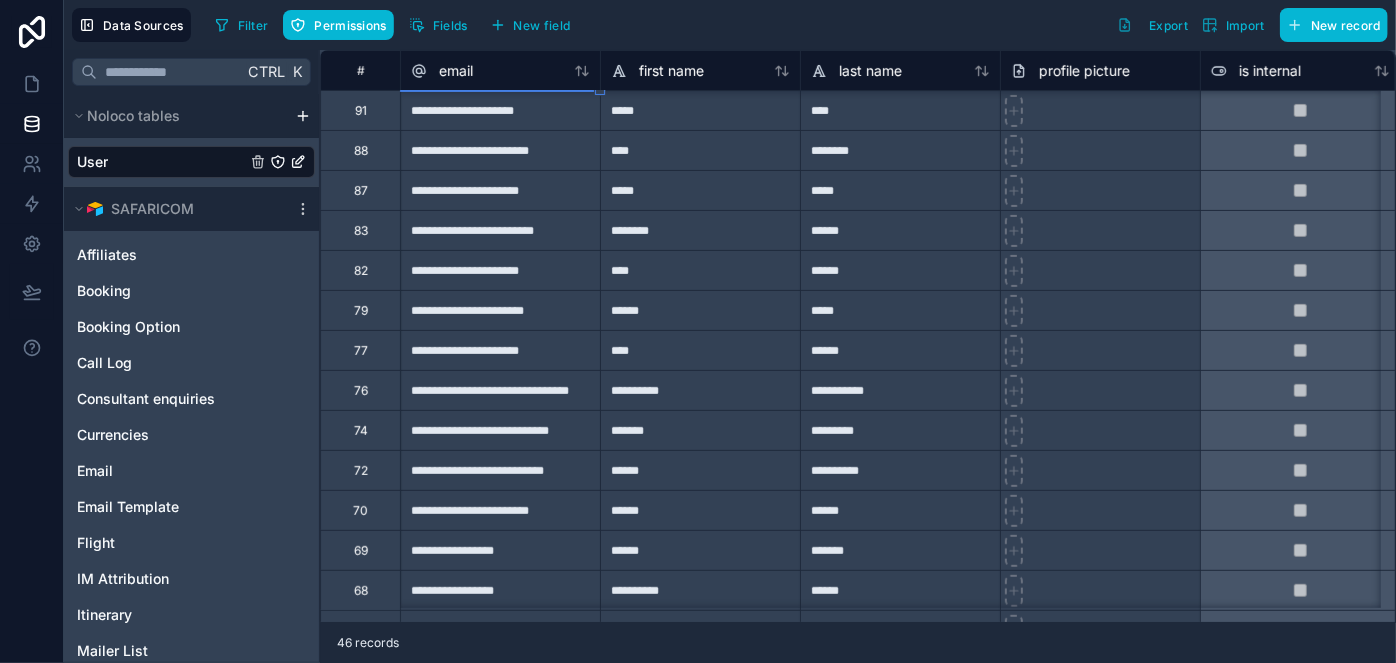 scroll, scrollTop: 240, scrollLeft: 0, axis: vertical 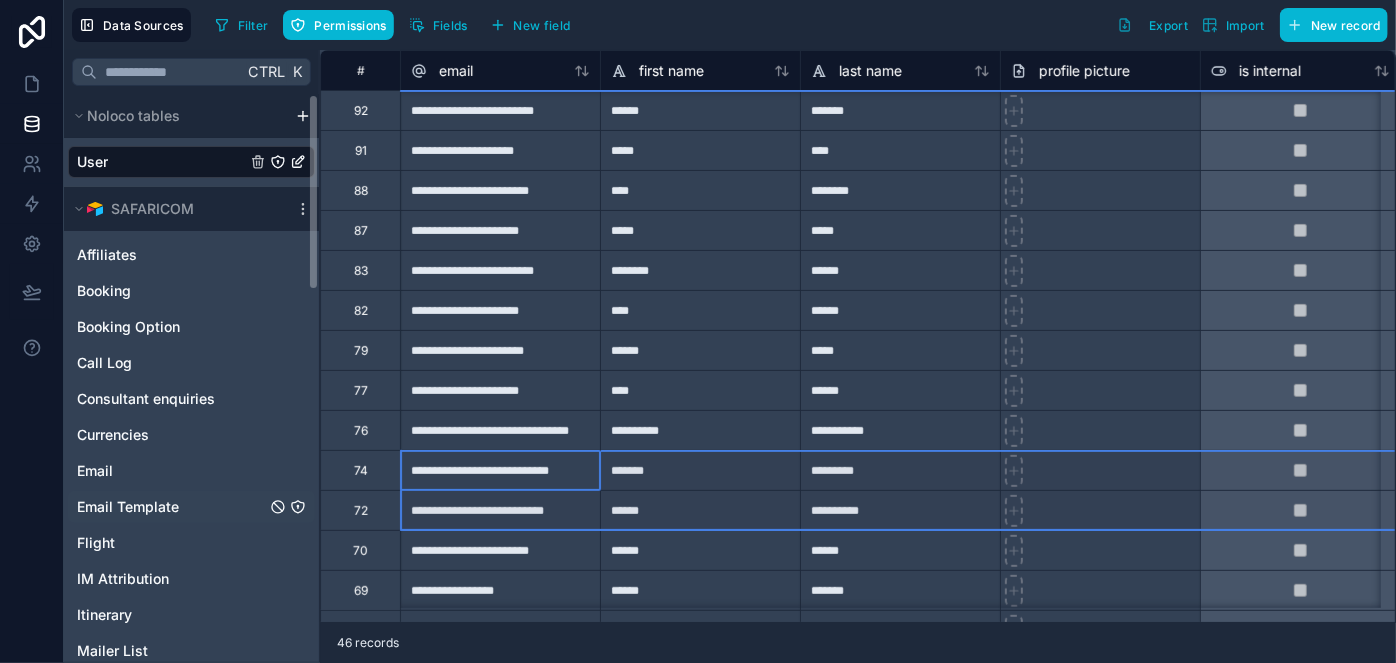 drag, startPoint x: 320, startPoint y: 484, endPoint x: 310, endPoint y: 493, distance: 13.453624 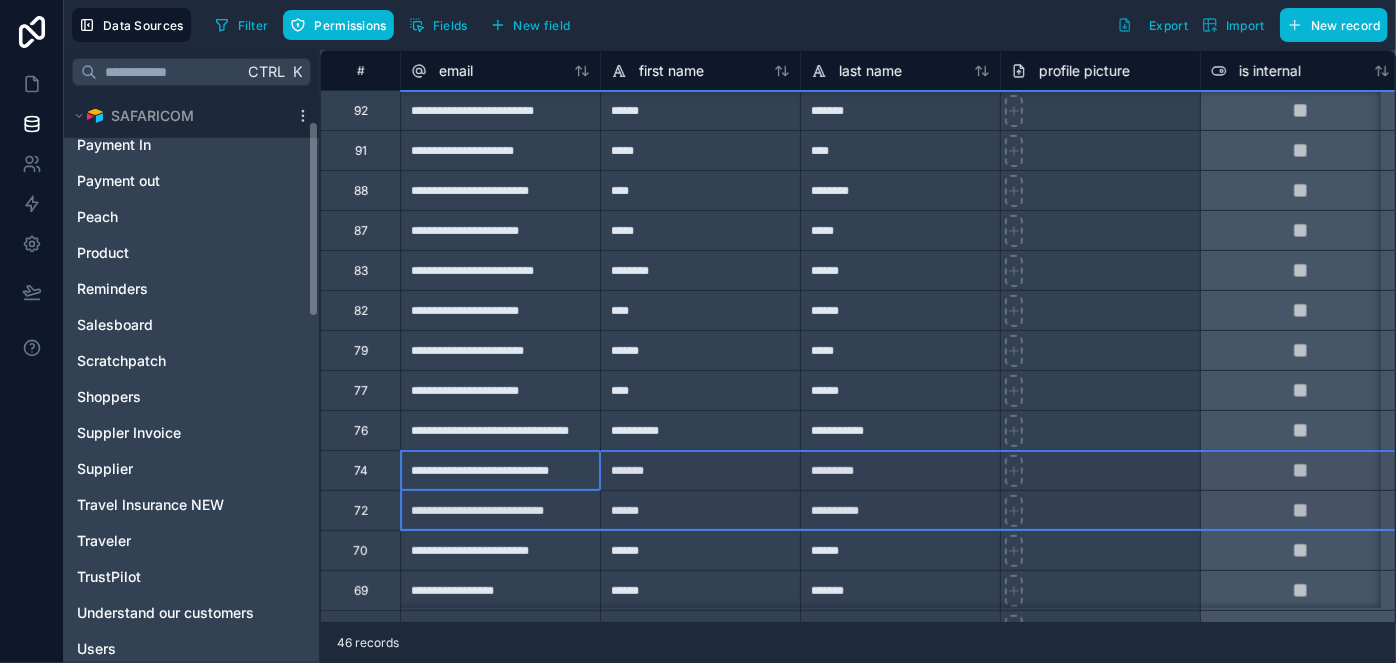 click on "Affiliates Booking Booking Option Call Log Consultant enquiries Currencies Email Email Template Flight IM Attribution Itinerary Mailer List Notes Payment In Payment out Peach Product Reminders Salesboard Scratchpatch Shoppers Suppler Invoice Supplier Travel Insurance NEW Traveler TrustPilot Understand our customers Users" at bounding box center [191, 159] 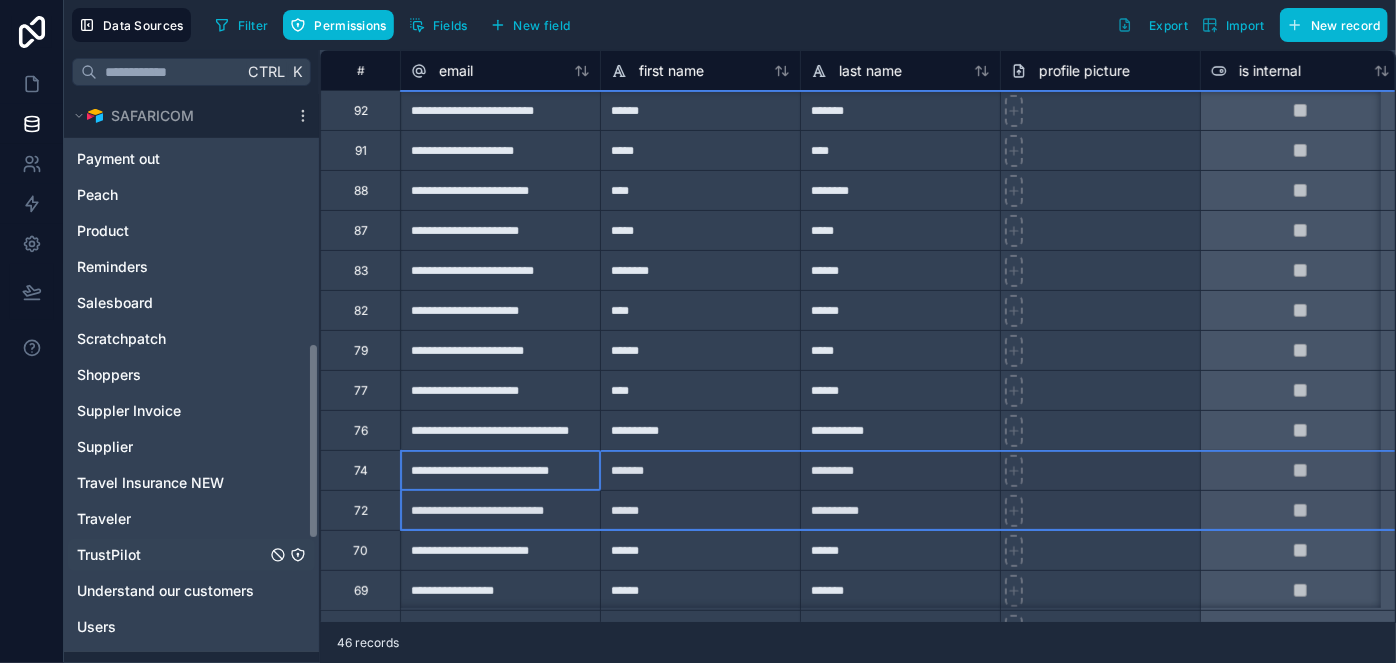scroll, scrollTop: 1077, scrollLeft: 0, axis: vertical 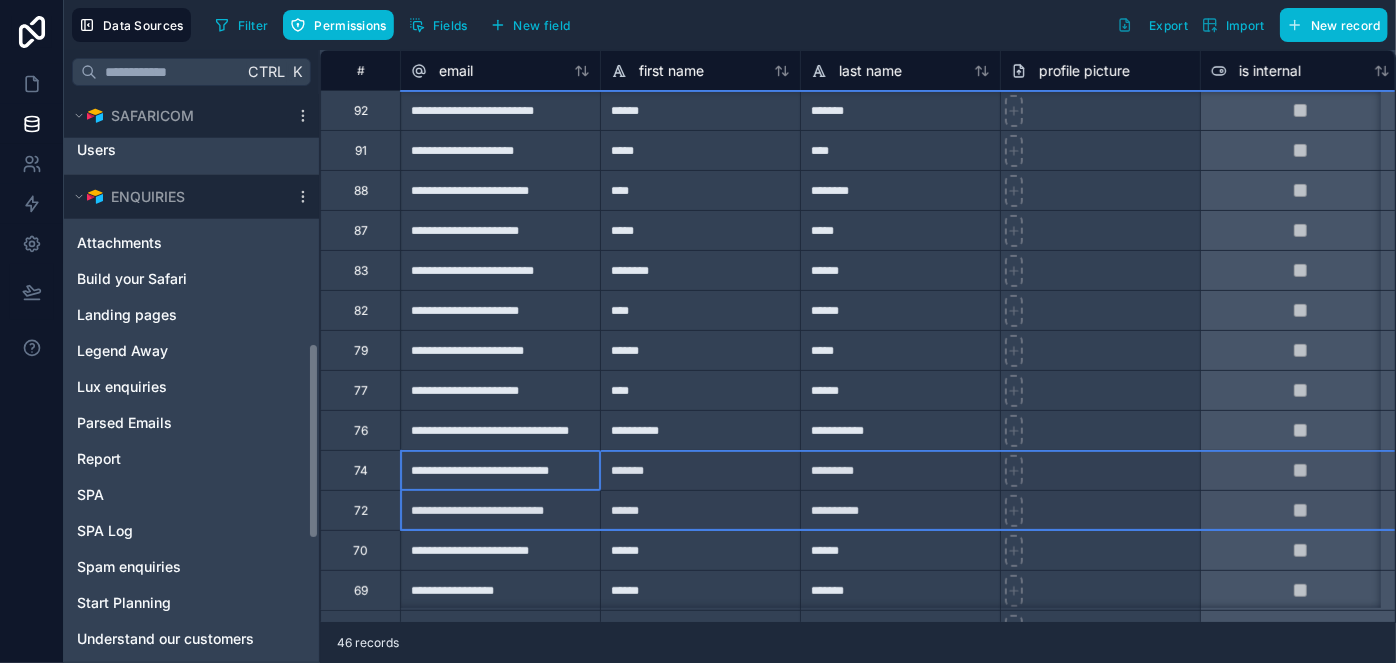 click on "Noloco tables User SAFARICOM Affiliates Booking Booking Option Call Log Consultant enquiries Currencies Email Email Template Flight IM Attribution Itinerary Mailer List Notes Payment In Payment out Peach Product Reminders Salesboard Scratchpatch Shoppers Suppler Invoice Supplier Travel Insurance NEW Traveler TrustPilot Understand our customers Users ENQUIRIES Attachments Build your Safari Landing pages Legend Away Lux enquiries Parsed Emails Report SPA SPA Log Spam enquiries Start Planning Understand our customers" at bounding box center [191, -160] 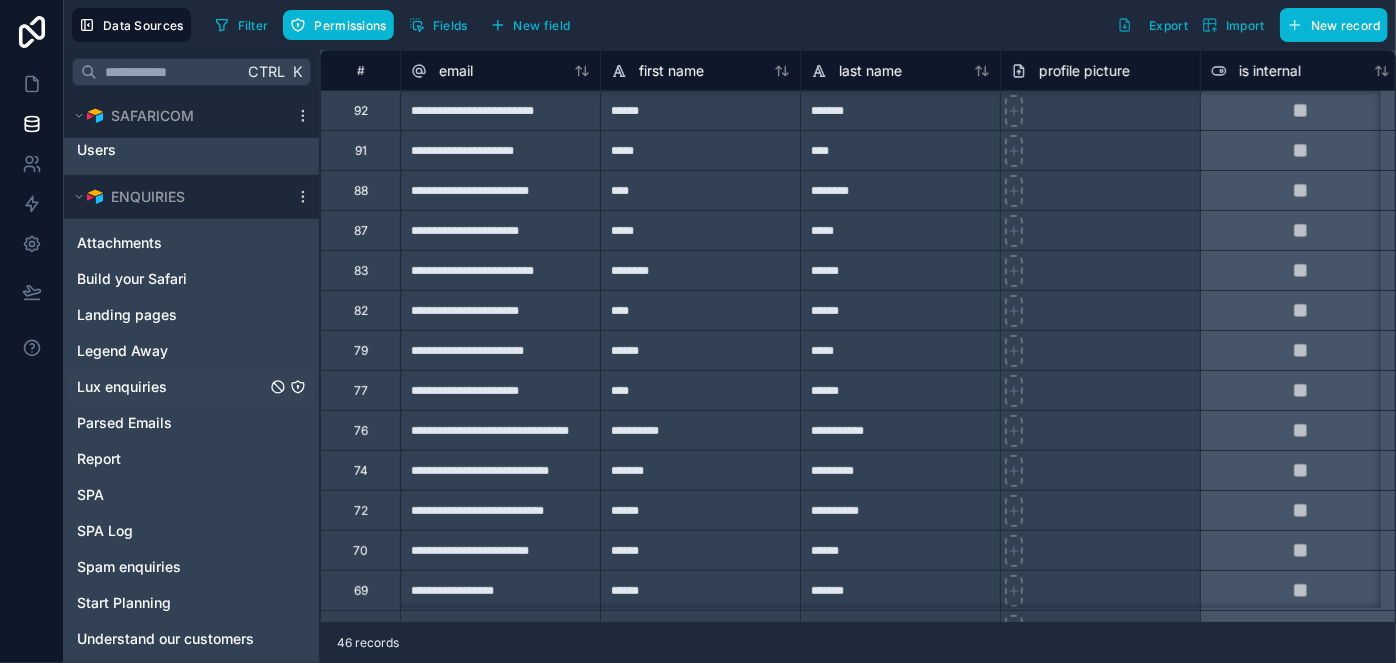 click on "Lux enquiries" at bounding box center (191, 387) 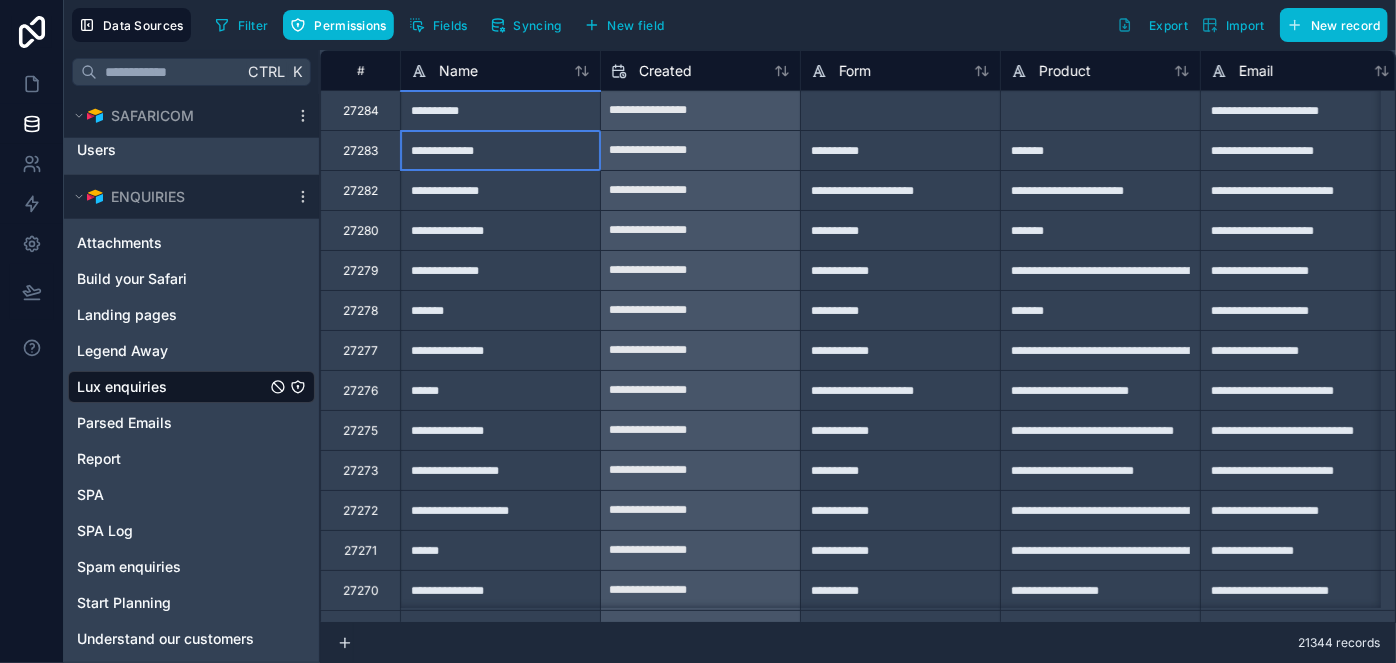 click on "**********" at bounding box center (500, 150) 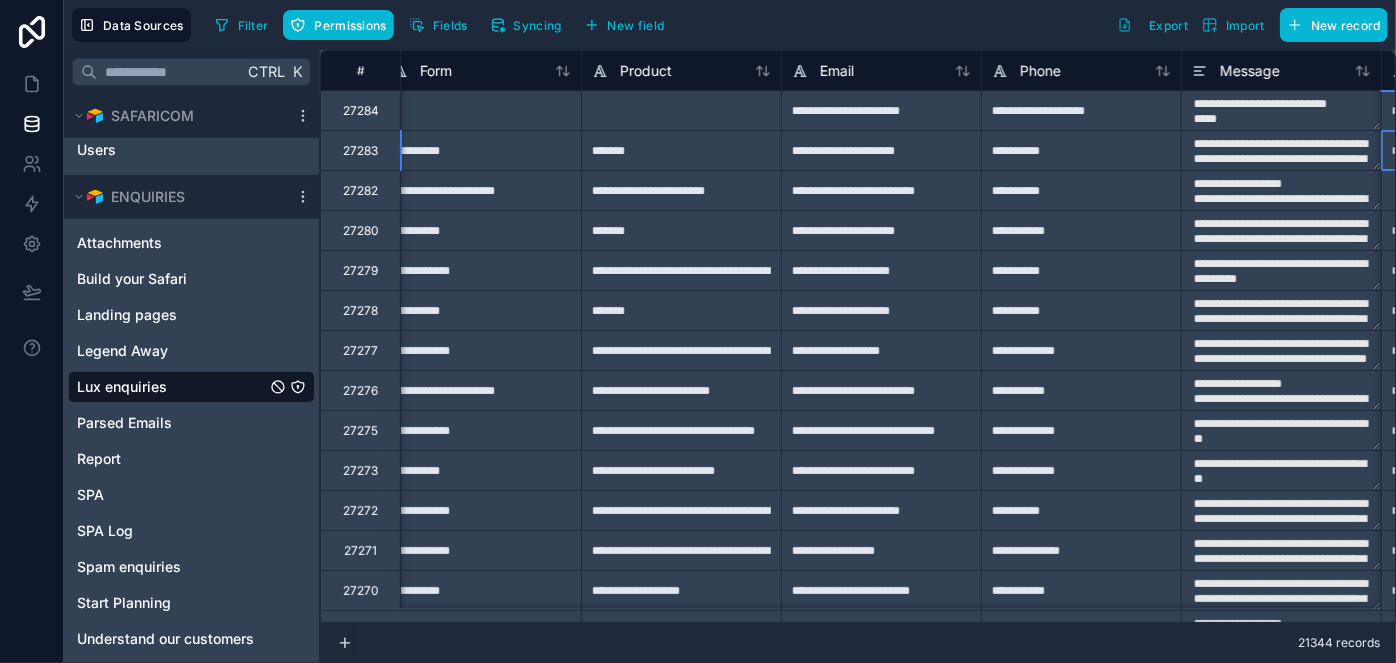 scroll, scrollTop: 0, scrollLeft: 619, axis: horizontal 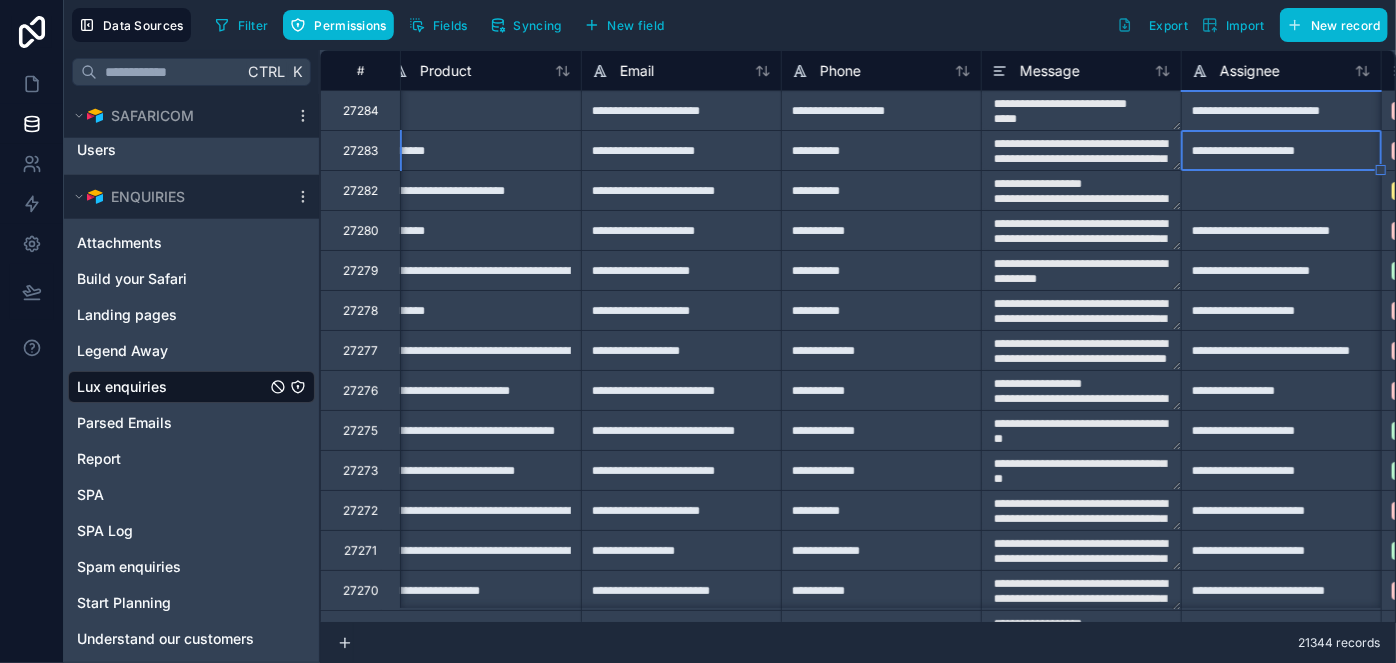 type on "**********" 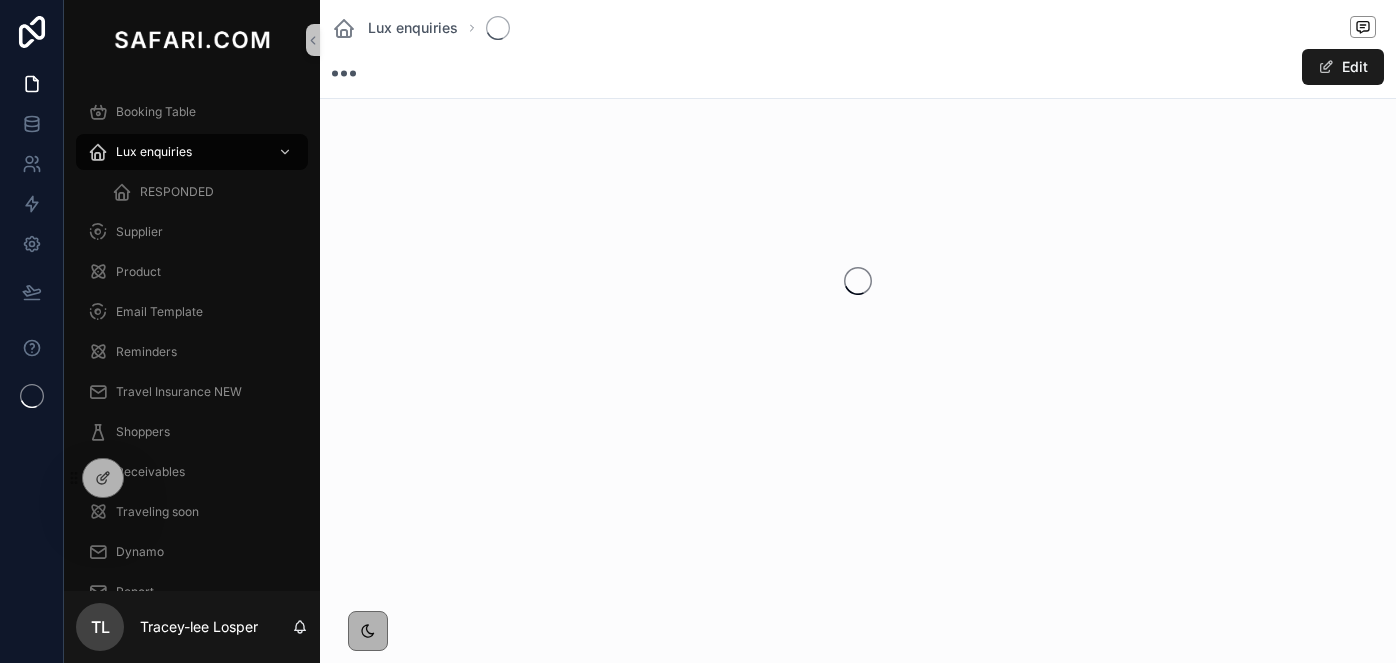 scroll, scrollTop: 0, scrollLeft: 0, axis: both 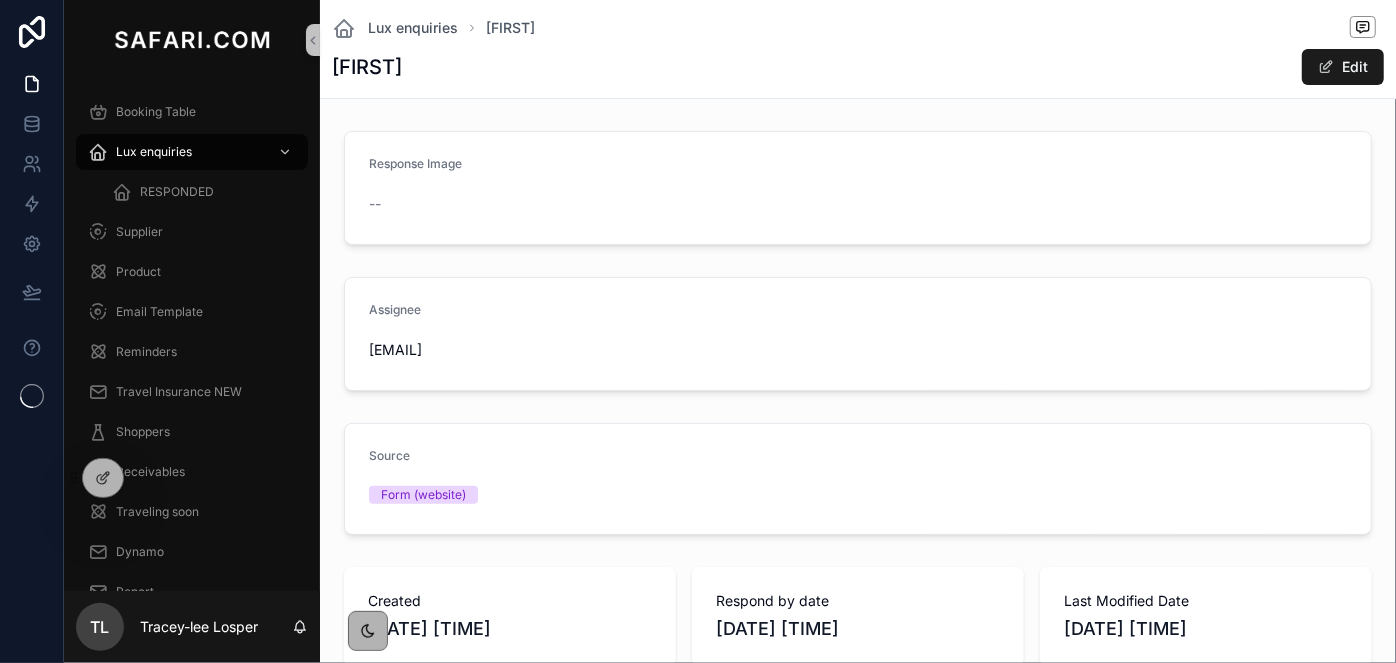 click on "[FIRST]" at bounding box center [367, 67] 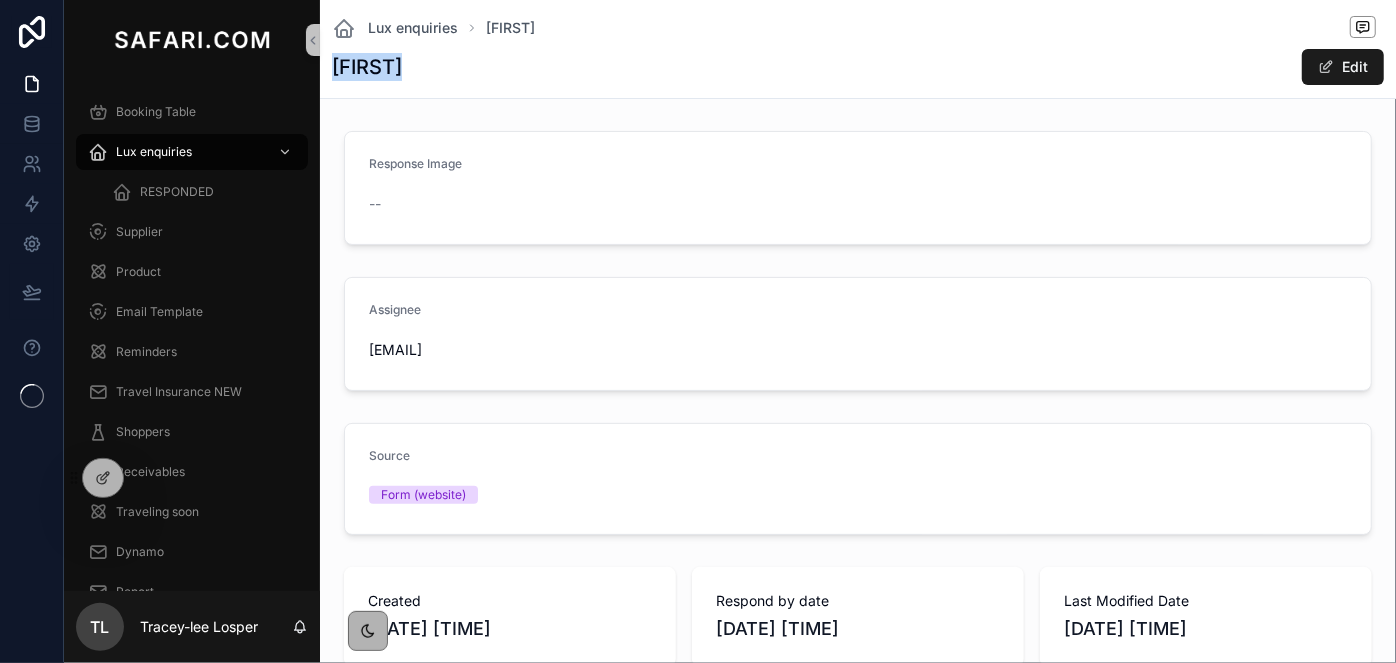 click on "[FIRST]" at bounding box center [367, 67] 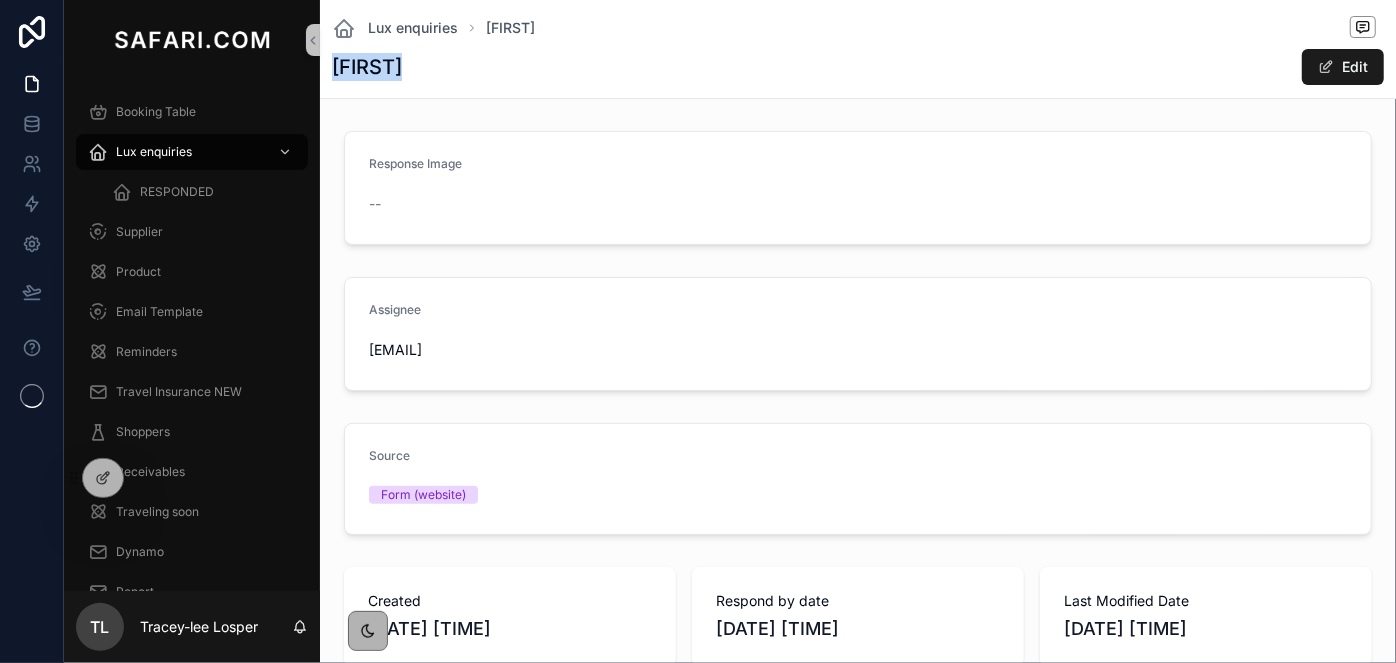 click on "[FIRST]" at bounding box center (367, 67) 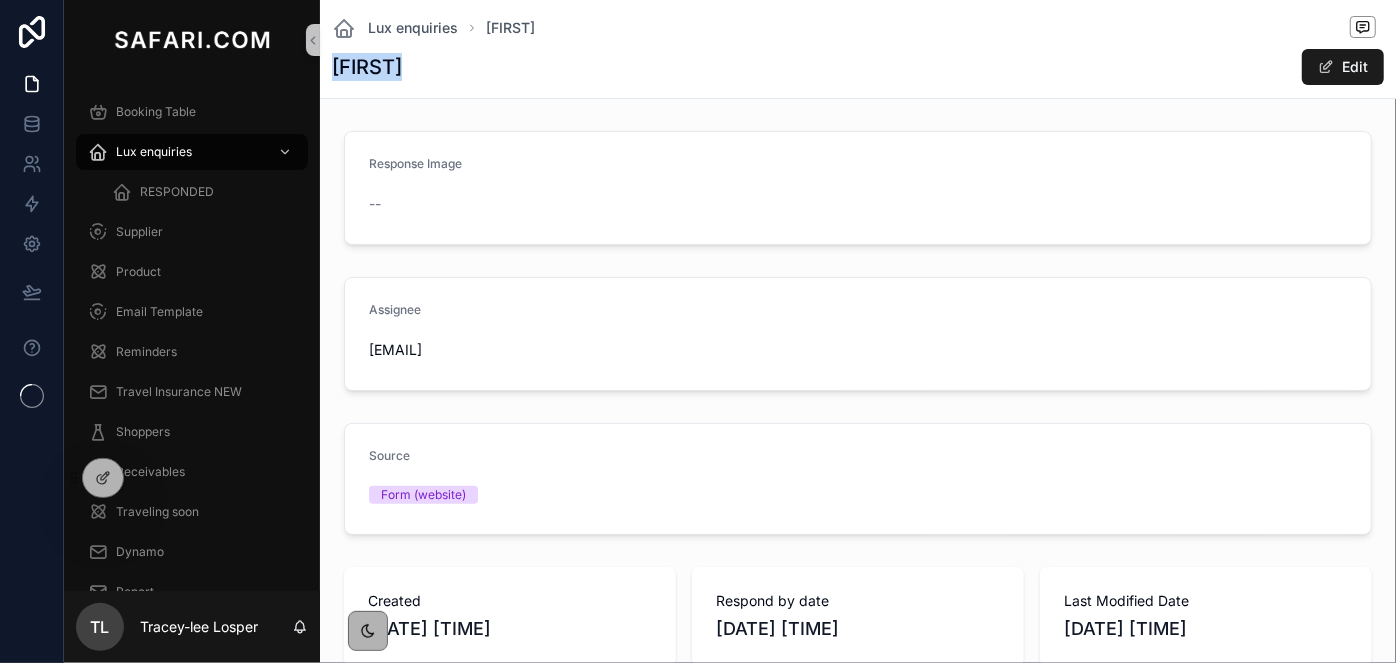 copy on "[FIRST]" 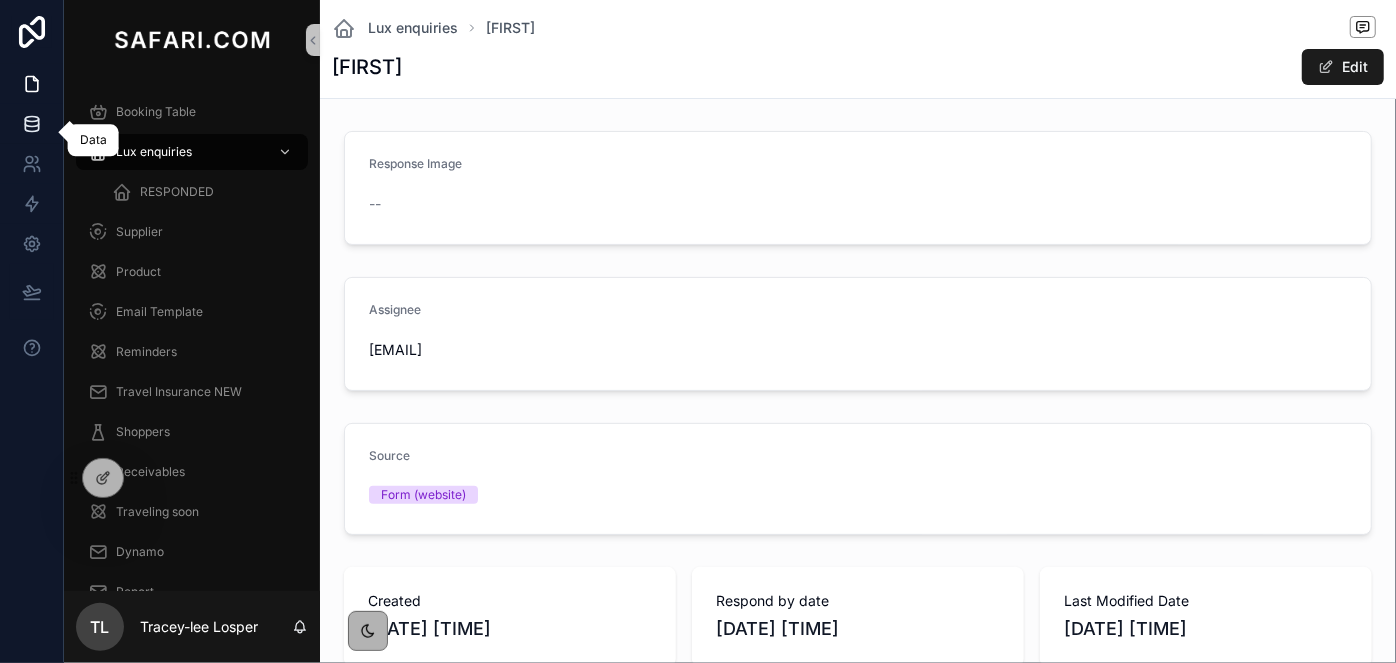click 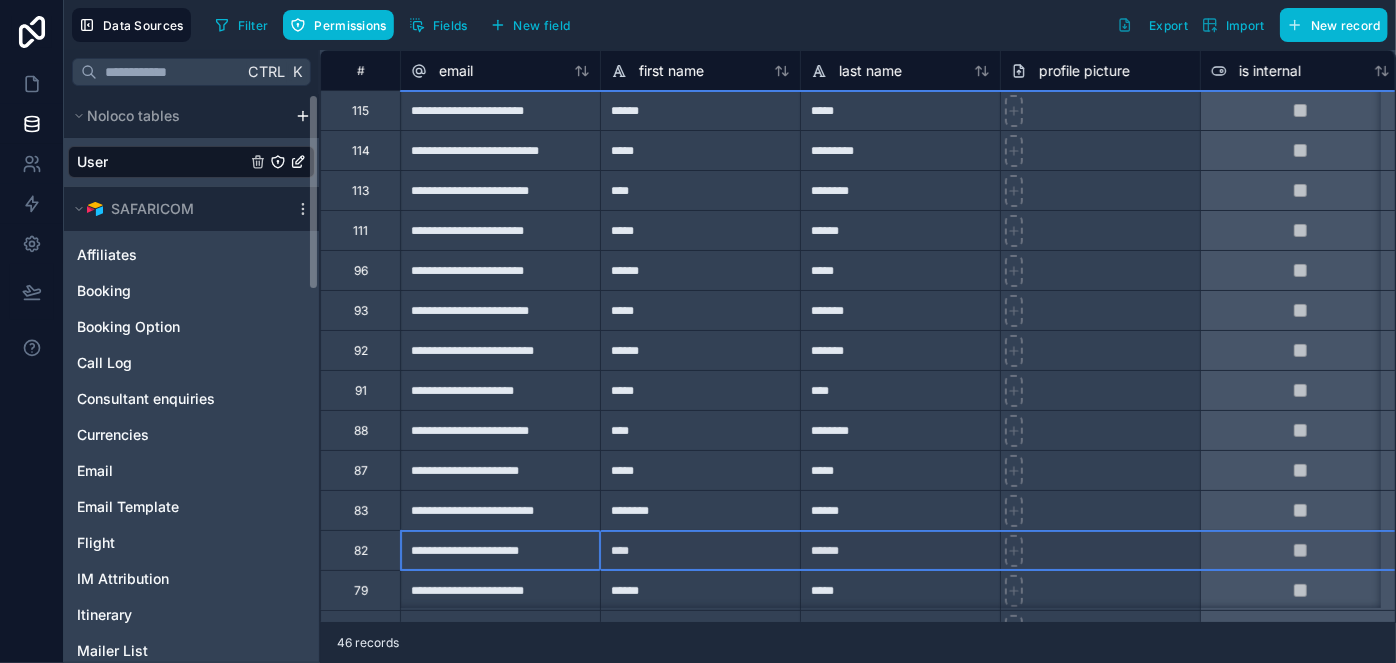 click on "82" at bounding box center [360, 550] 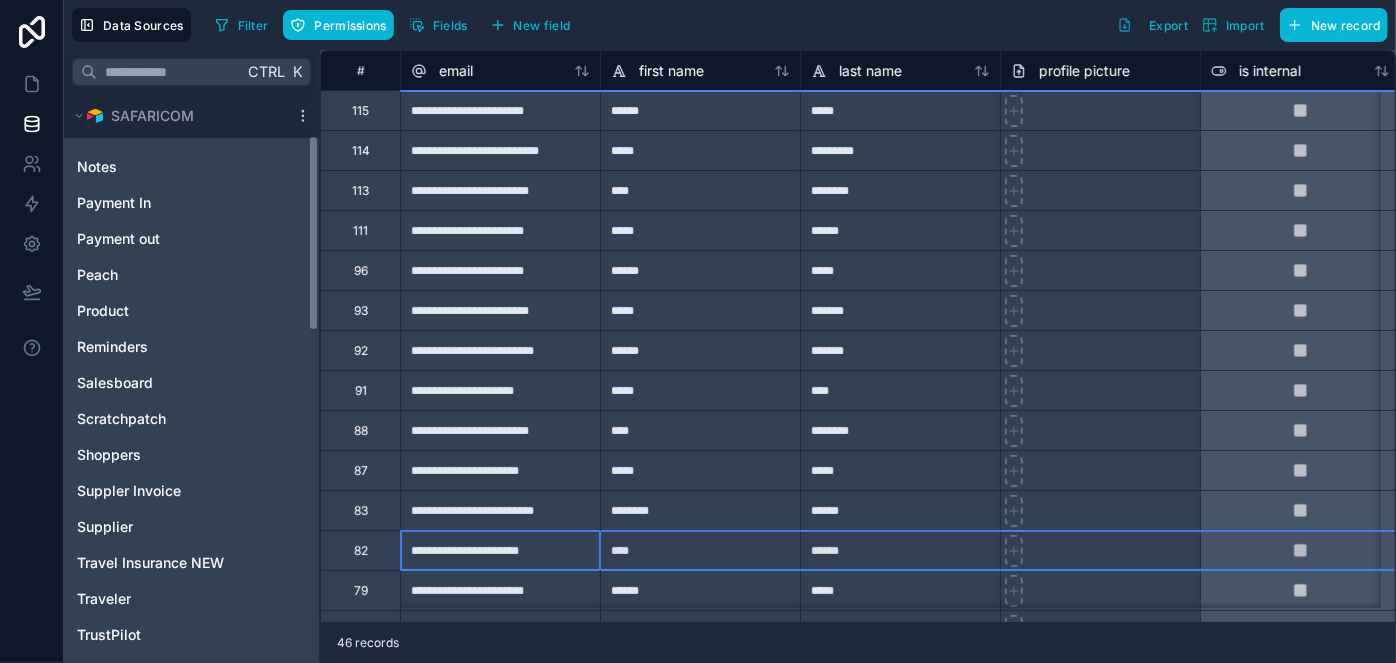 click on "Affiliates Booking Booking Option Call Log Consultant enquiries Currencies Email Email Template Flight IM Attribution Itinerary Mailer List Notes Payment In Payment out Peach Product Reminders Salesboard Scratchpatch Shoppers Suppler Invoice Supplier Travel Insurance NEW Traveler TrustPilot Understand our customers Users" at bounding box center [191, 221] 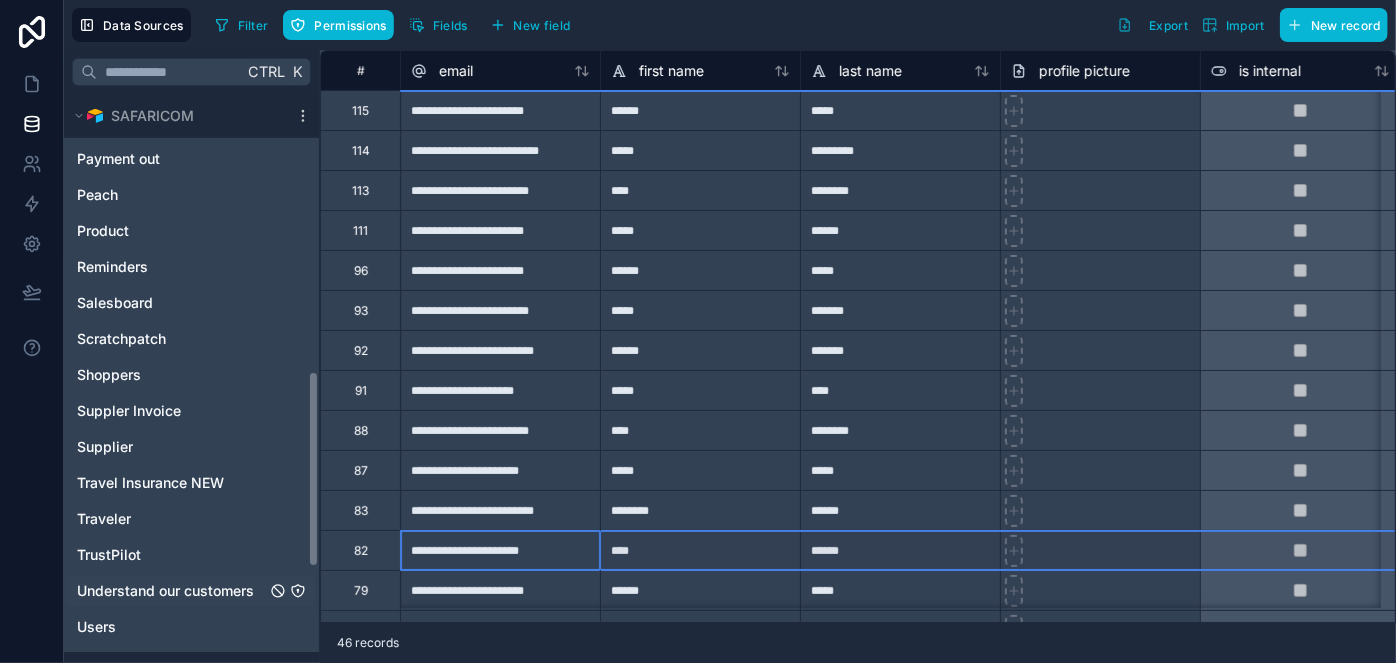 scroll, scrollTop: 1077, scrollLeft: 0, axis: vertical 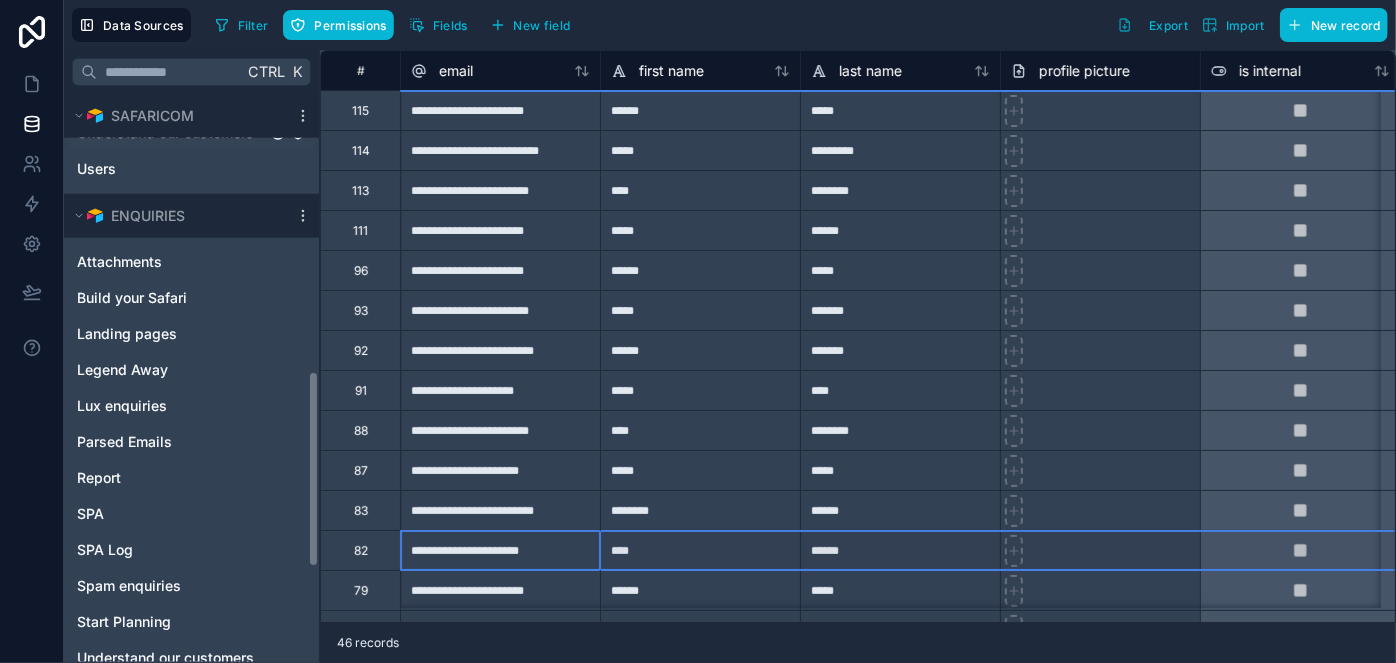 click on "Noloco tables User SAFARICOM Affiliates Booking Booking Option Call Log Consultant enquiries Currencies Email Email Template Flight IM Attribution Itinerary Mailer List Notes Payment In Payment out Peach Product Reminders Salesboard Scratchpatch Shoppers Suppler Invoice Supplier Travel Insurance NEW Traveler TrustPilot Understand our customers Users ENQUIRIES Attachments Build your Safari Landing pages Legend Away Lux enquiries Parsed Emails Report SPA SPA Log Spam enquiries Start Planning Understand our customers" at bounding box center (191, -141) 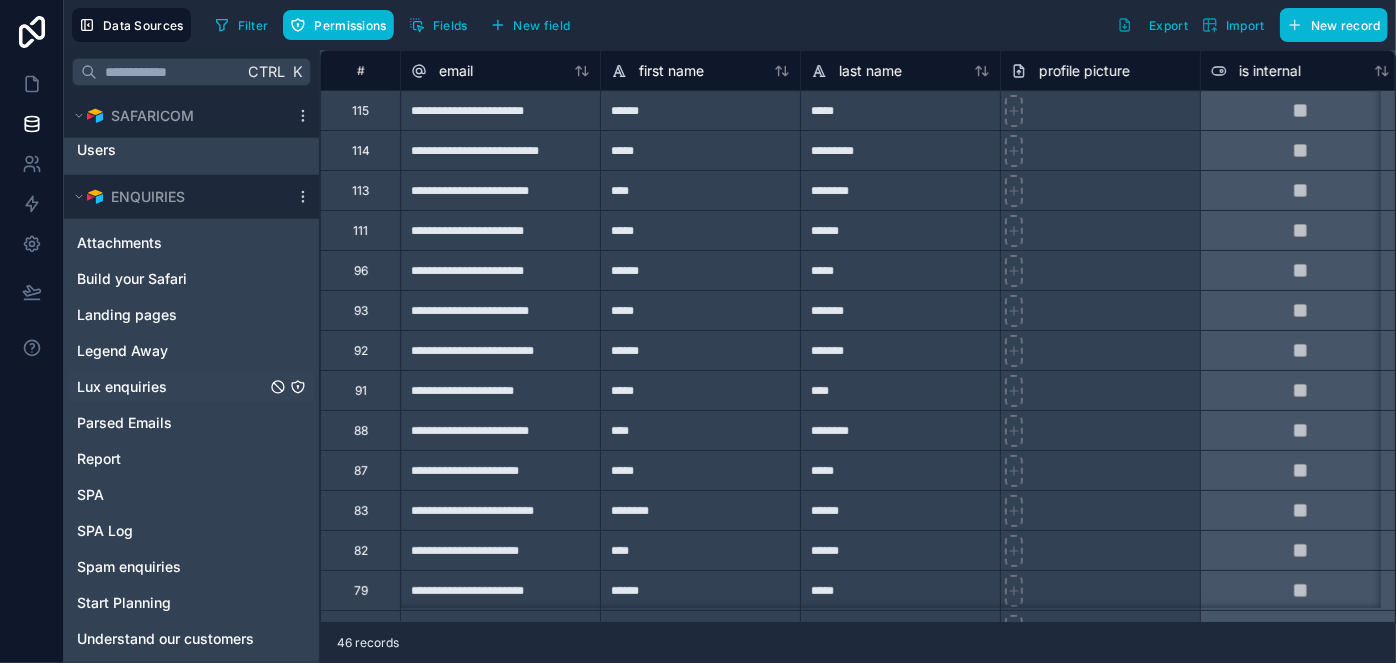click on "Lux enquiries" at bounding box center (122, 387) 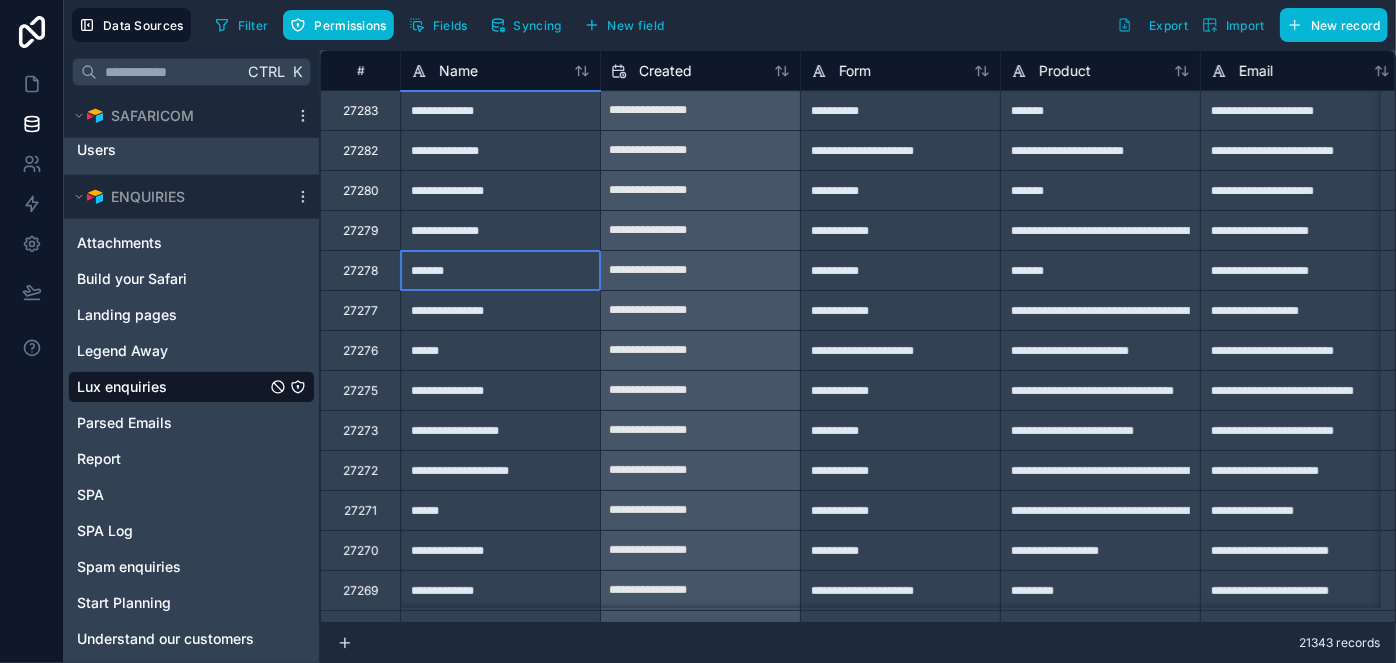 click on "*******" at bounding box center [500, 270] 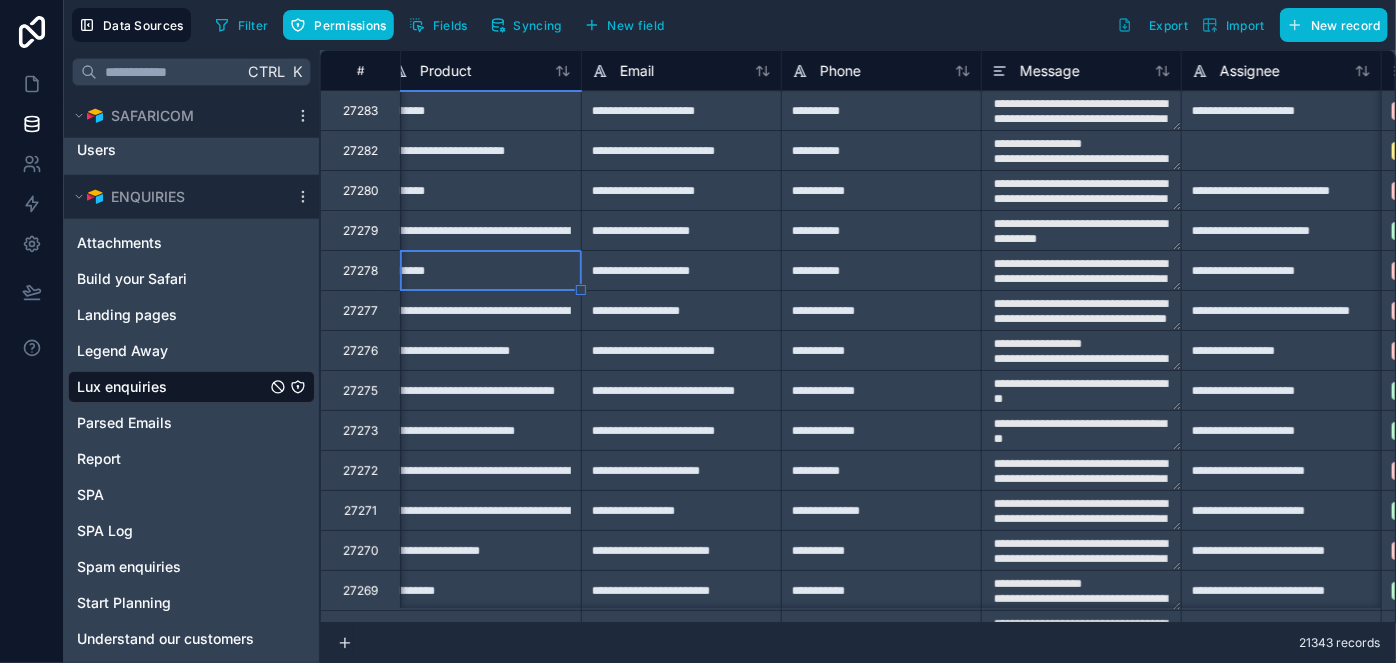 scroll, scrollTop: 0, scrollLeft: 600, axis: horizontal 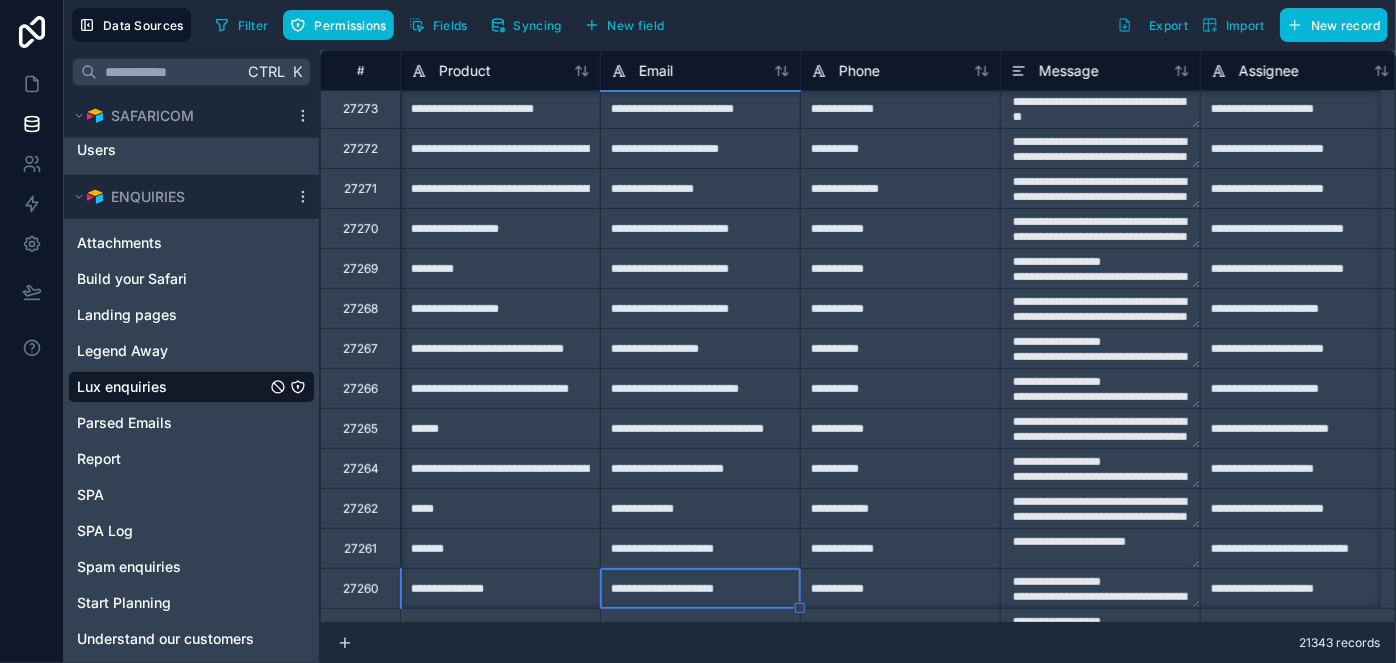 type on "**********" 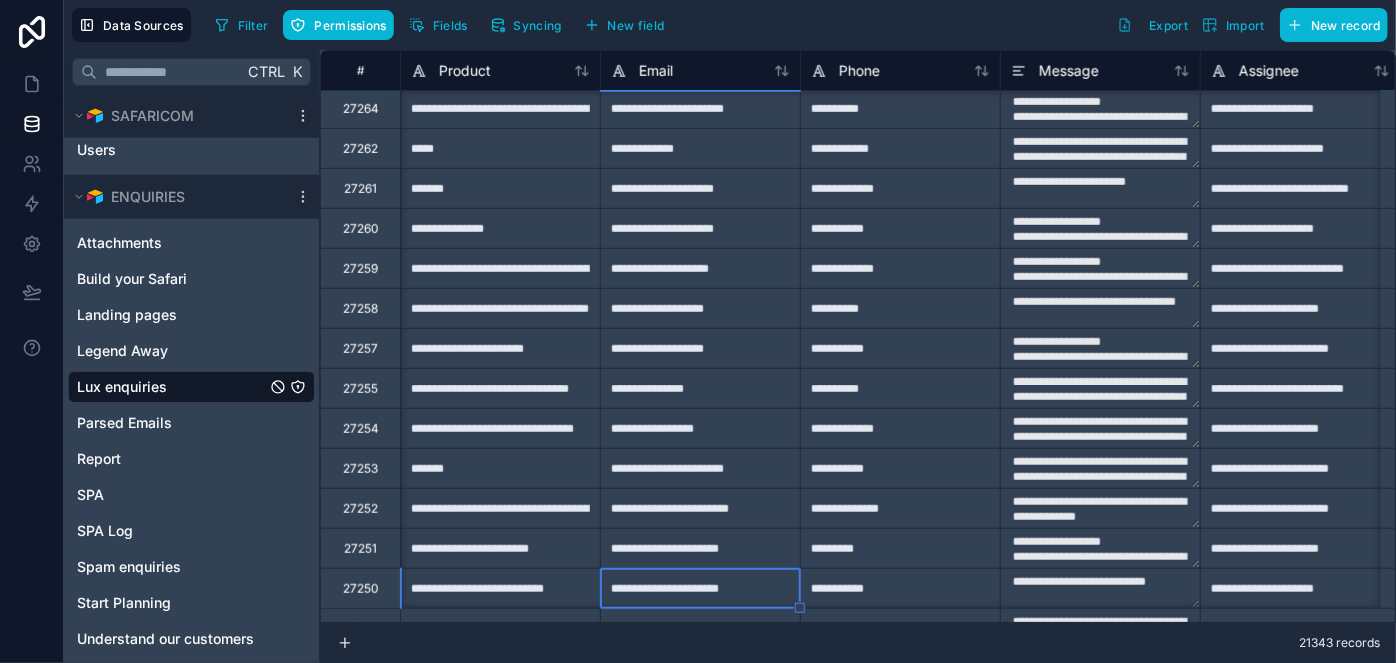type on "**********" 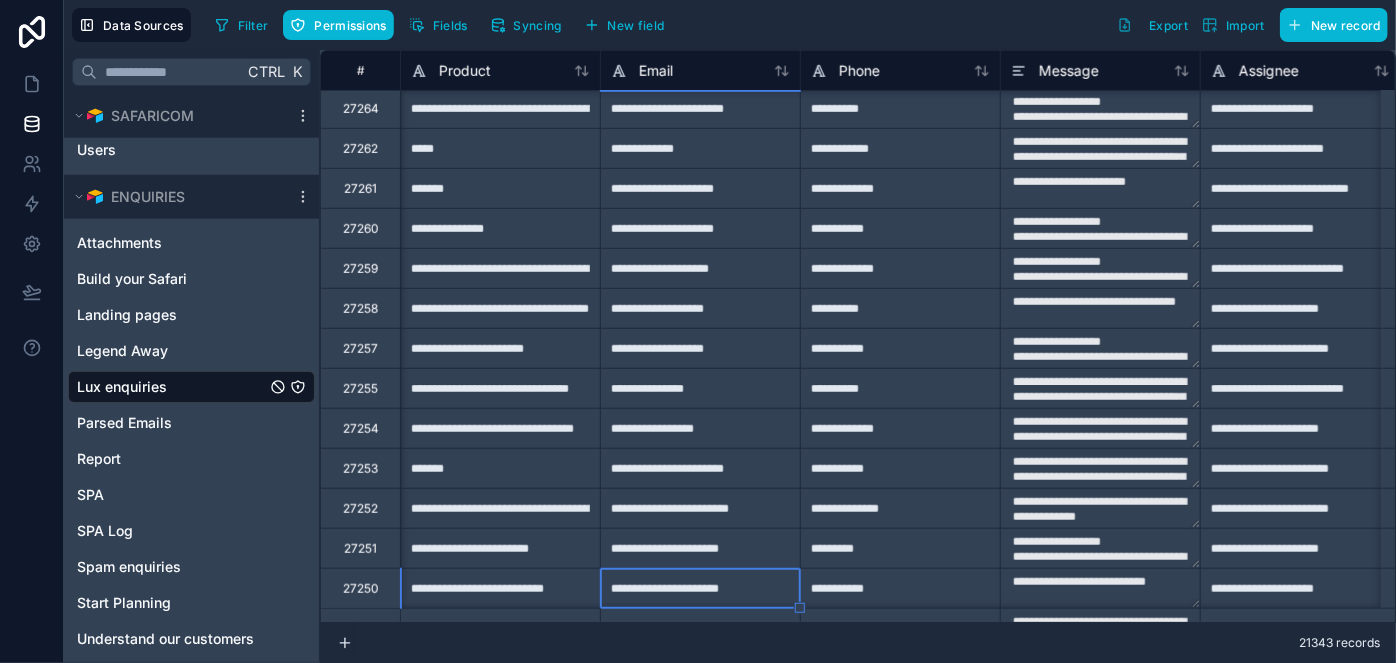 type on "**********" 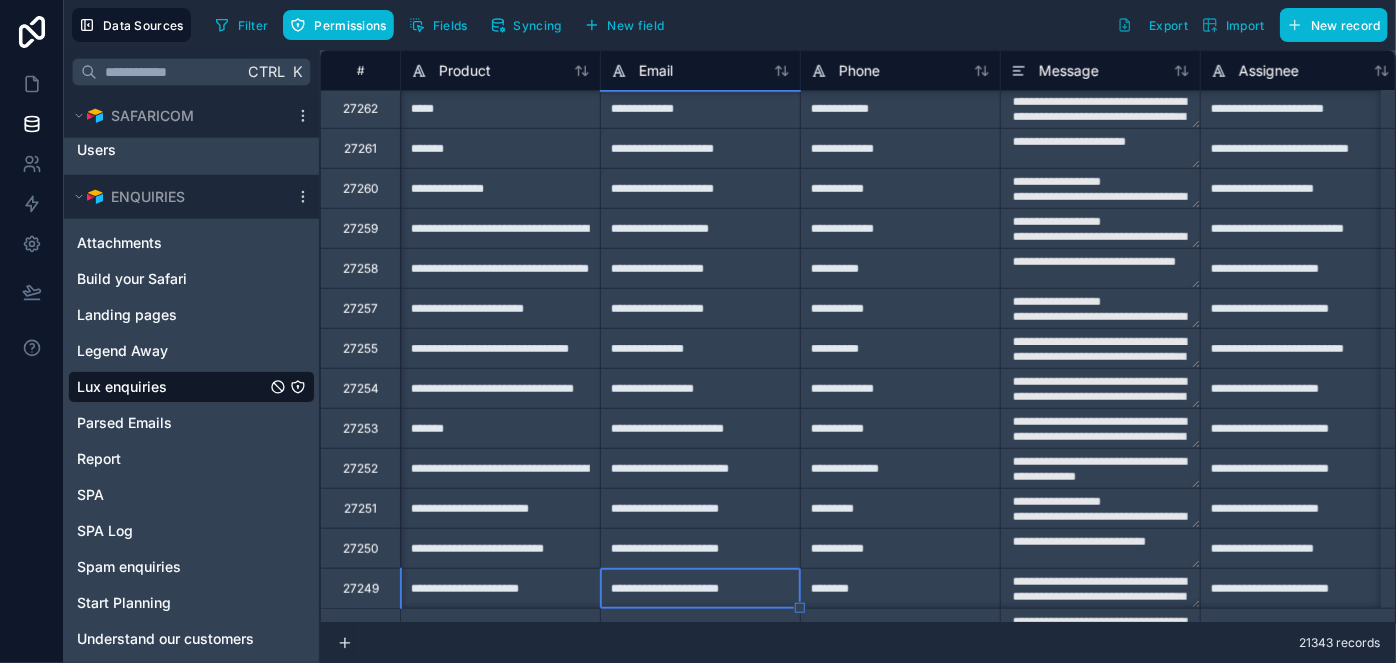 type on "**********" 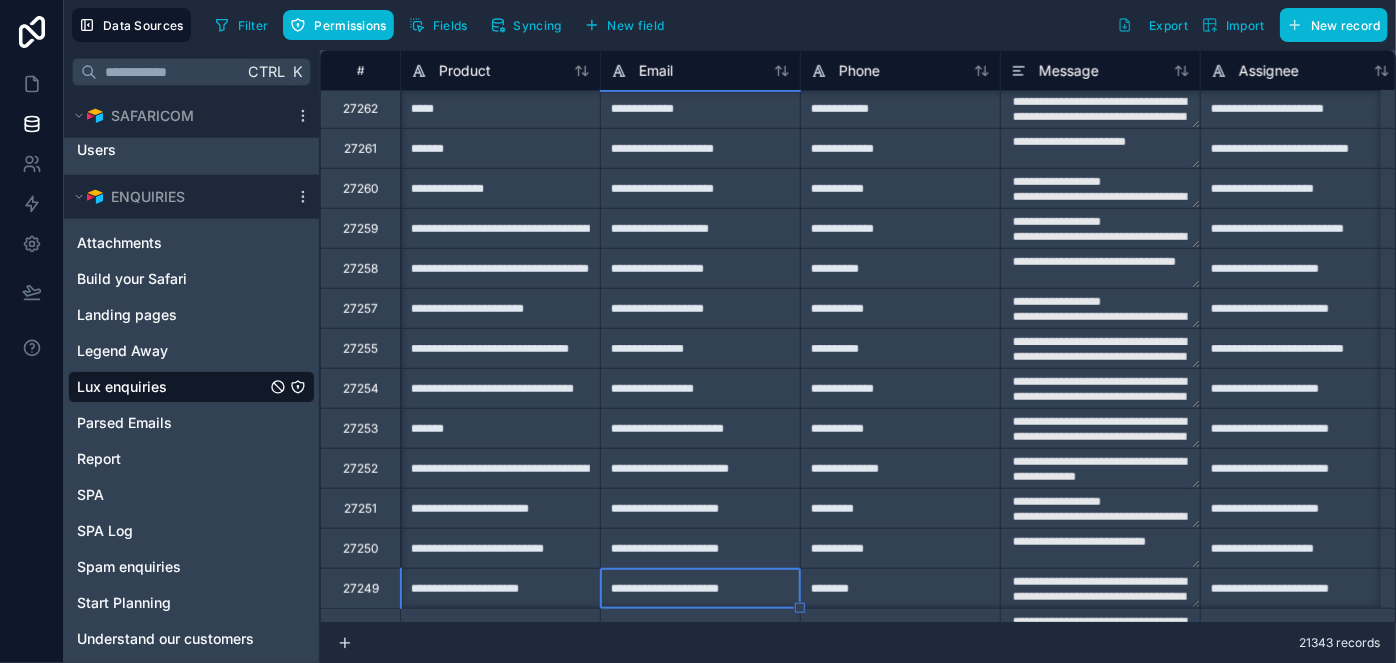 type on "**********" 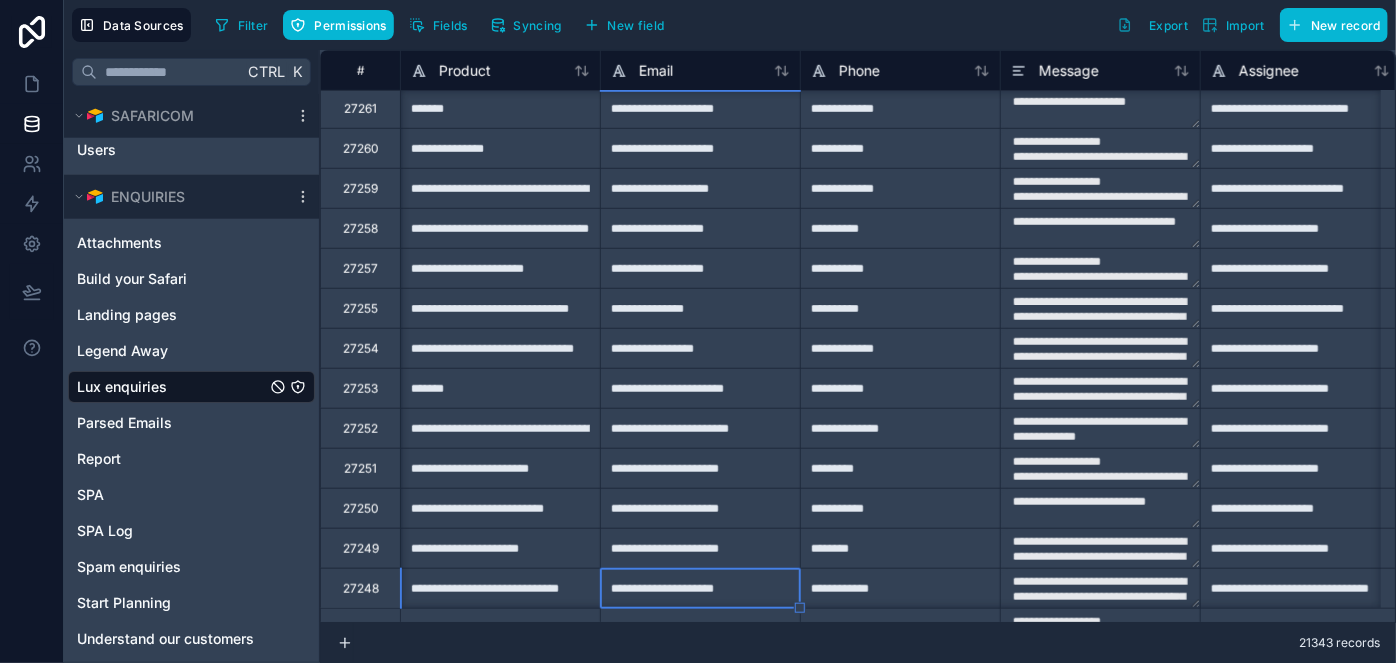 type on "**********" 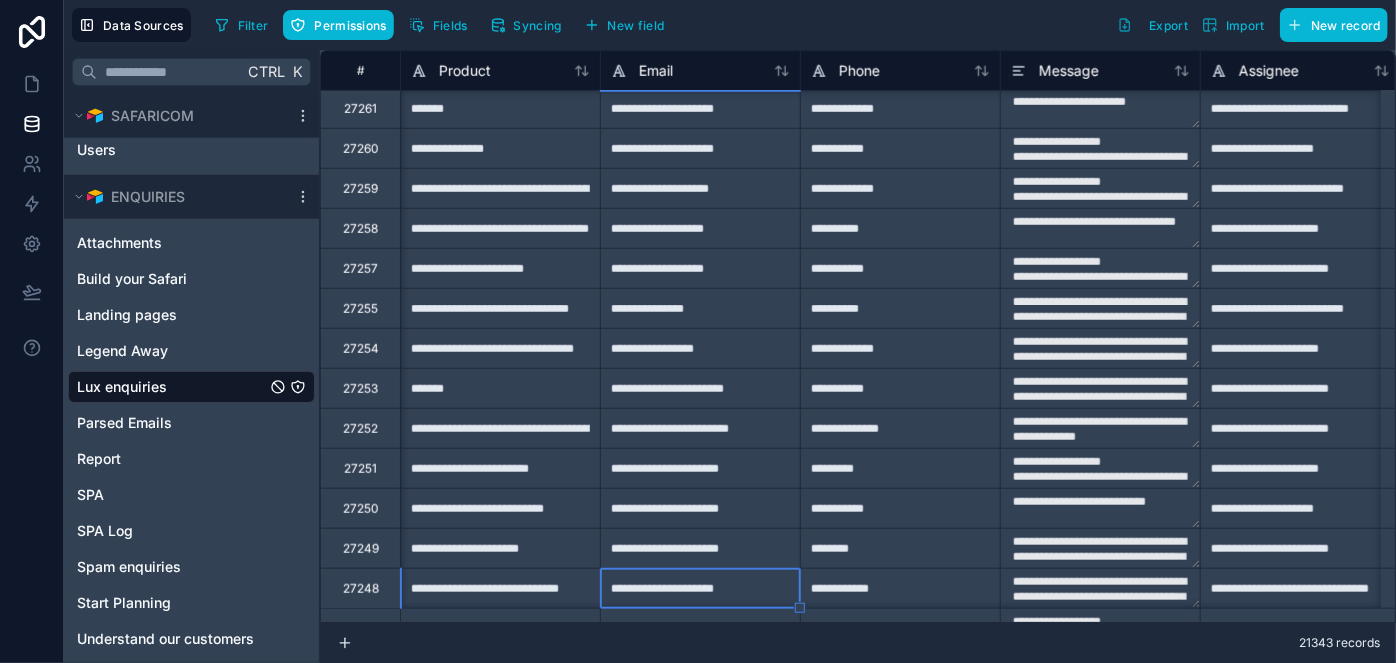 type on "**********" 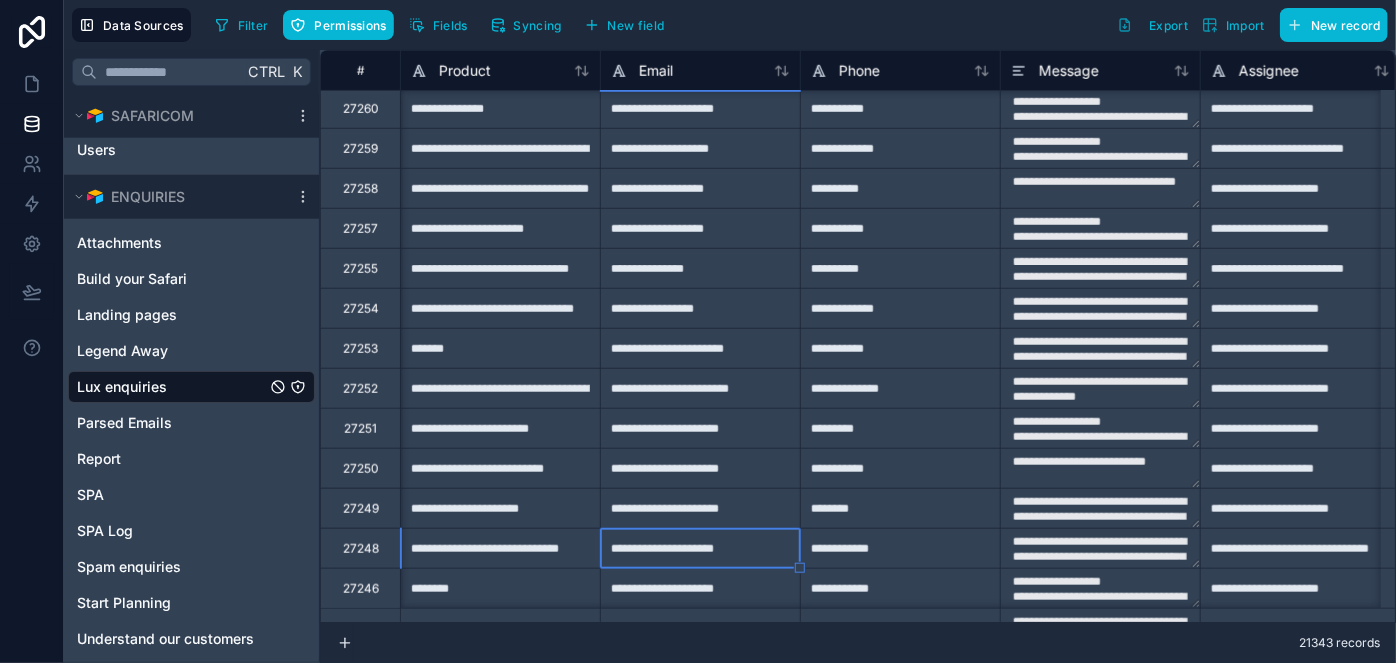 type on "**********" 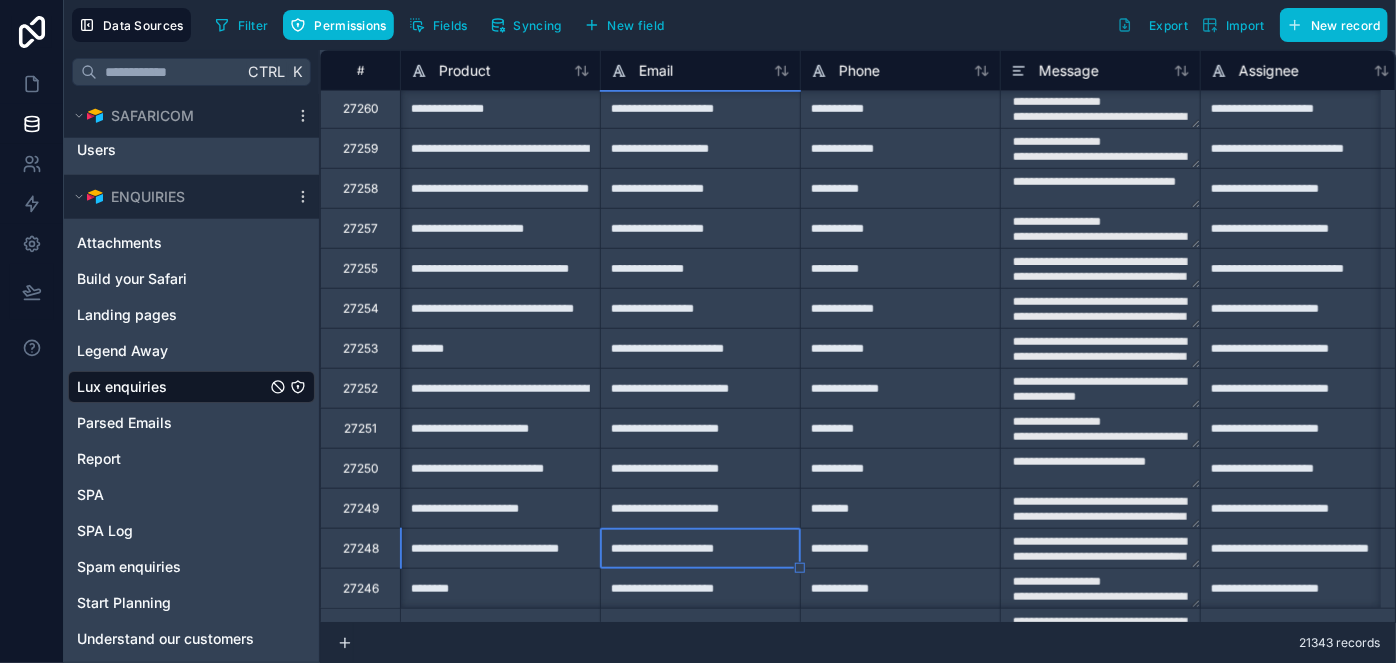 type on "**********" 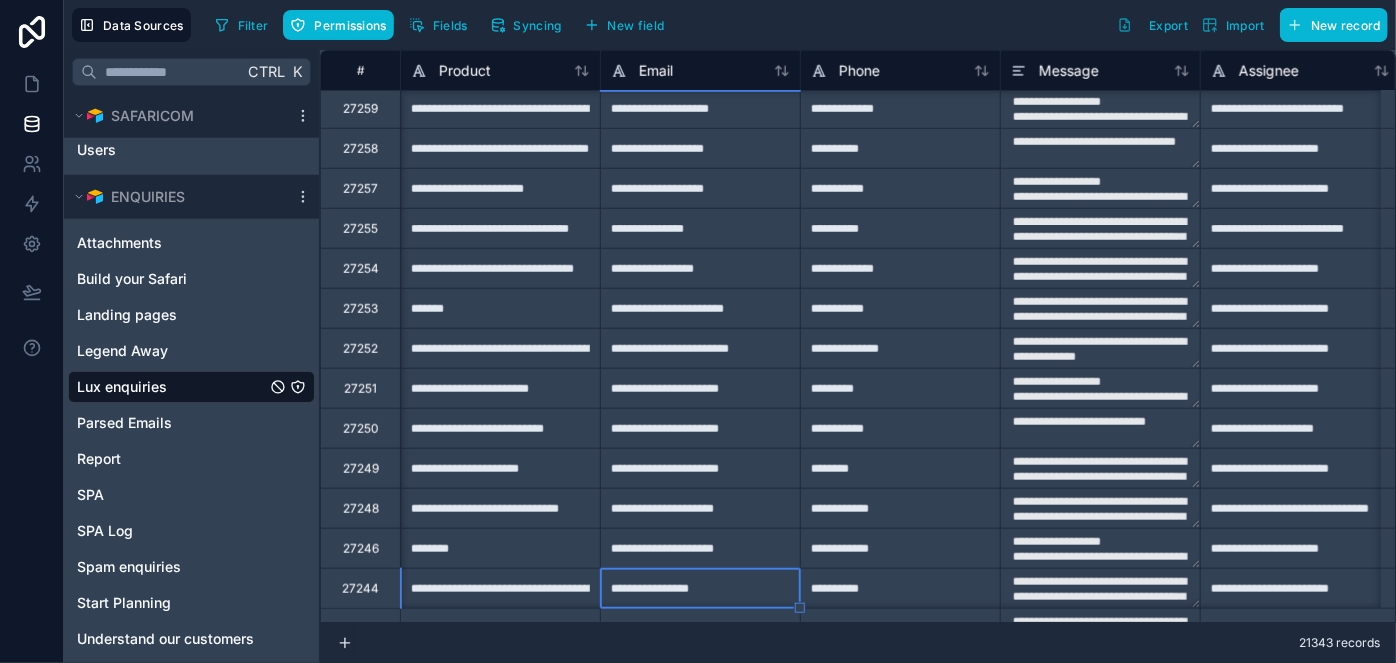 type on "**********" 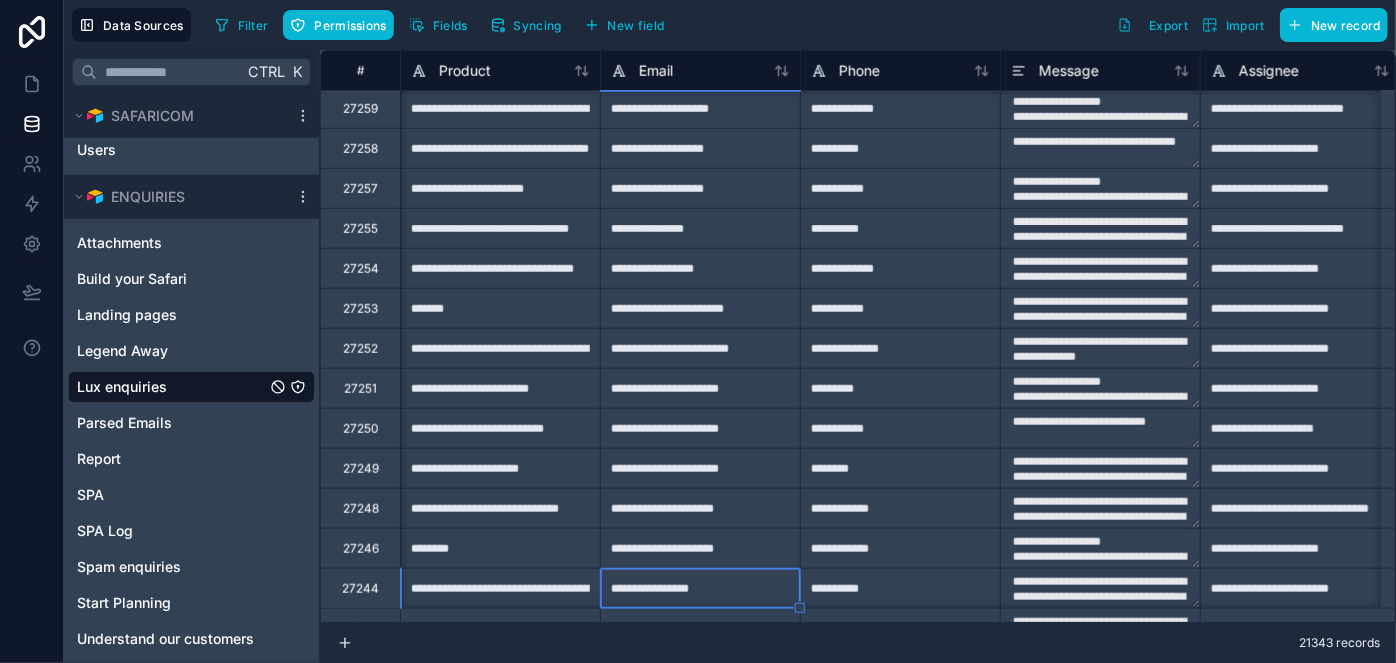 type on "**********" 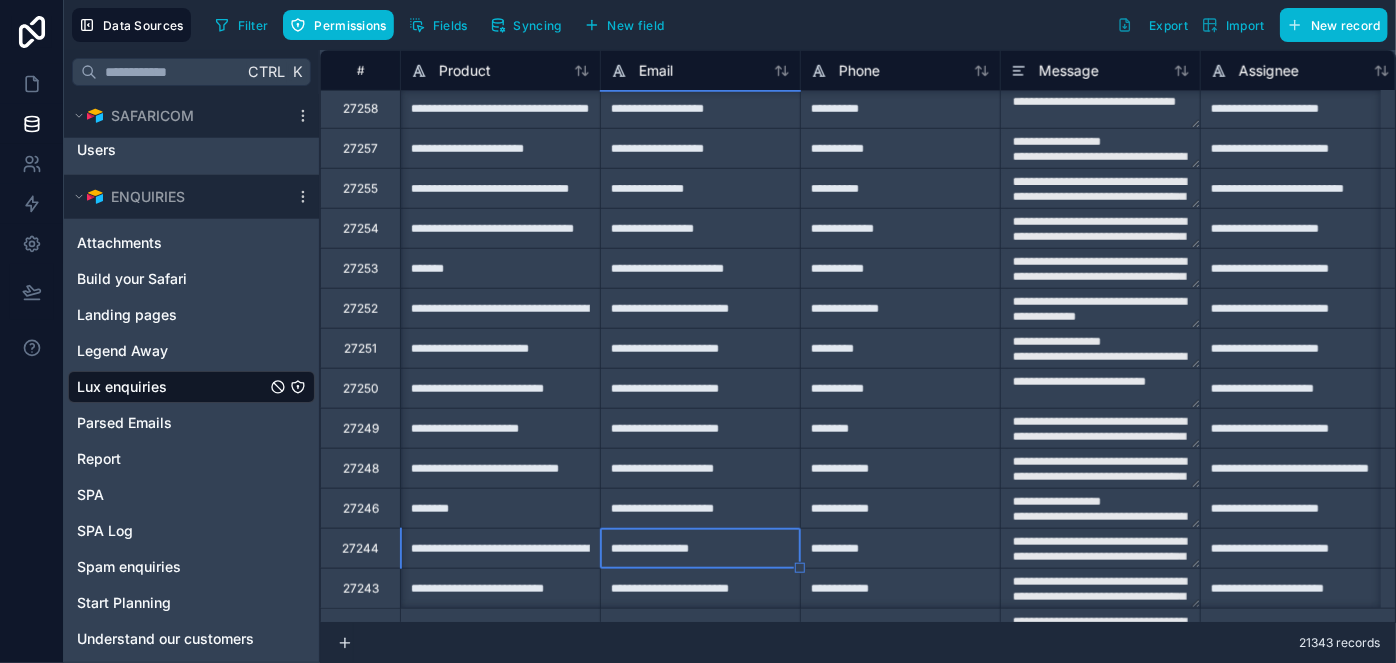type on "**********" 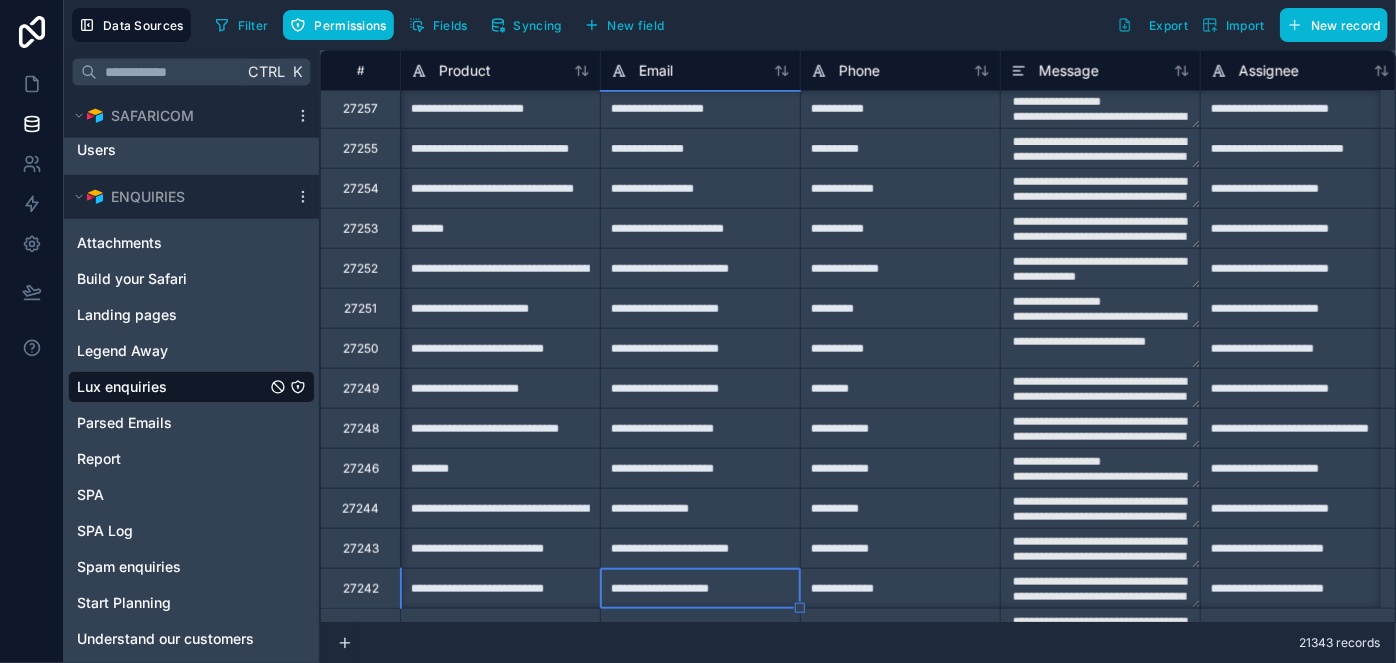 type on "**********" 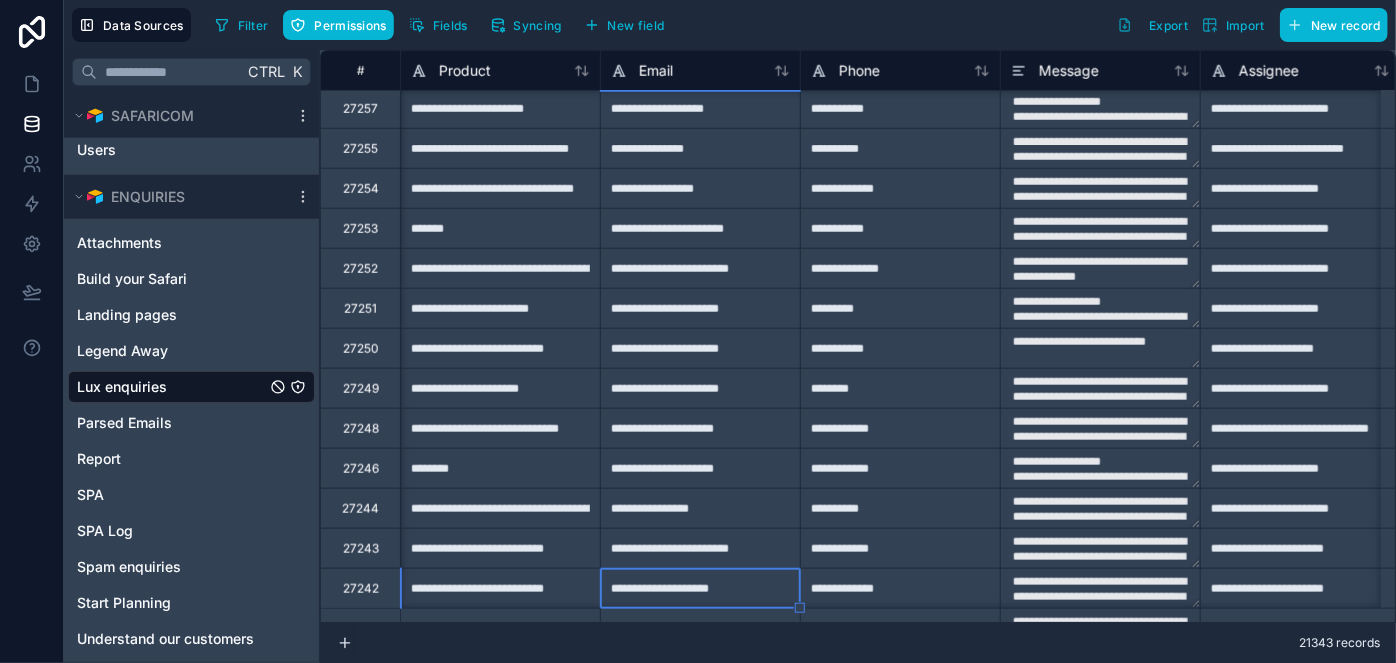 type on "**********" 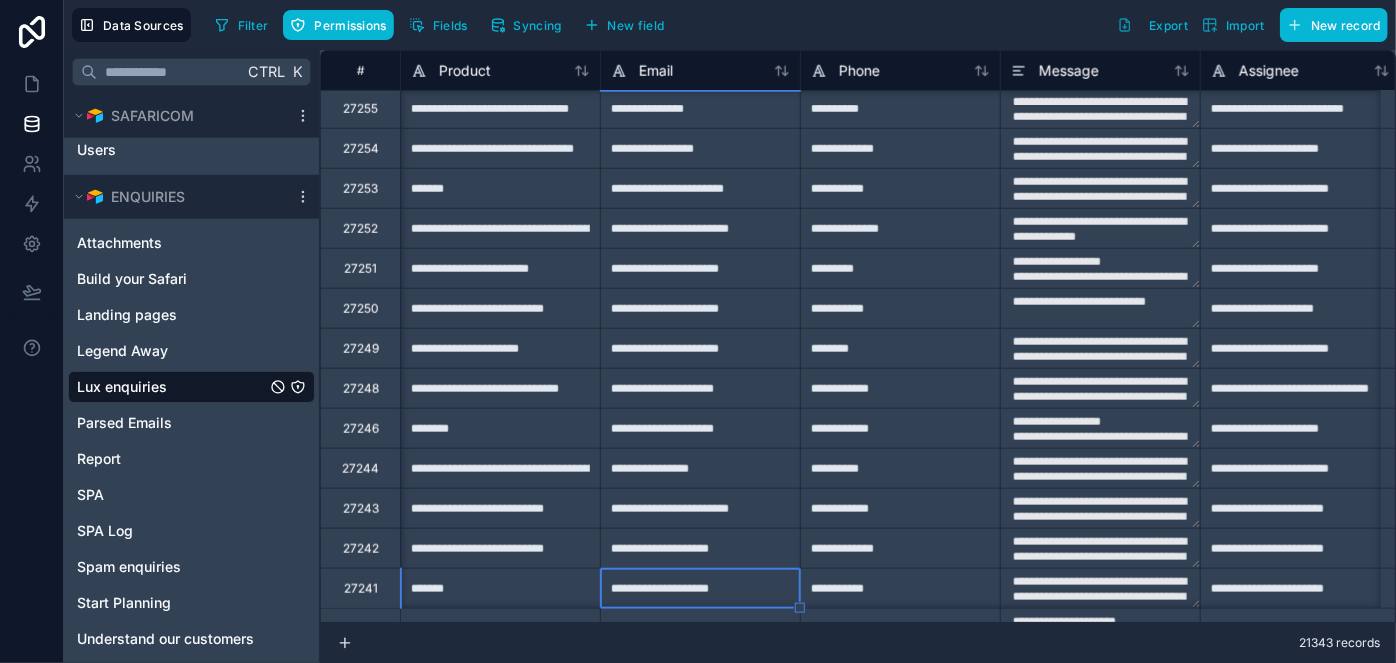 type on "**********" 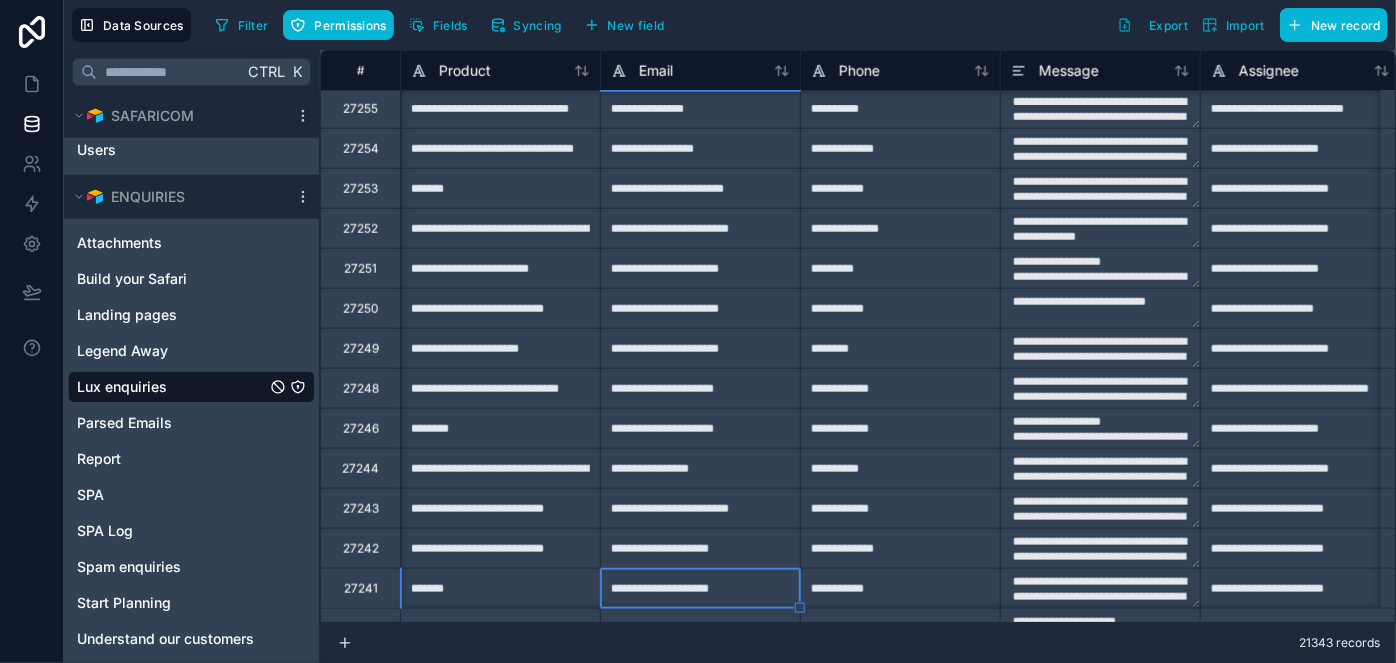 type on "**********" 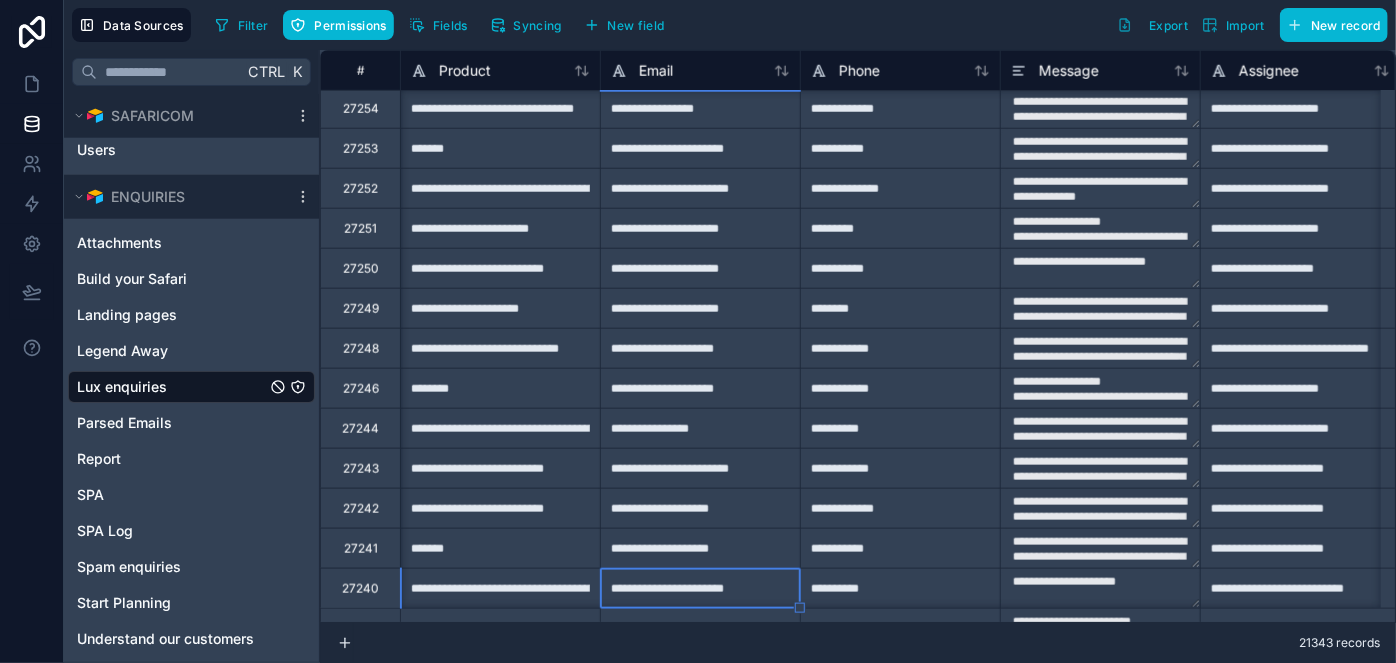 type on "**********" 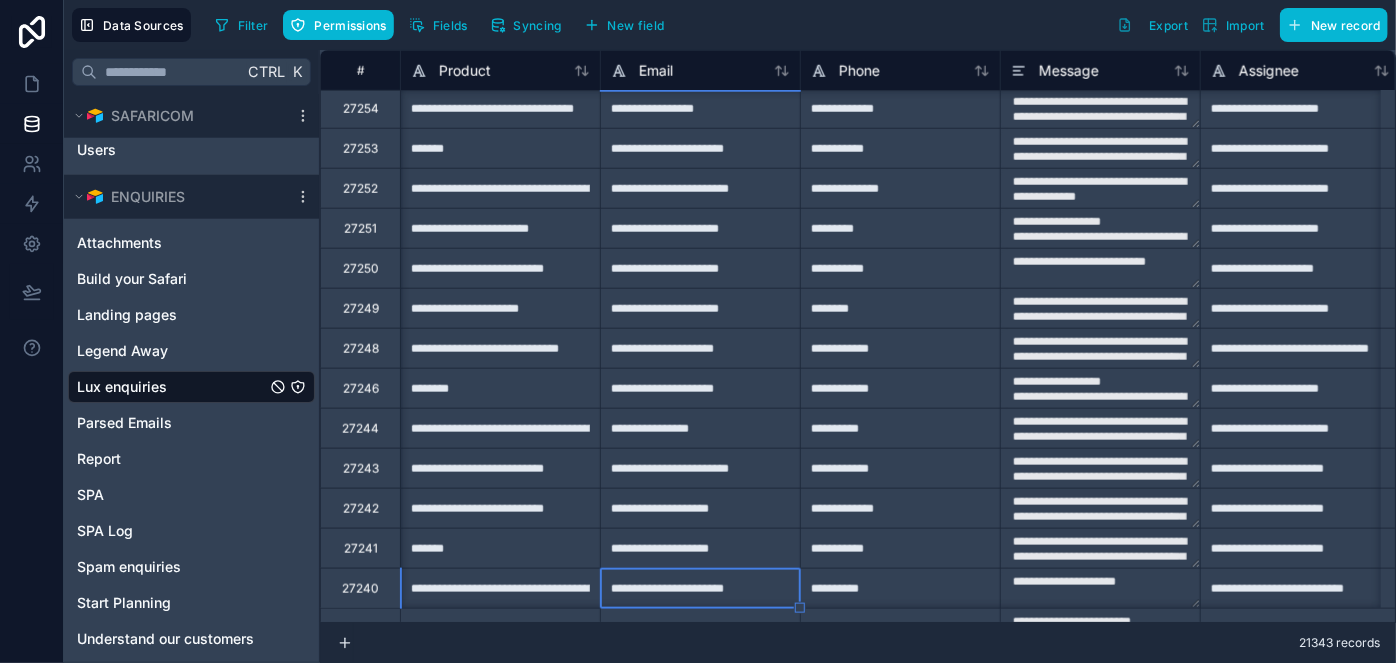 type on "**********" 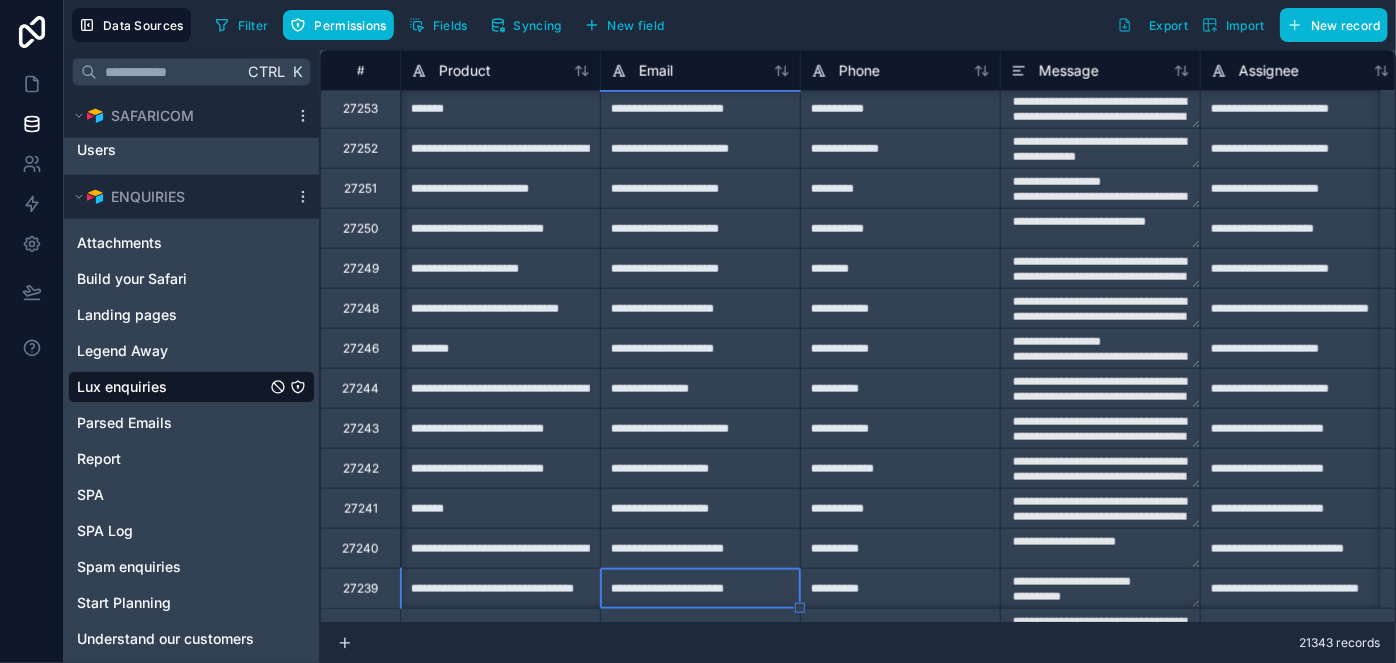 type on "**********" 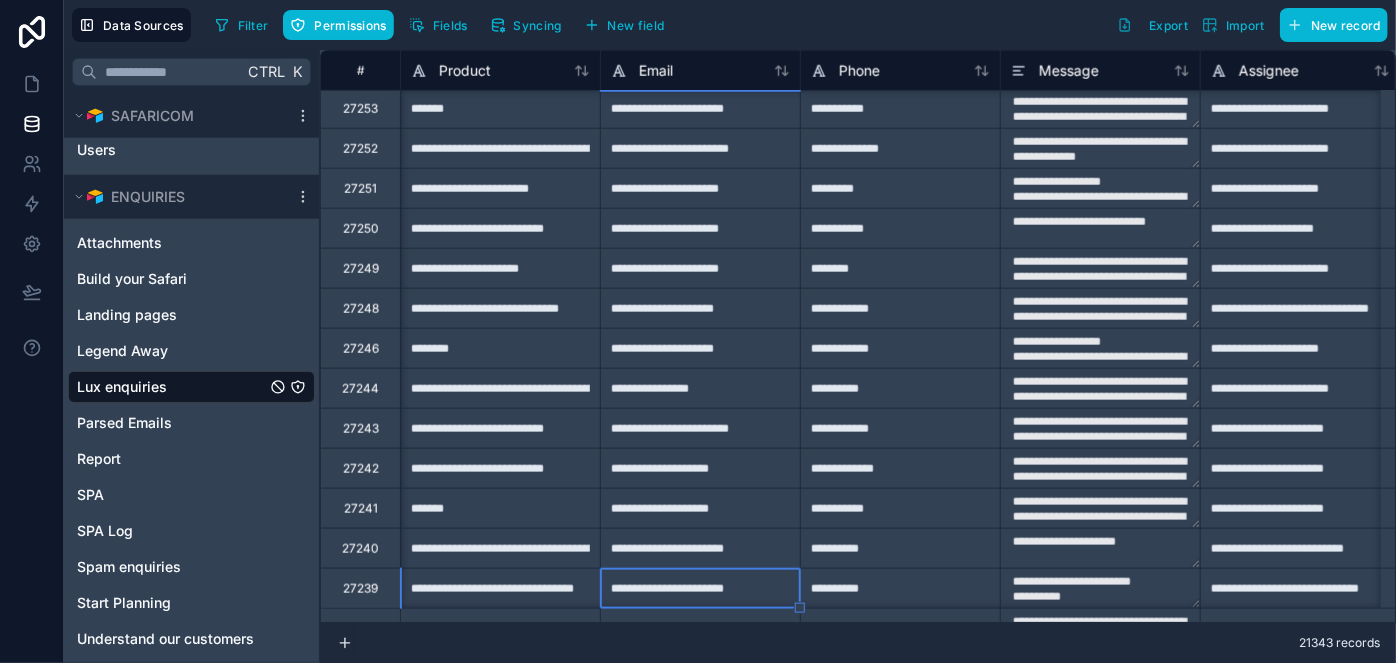 type on "**********" 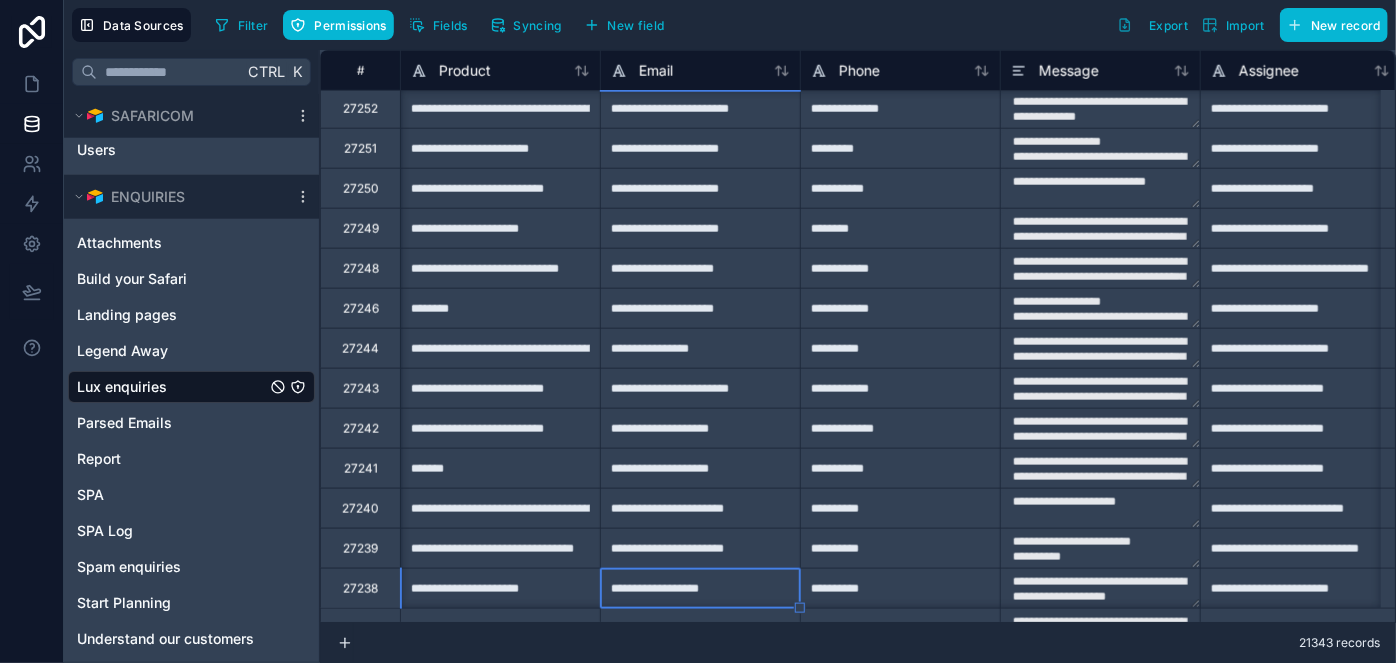 type on "**********" 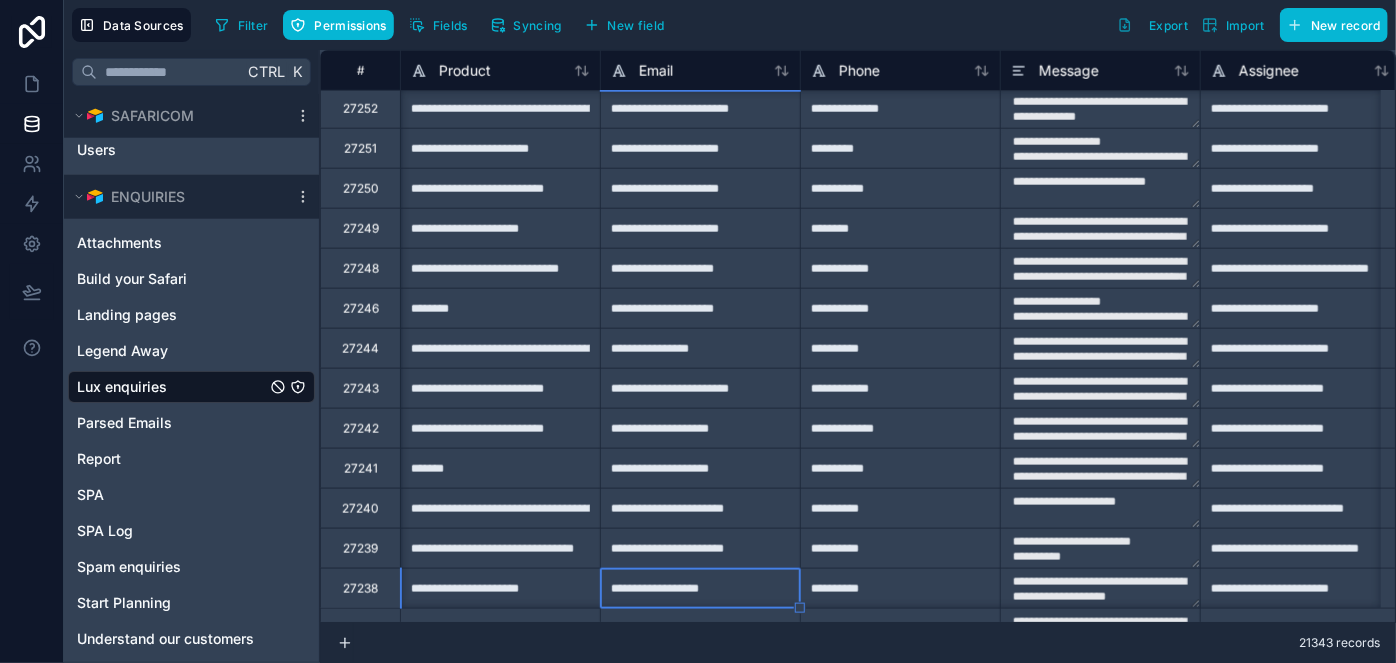 type on "**********" 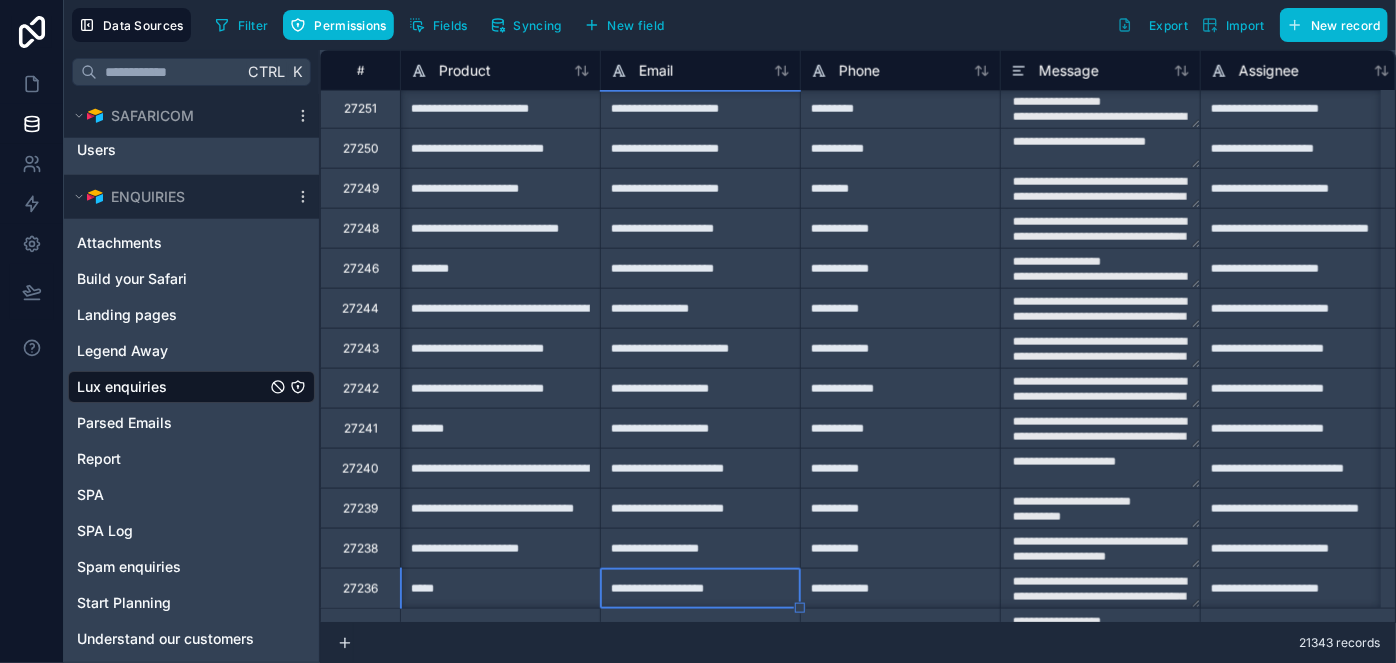 type on "**********" 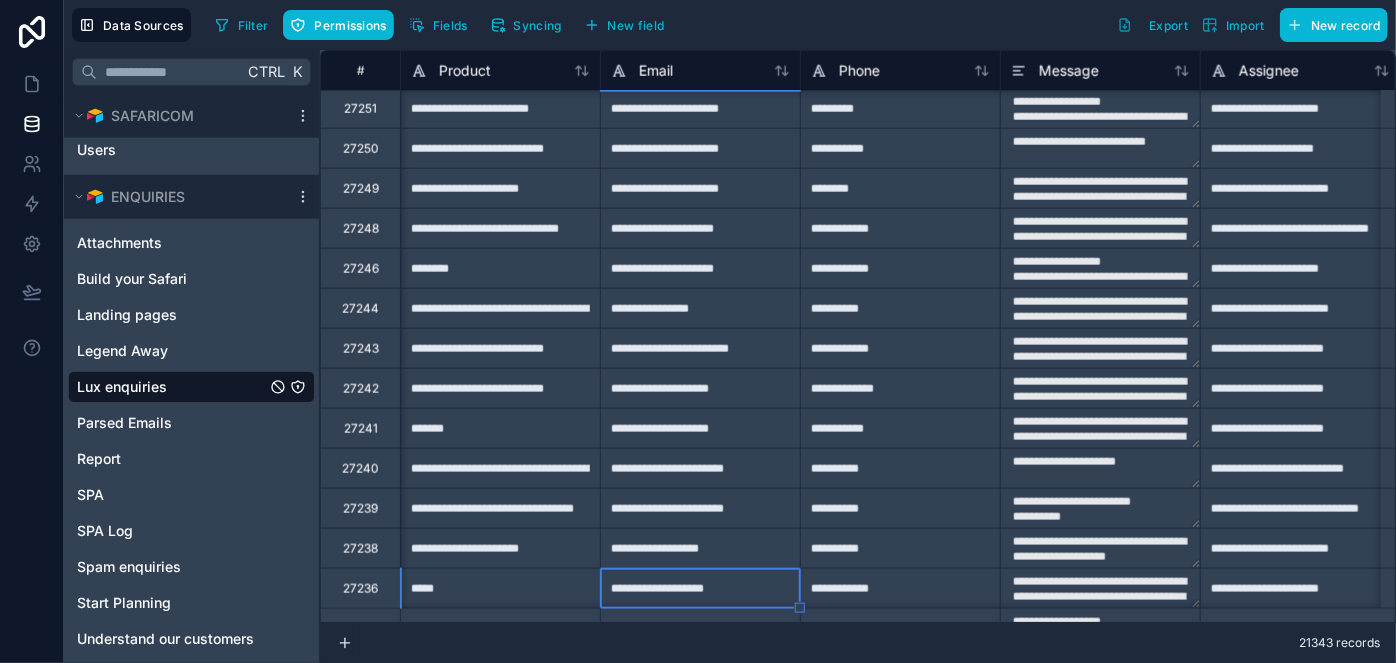 type on "**********" 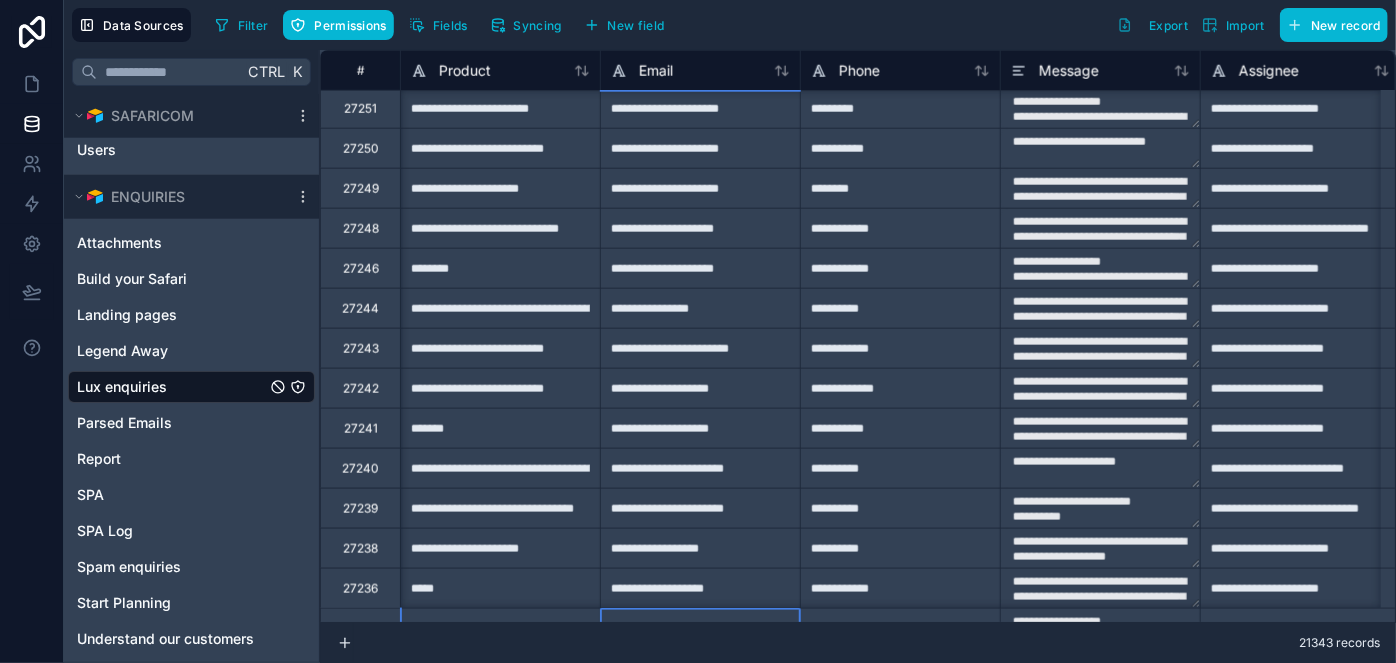 scroll, scrollTop: 1162, scrollLeft: 600, axis: both 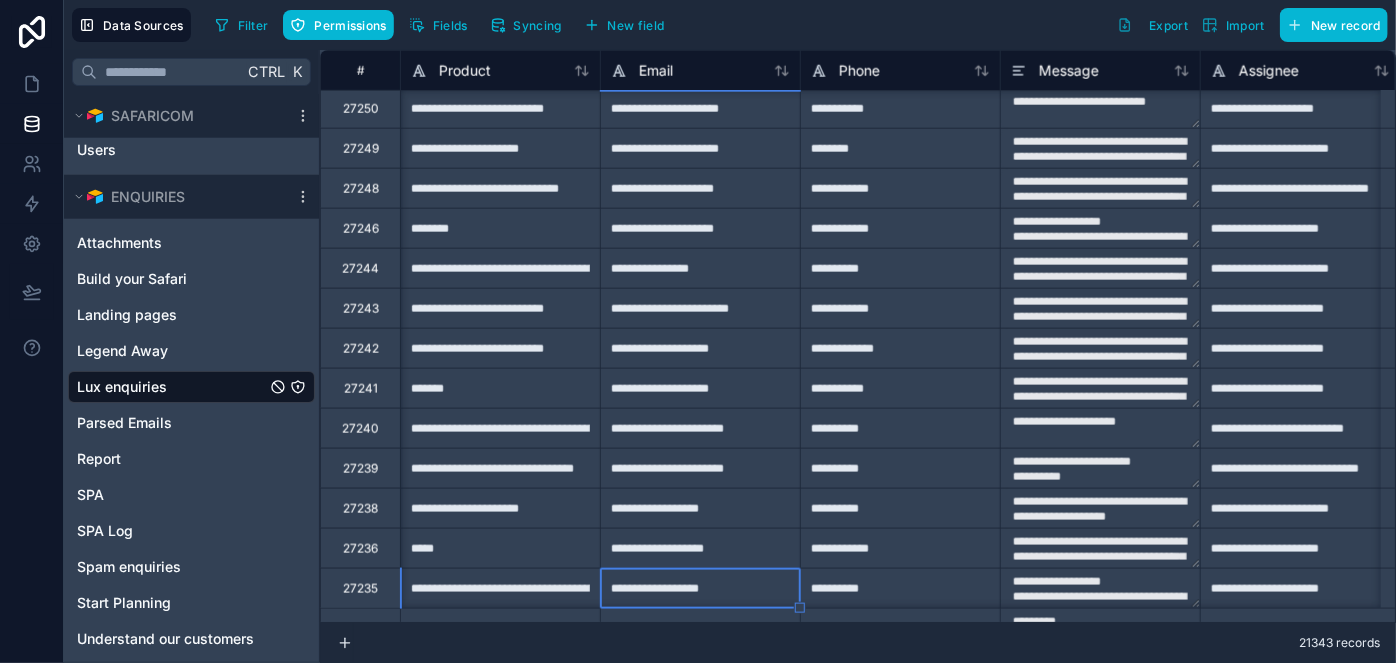 type on "**********" 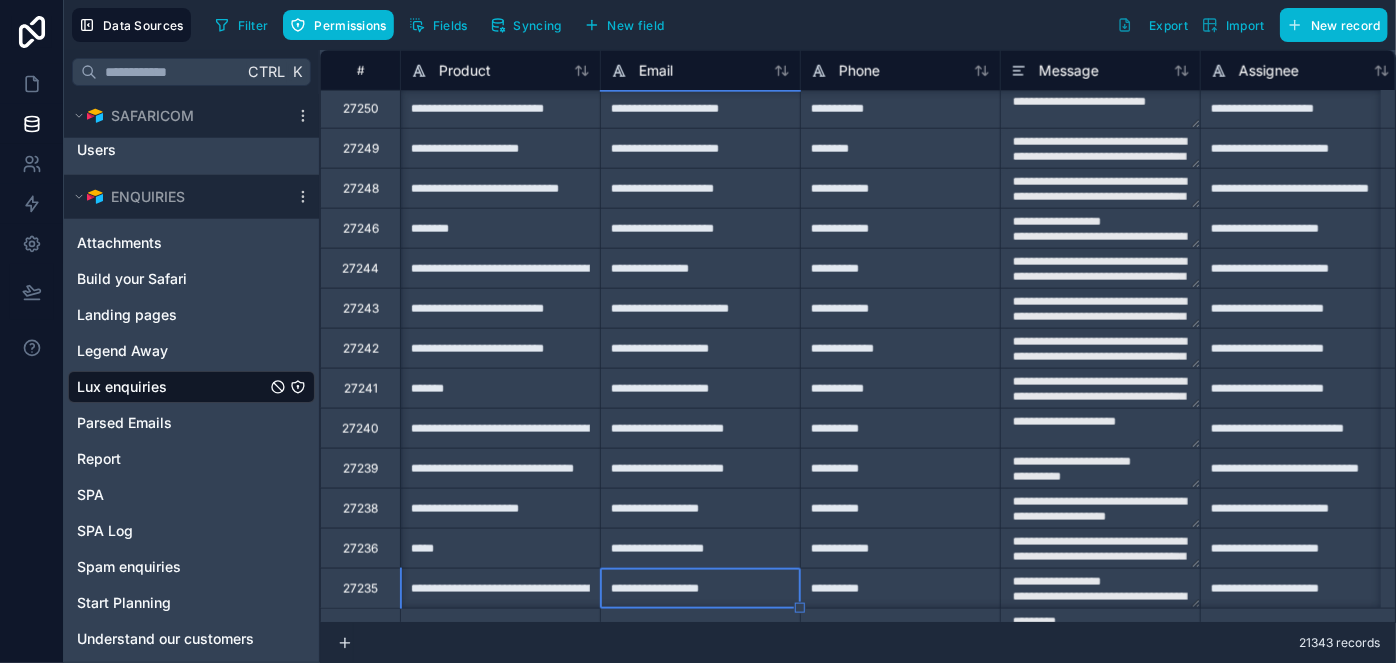 type on "**********" 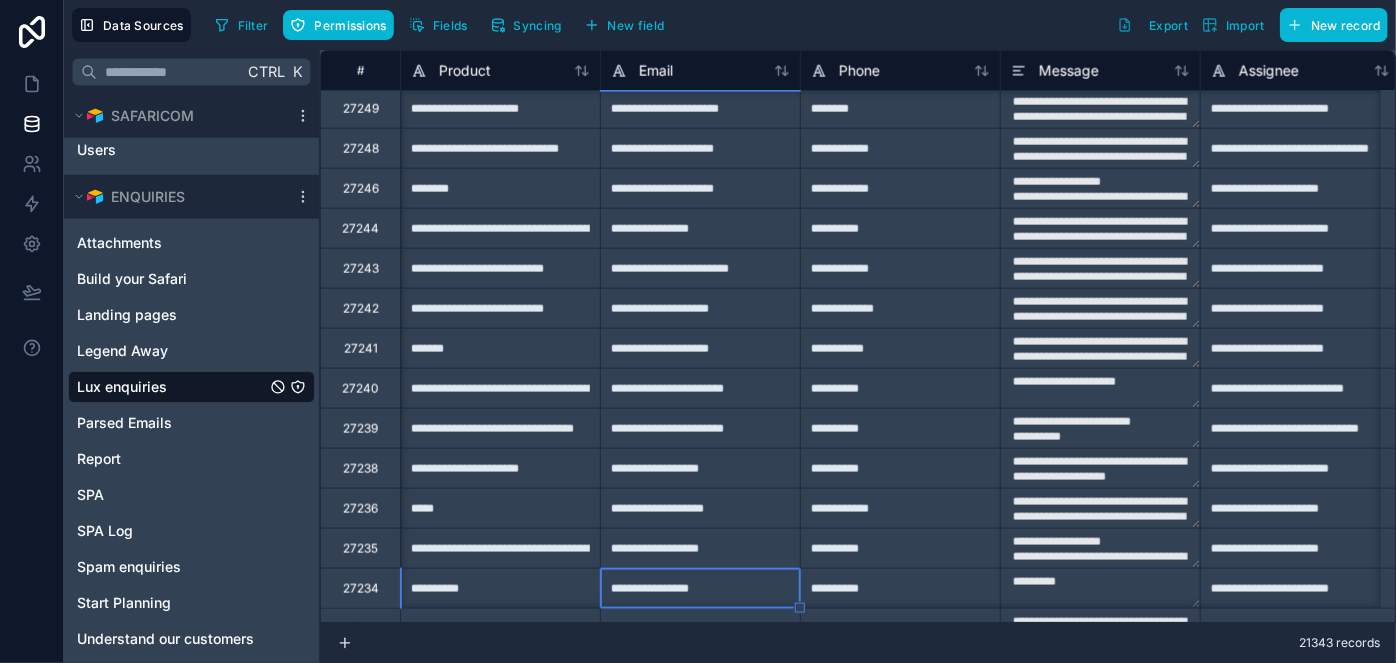 type on "**********" 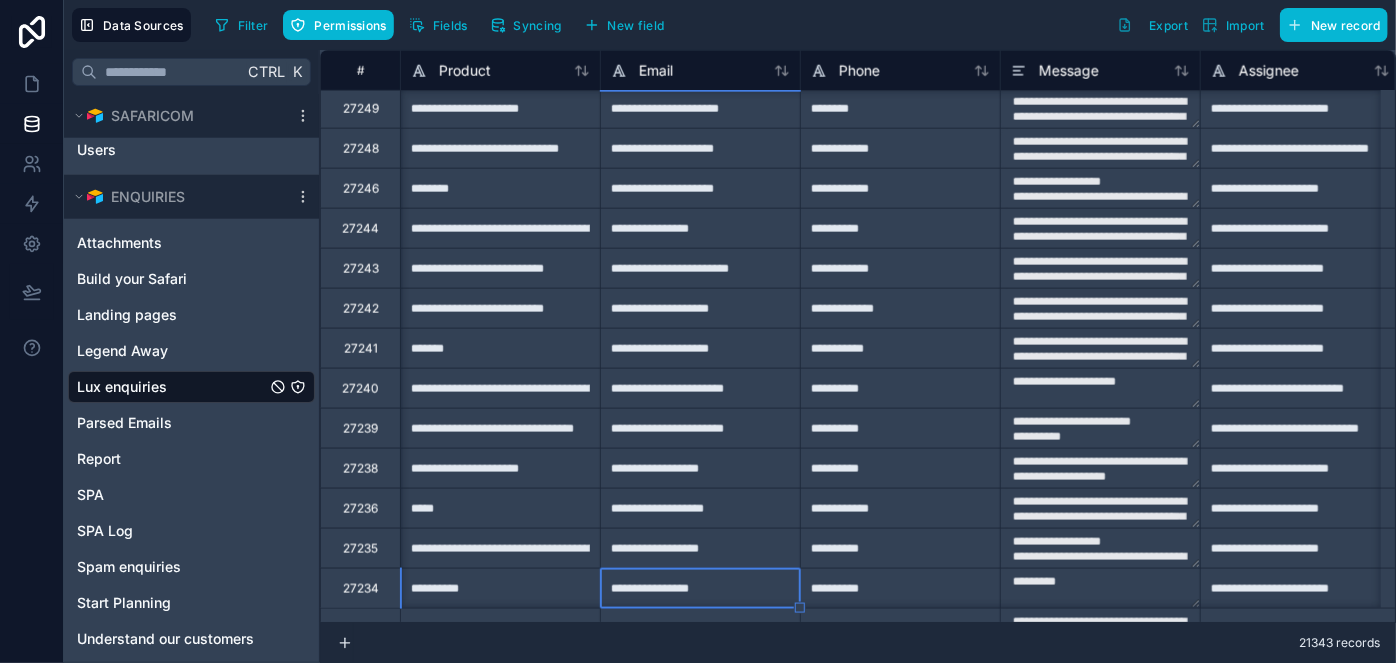 type on "**********" 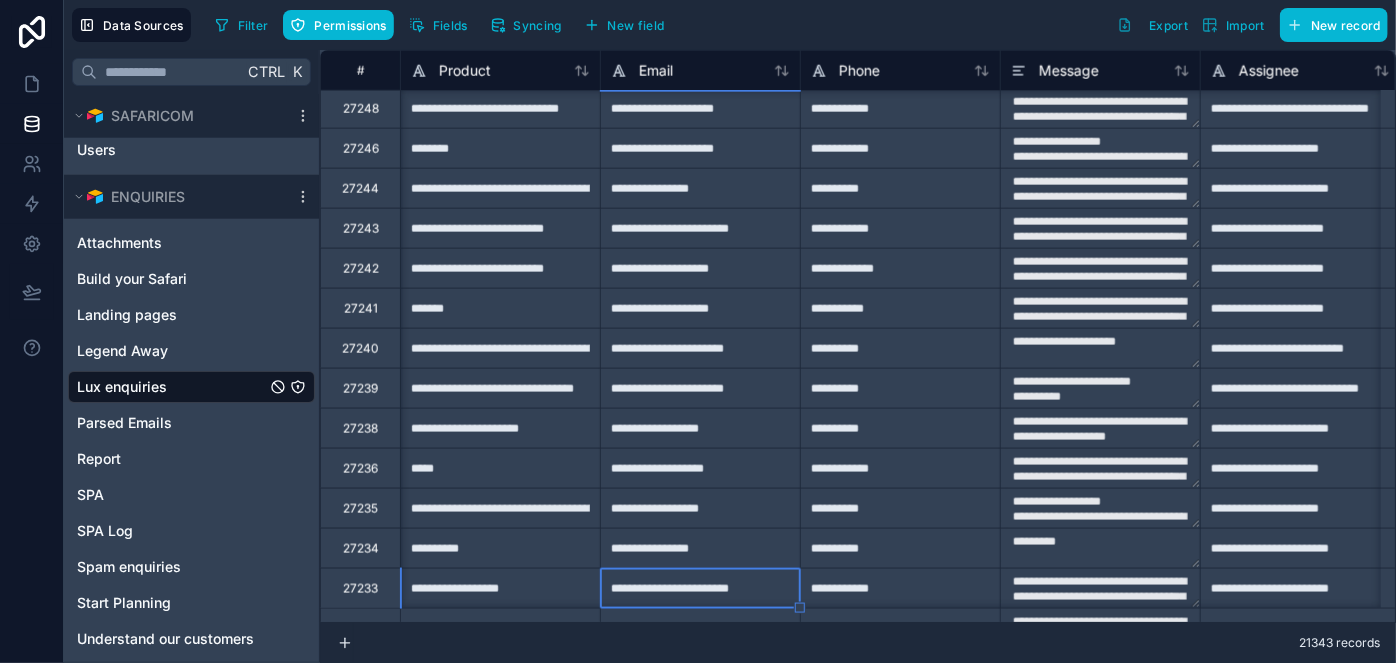 type on "**********" 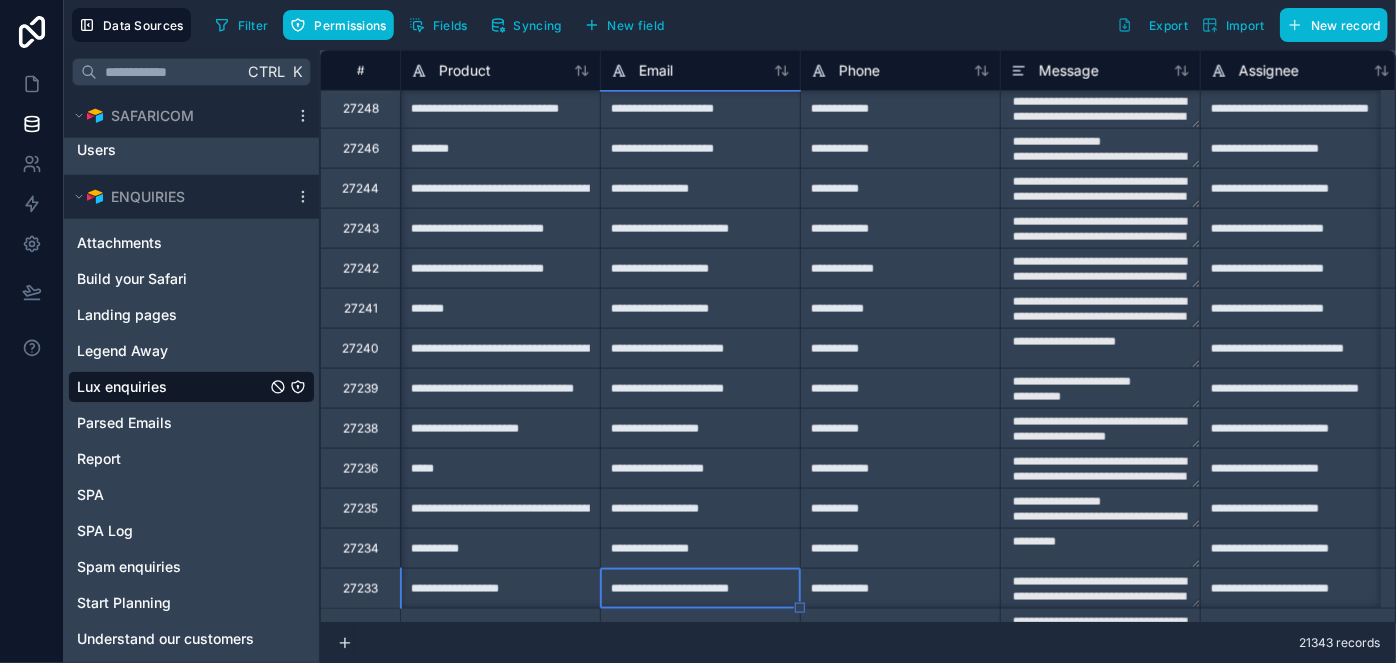 type on "**********" 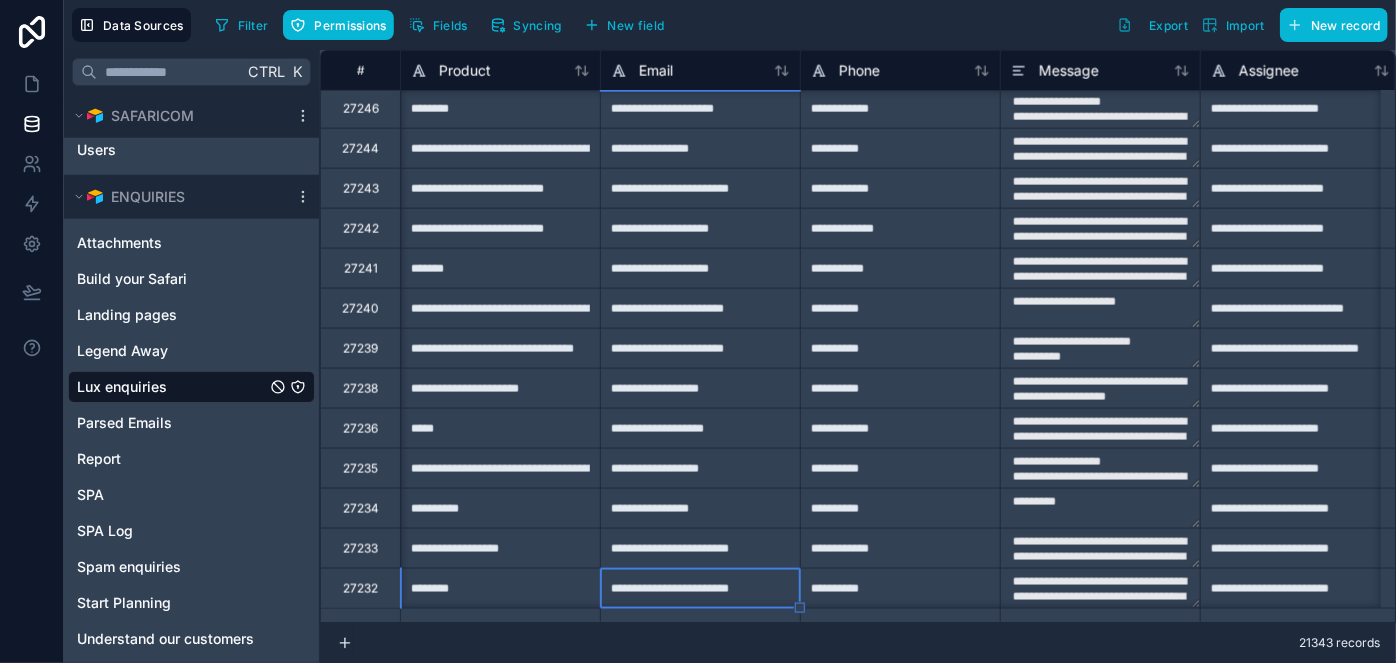 type on "**********" 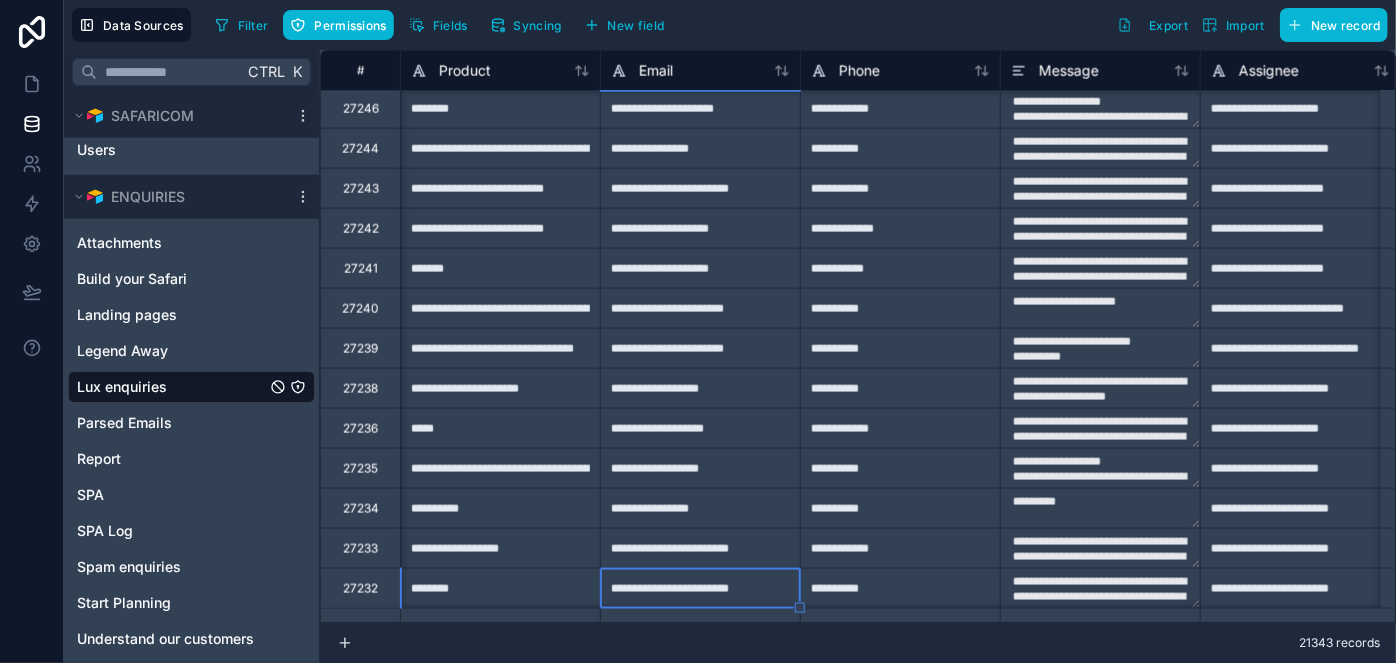 type on "**********" 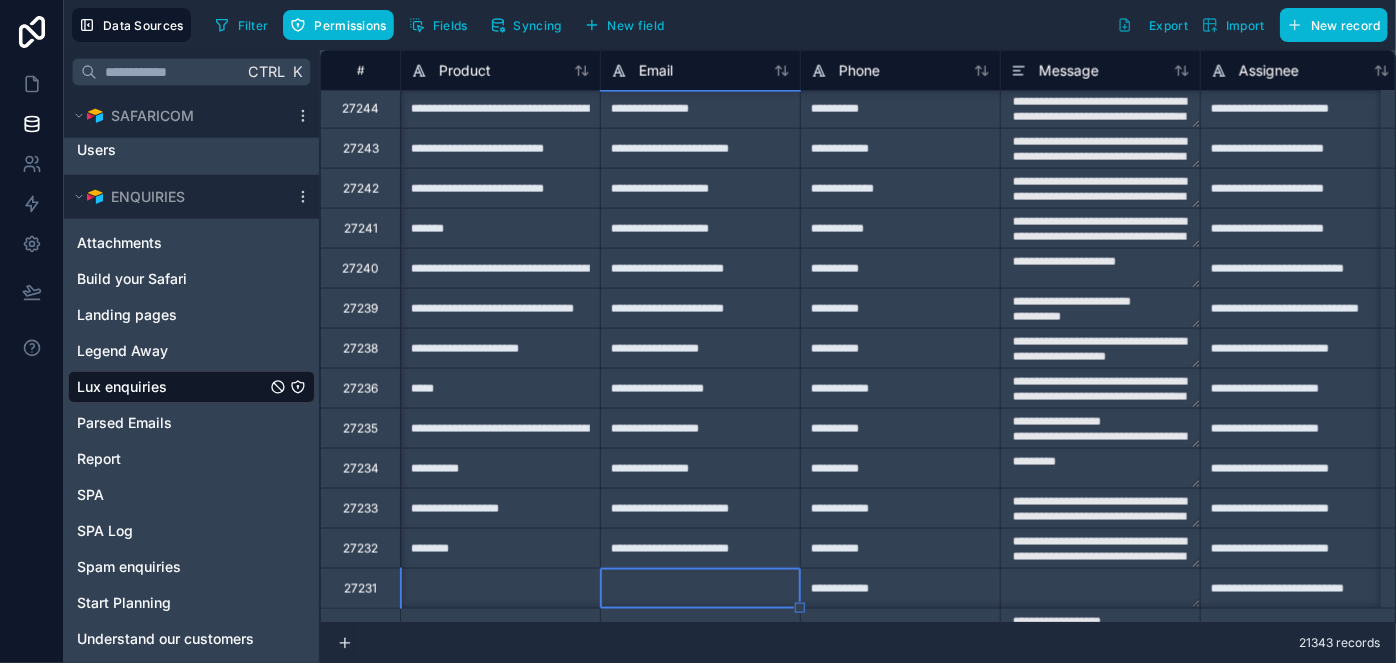 type on "**********" 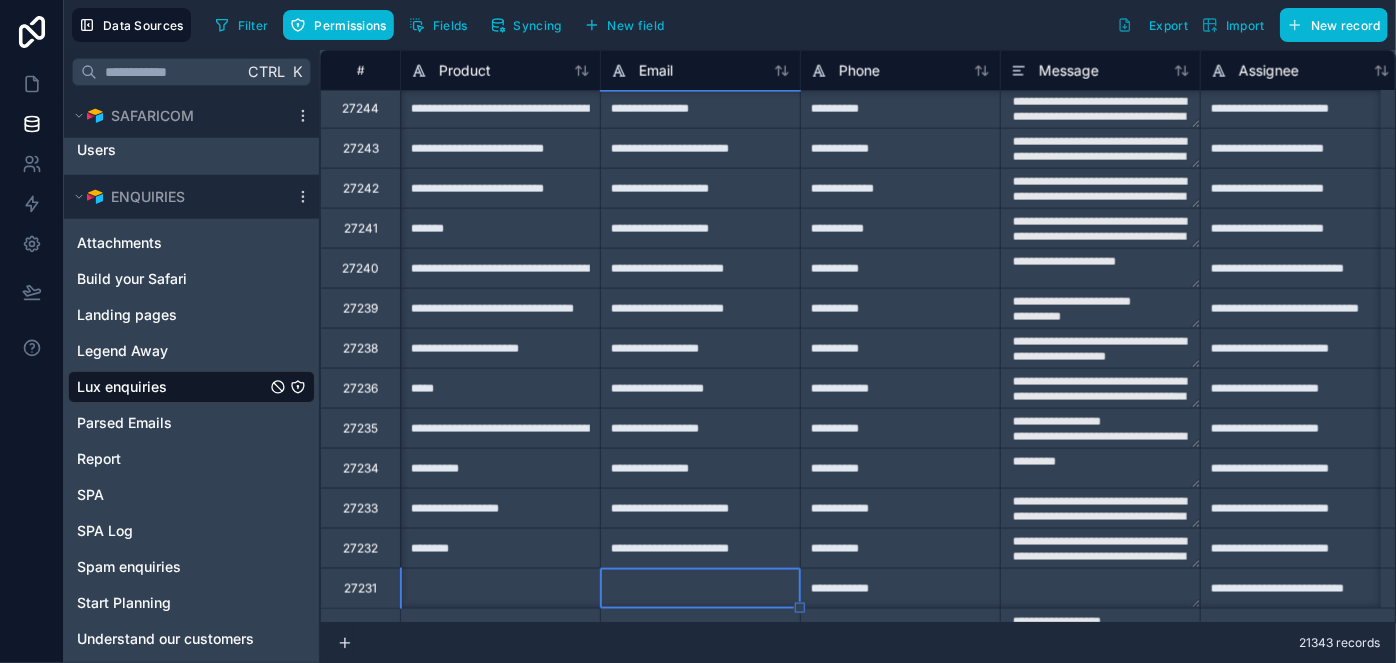 type on "**********" 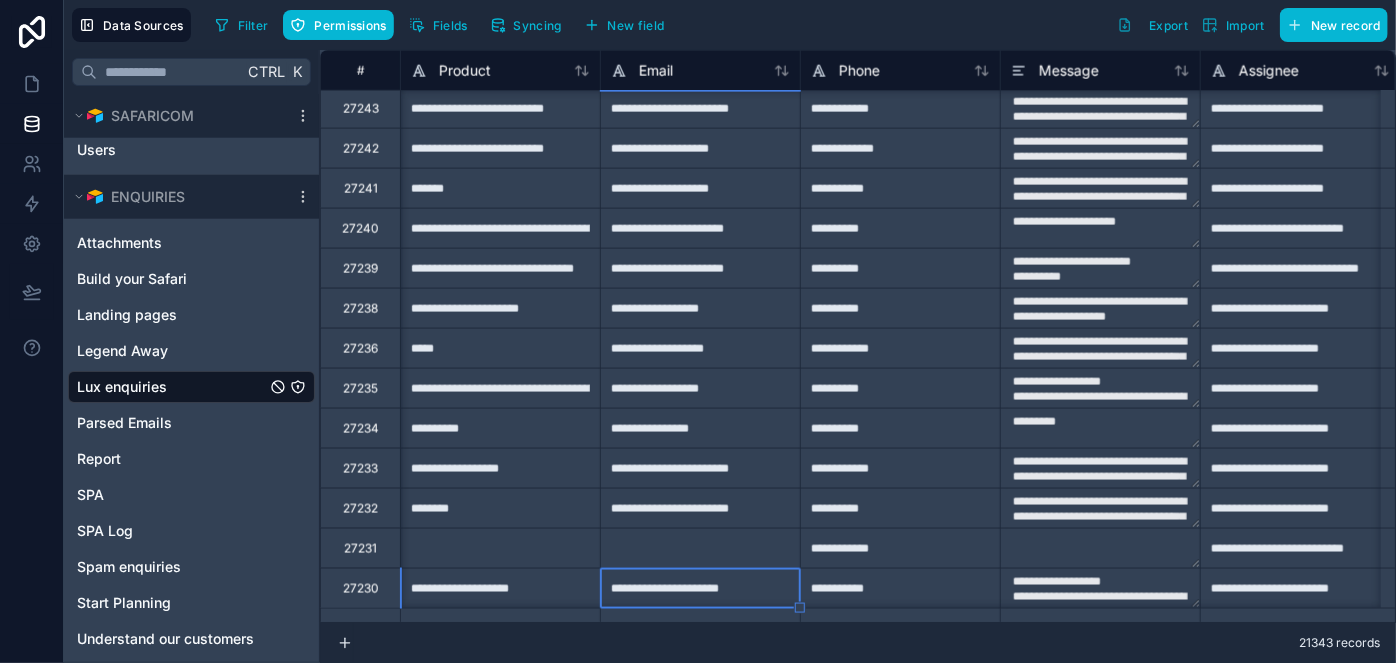 type on "**********" 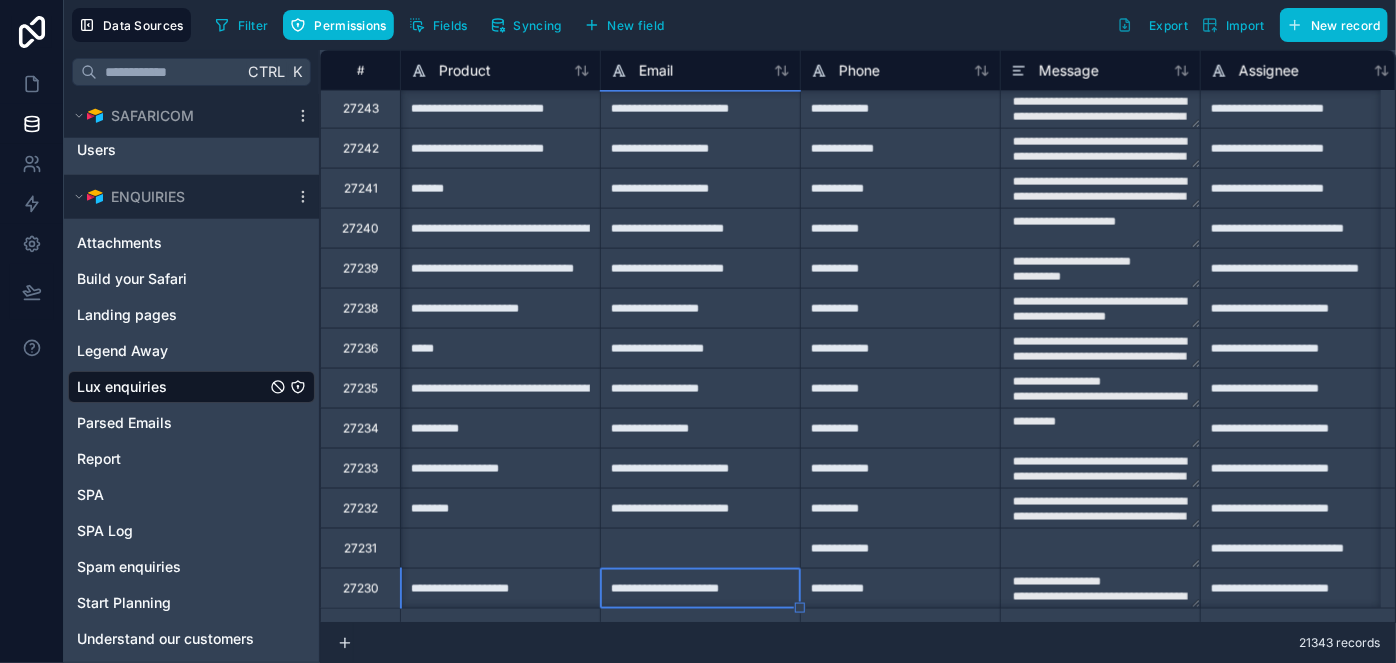 type on "**********" 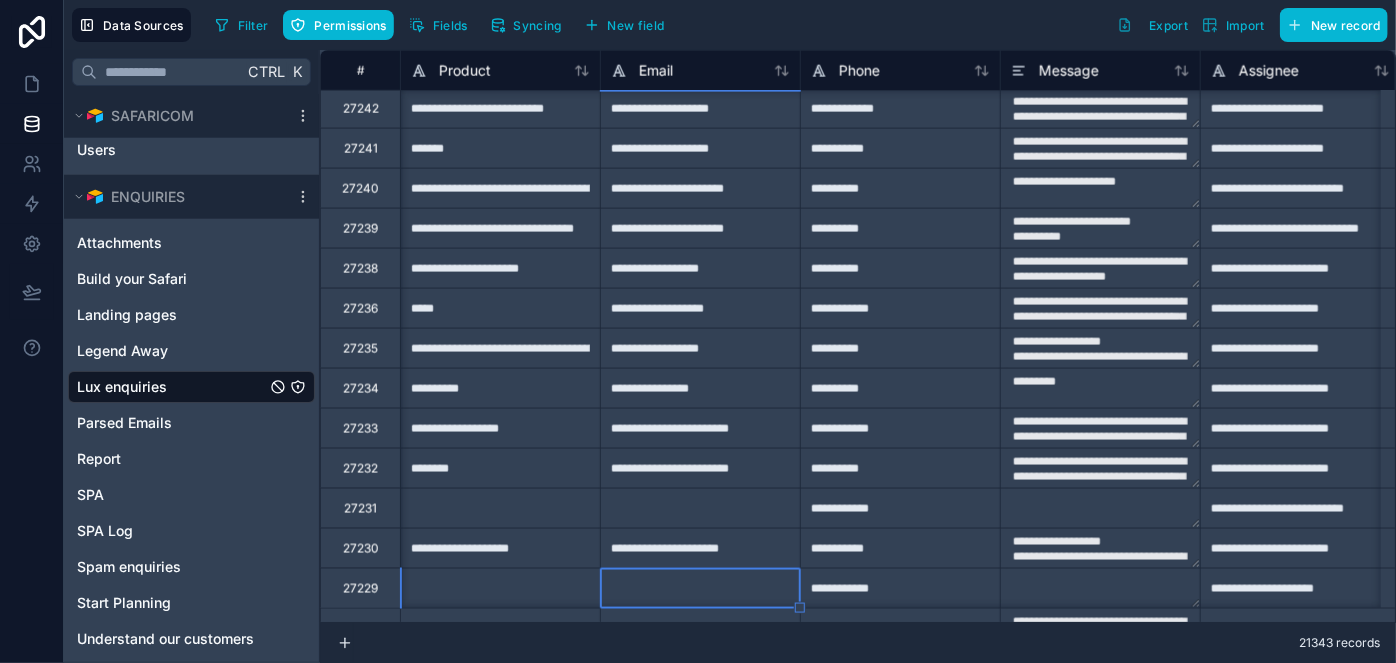 type on "**********" 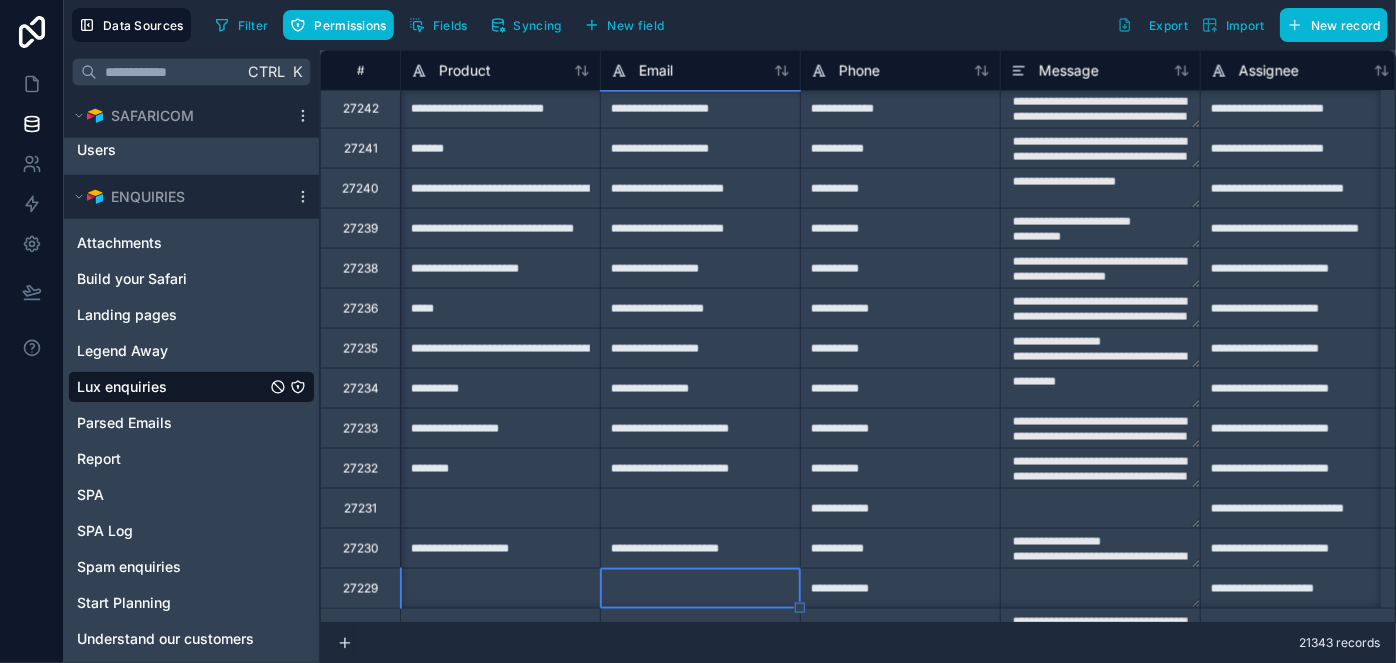 type on "**********" 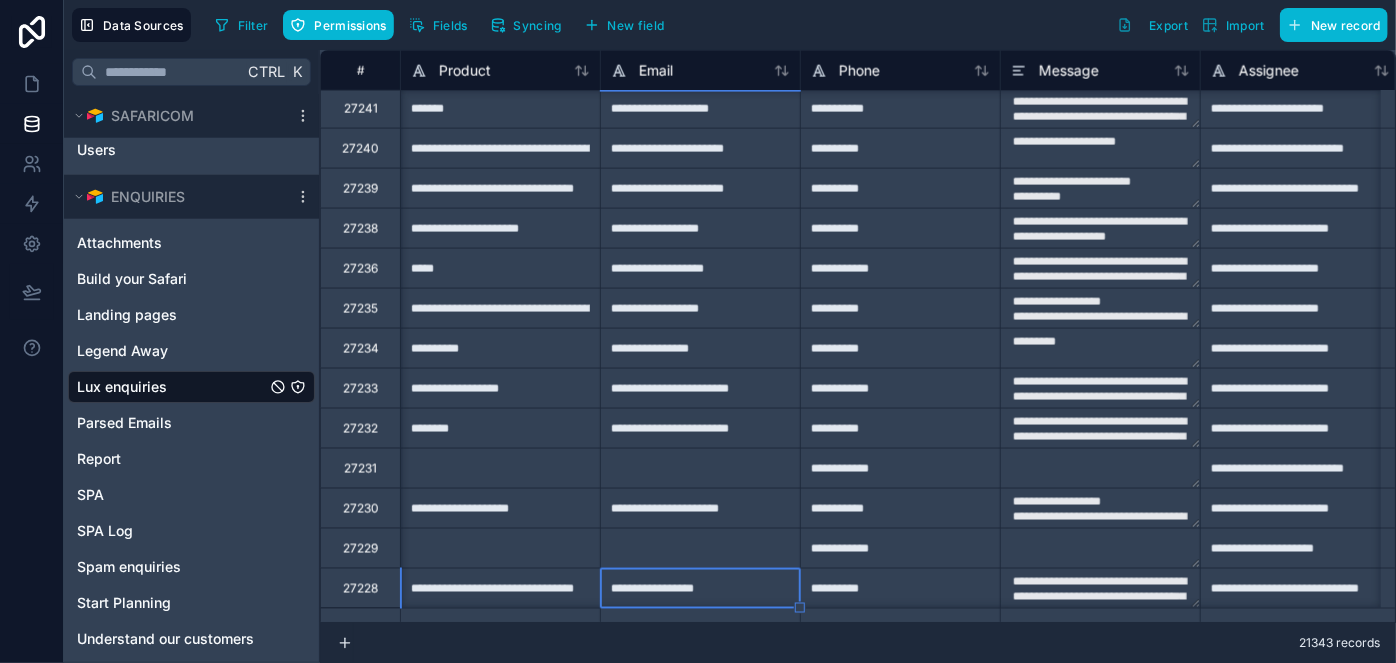 type on "**********" 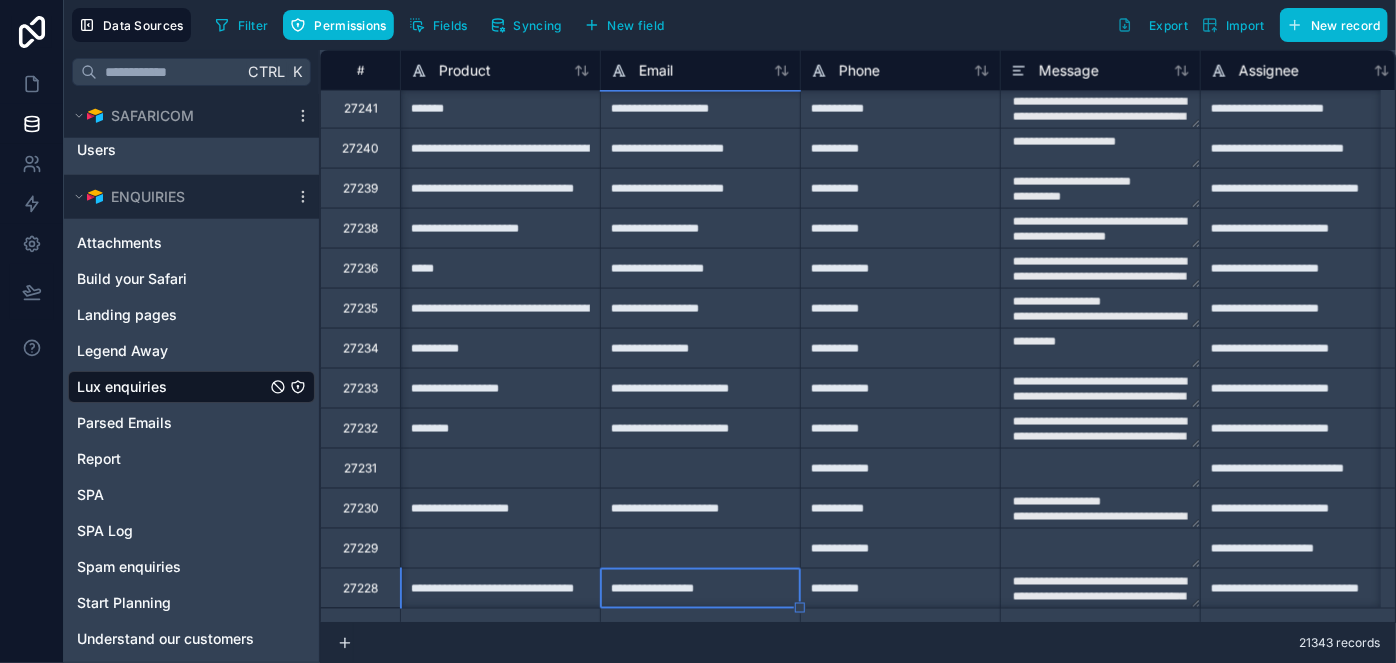type on "**********" 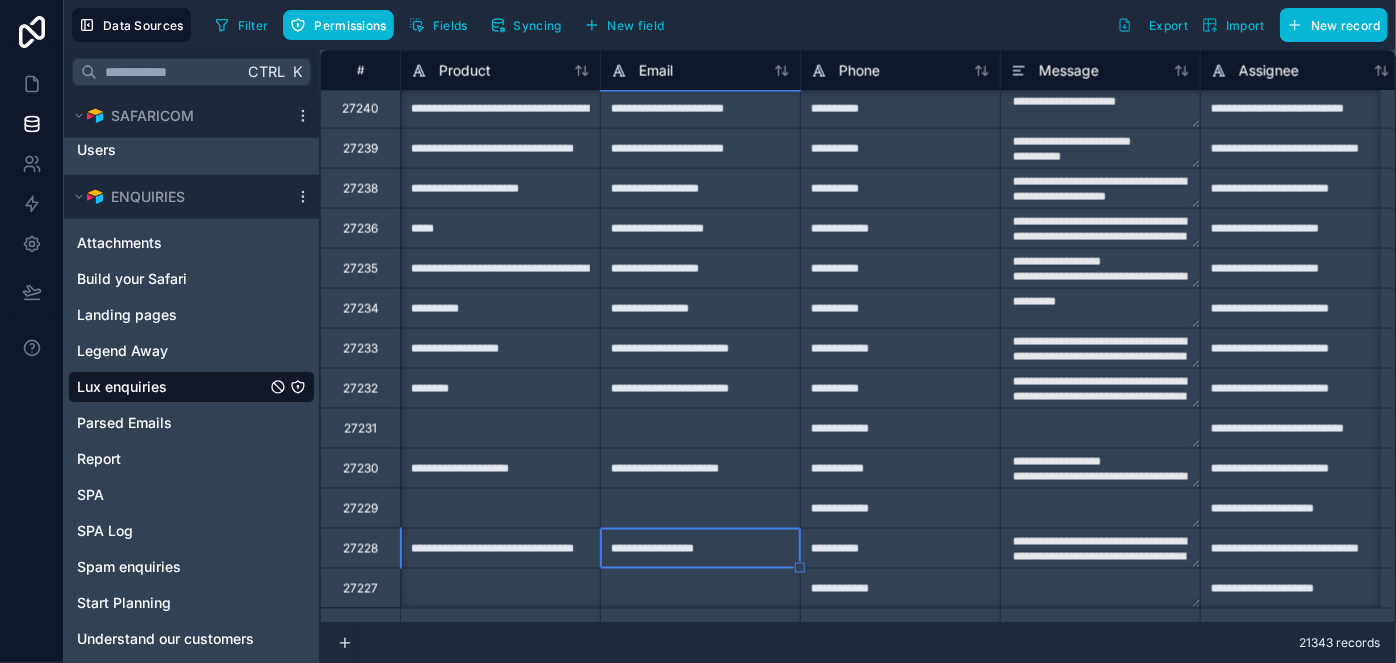 type on "**********" 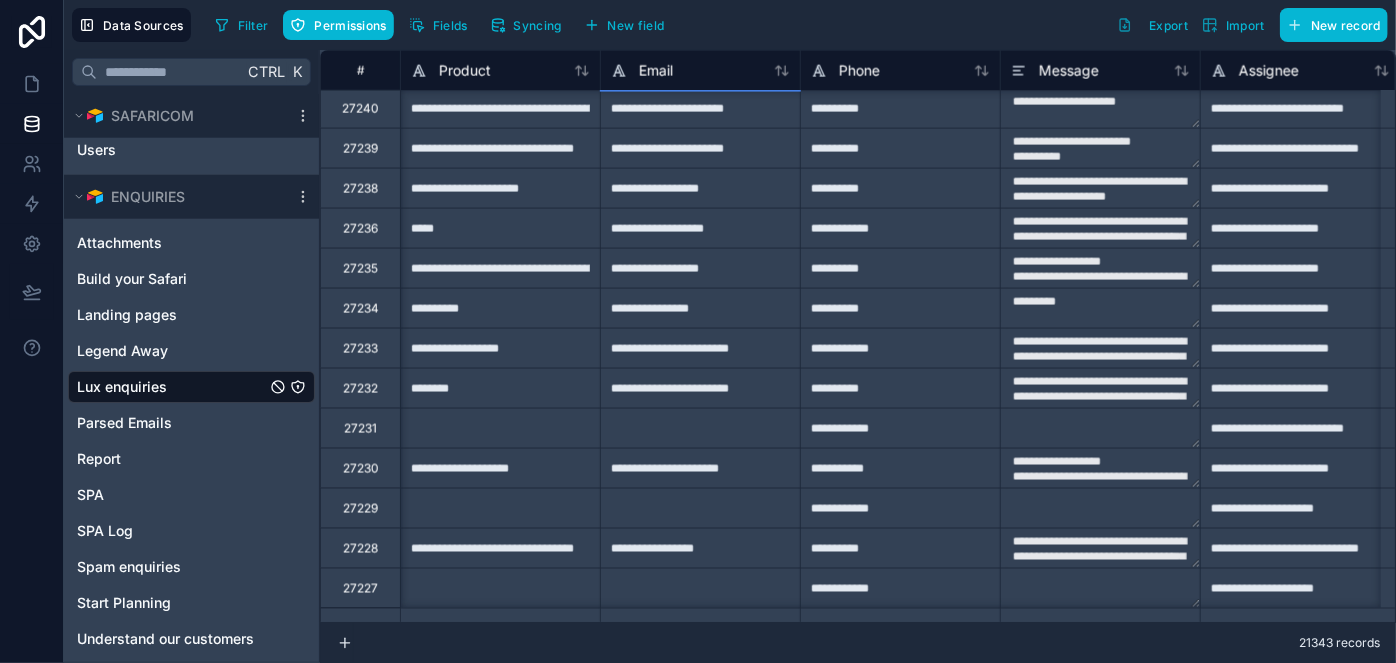type on "**********" 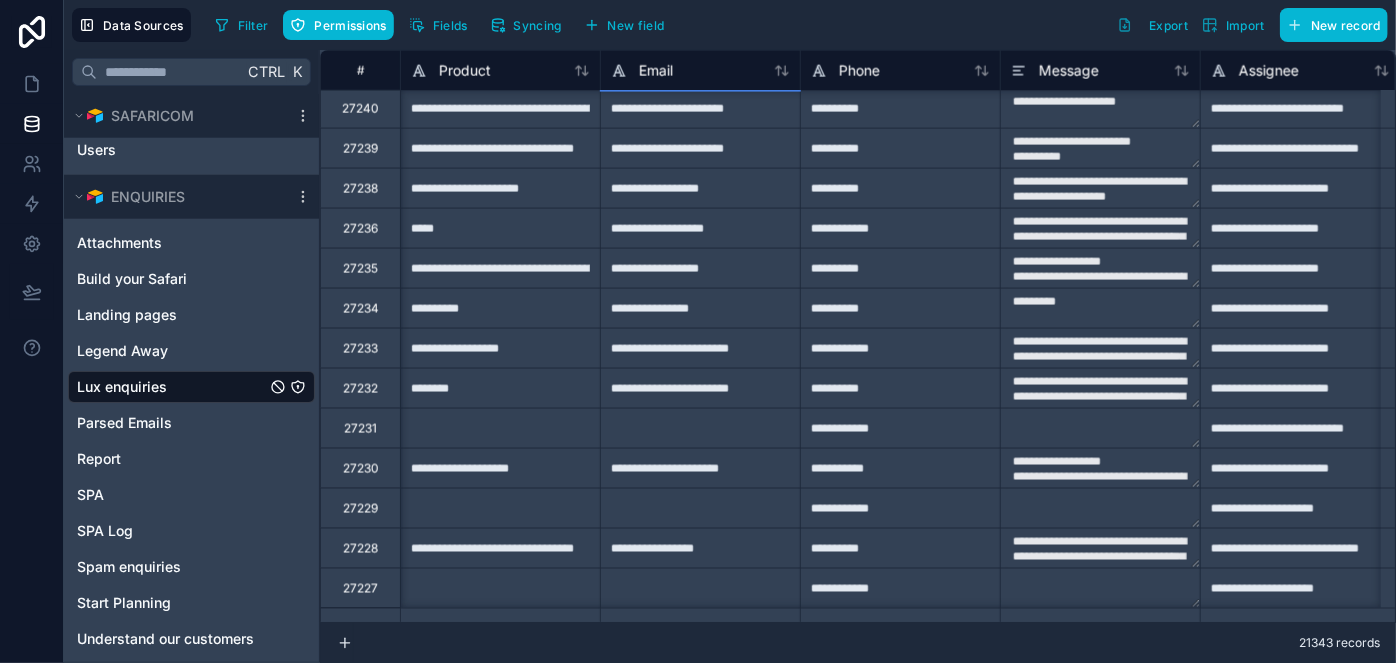 type on "**********" 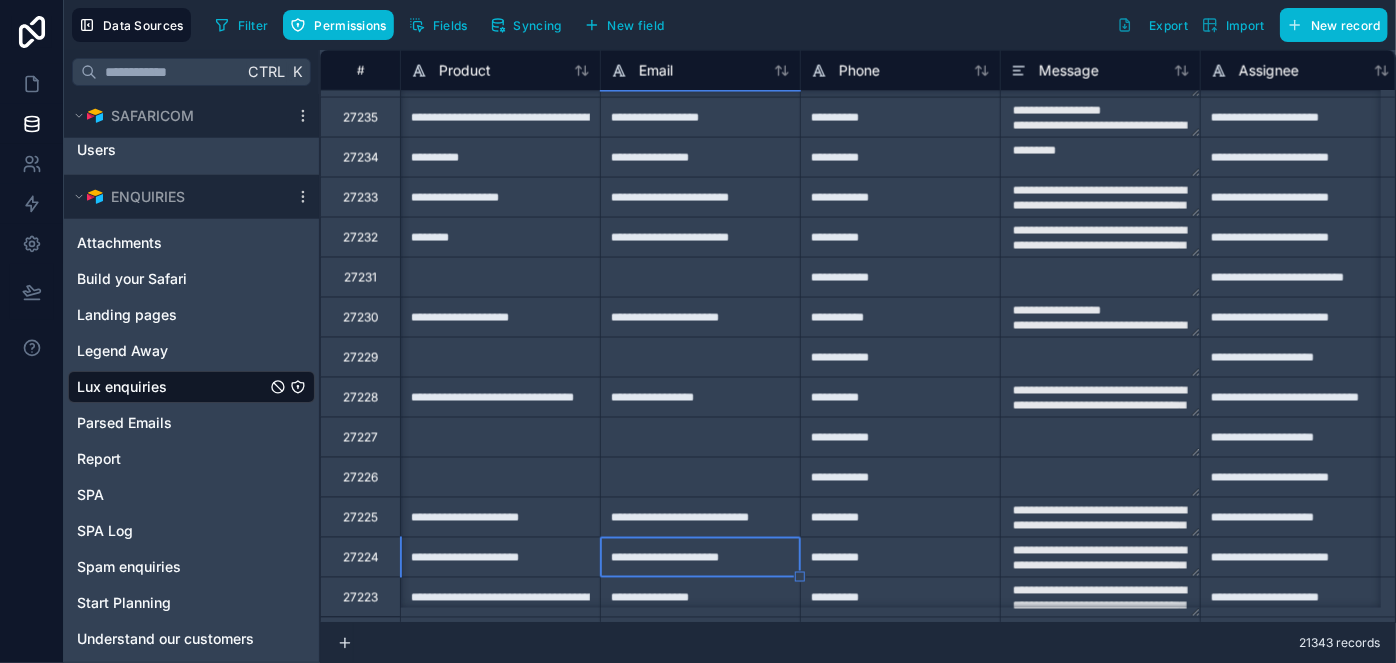 type on "**********" 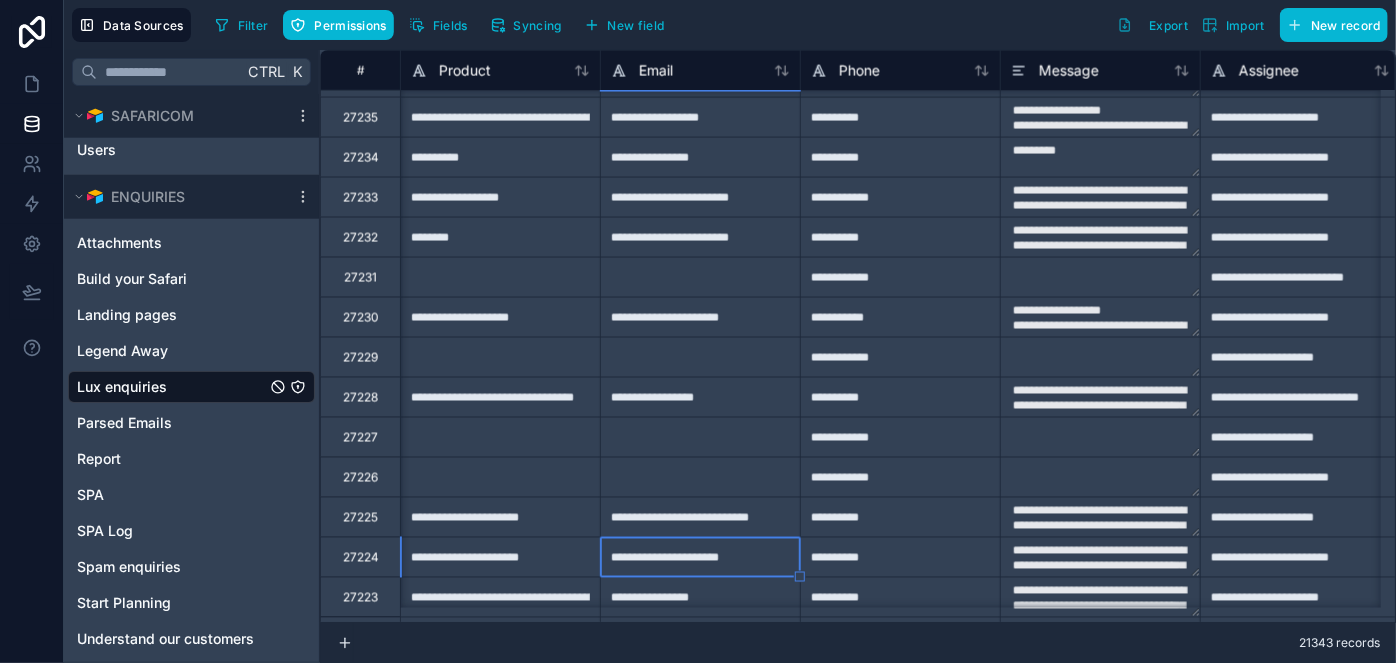 type on "**********" 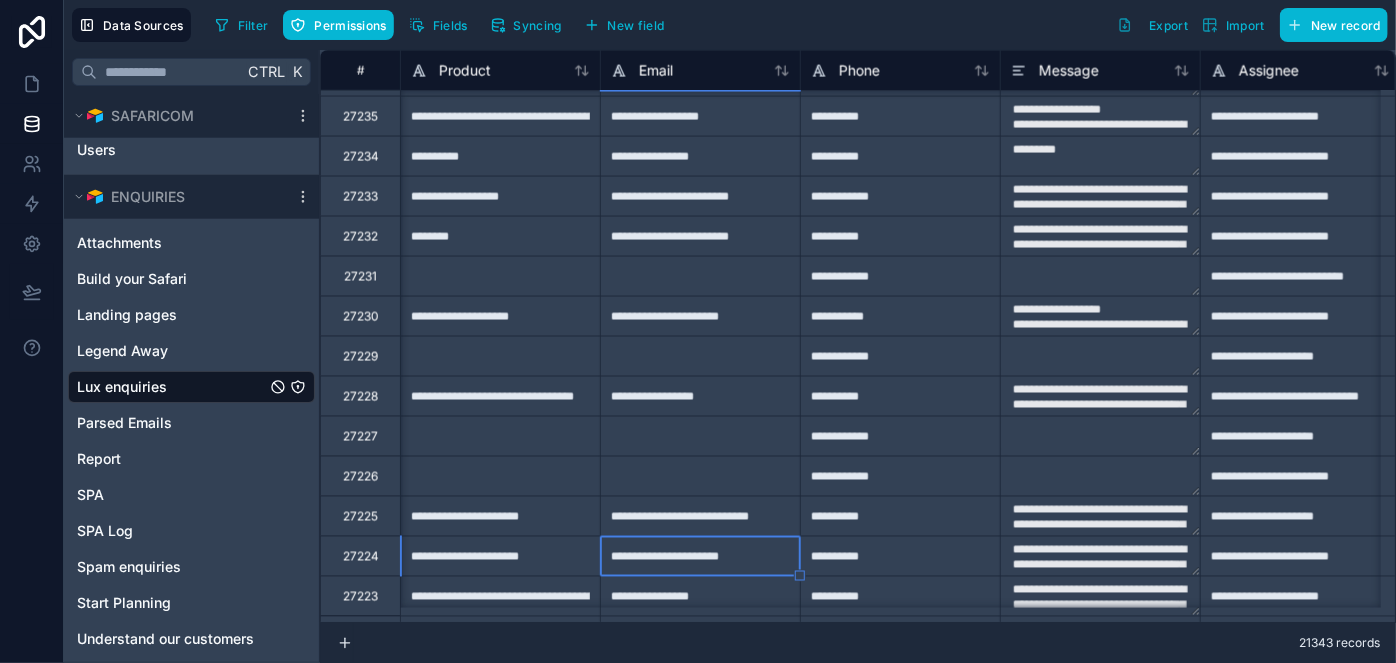 type on "**********" 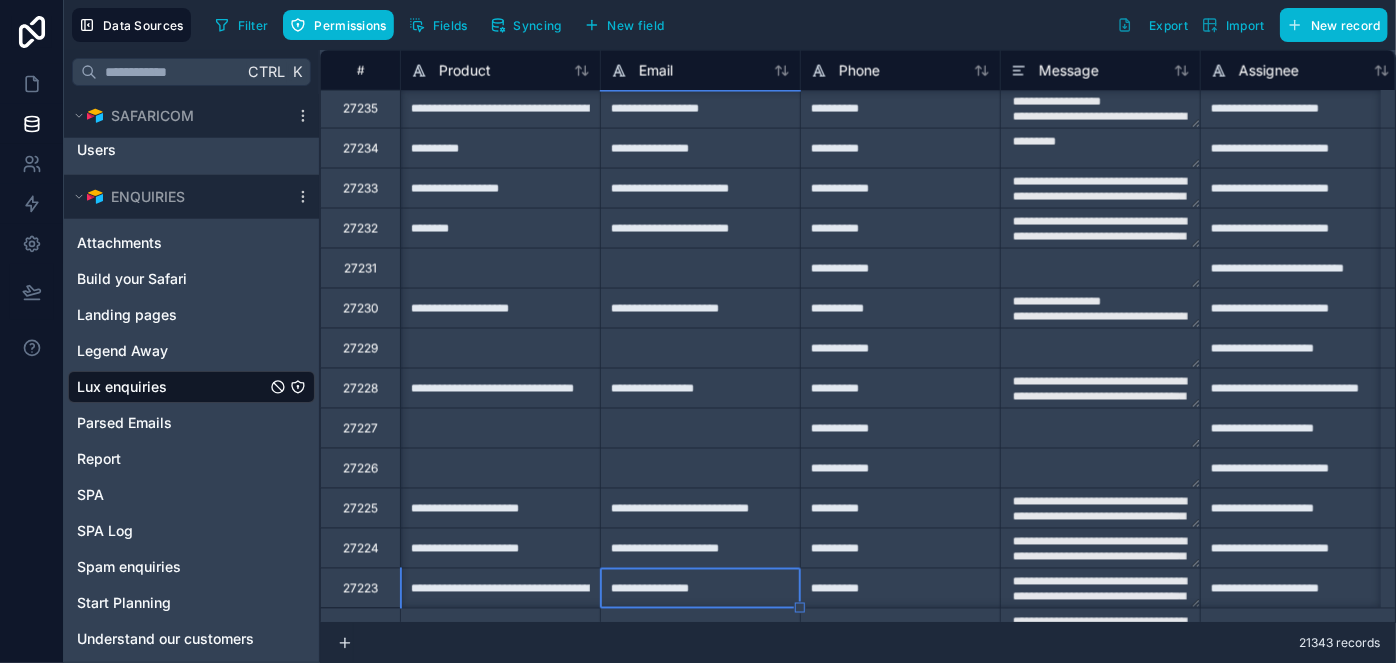 type on "**********" 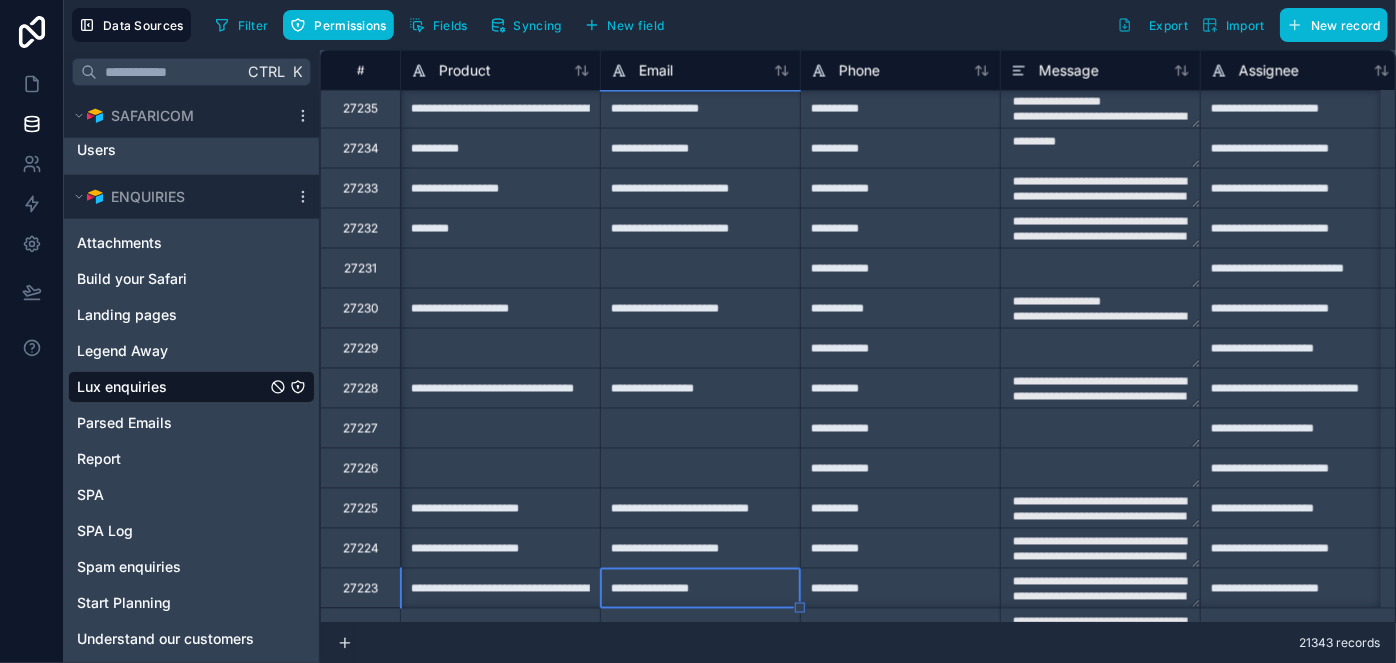 type on "**********" 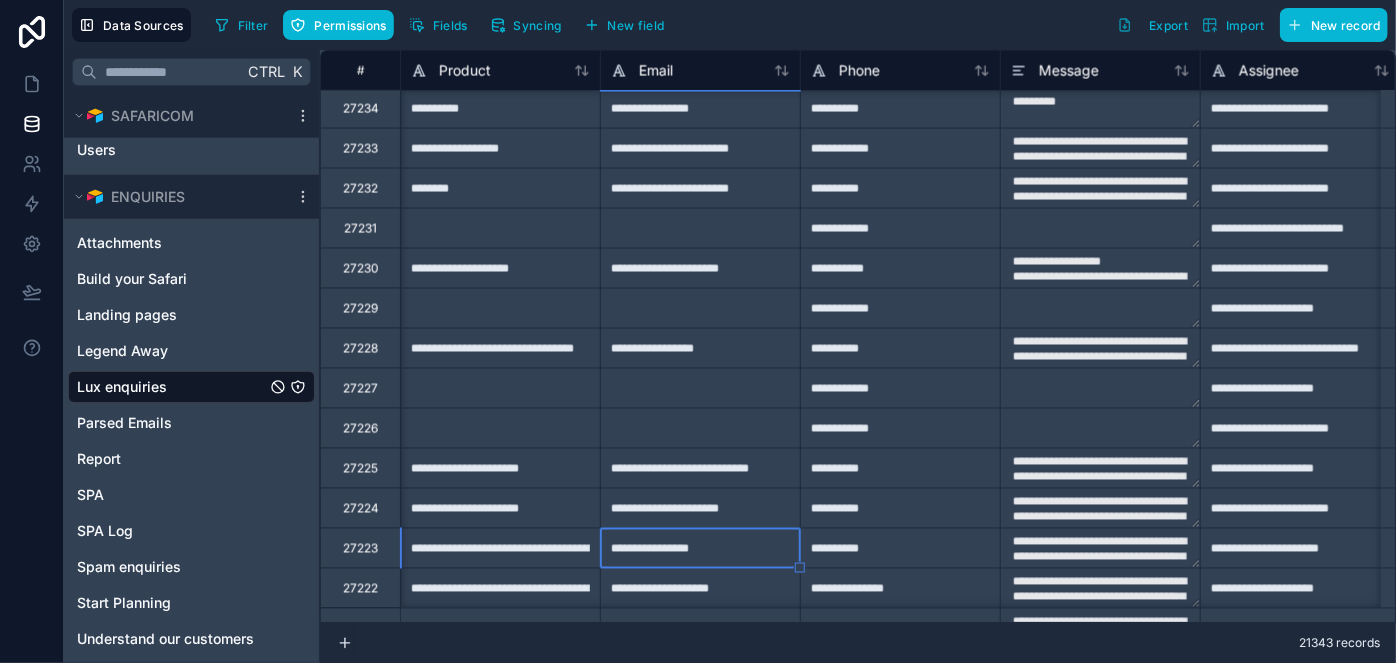 type on "**********" 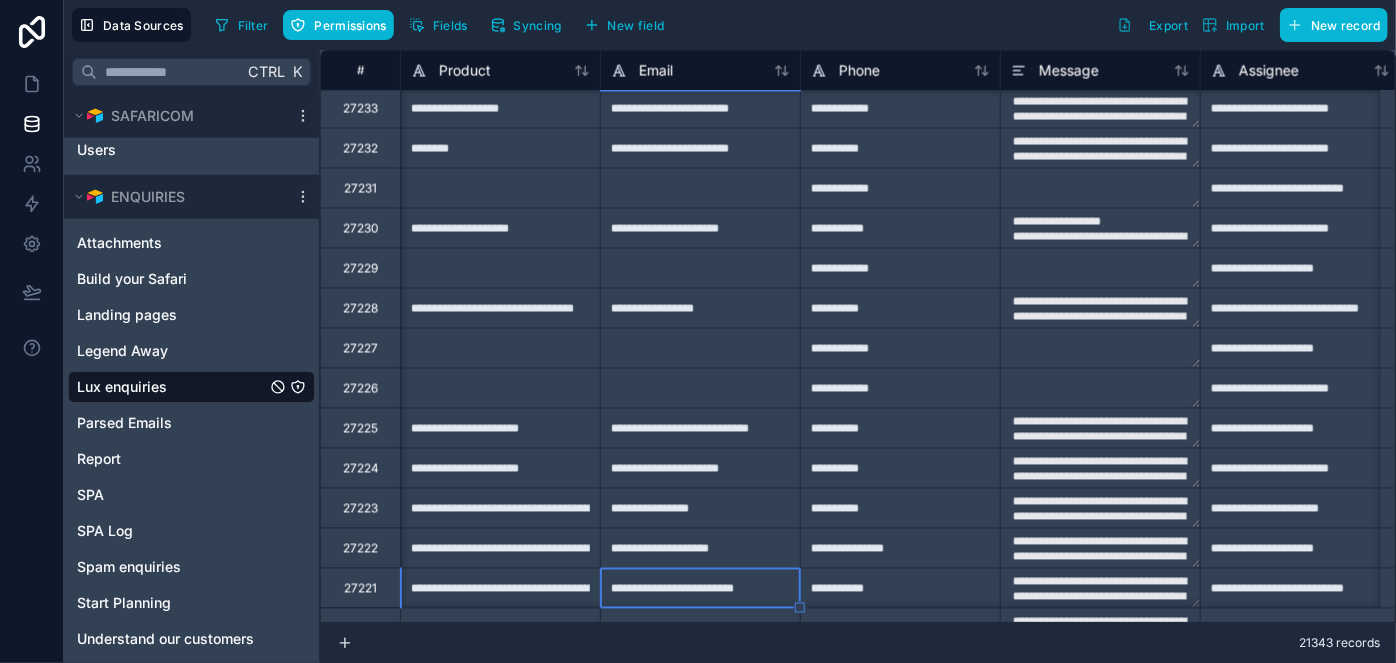 type on "**********" 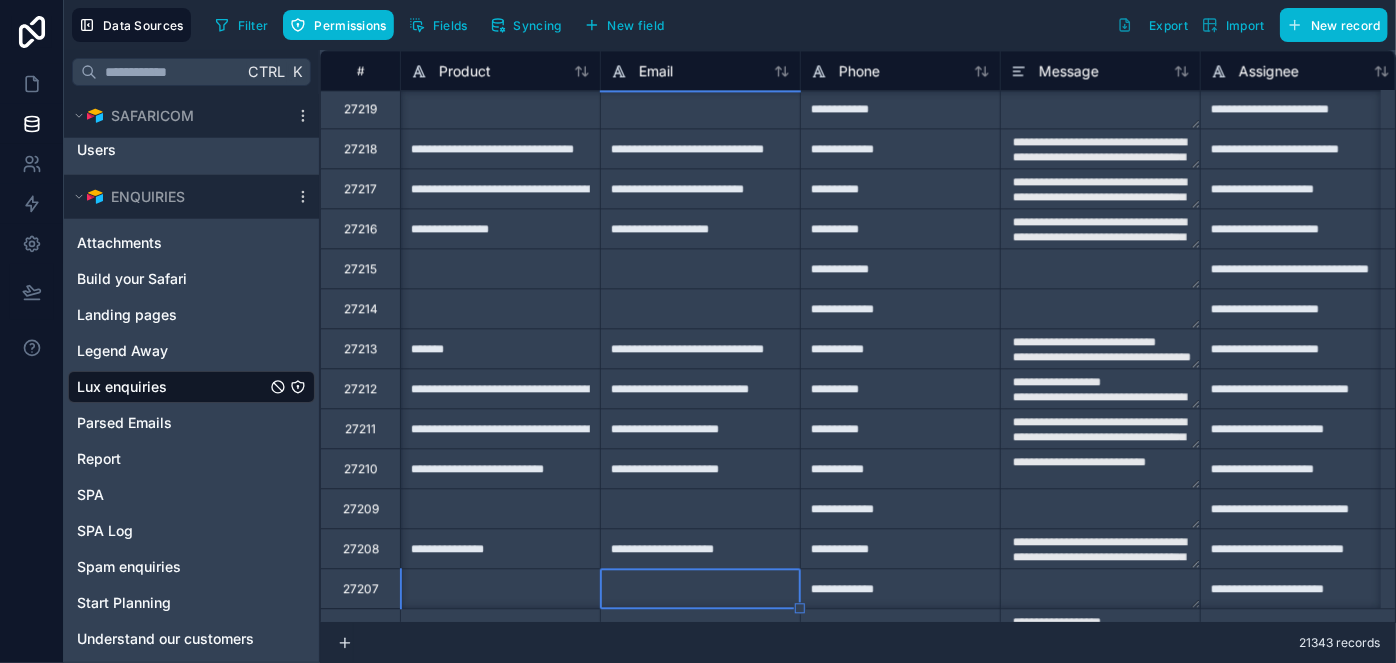 type on "**********" 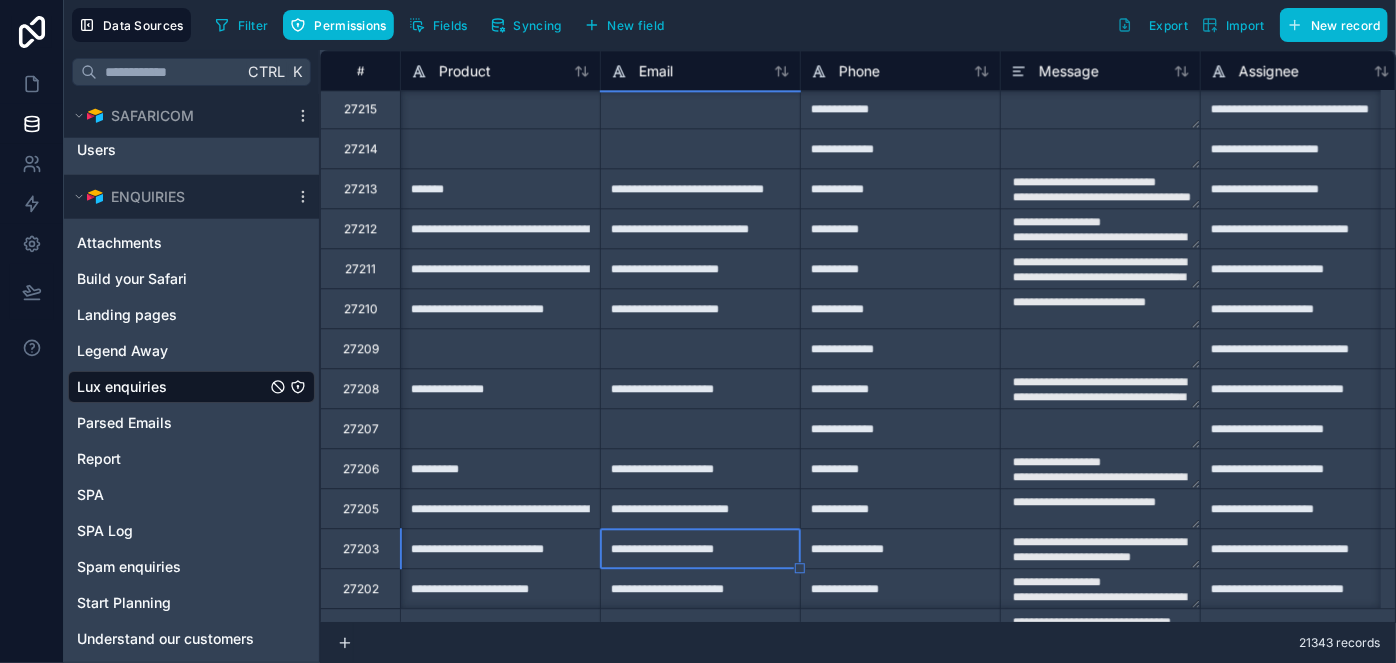 type on "**********" 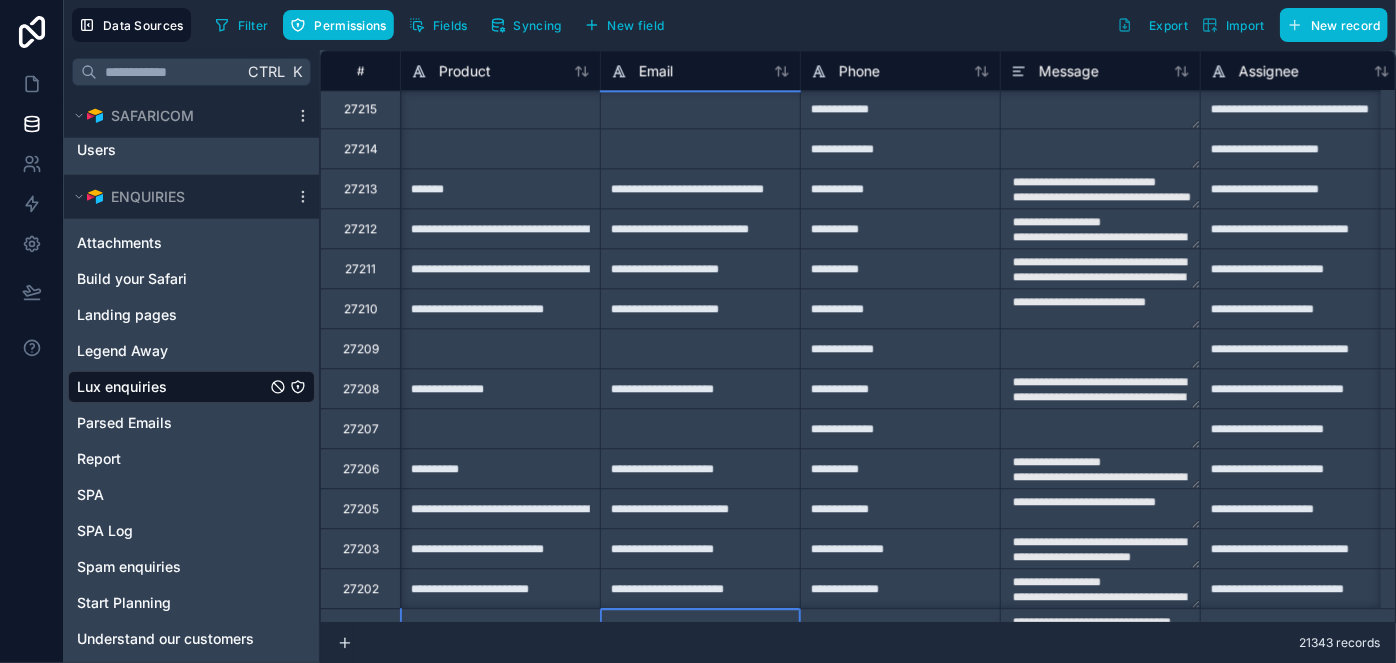 scroll, scrollTop: 2482, scrollLeft: 600, axis: both 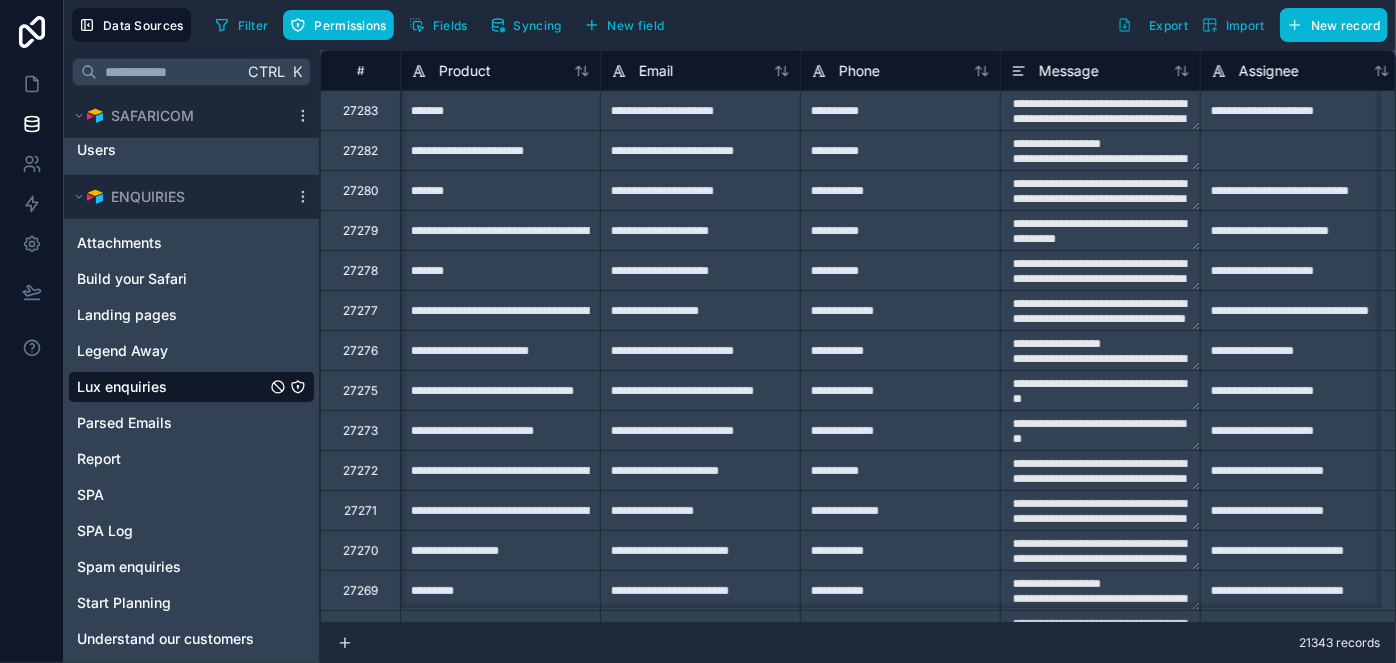 type on "**********" 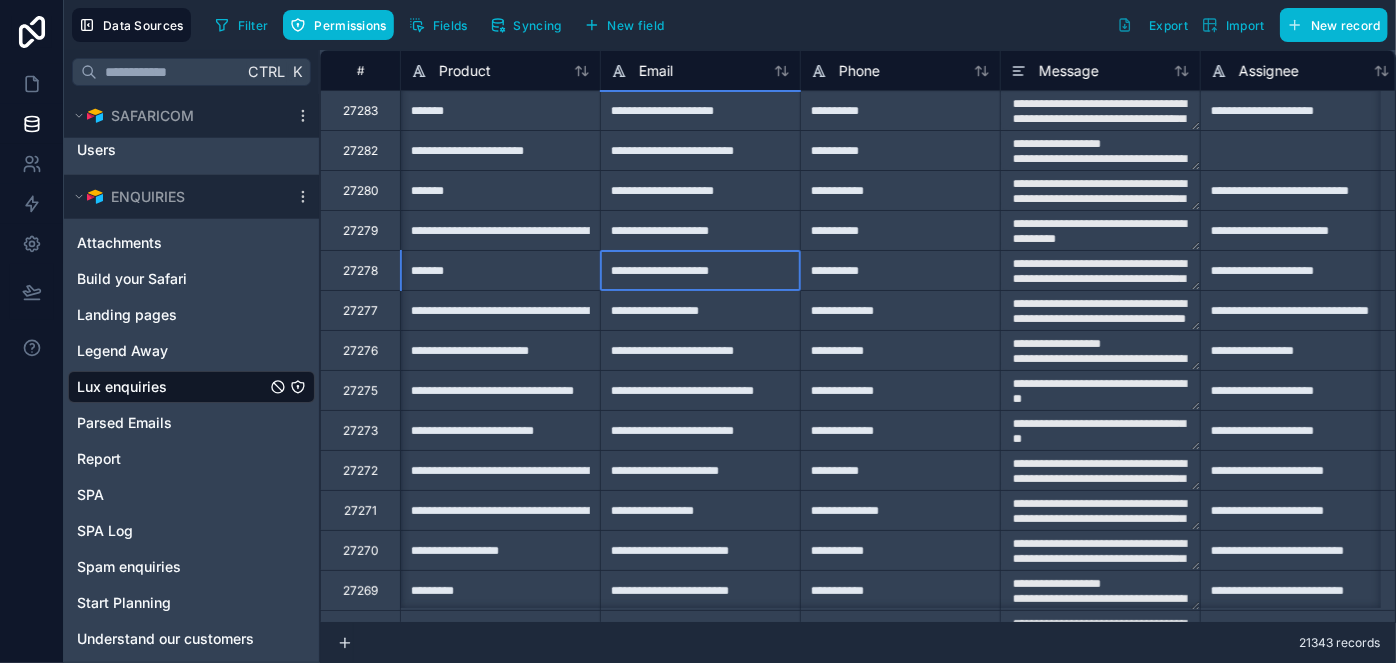 click on "**********" at bounding box center (700, 270) 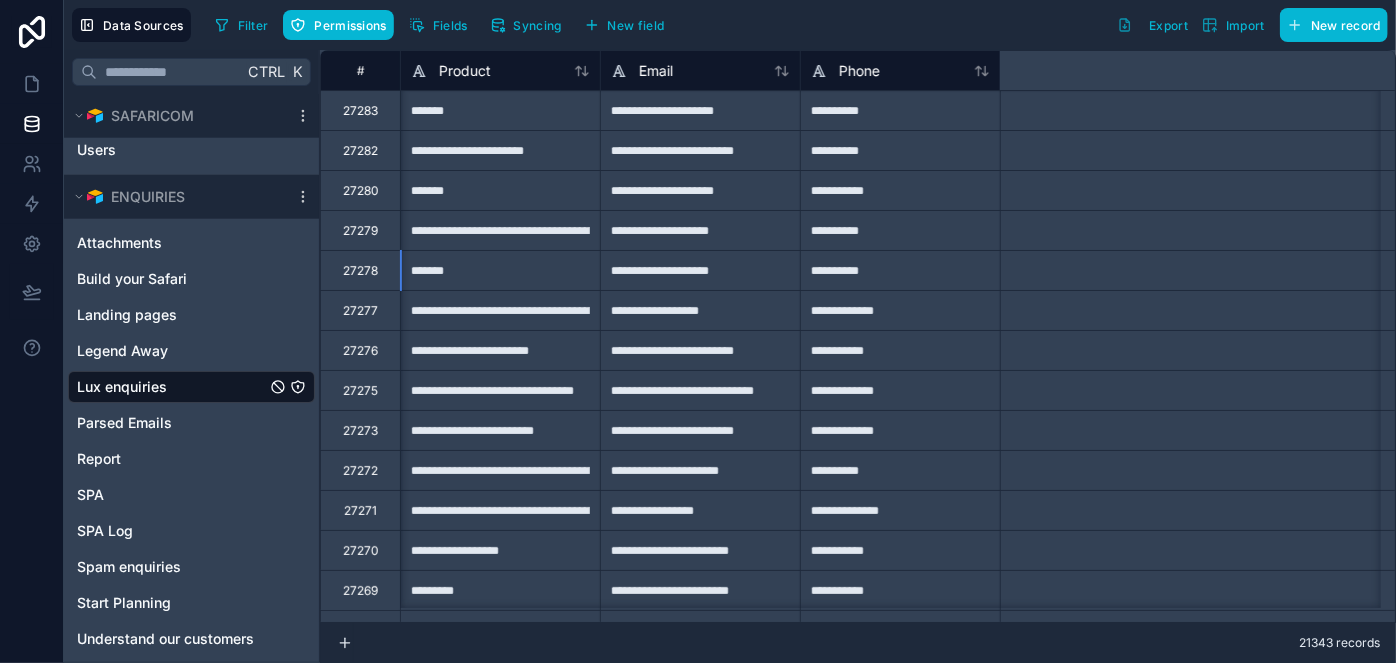 scroll, scrollTop: 0, scrollLeft: 0, axis: both 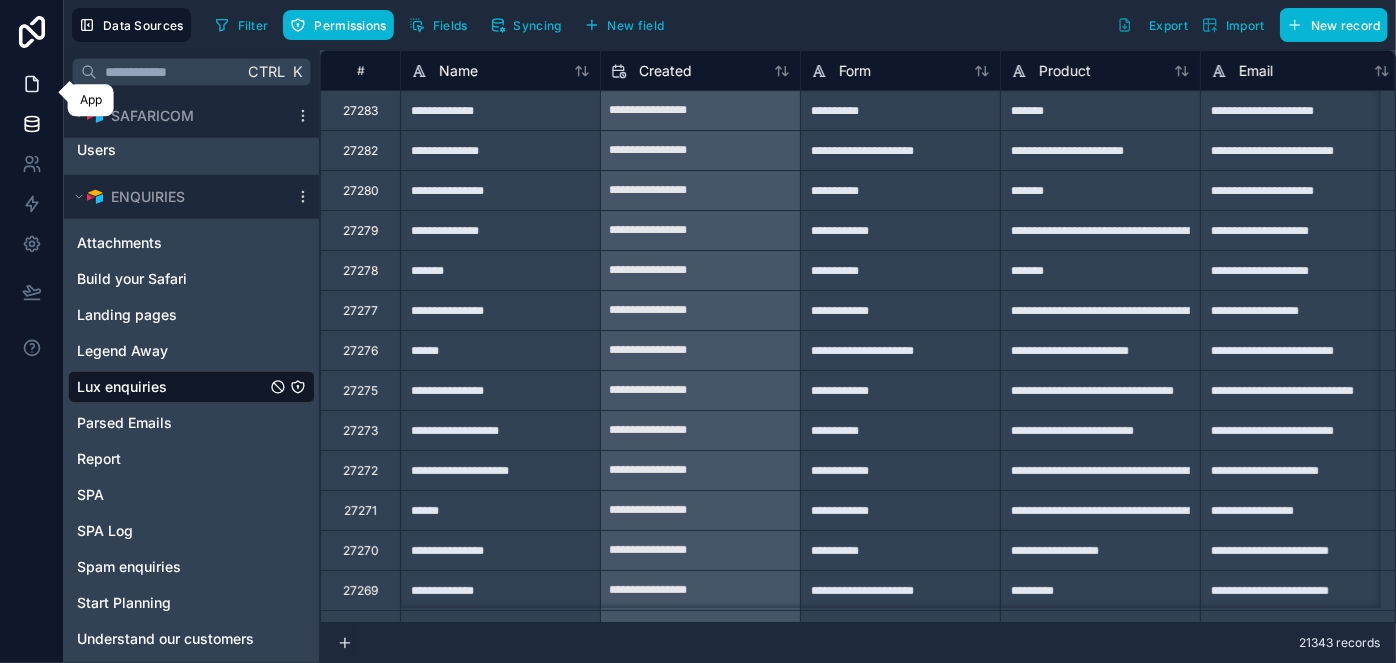 click at bounding box center (31, 84) 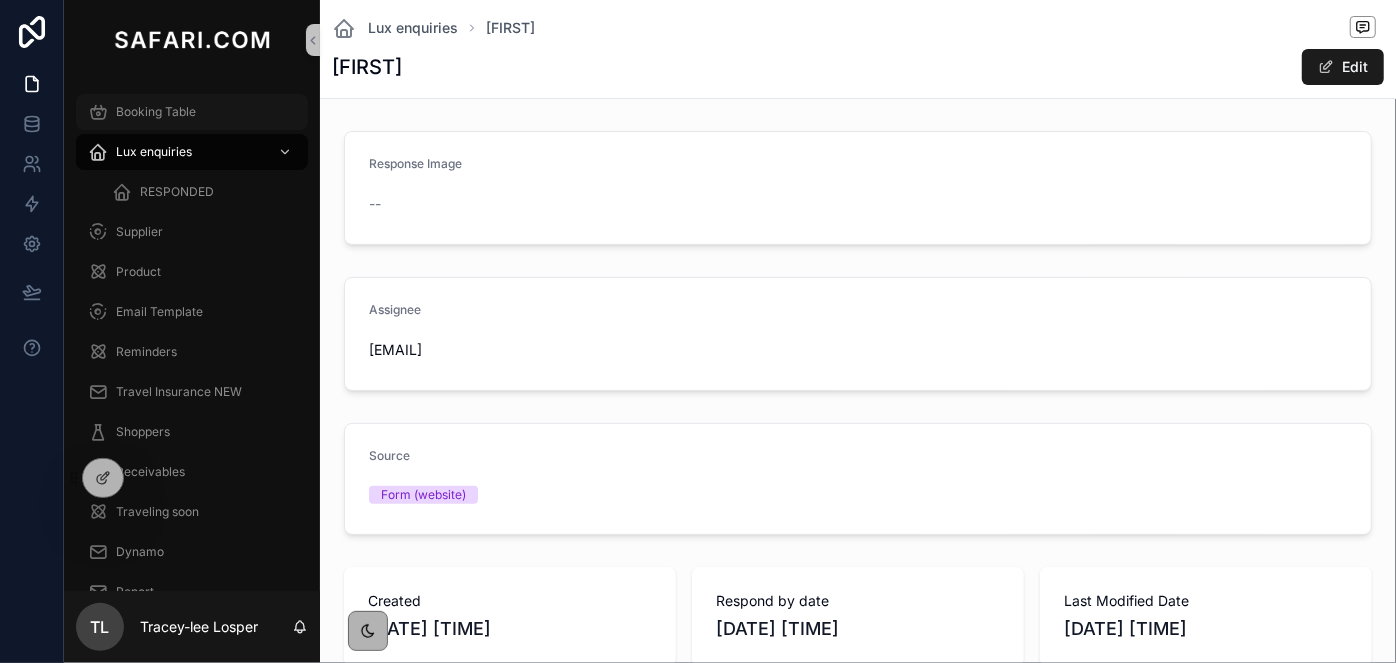 click on "Booking Table" at bounding box center [156, 112] 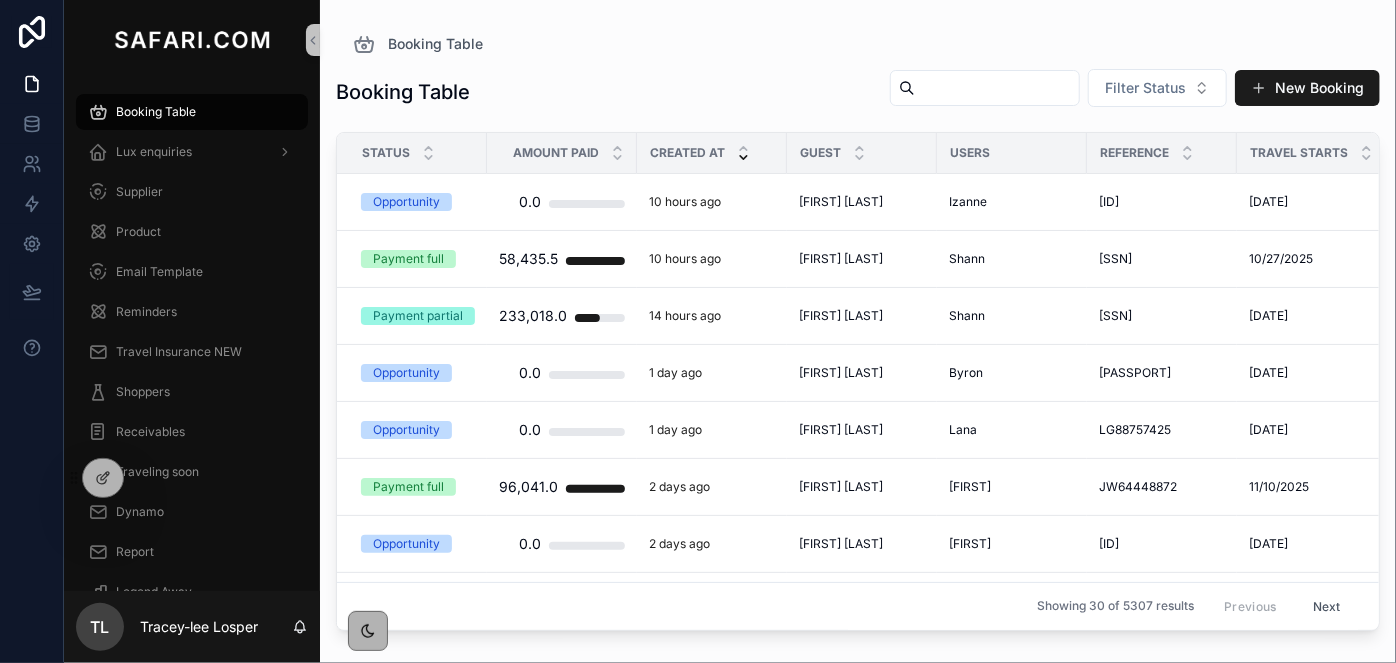 drag, startPoint x: 822, startPoint y: 65, endPoint x: 911, endPoint y: 80, distance: 90.255196 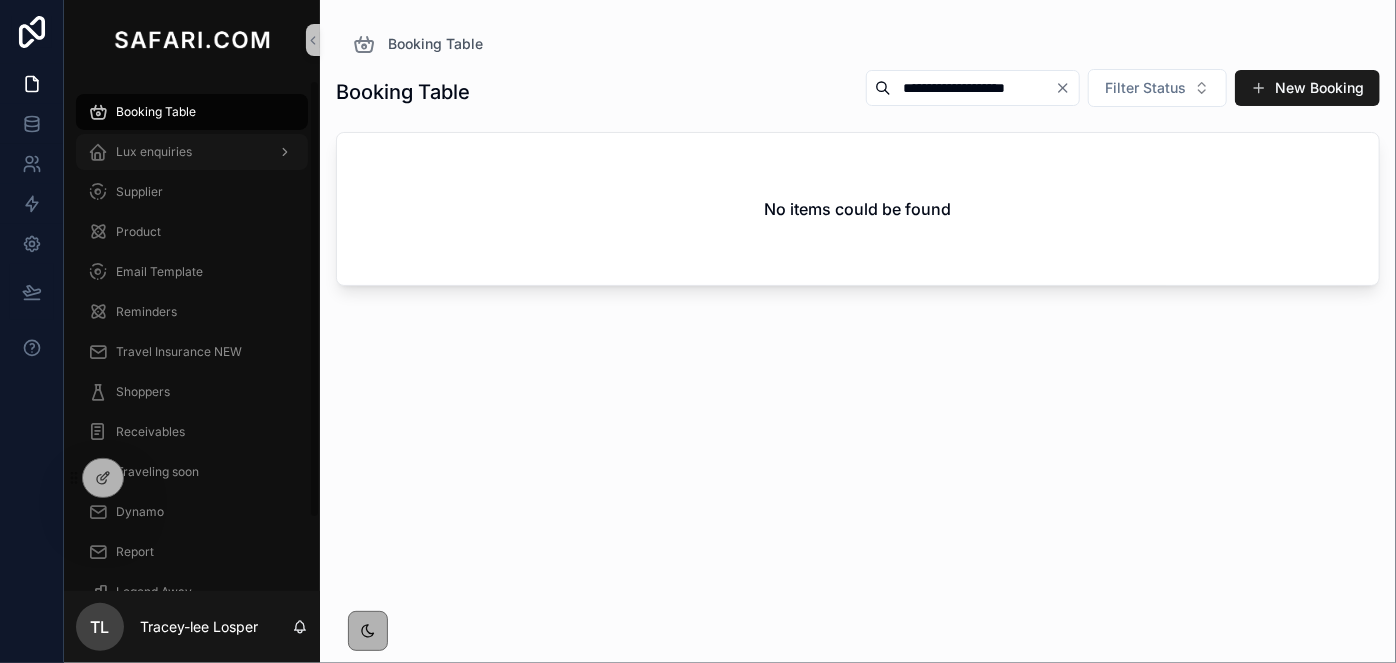 type on "**********" 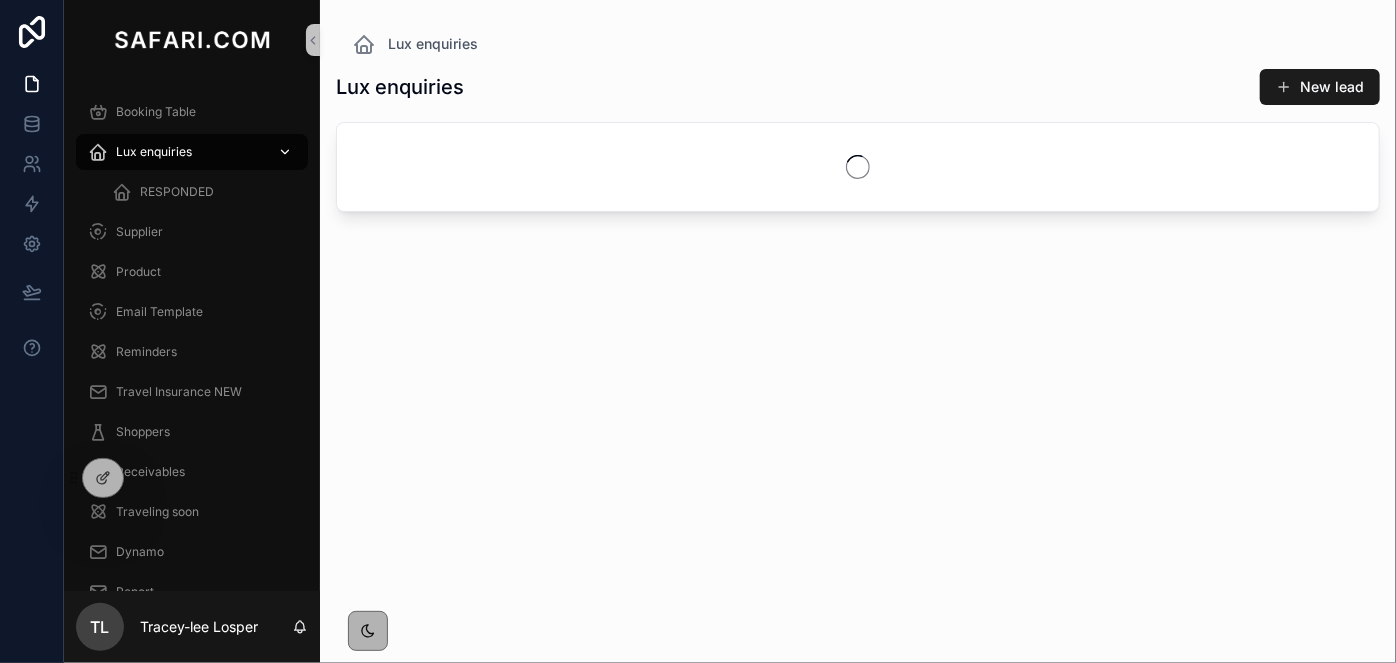 click on "Lux enquiries" at bounding box center [192, 152] 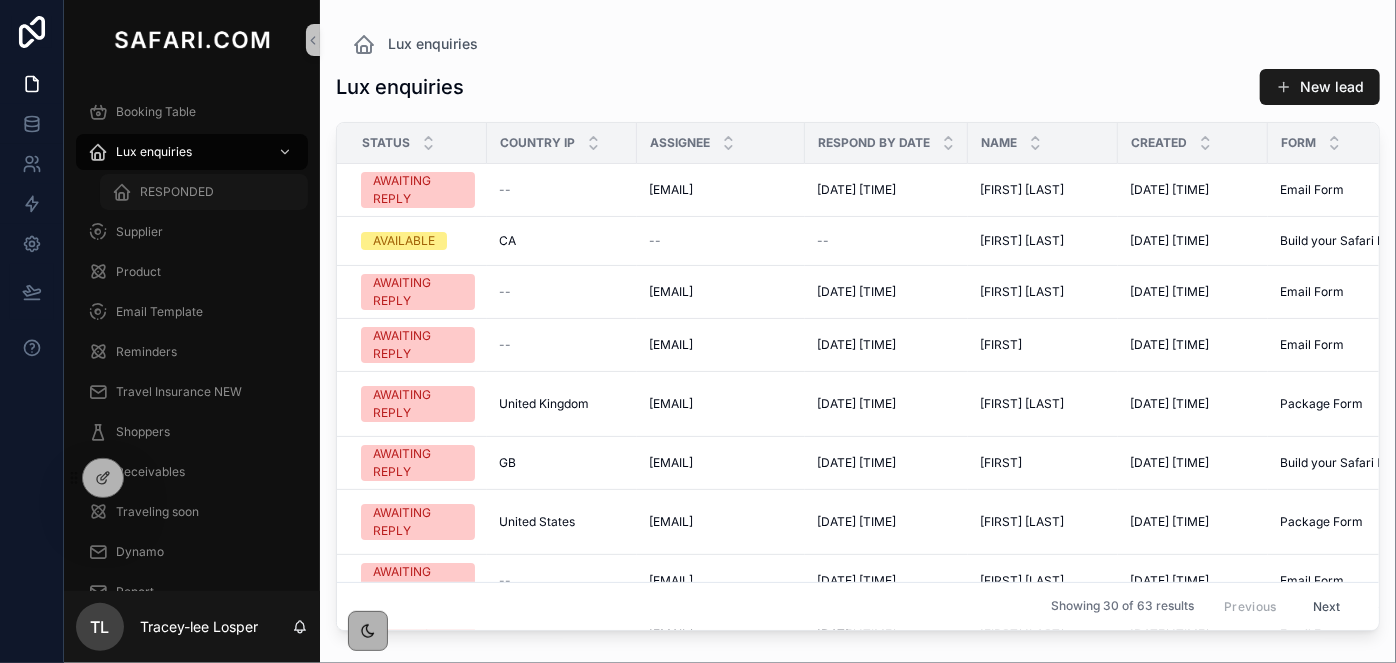 click on "RESPONDED" at bounding box center (177, 192) 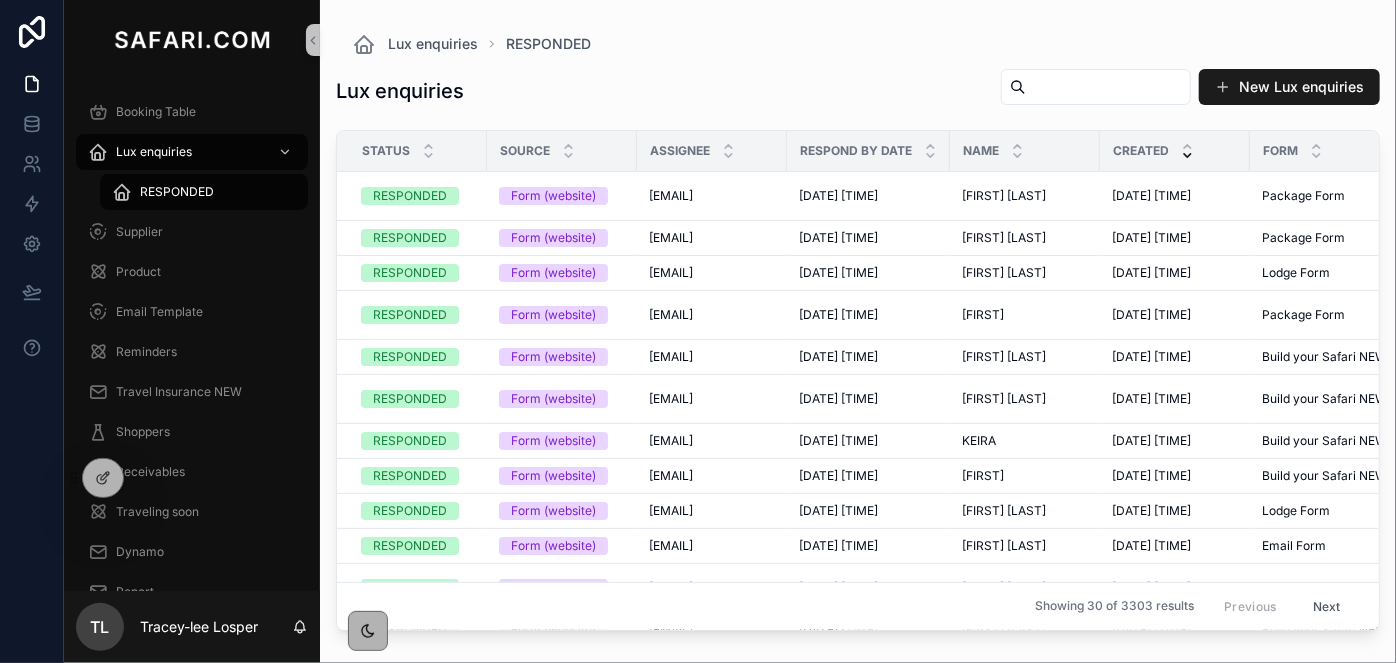 click at bounding box center [1108, 87] 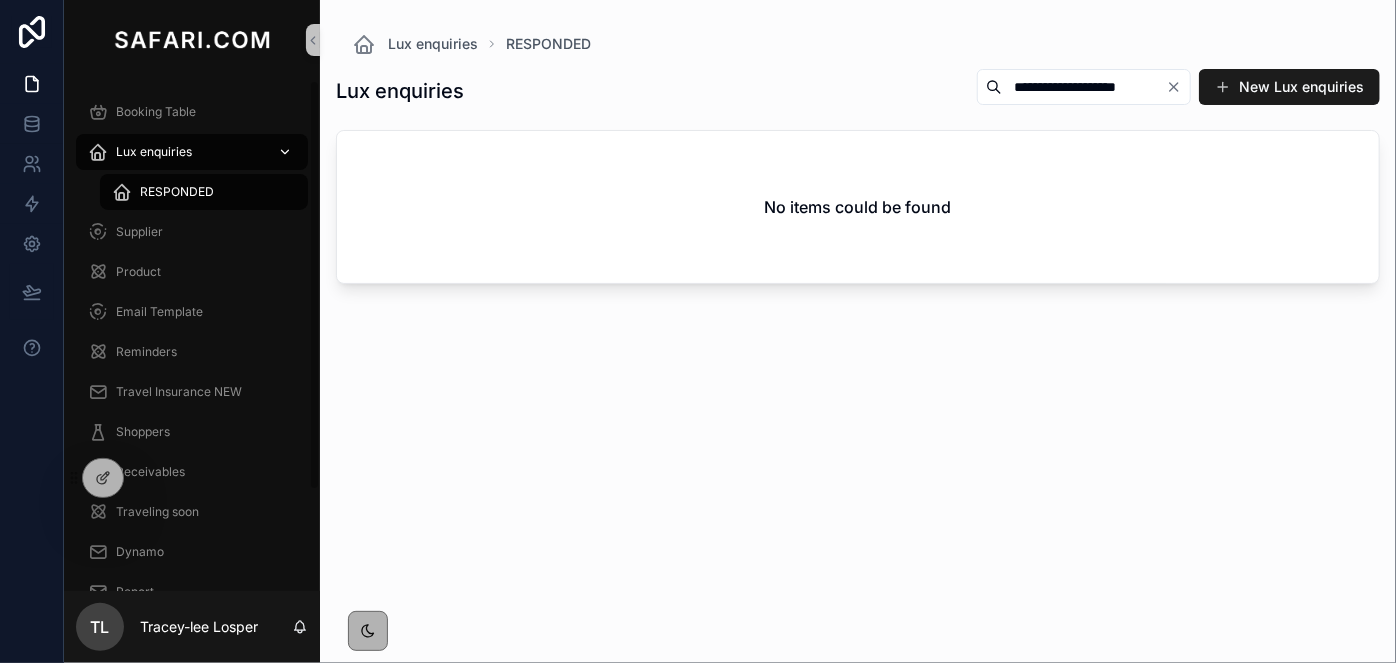type on "**********" 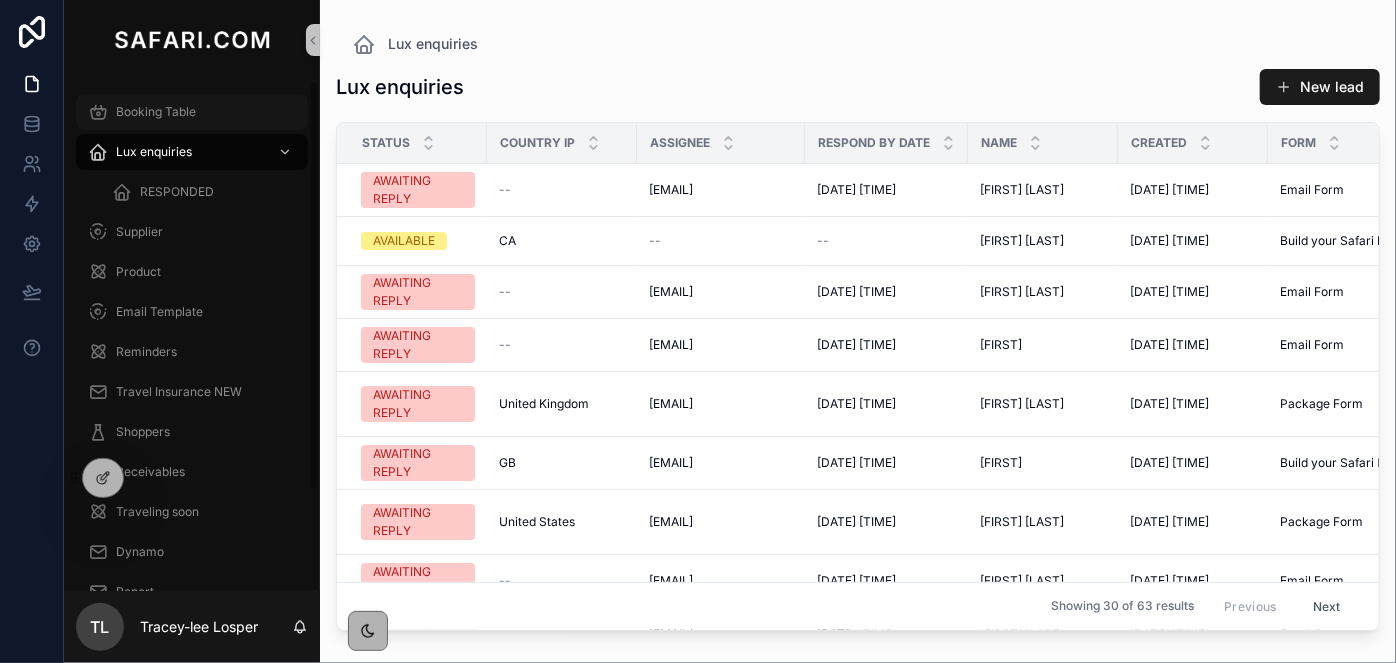 click on "Booking Table" at bounding box center (156, 112) 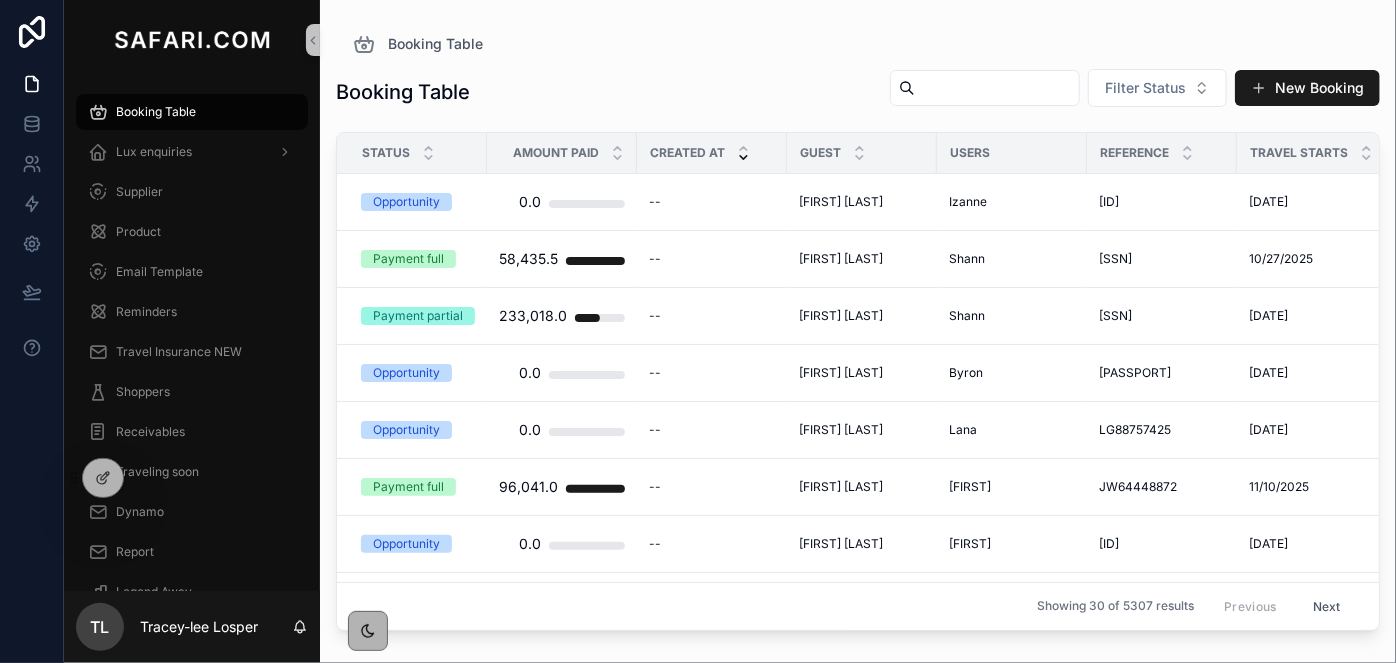 click at bounding box center (997, 88) 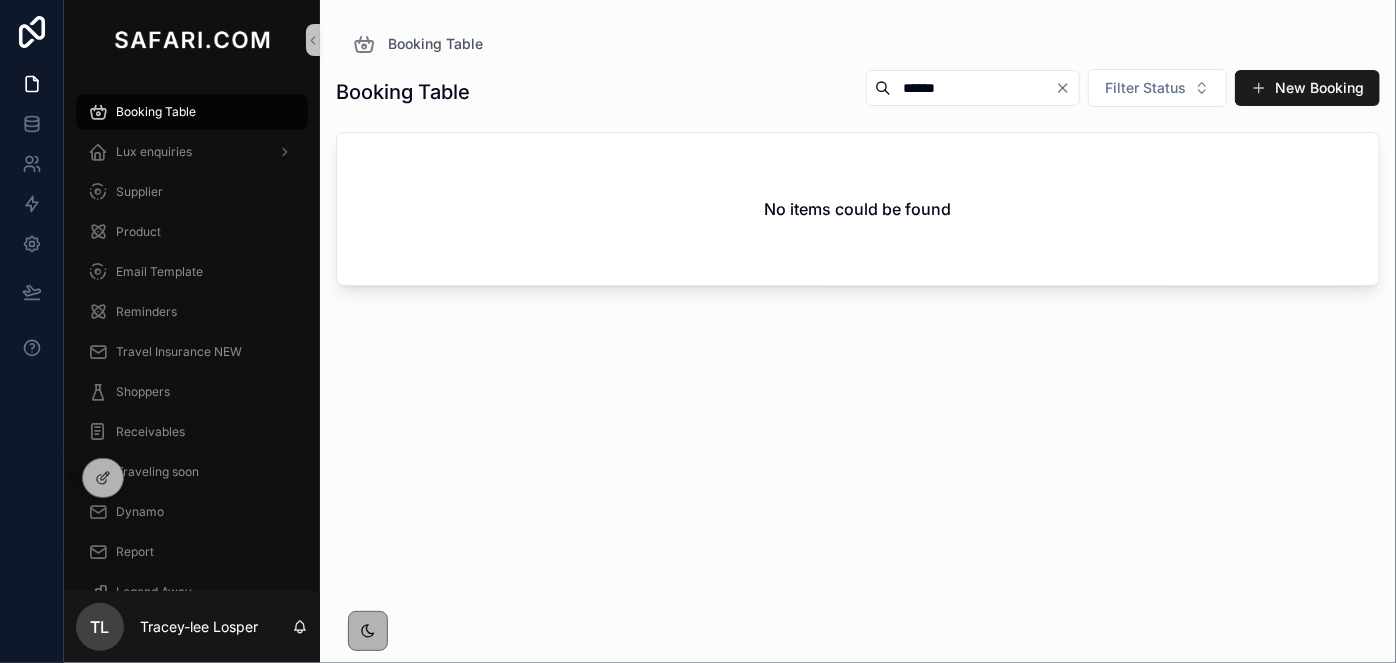 type on "******" 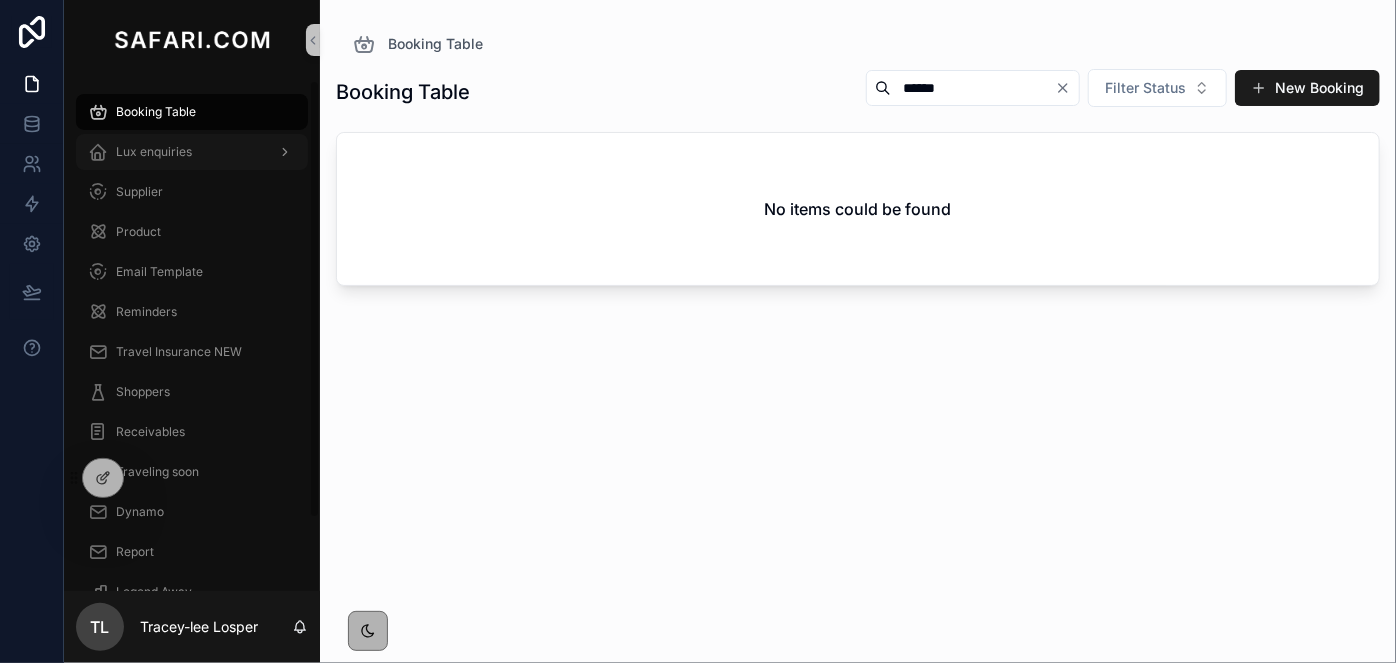 click on "Lux enquiries" at bounding box center [154, 152] 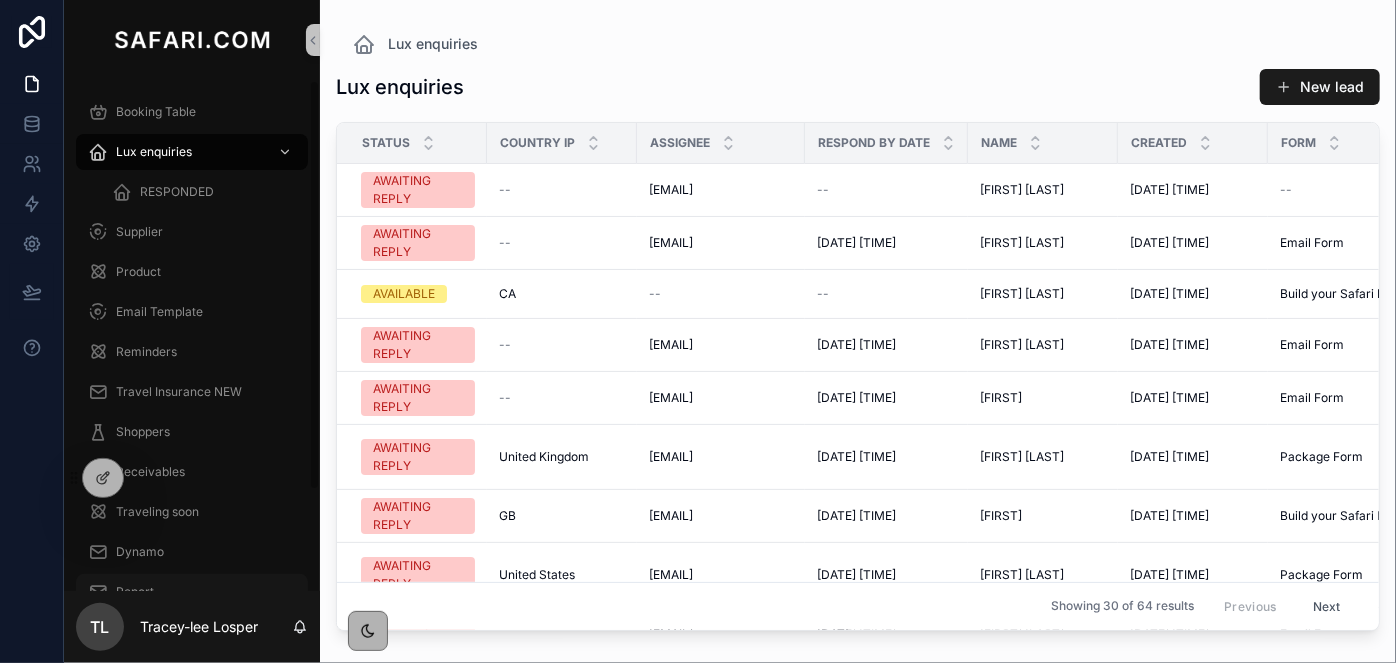 click on "Report" at bounding box center (192, 592) 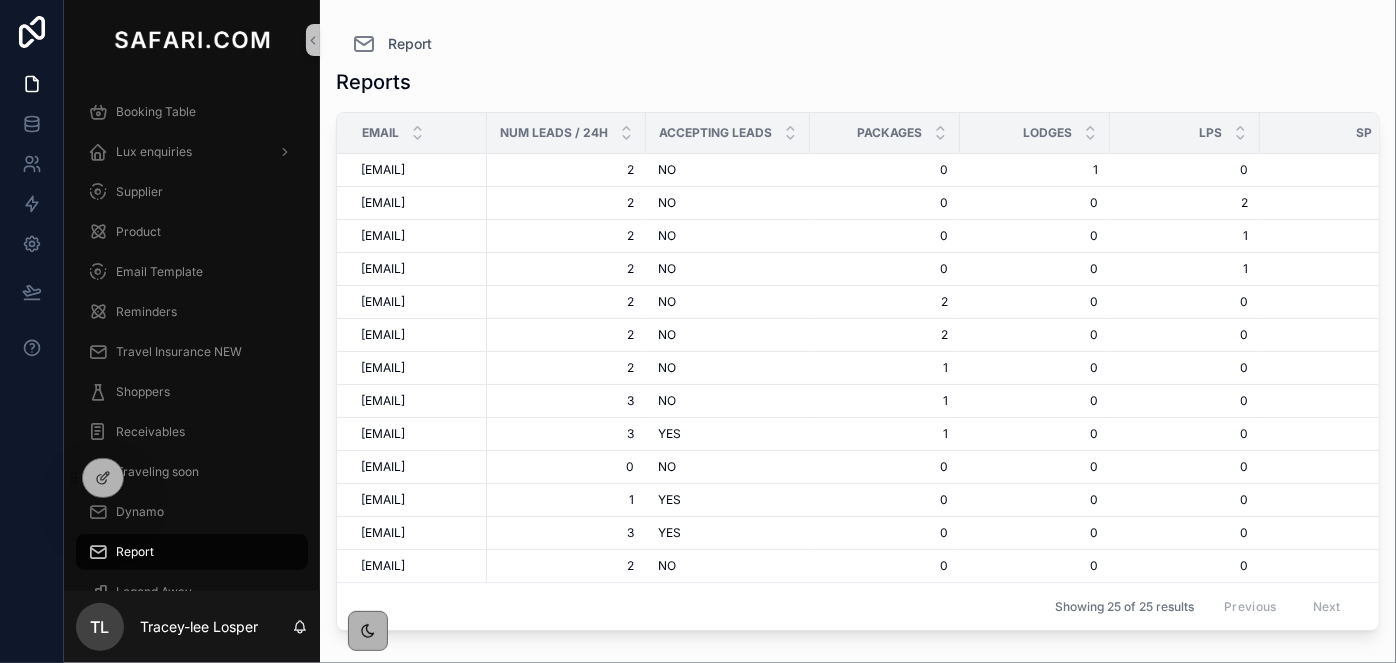 scroll, scrollTop: 786, scrollLeft: 0, axis: vertical 